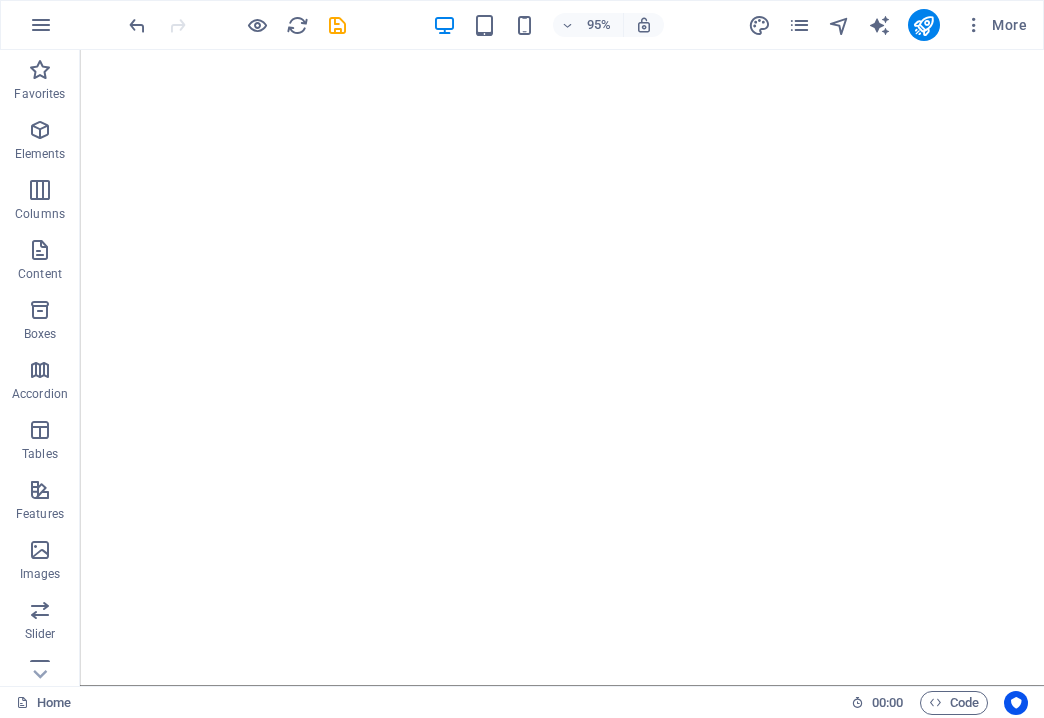 scroll, scrollTop: 0, scrollLeft: 0, axis: both 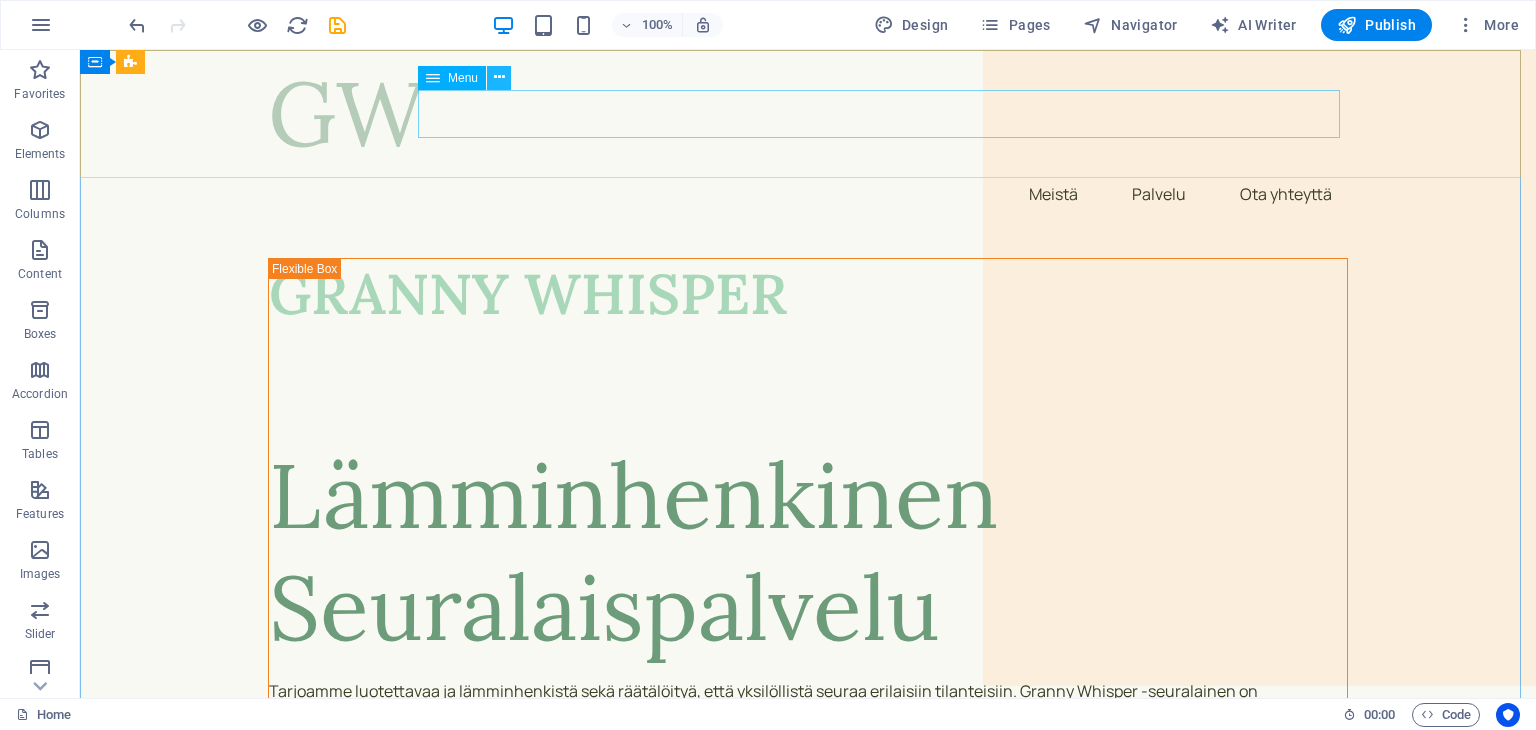 click at bounding box center [499, 77] 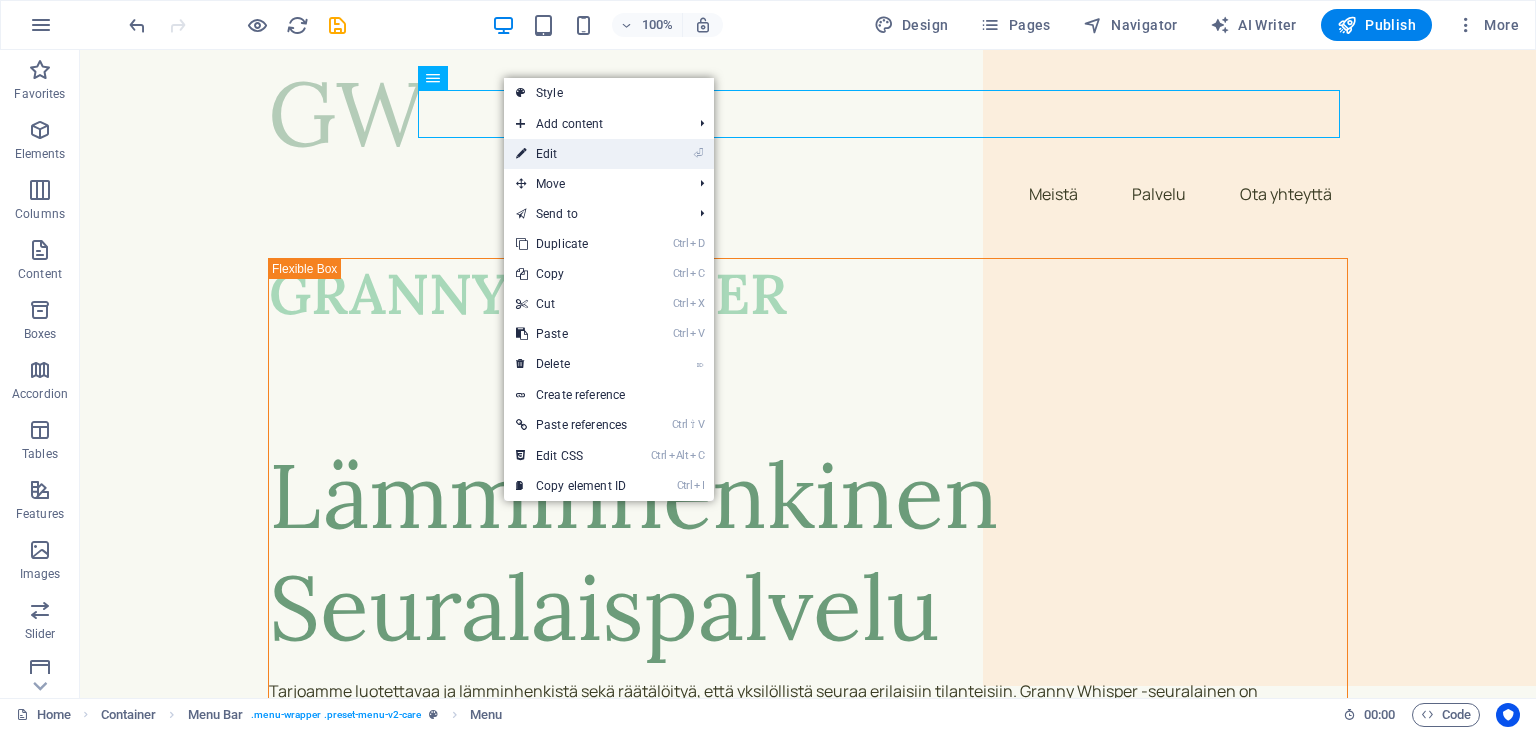 click on "⏎  Edit" at bounding box center [571, 154] 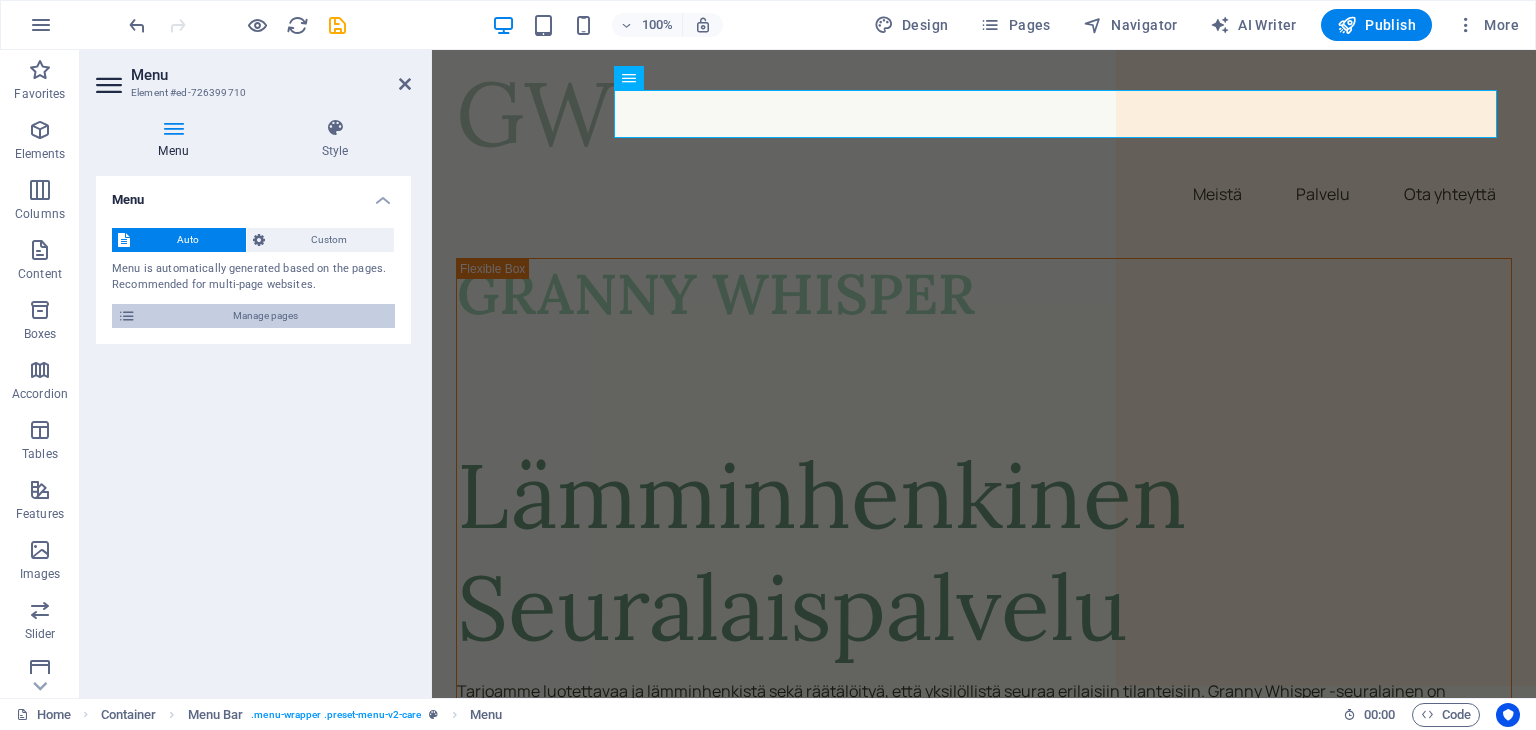 click on "Manage pages" at bounding box center [265, 316] 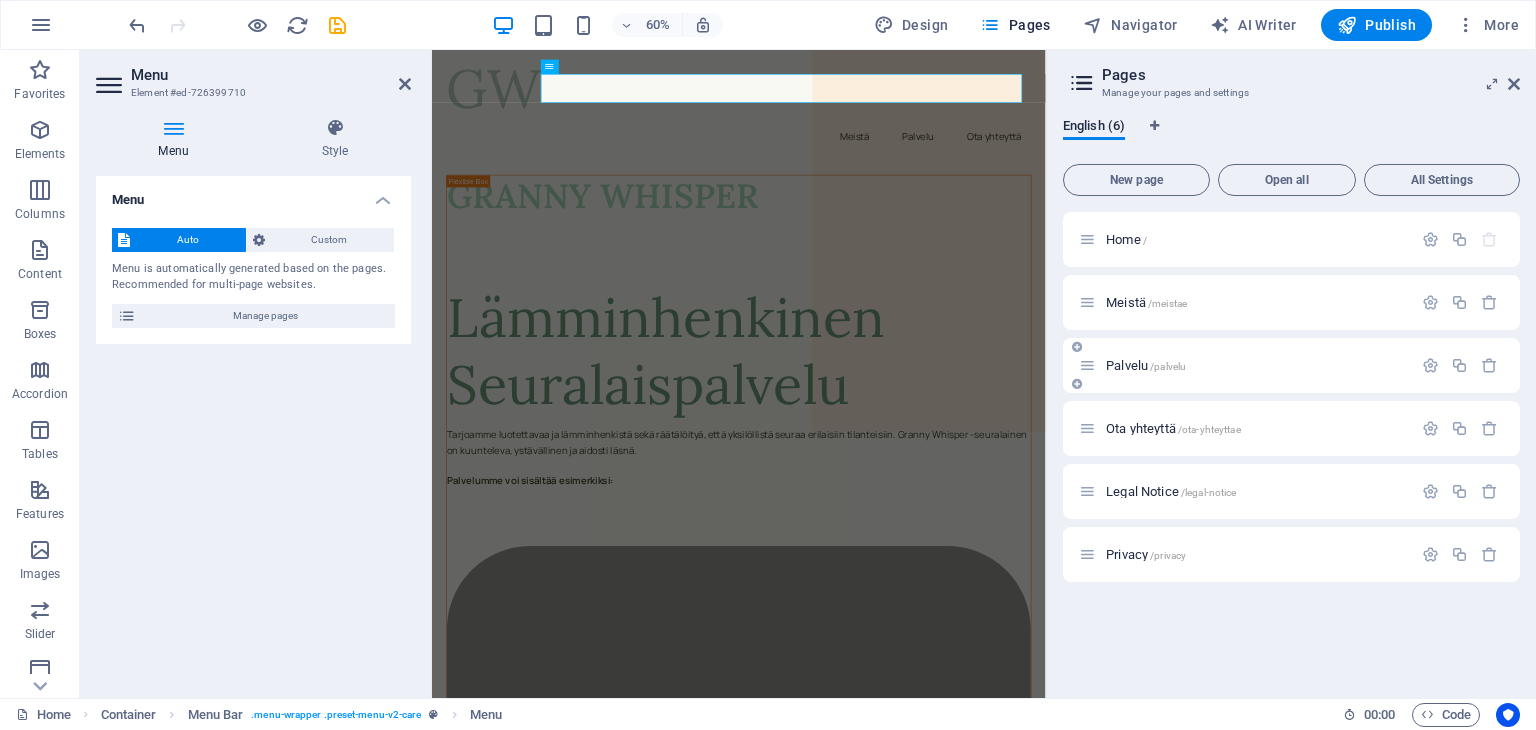 click on "Palvelu /palvelu" at bounding box center [1245, 365] 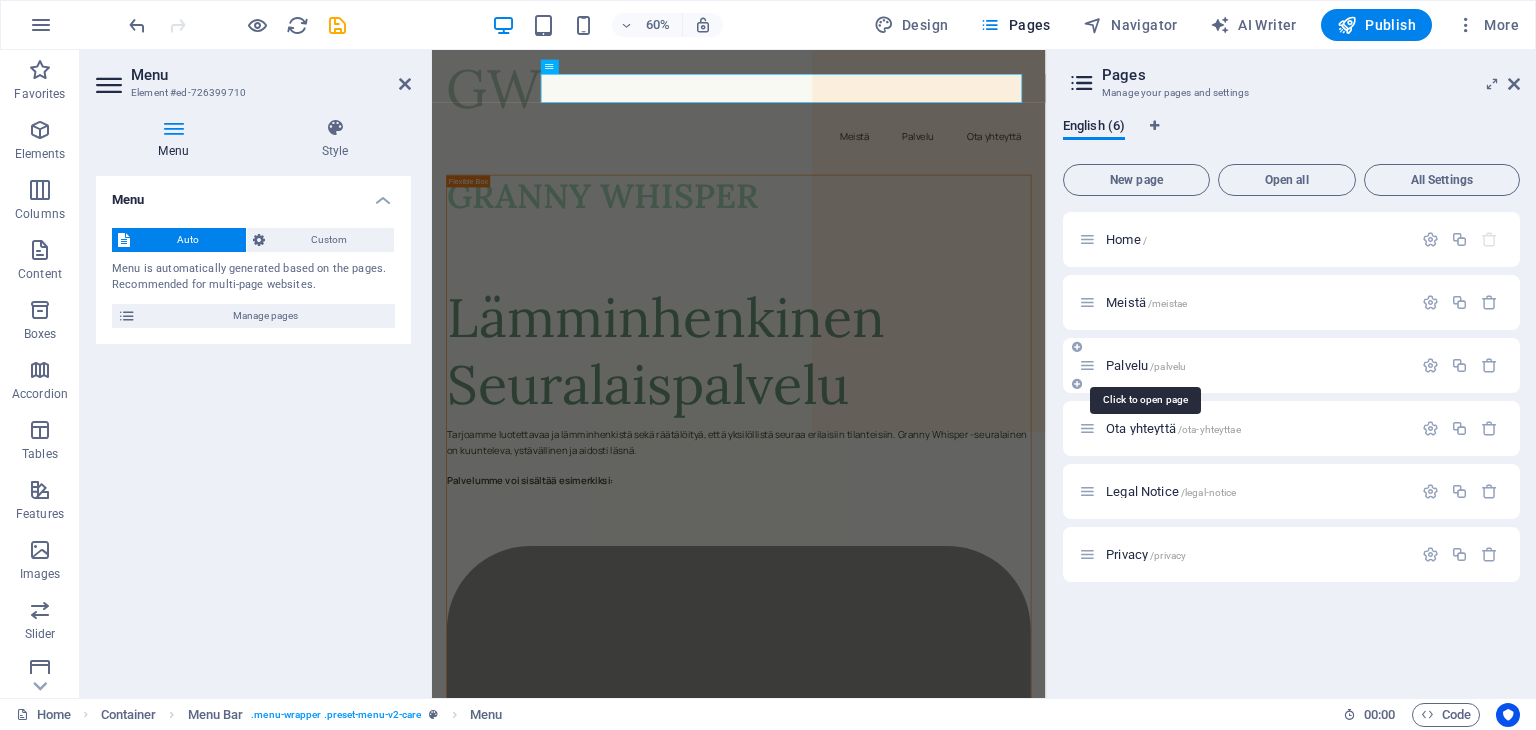 click on "Palvelu /palvelu" at bounding box center (1146, 365) 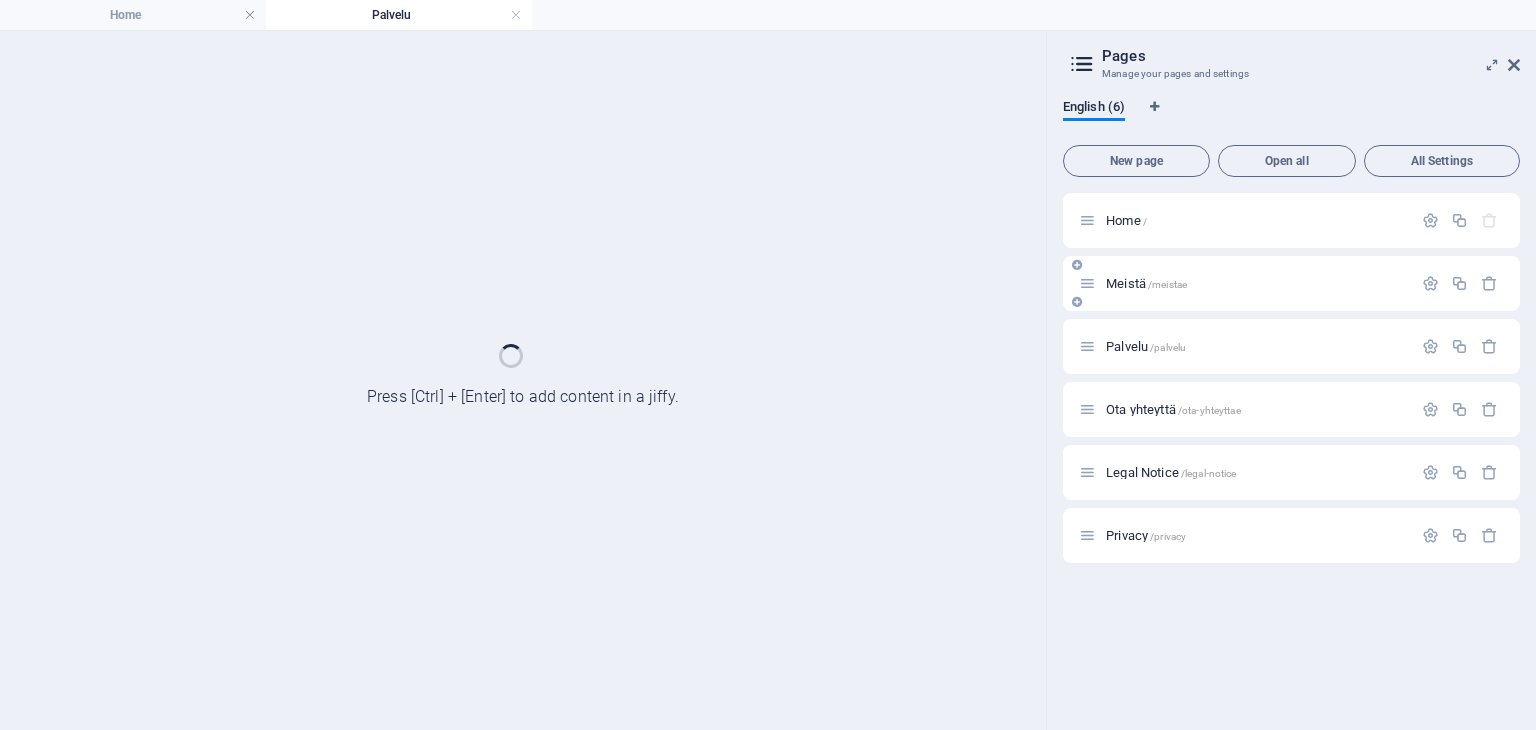 click on "Meistä /meistae" at bounding box center (1146, 283) 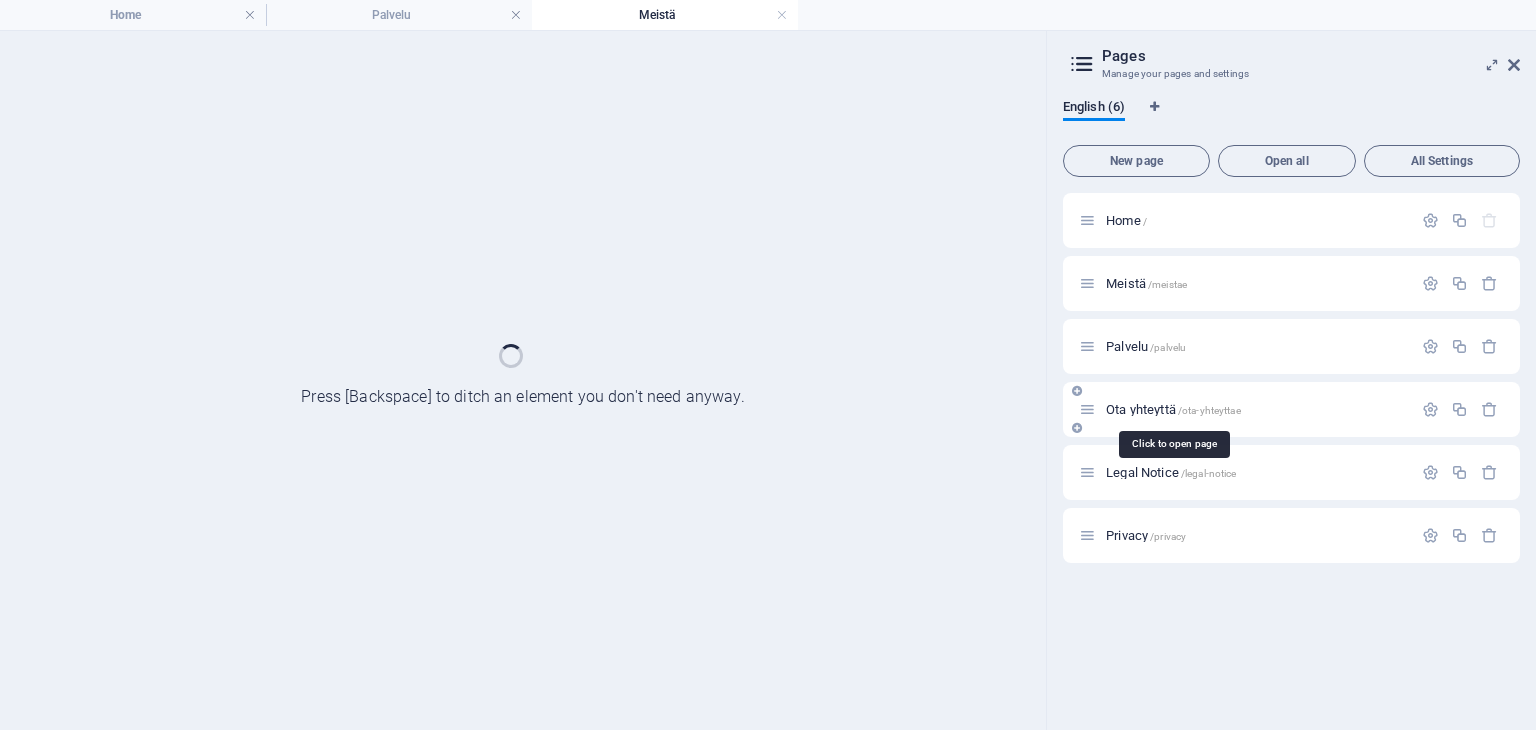 click on "Ota yhteyttä /ota-yhteyttae" at bounding box center [1173, 409] 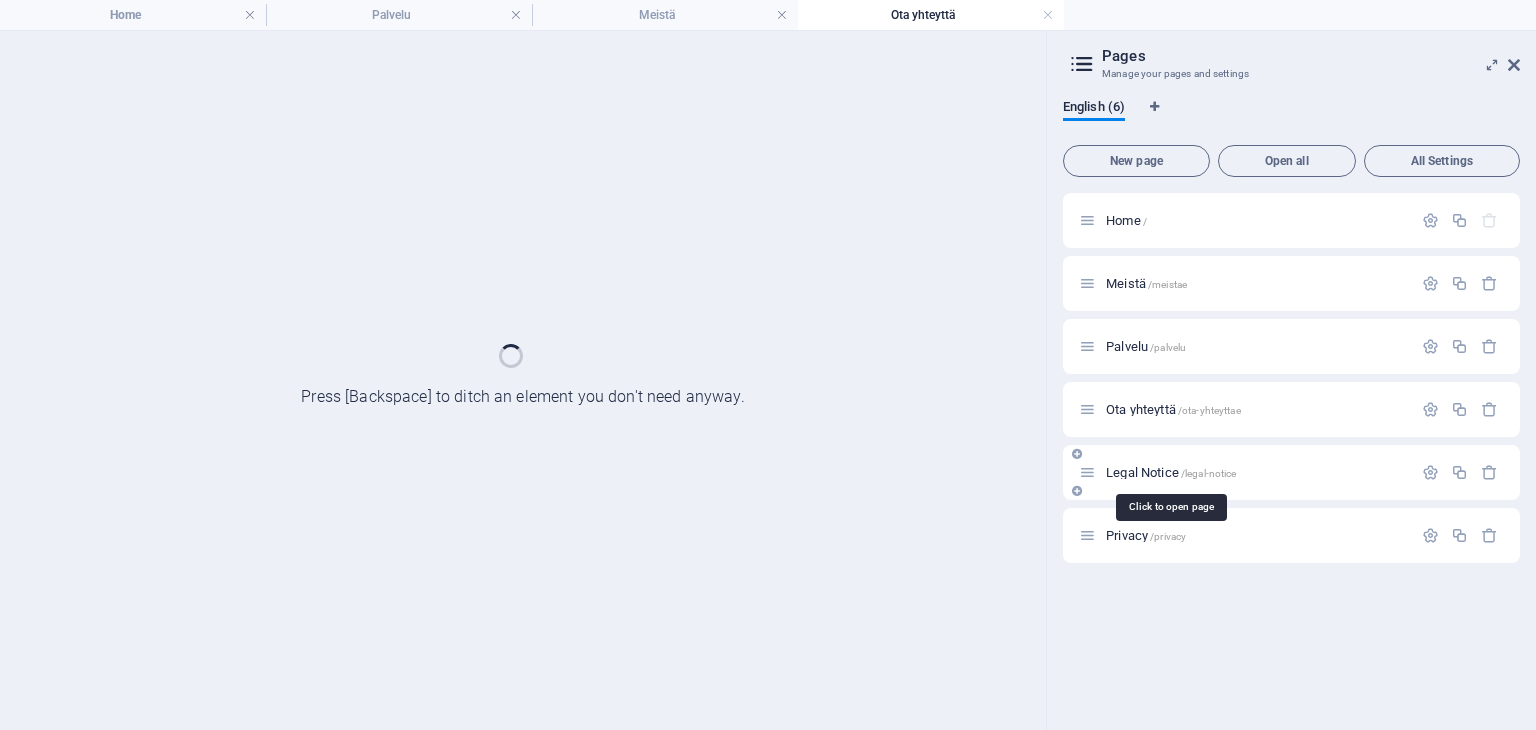 click on "Legal Notice /legal-notice" at bounding box center [1171, 472] 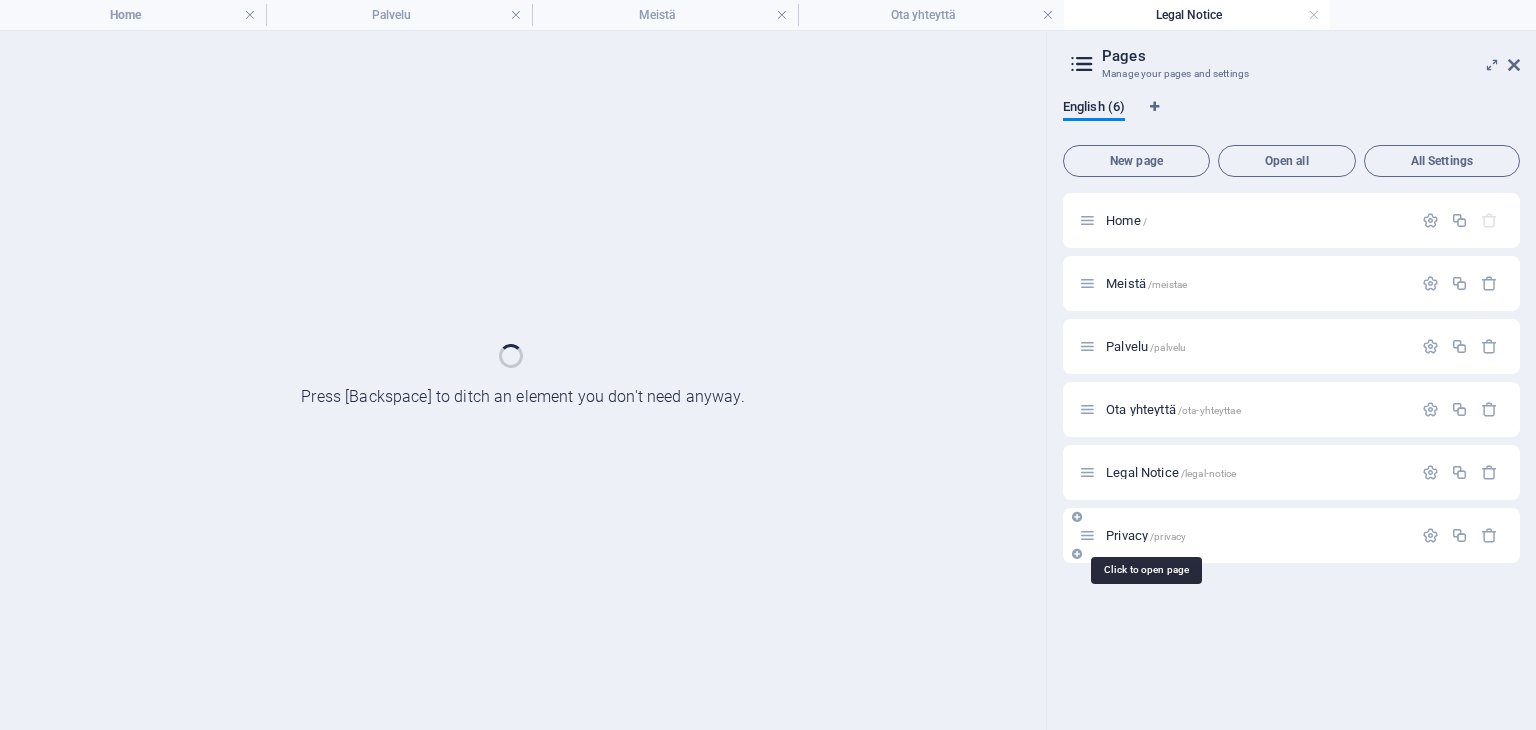 click on "Privacy /privacy" at bounding box center (1146, 535) 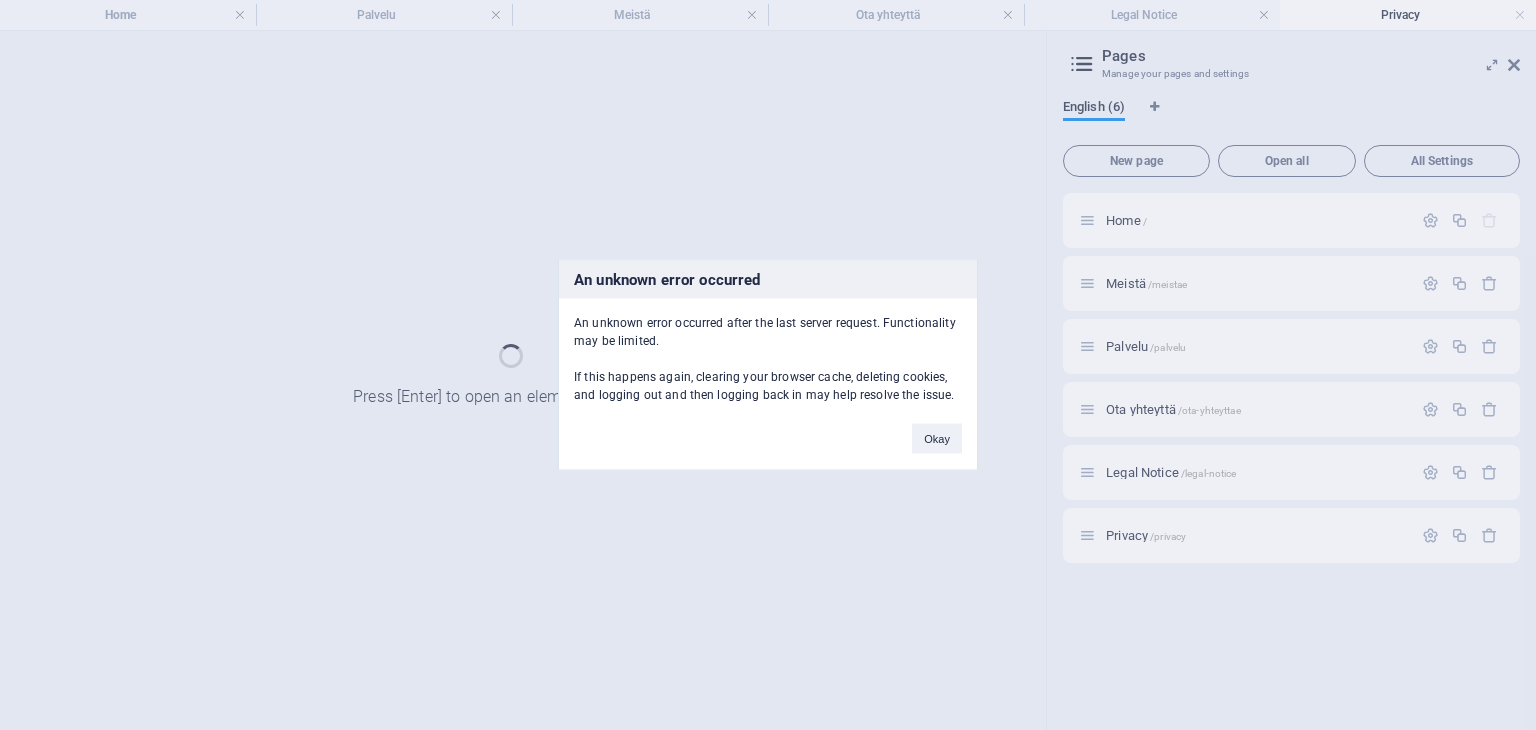 click on "Okay" at bounding box center [937, 439] 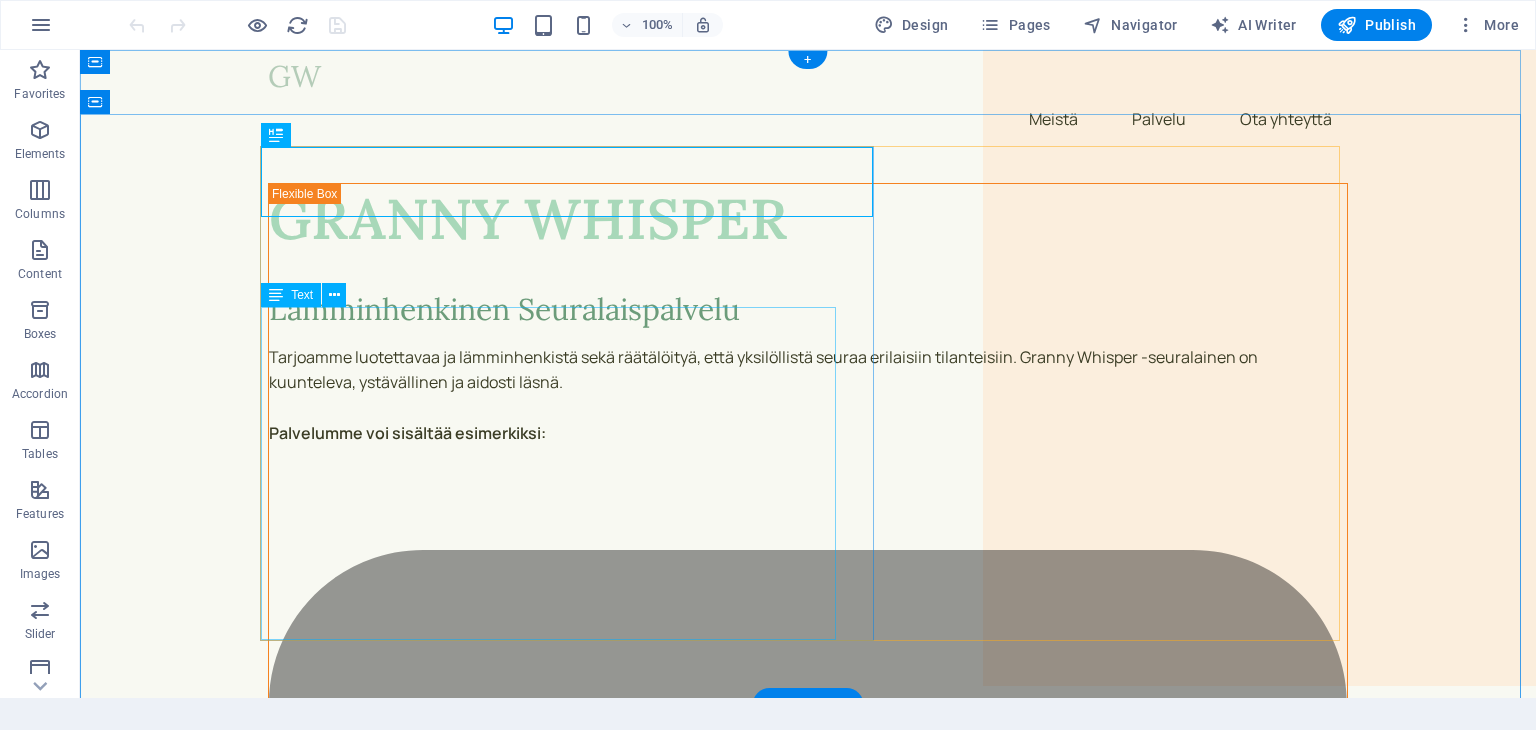 scroll, scrollTop: 0, scrollLeft: 0, axis: both 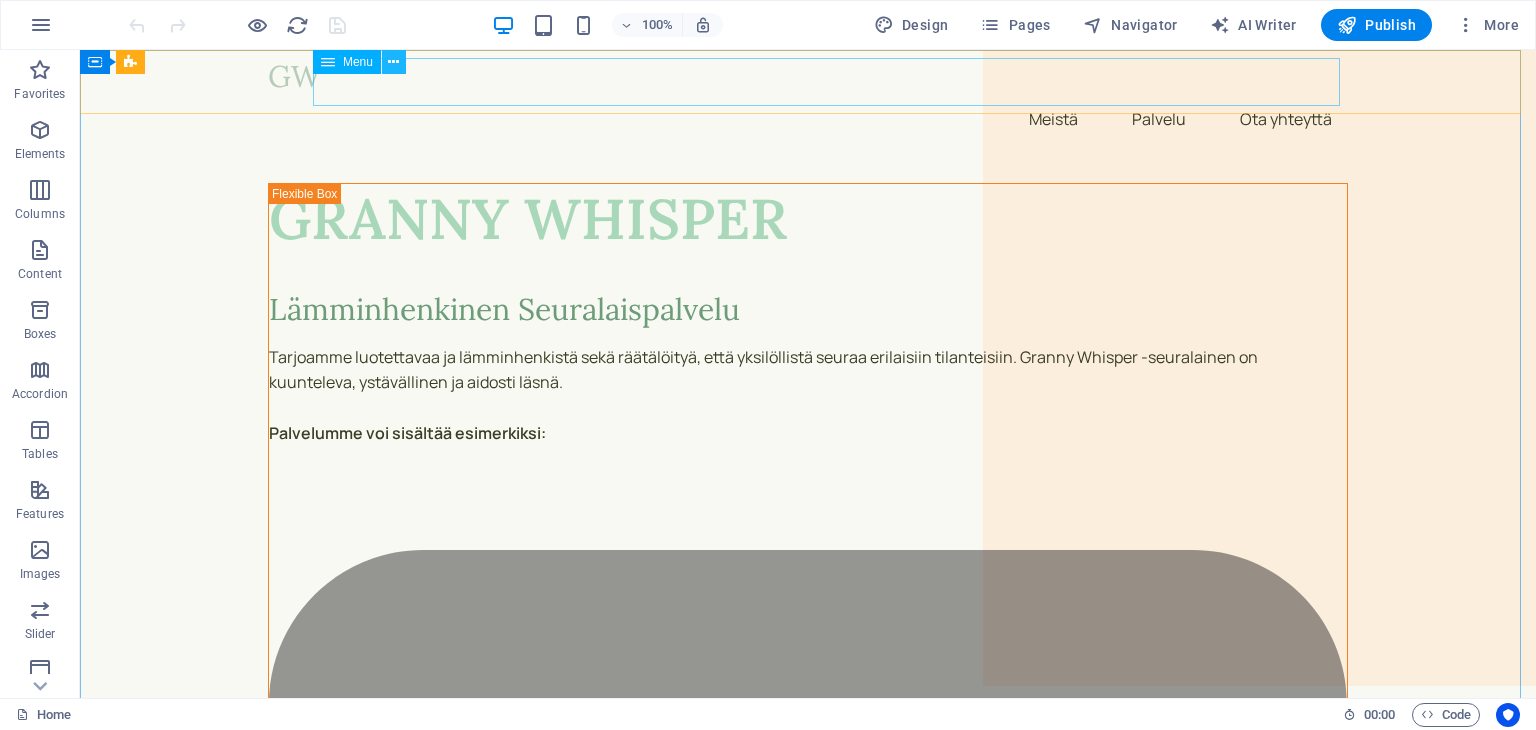 click at bounding box center [393, 62] 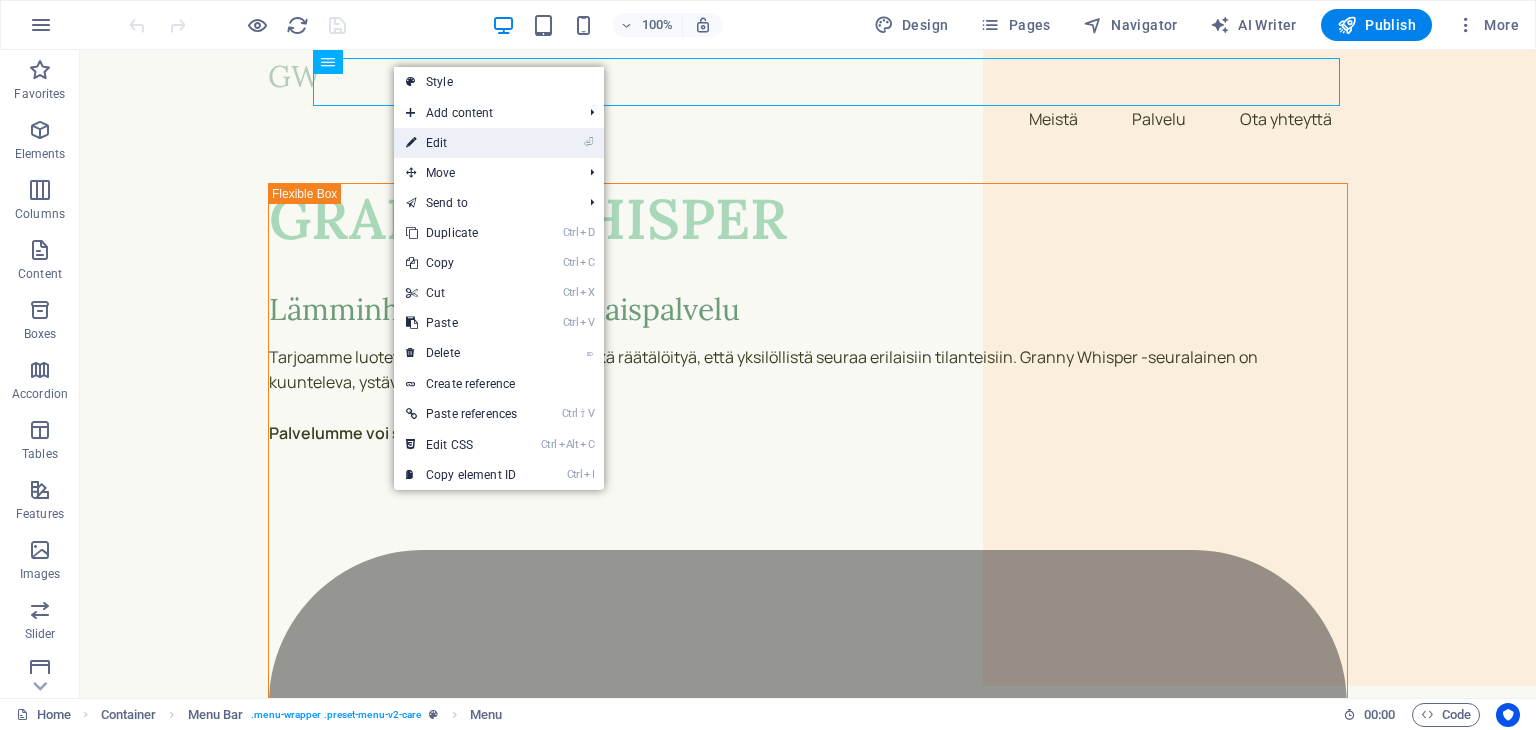 click on "⏎  Edit" at bounding box center (461, 143) 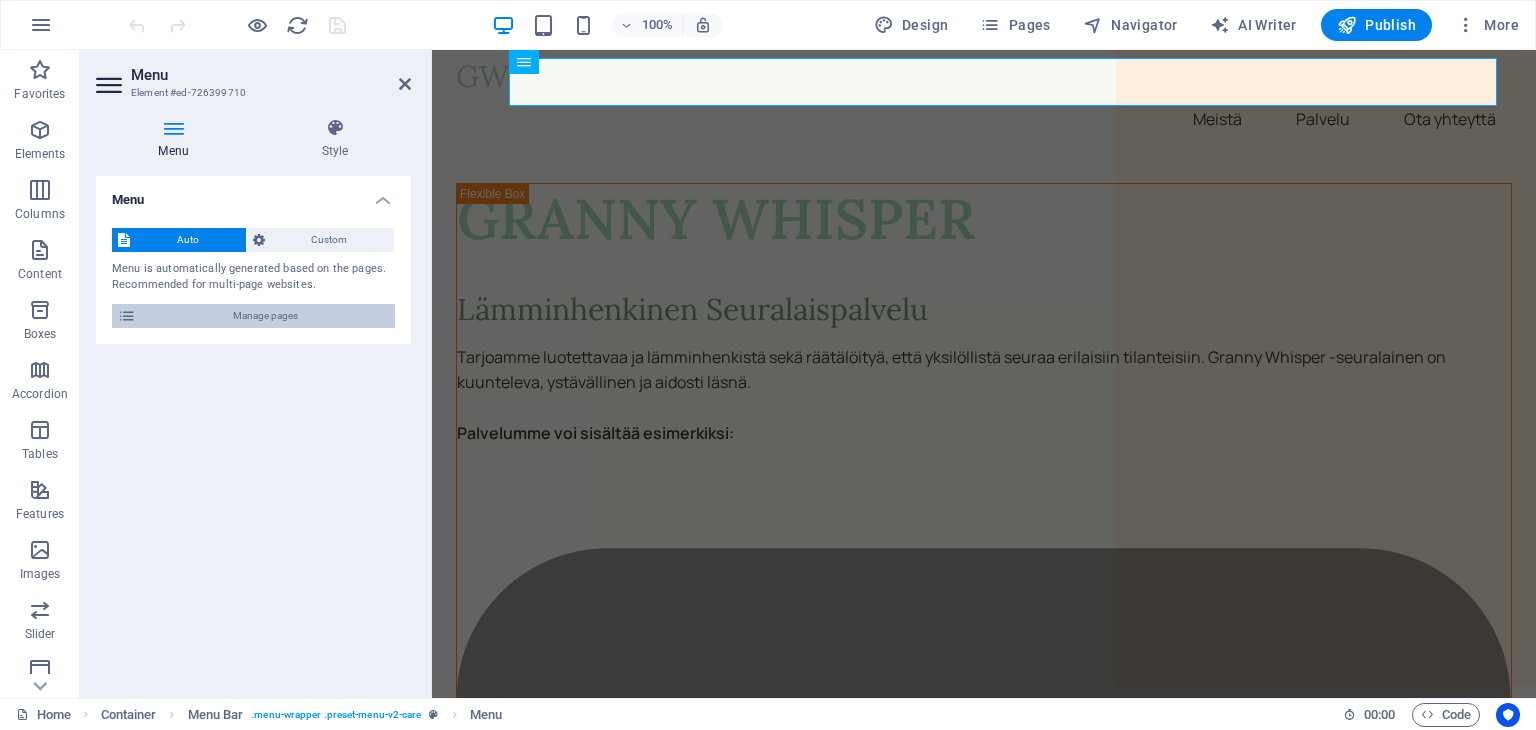 click on "Manage pages" at bounding box center (265, 316) 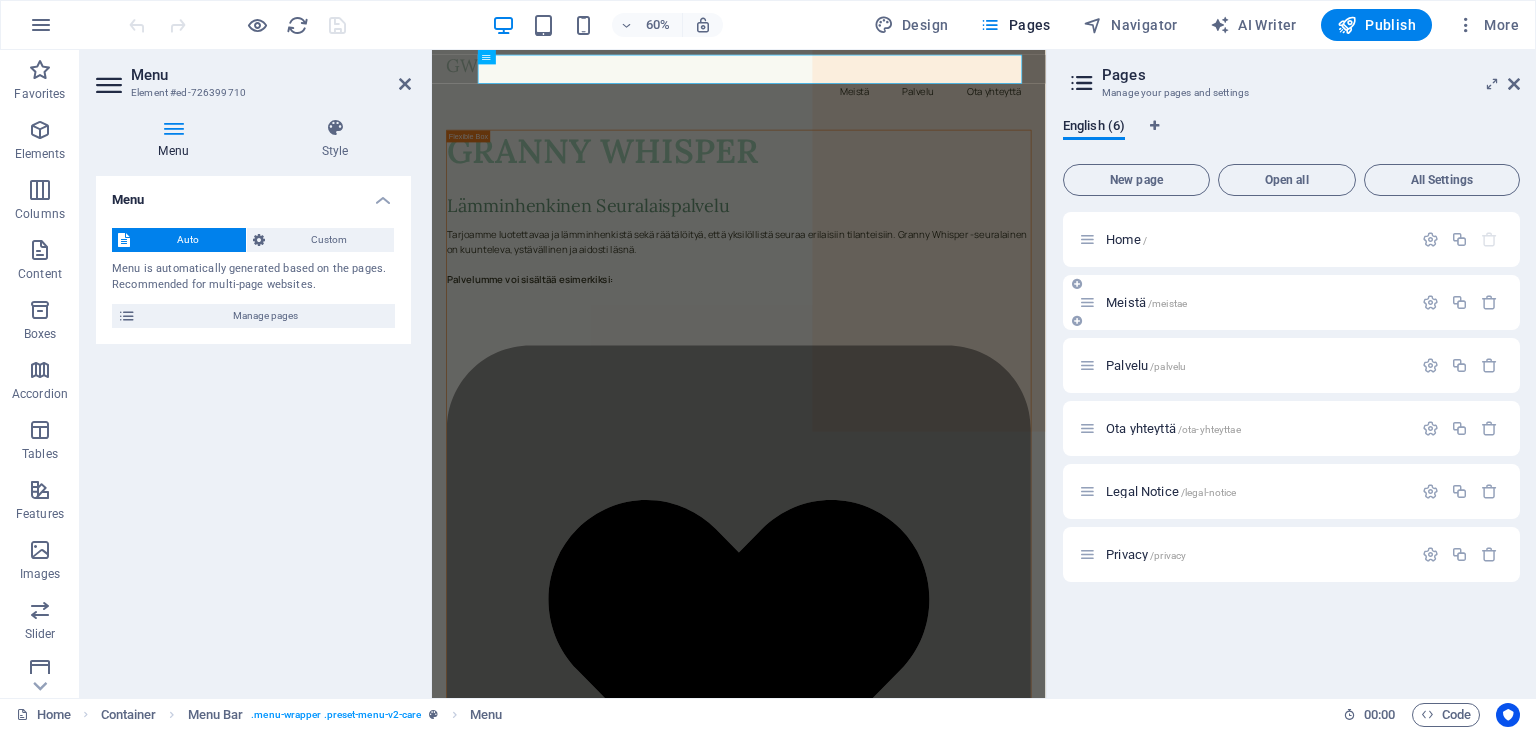 click on "/meistae" at bounding box center [1167, 303] 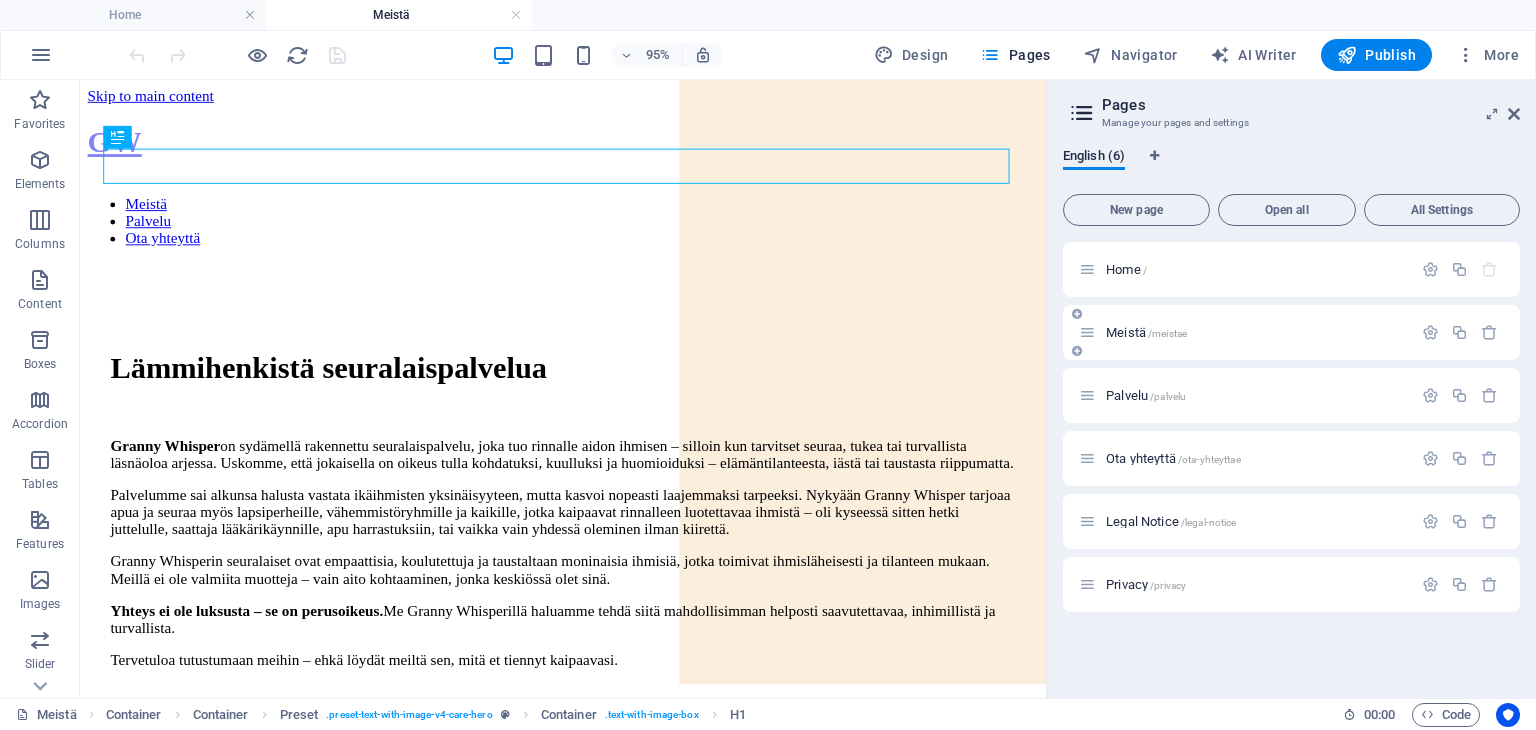 scroll, scrollTop: 0, scrollLeft: 0, axis: both 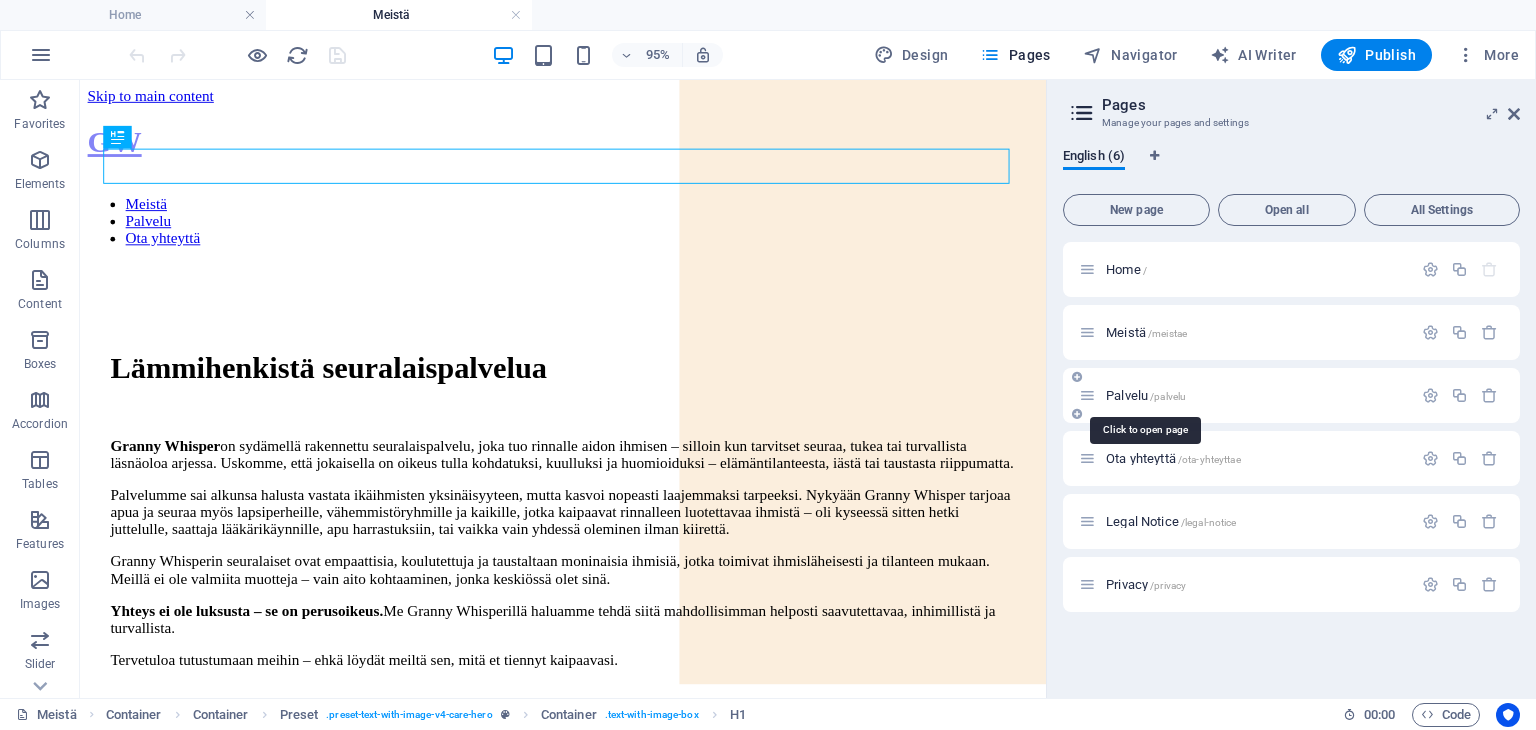click on "Palvelu /palvelu" at bounding box center (1146, 395) 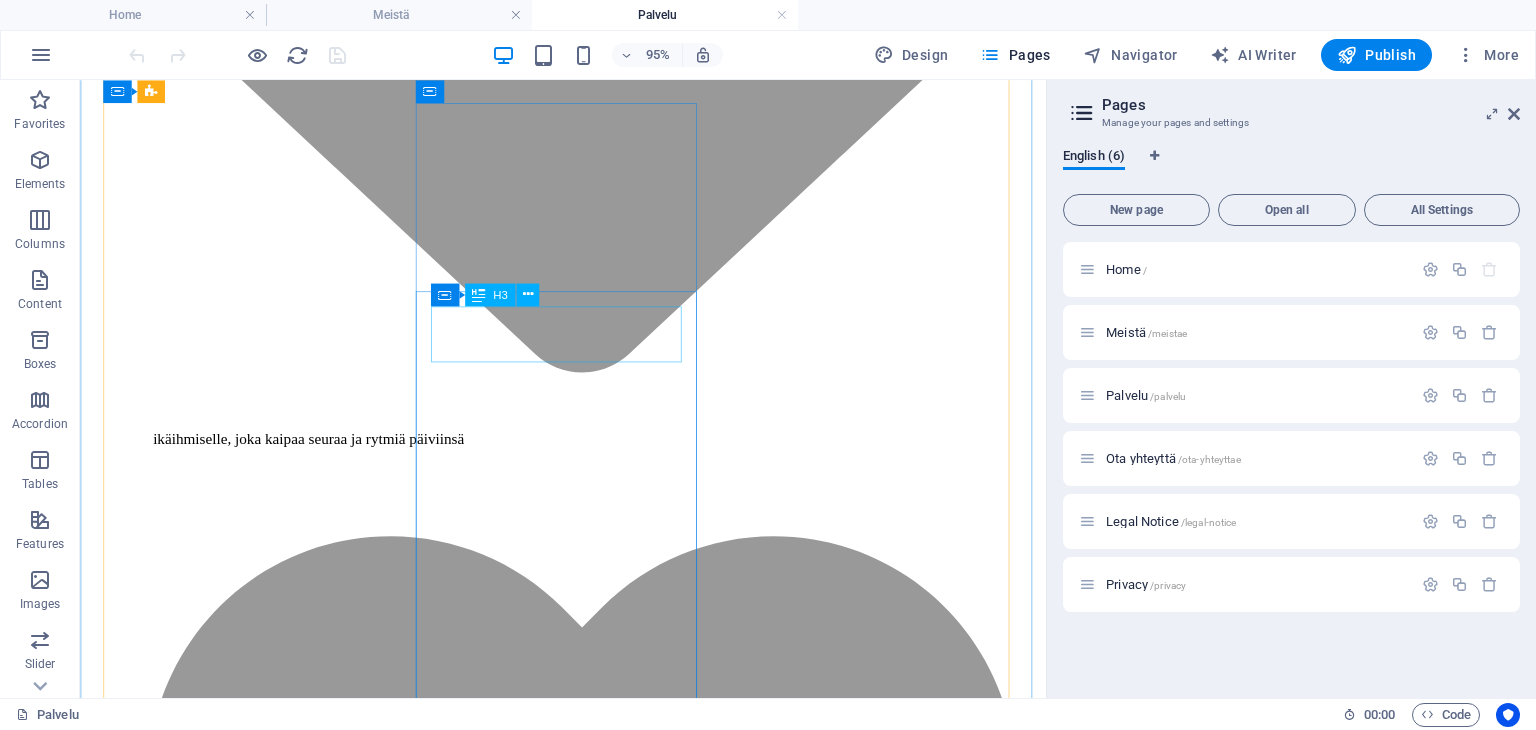 scroll, scrollTop: 2100, scrollLeft: 0, axis: vertical 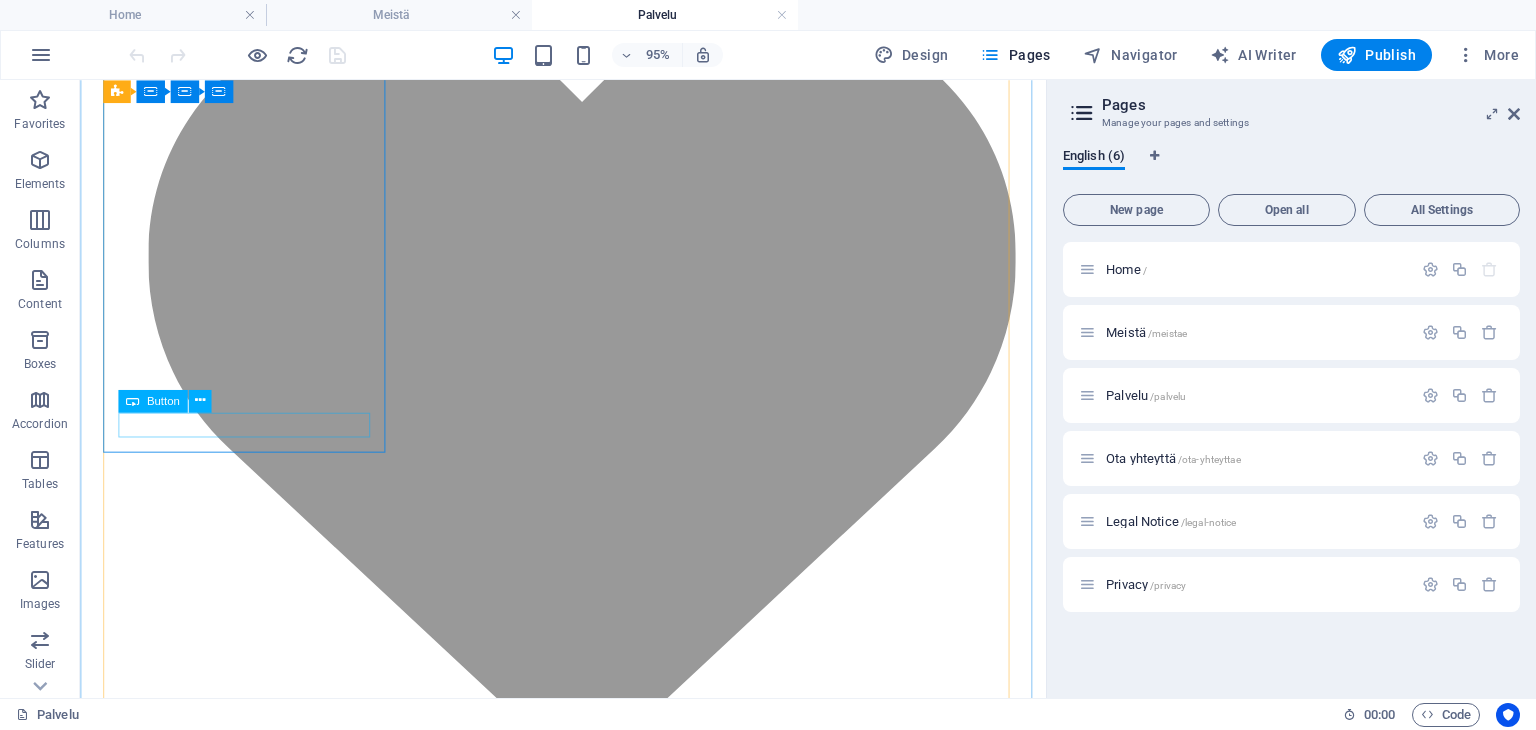 click on "Read More" at bounding box center [588, 5350] 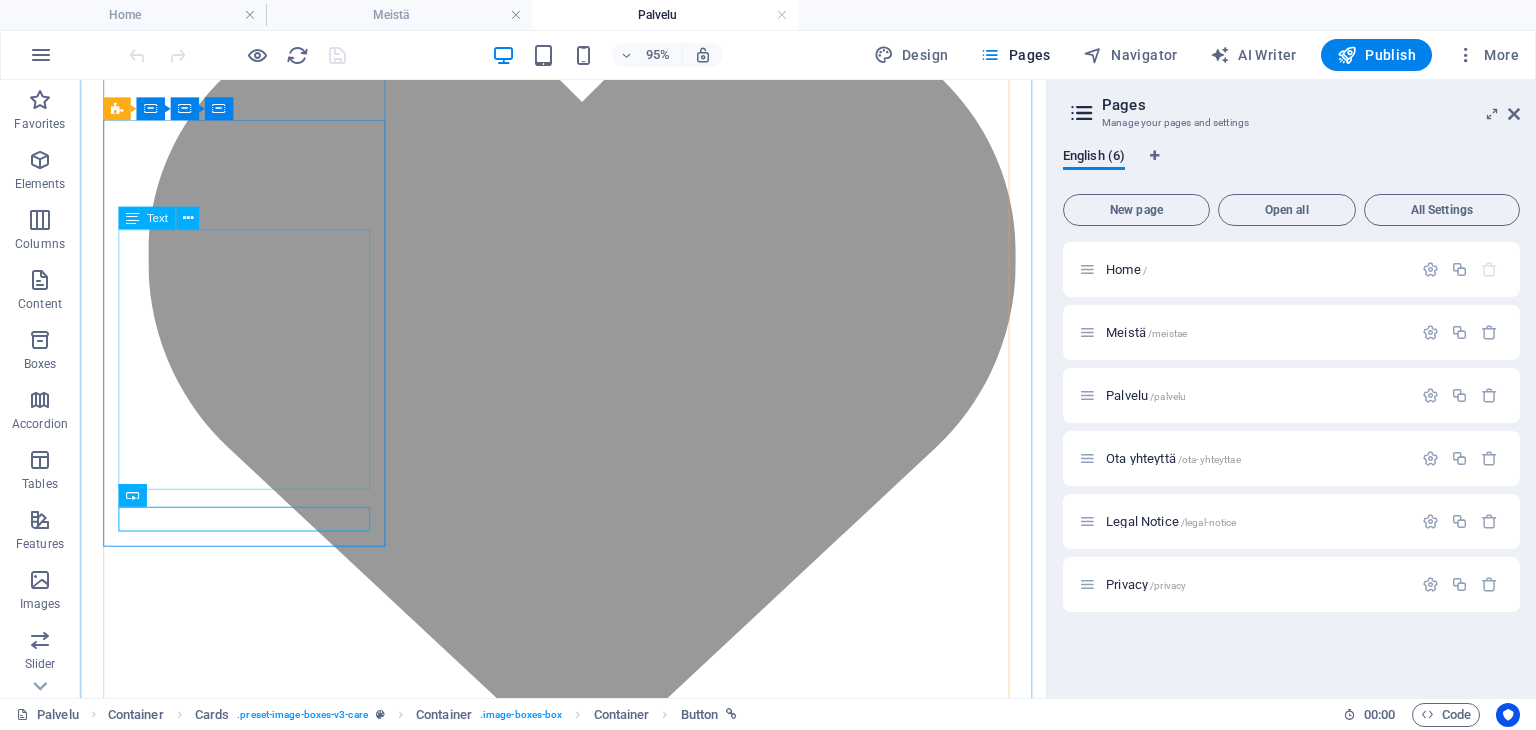 scroll, scrollTop: 1900, scrollLeft: 0, axis: vertical 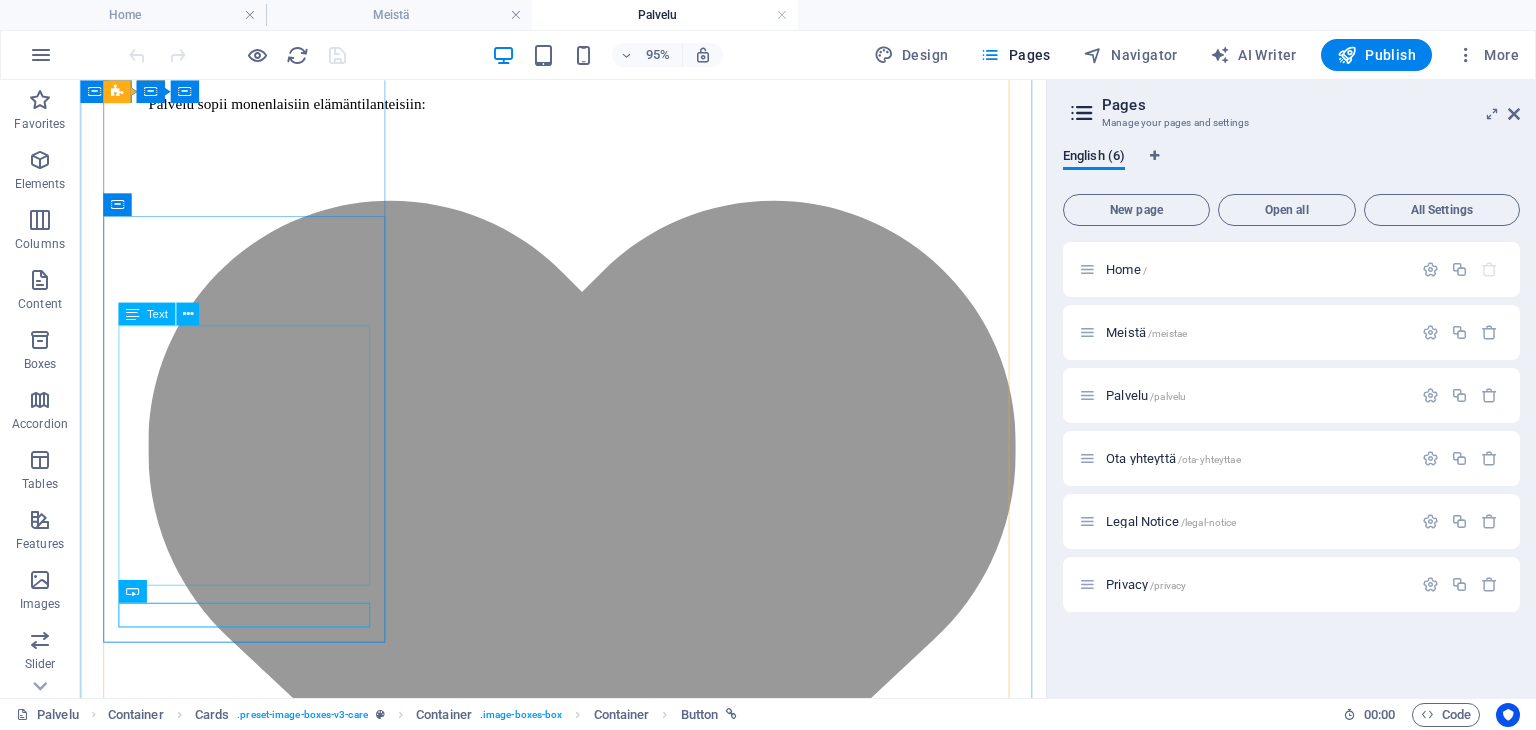 click on "Tarjoamme kiireettömiä kohtaamisia siellä, missä sinä olet – omassa kodissasi, hoivakodissa tai palveluasunnossa. "Tunsin itseni taas näkyväksi. Se hetki kirkasti koko viikon."" at bounding box center (588, 5187) 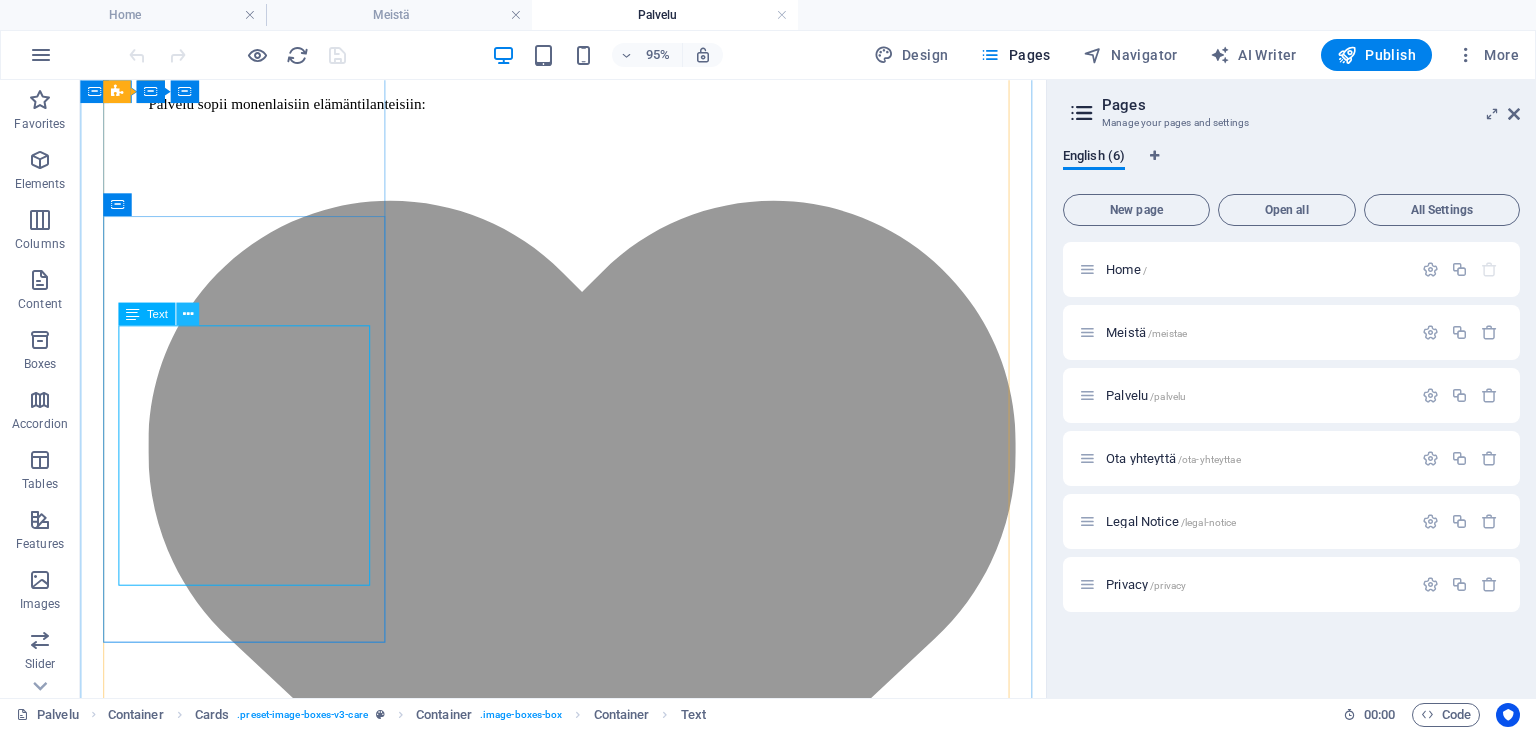 click at bounding box center [187, 314] 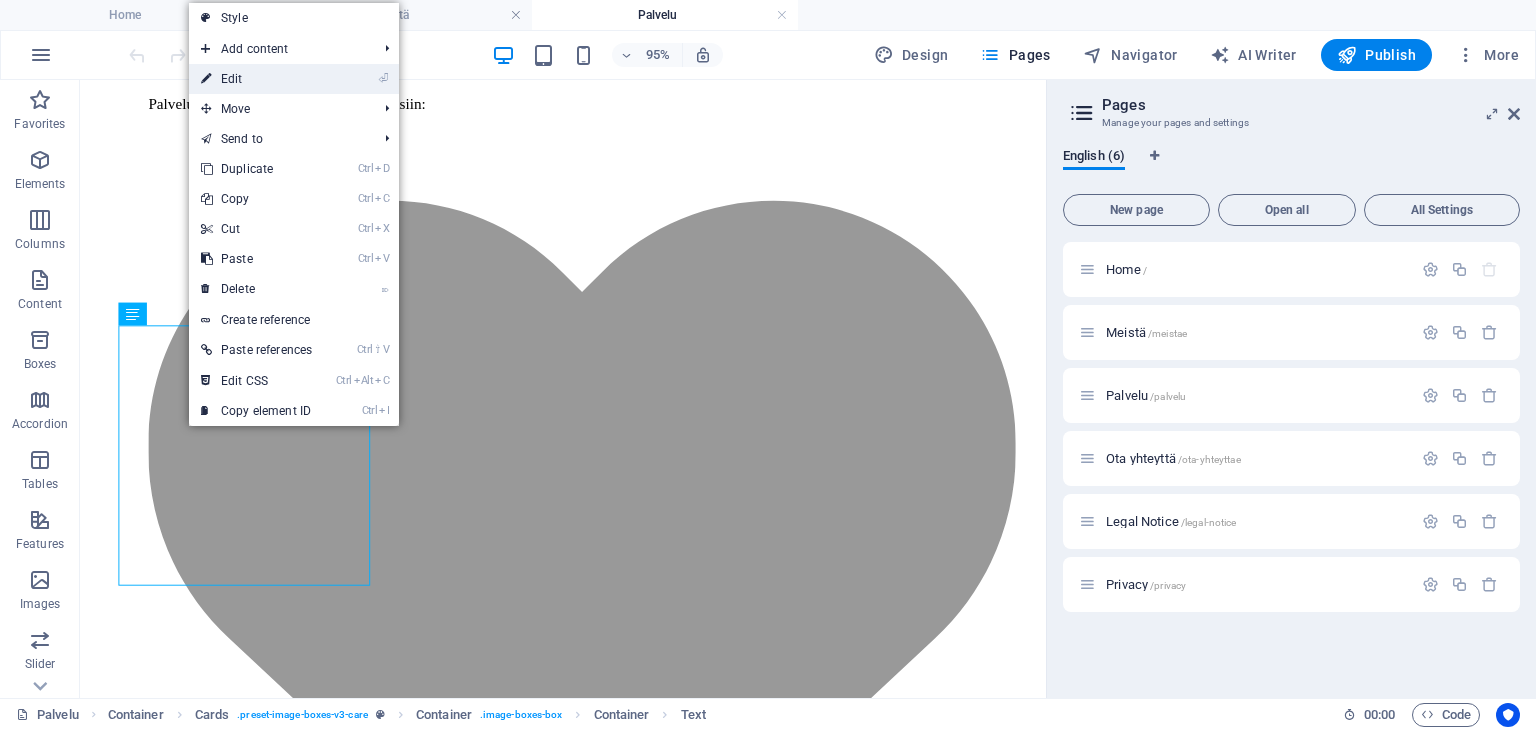 click on "⏎  Edit" at bounding box center [256, 79] 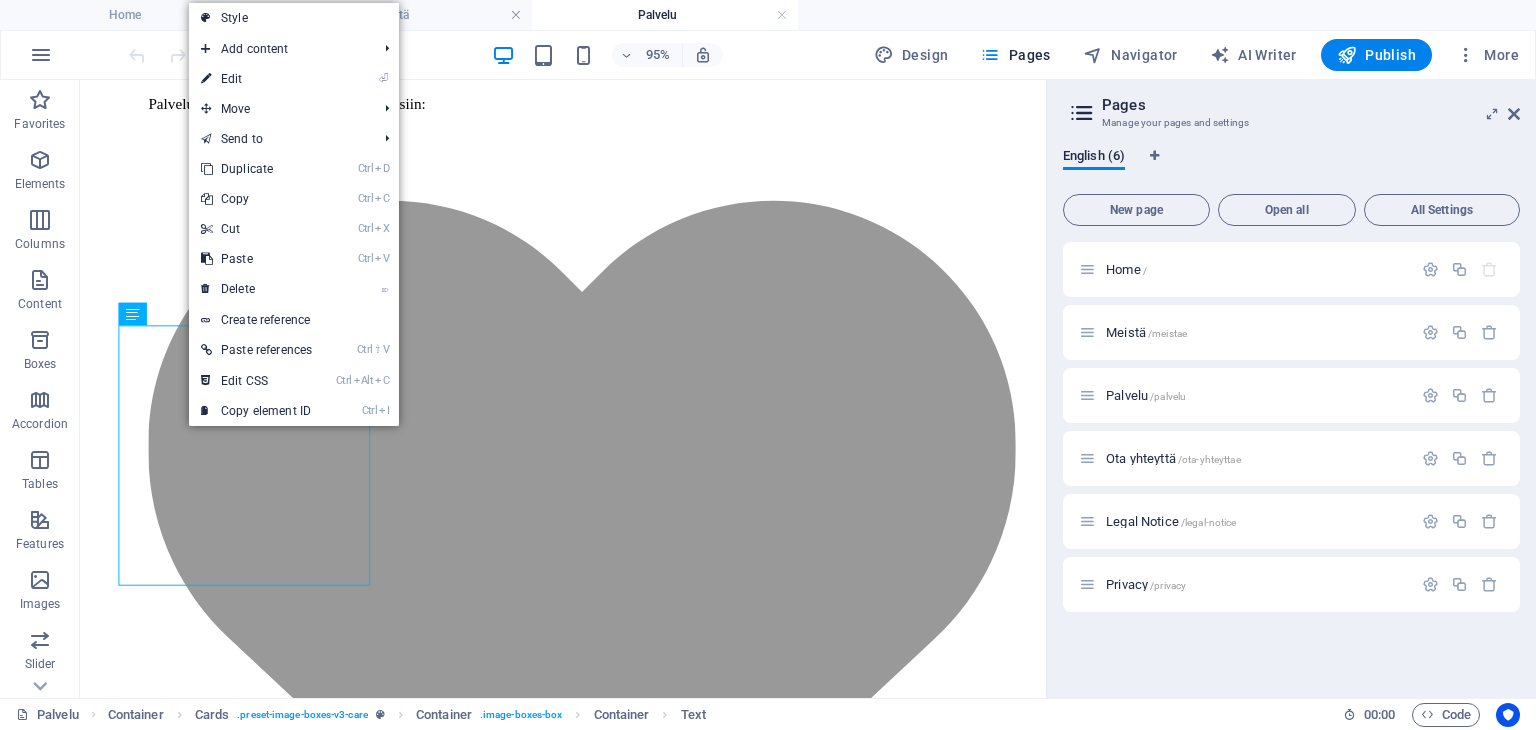 scroll, scrollTop: 1874, scrollLeft: 0, axis: vertical 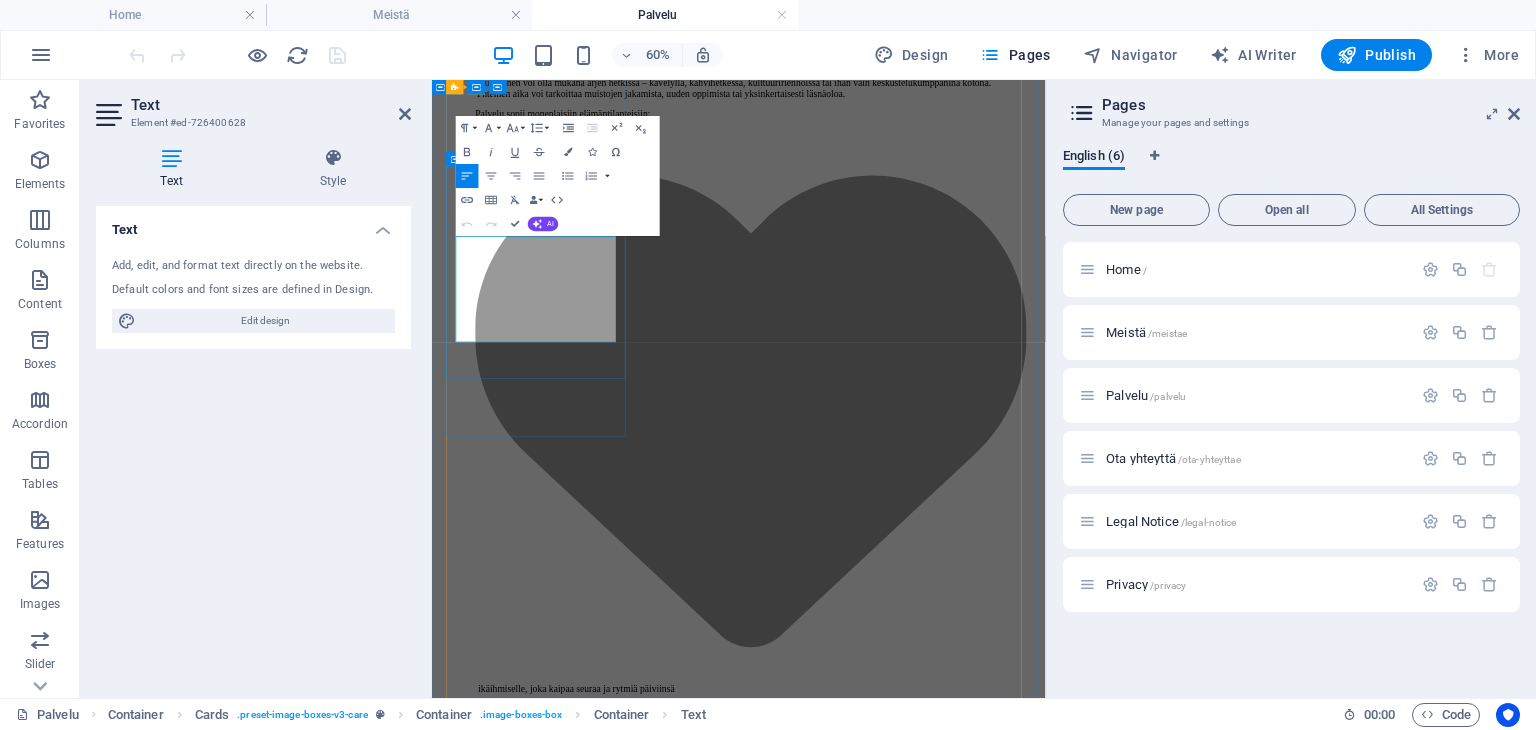 click on ""Tunsin itseni taas näkyväksi. Se hetki kirkasti koko viikon."" at bounding box center [944, 5257] 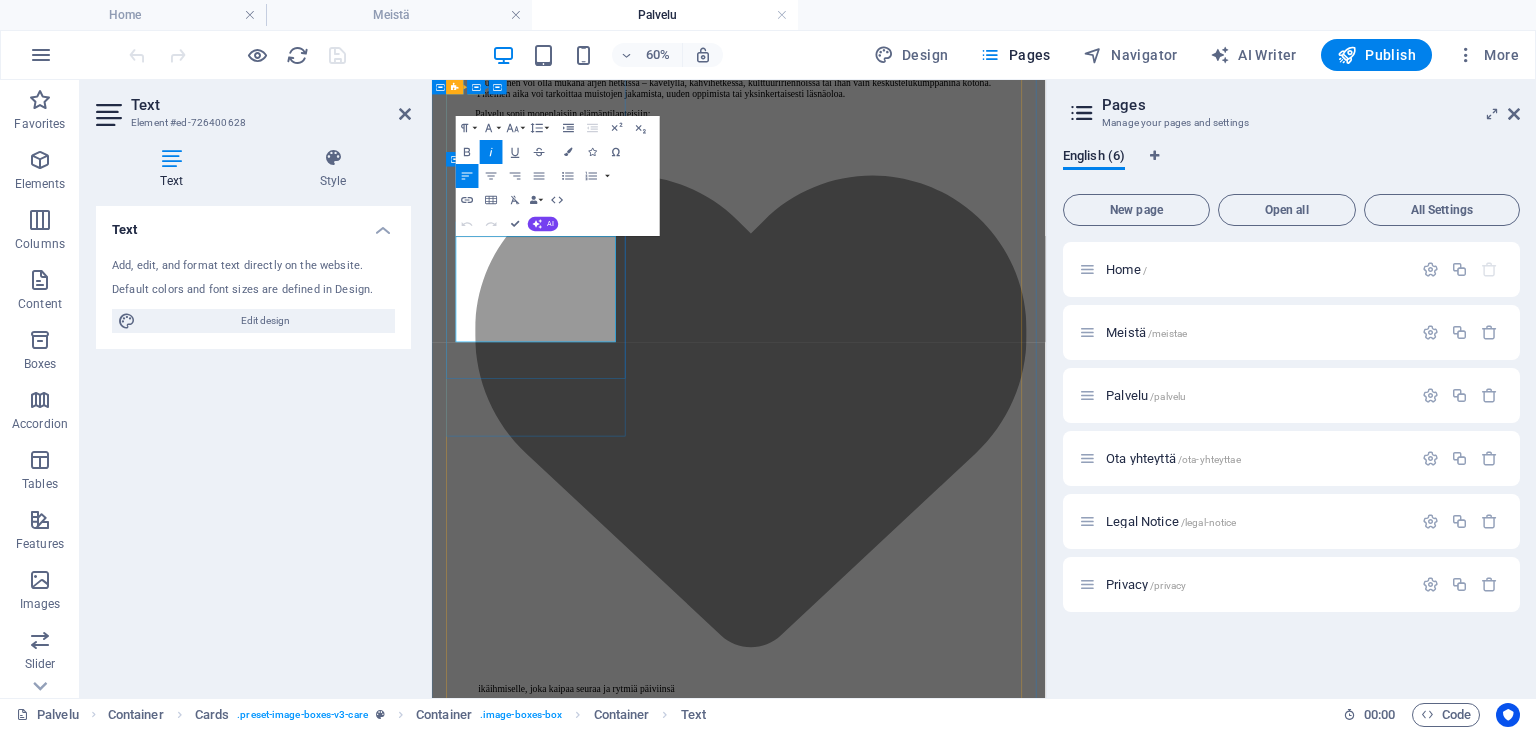 drag, startPoint x: 661, startPoint y: 470, endPoint x: 439, endPoint y: 472, distance: 222.009 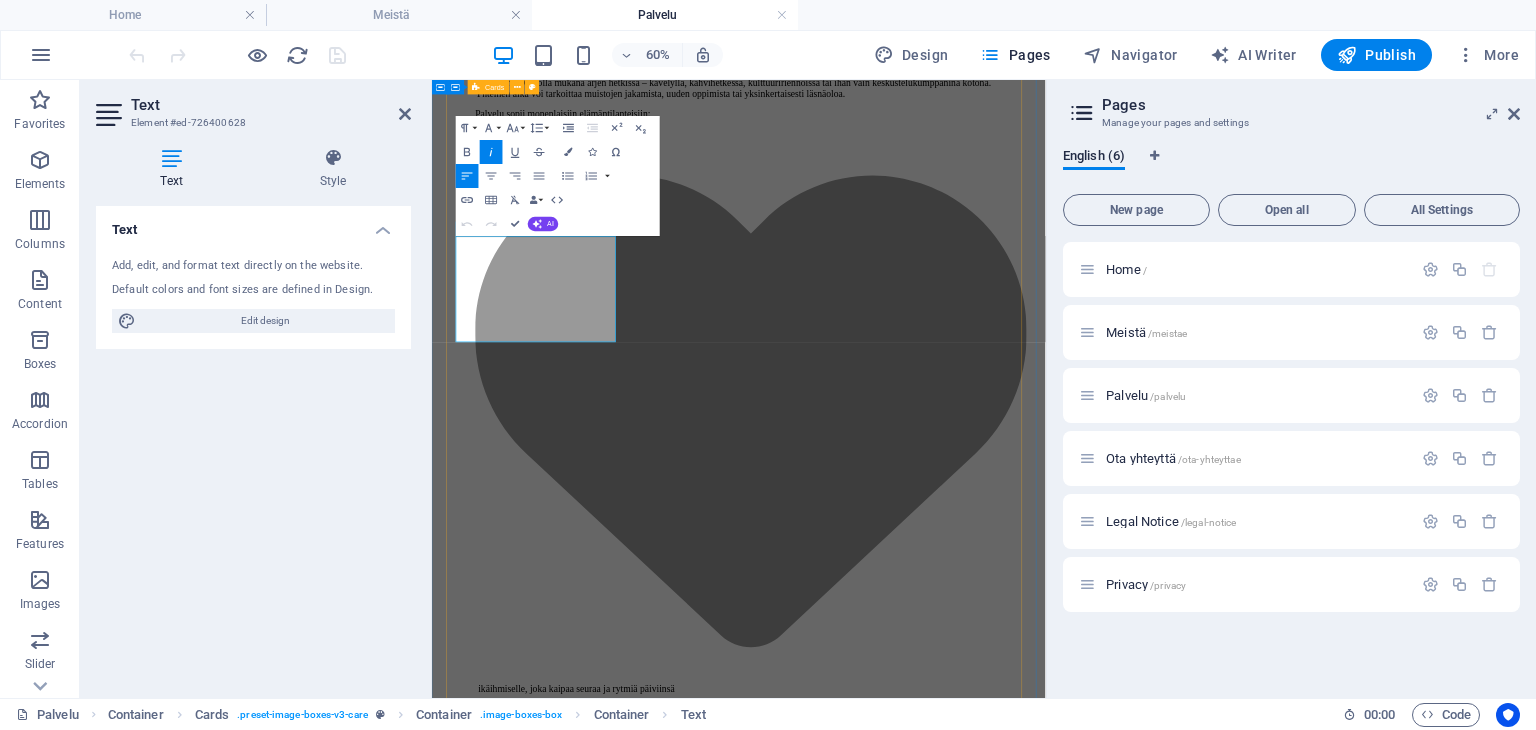 click on "Seurapalvelu kotiin – lämmin kohtaaminen arjessa Tarjoamme kiireettömiä kohtaamisia siellä, missä sinä olet – omassa kodissasi, hoivakodissa tai palveluasunnossa. "Tunsin itseni taas näkyväksi. Se hetki kirkasti koko viikon." Read More      Saattopalvelu ja ulkoiluapu – turvallisesti yhdessä liikkeelle Lääkärikäynnille, kauppaan, asioille tai kävelylenkille ei tarvitse lähteä yksin.  "En ollut käynyt ulkona viikkoihin. Nyt odotan torstain yhteiskävelyä kuin juhlaa." Read More      Kahvihetki & kuuntelija – aikaa puhua ja tulla kuulluksi Usein tarvitaan läsnäoleva ihminen ja kuppi teetä tai kahvia ja murheet voivat väistyä. "Hän ei yrittänyt korjata mitään. Hän vain kuunteli. Ja se riitti." Read More      Perheapu ja arjen tuki lapsiperheille Granny auttaa perheitä jaksamaan. Seuralaisemme voi olla läsnä, kun tarvitset lisäkäsiä  "Kun seuralainen tuli, sain ensimmäistä kertaa viikkoon juoda kahvin lämpimänä." Read More      Read More" at bounding box center (943, 8539) 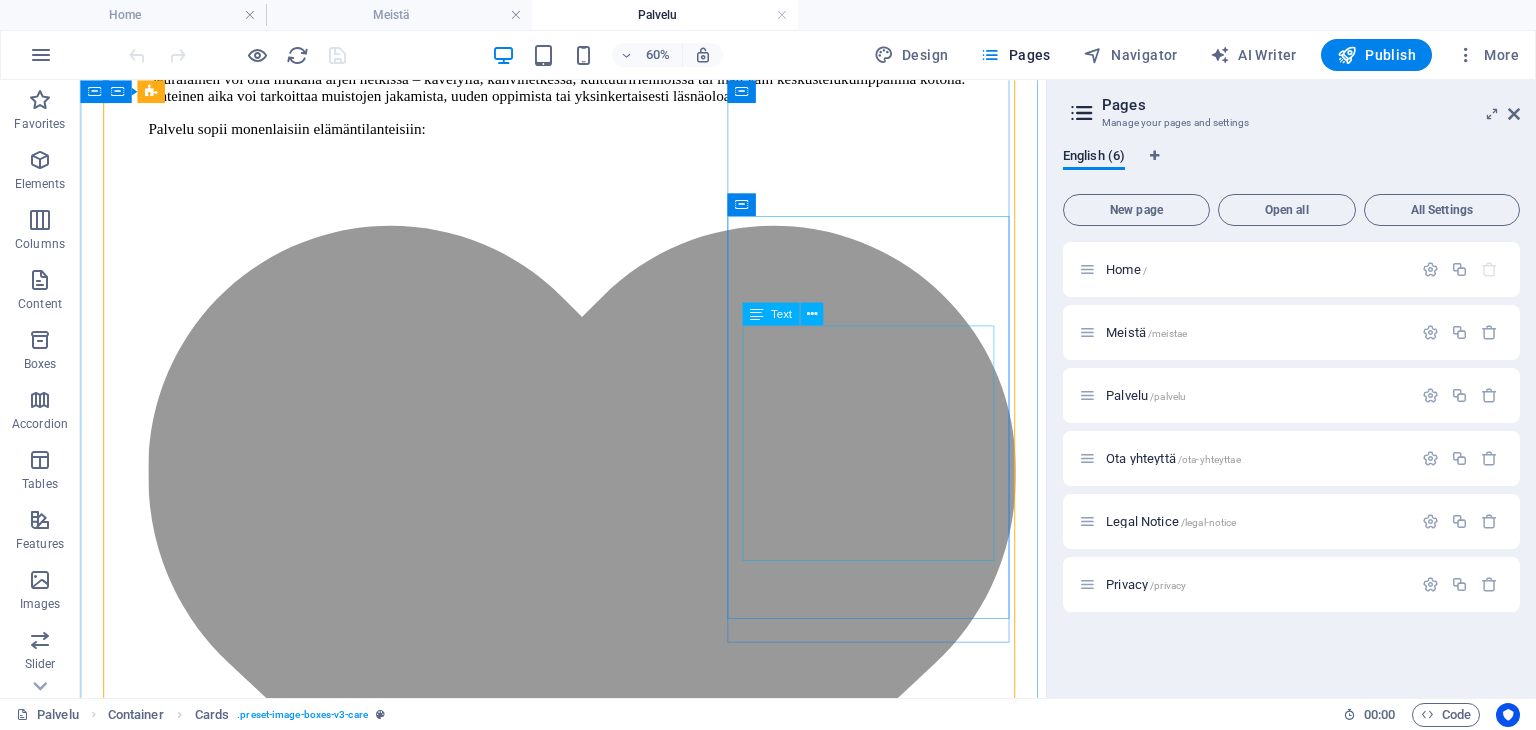 scroll, scrollTop: 1900, scrollLeft: 0, axis: vertical 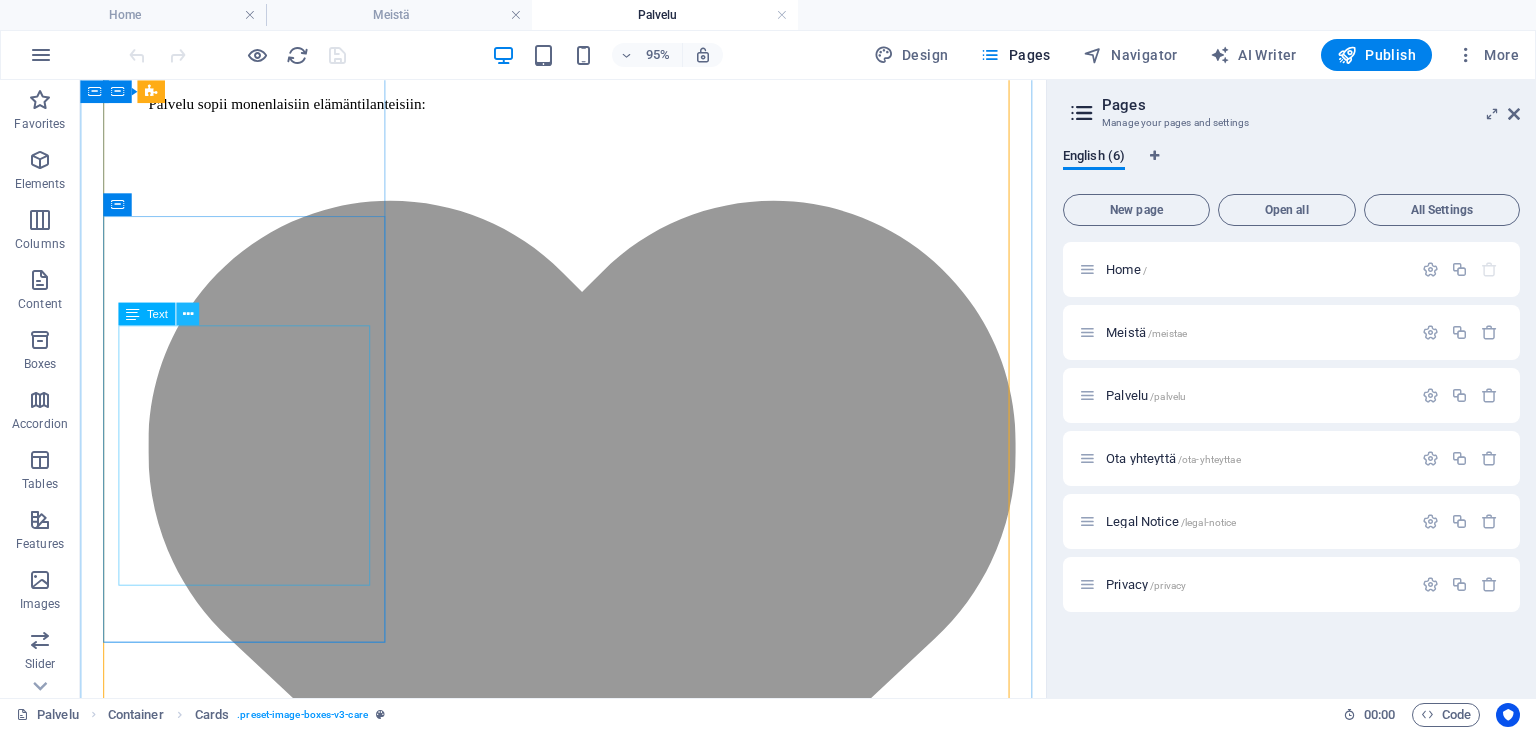 click at bounding box center [187, 314] 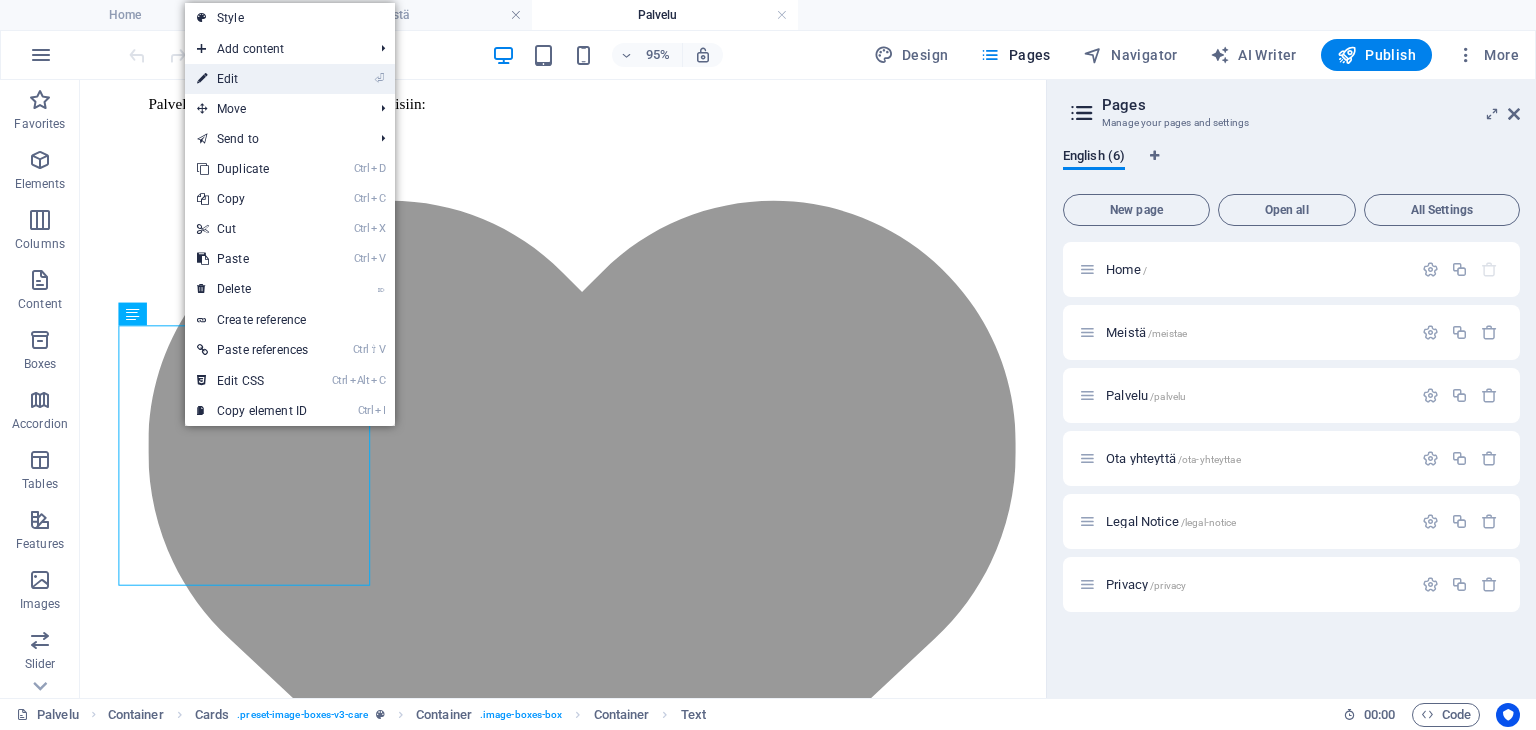 click on "⏎  Edit" at bounding box center [252, 79] 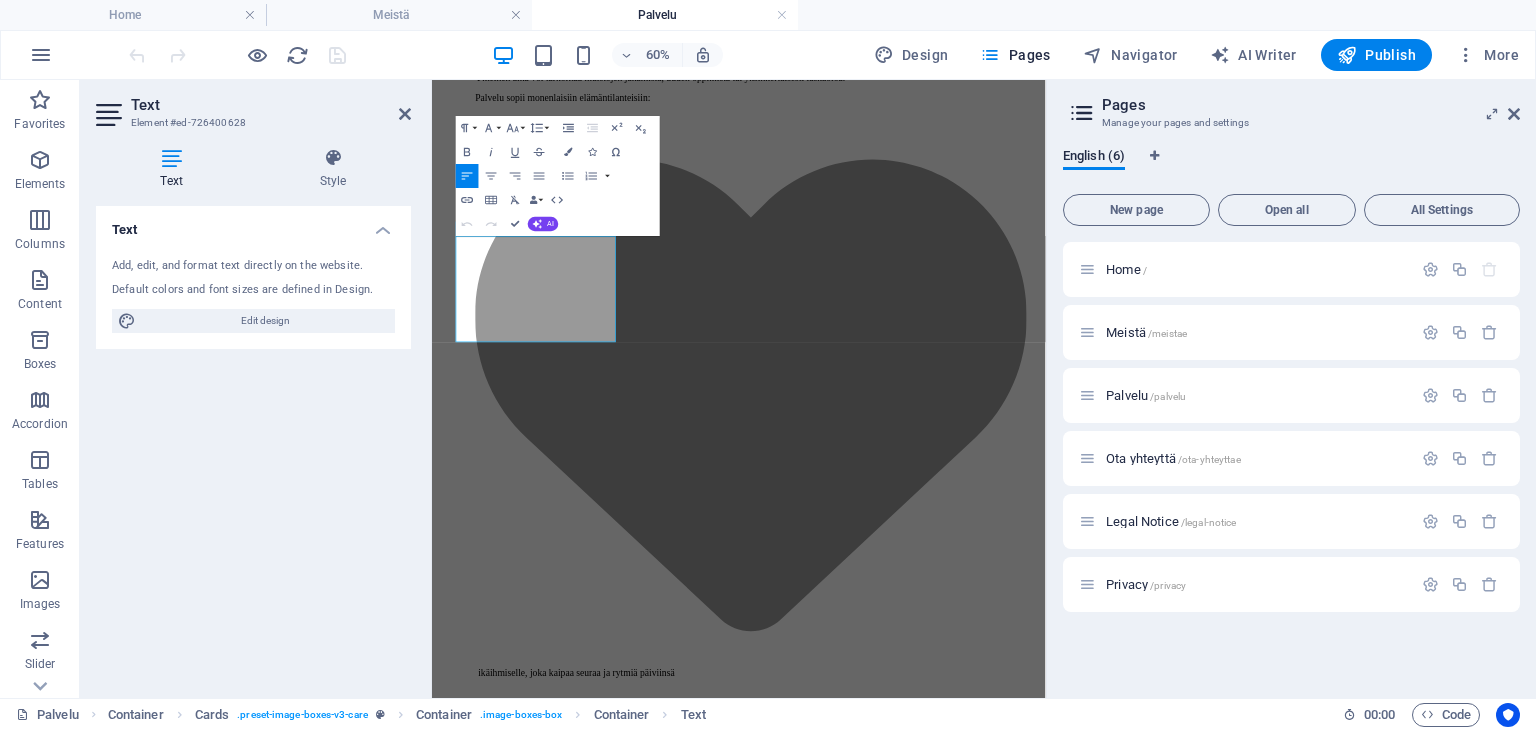 scroll, scrollTop: 1874, scrollLeft: 0, axis: vertical 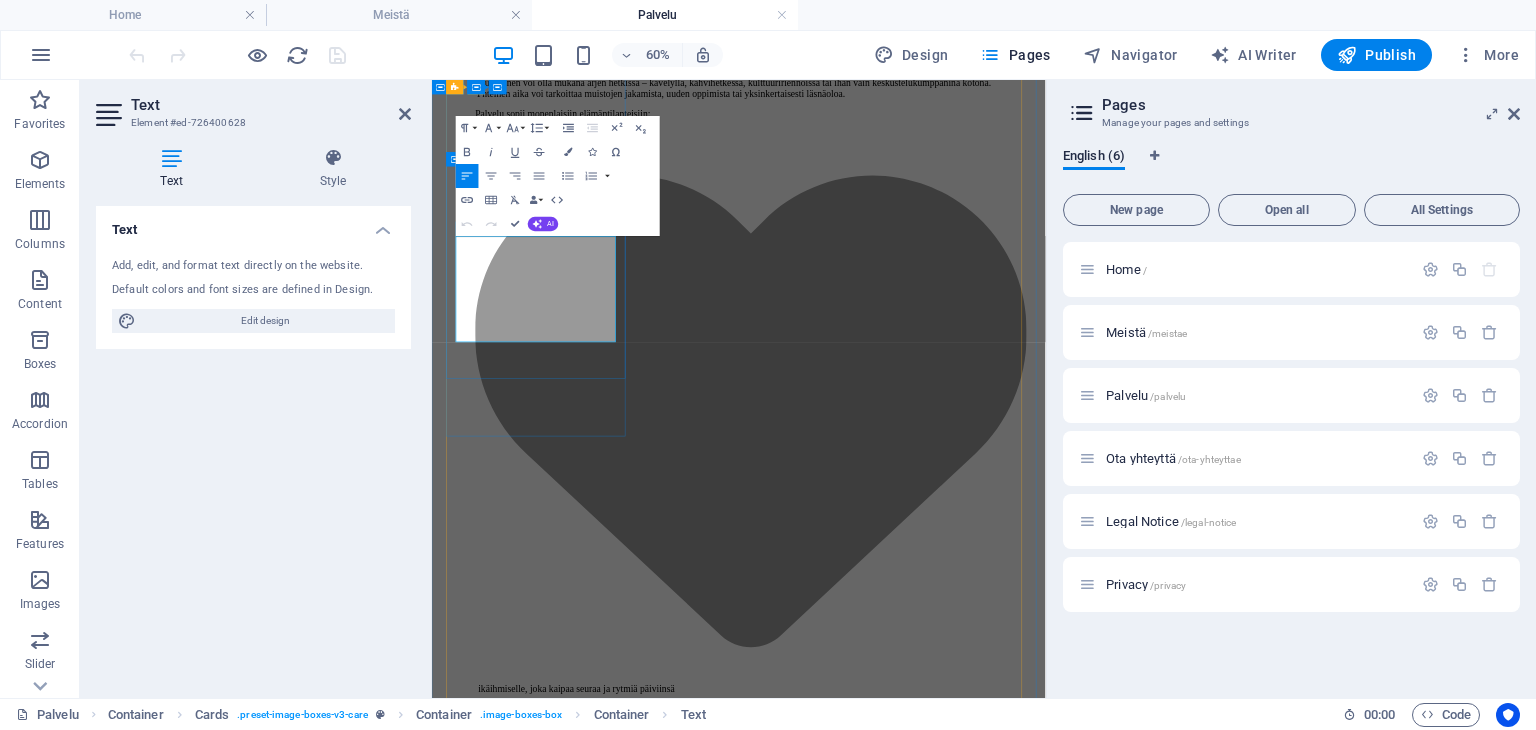 click on ""Tunsin itseni taas näkyväksi. Se hetki kirkasti koko viikon."" at bounding box center (944, 5257) 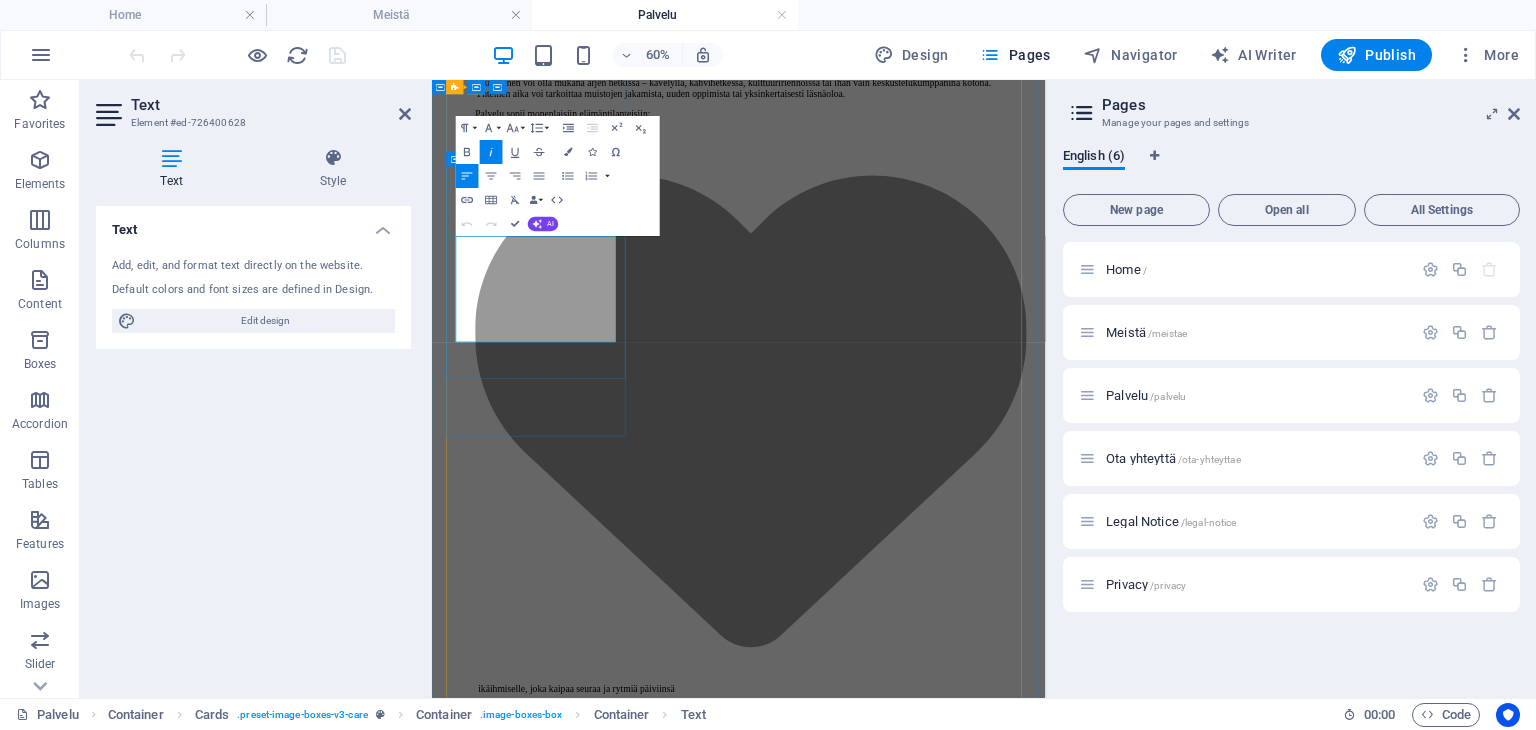 drag, startPoint x: 674, startPoint y: 489, endPoint x: 457, endPoint y: 465, distance: 218.32315 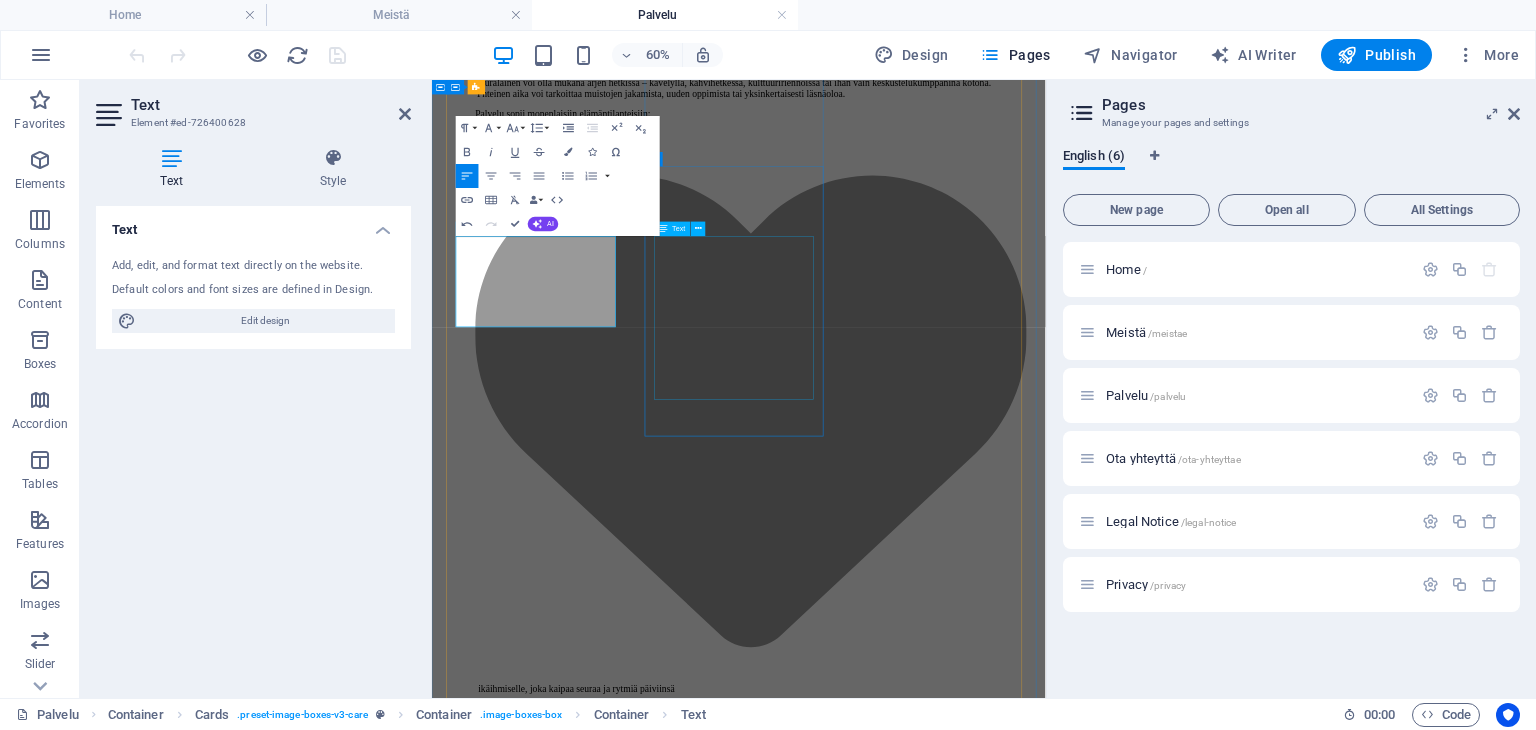 click on "Lääkärikäynnille, kauppaan, asioille tai kävelylenkille ei tarvitse lähteä yksin.  "En ollut käynyt ulkona viikkoihin. Nyt odotan torstain yhteiskävelyä kuin juhlaa."" at bounding box center [943, 6664] 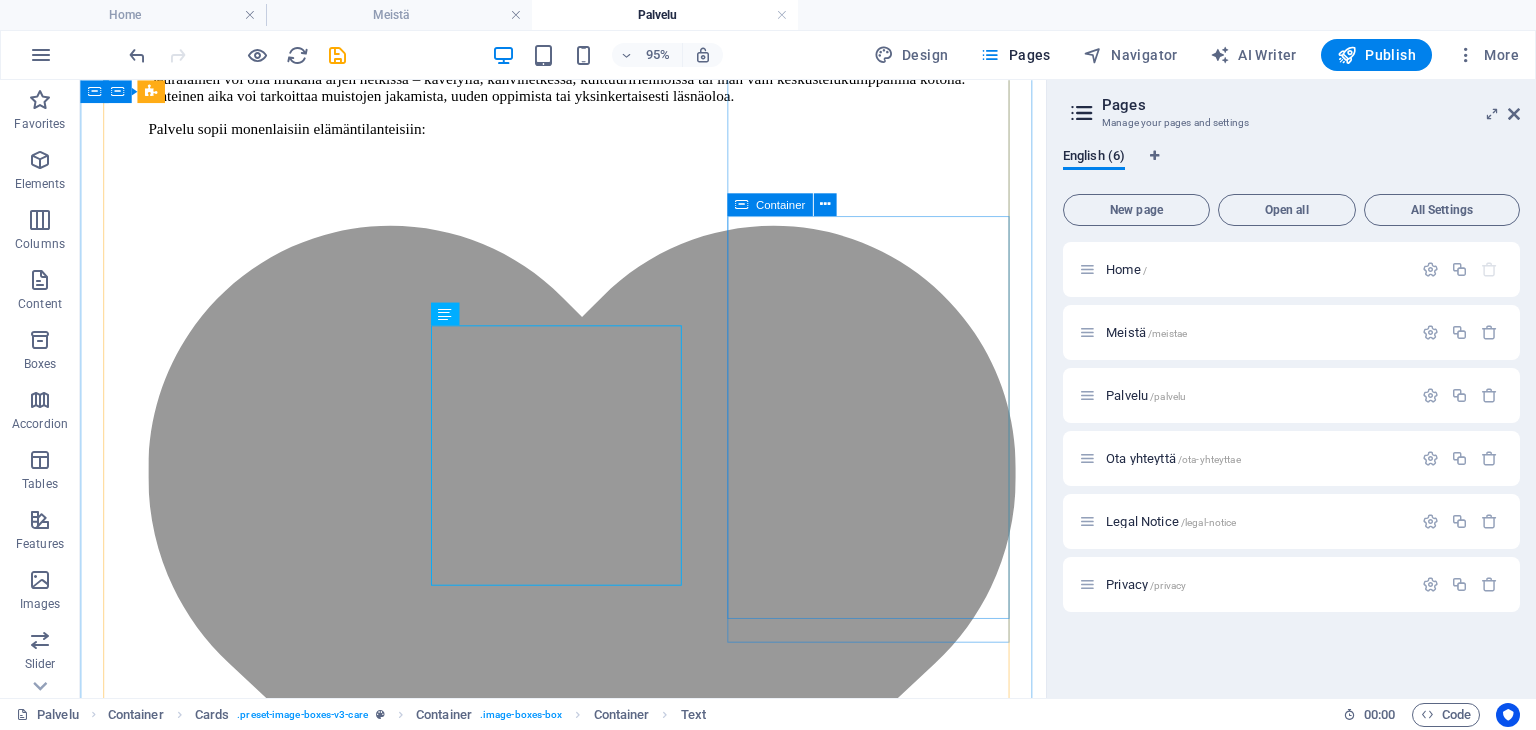 scroll, scrollTop: 1900, scrollLeft: 0, axis: vertical 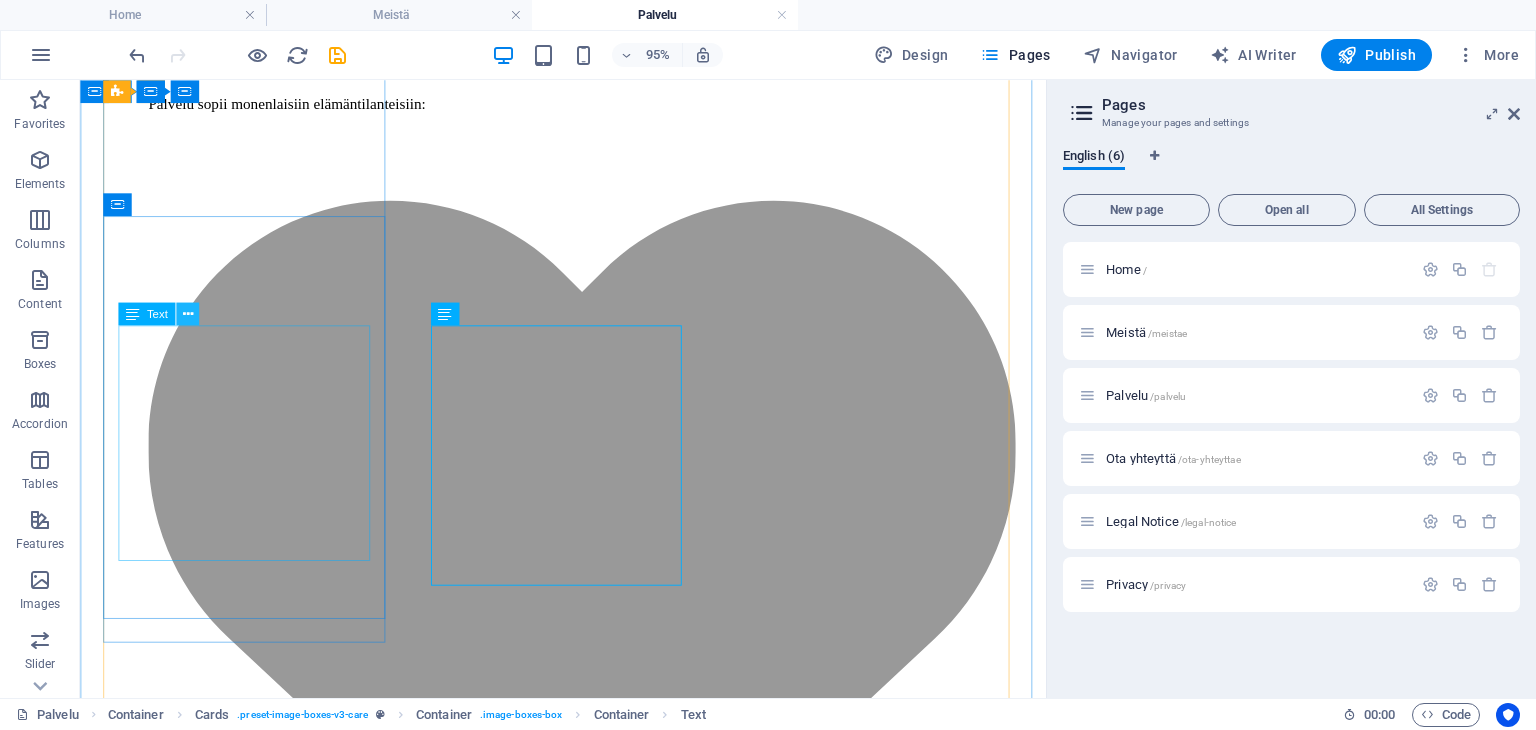 click at bounding box center [187, 314] 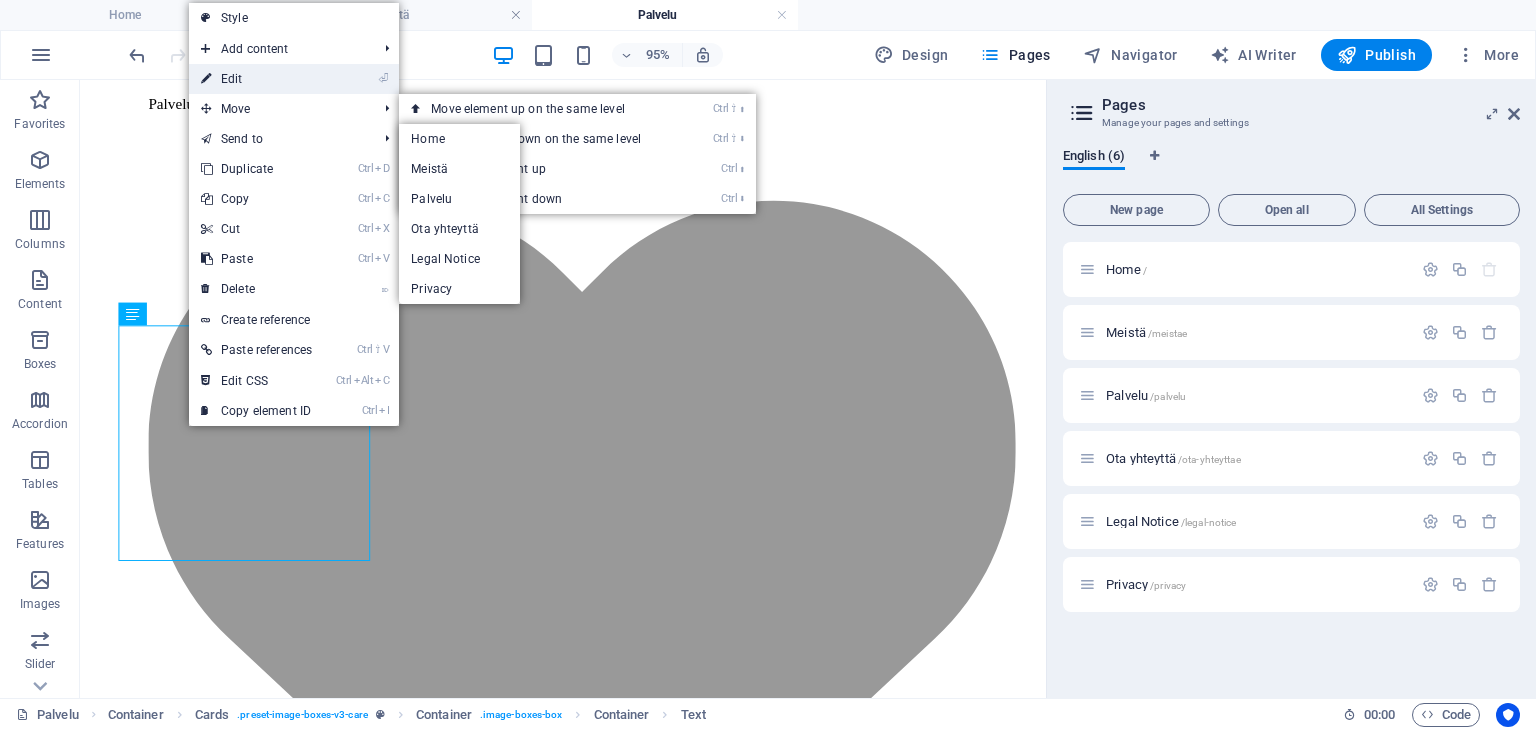 click on "⏎  Edit" at bounding box center (256, 79) 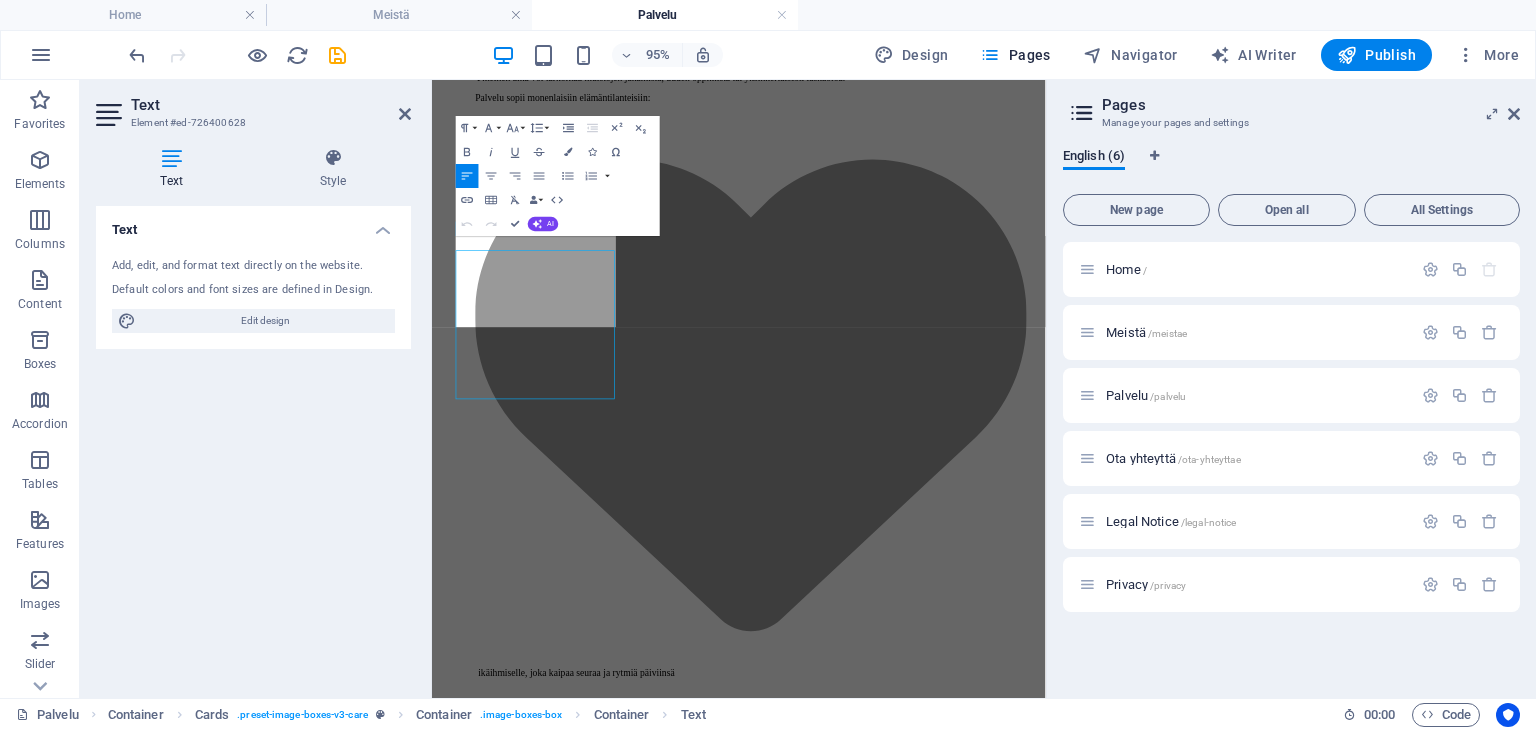 scroll, scrollTop: 1874, scrollLeft: 0, axis: vertical 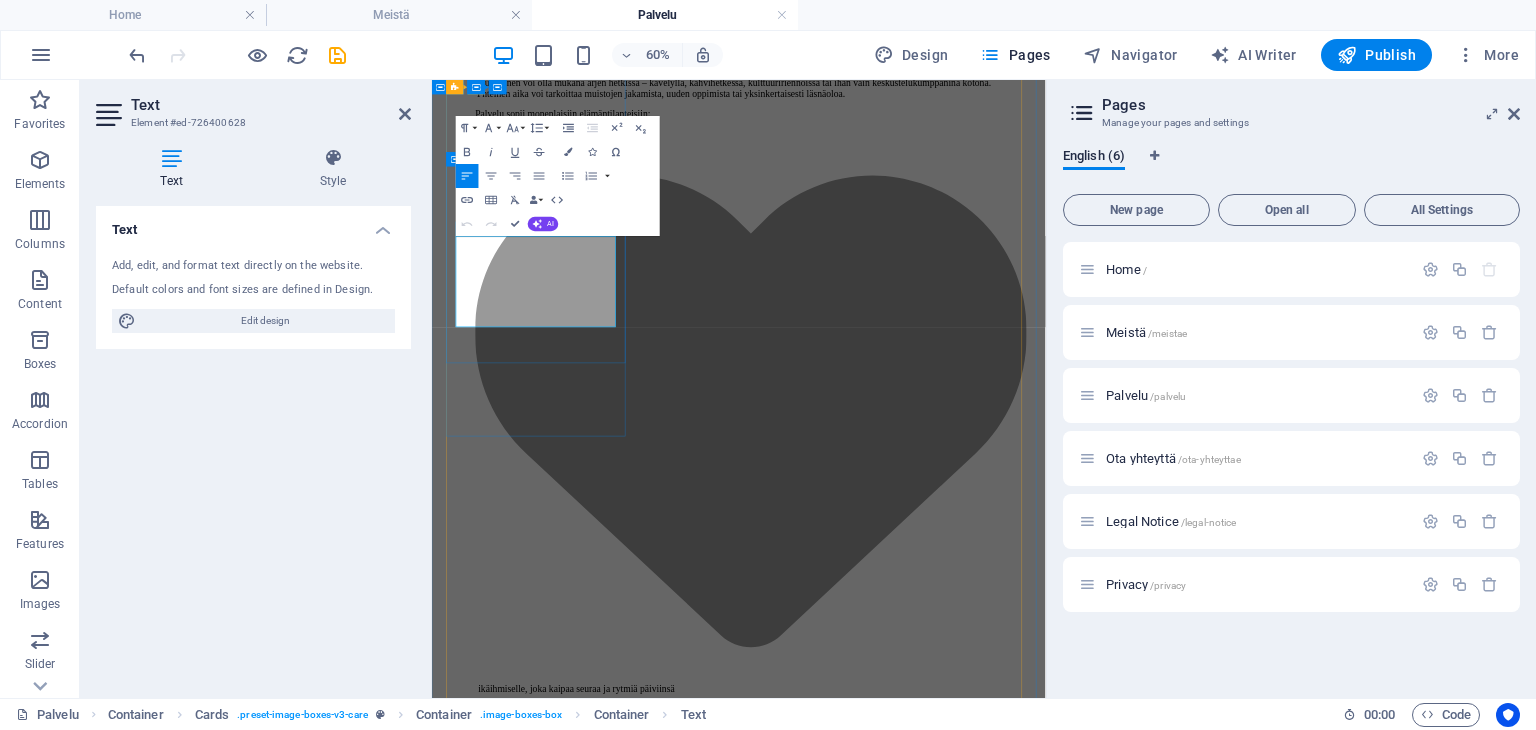 click at bounding box center (944, 5257) 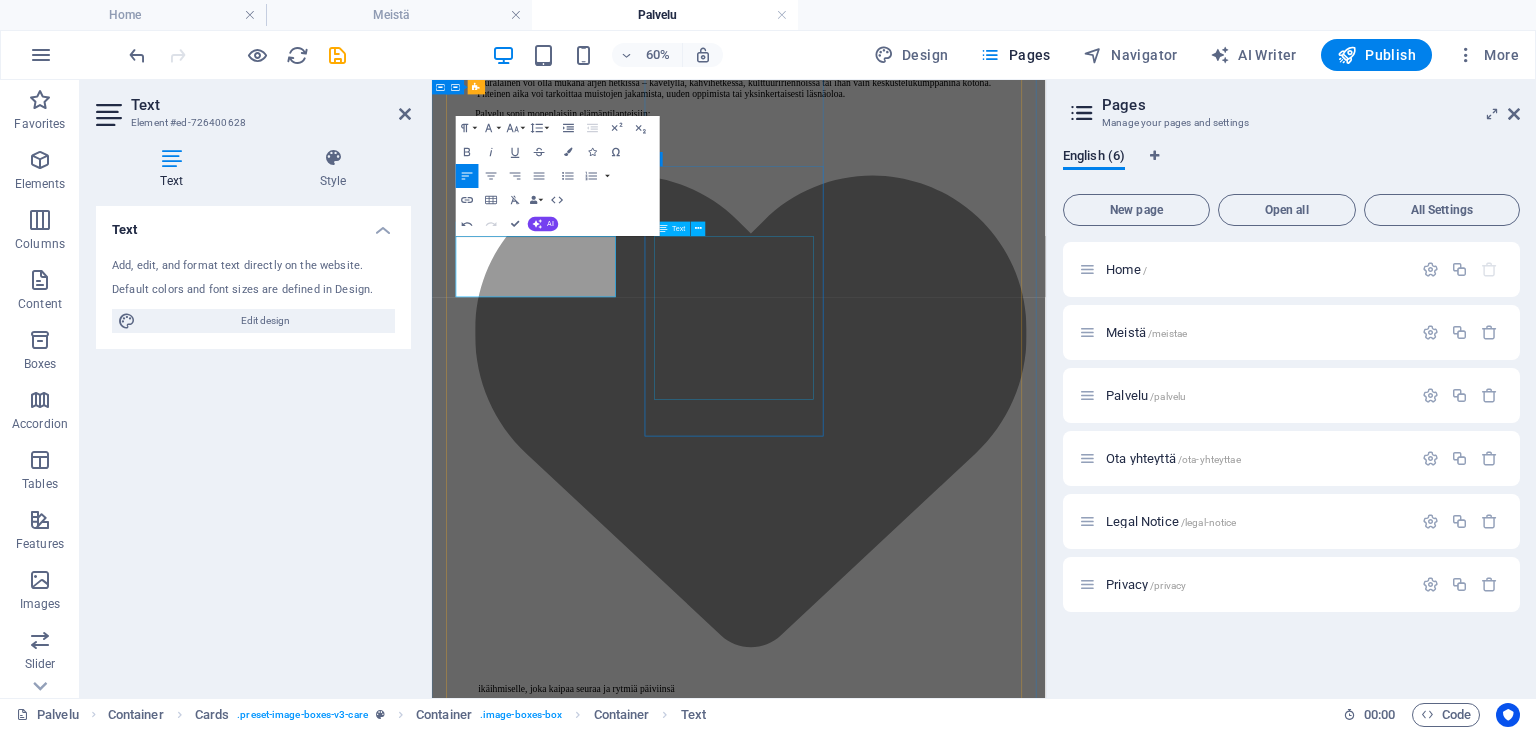click on "Lääkärikäynnille, kauppaan, asioille tai kävelylenkille ei tarvitse lähteä yksin.  "En ollut käynyt ulkona viikkoihin. Nyt odotan torstain yhteiskävelyä kuin juhlaa."" at bounding box center (943, 6630) 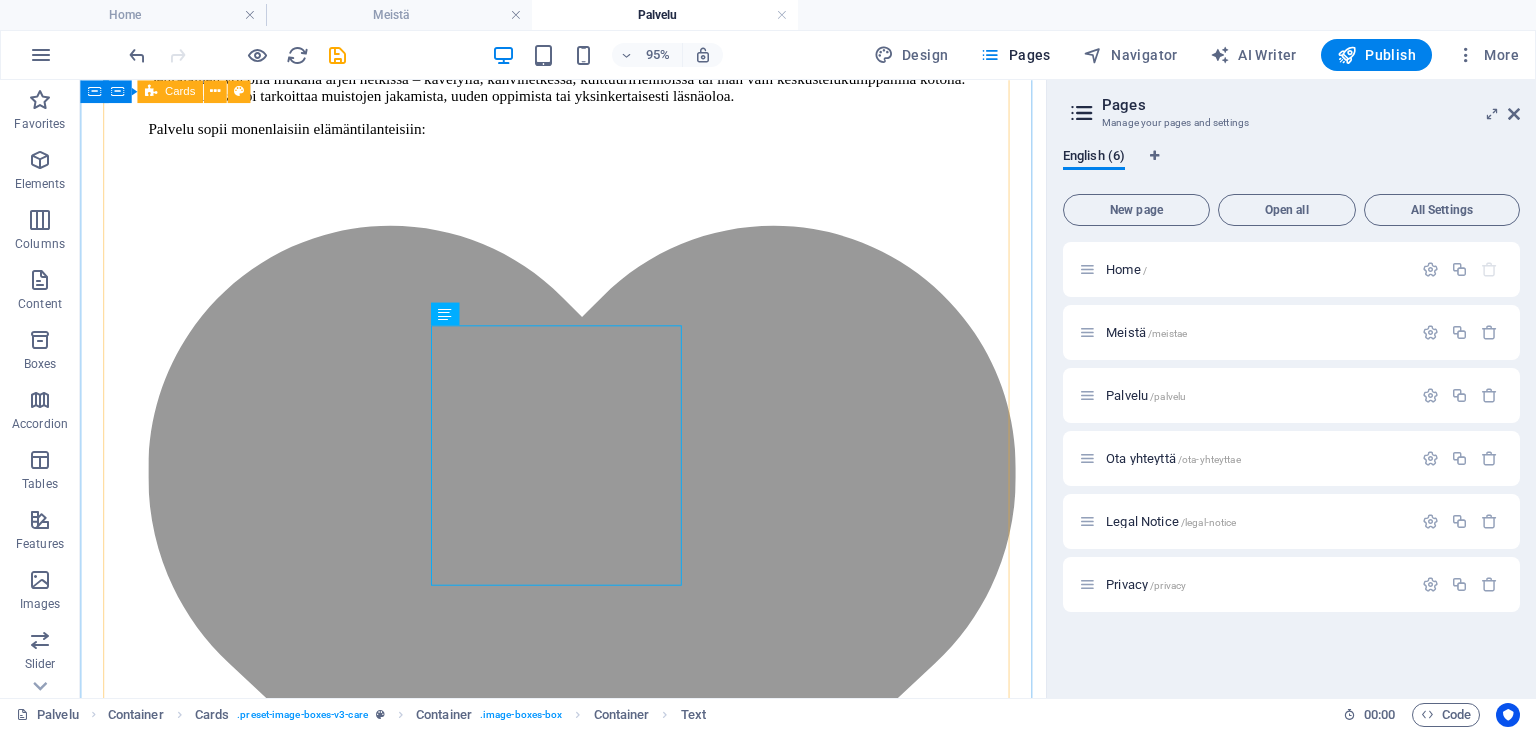 scroll, scrollTop: 1900, scrollLeft: 0, axis: vertical 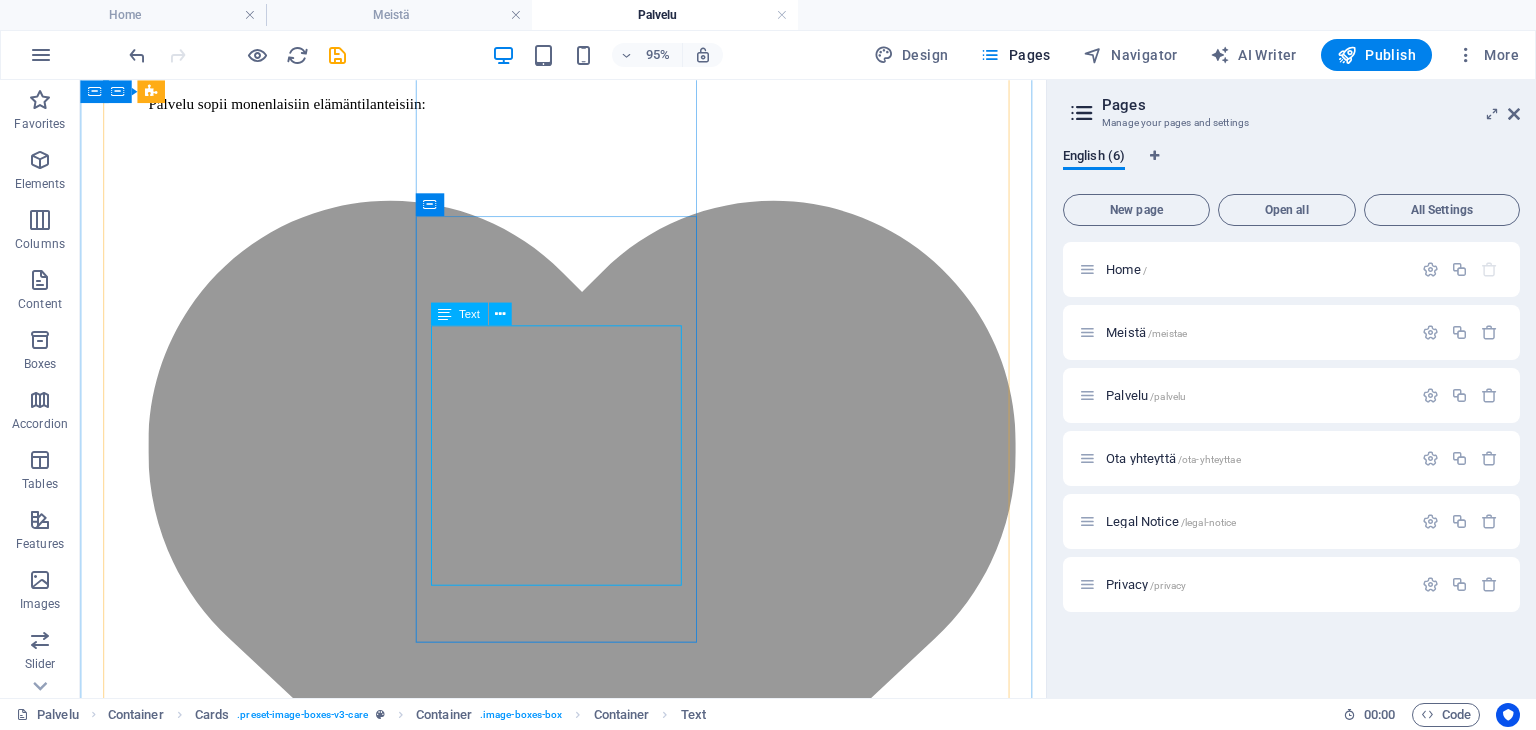 click on "Lääkärikäynnille, kauppaan, asioille tai kävelylenkille ei tarvitse lähteä yksin.  "En ollut käynyt ulkona viikkoihin. Nyt odotan torstain yhteiskävelyä kuin juhlaa."" at bounding box center (588, 6570) 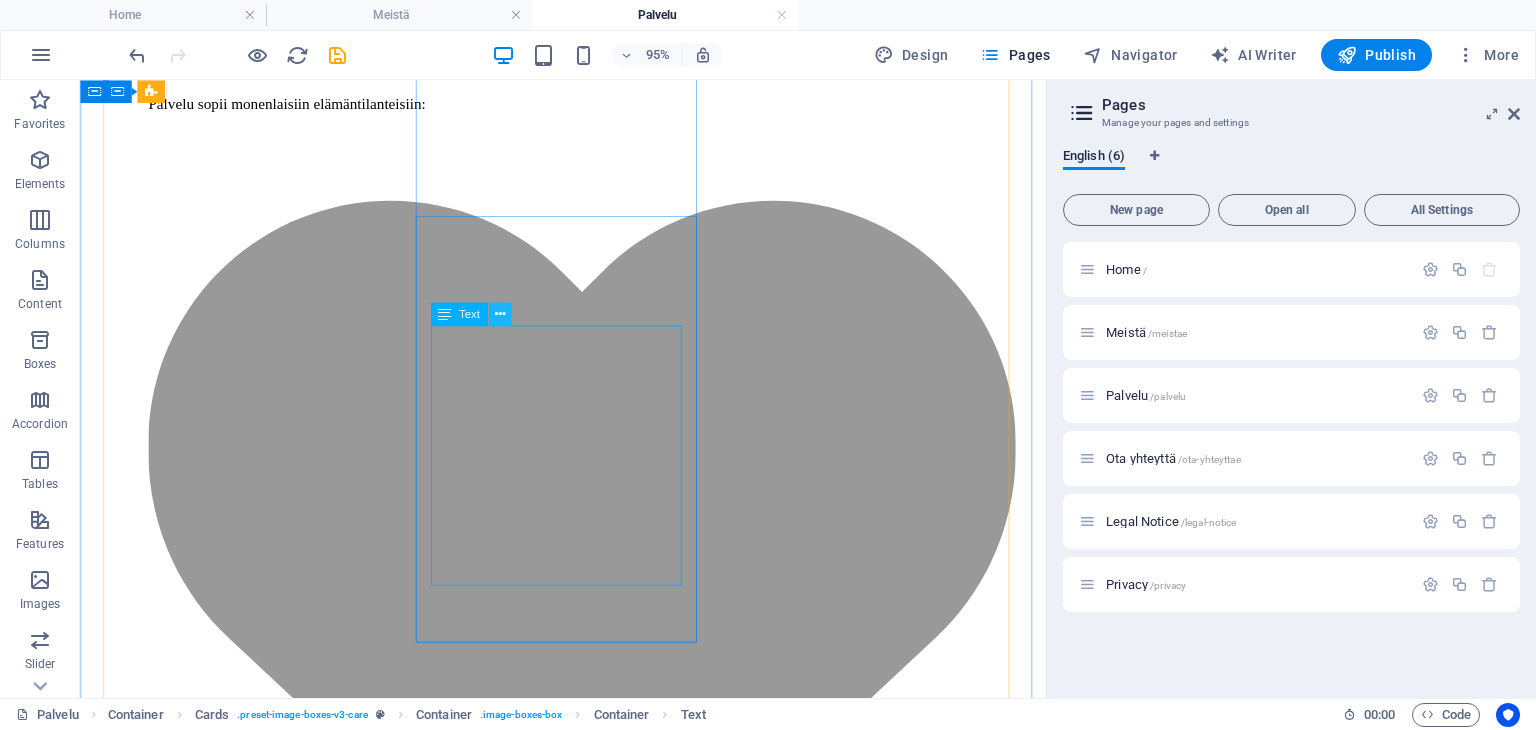 click at bounding box center (499, 314) 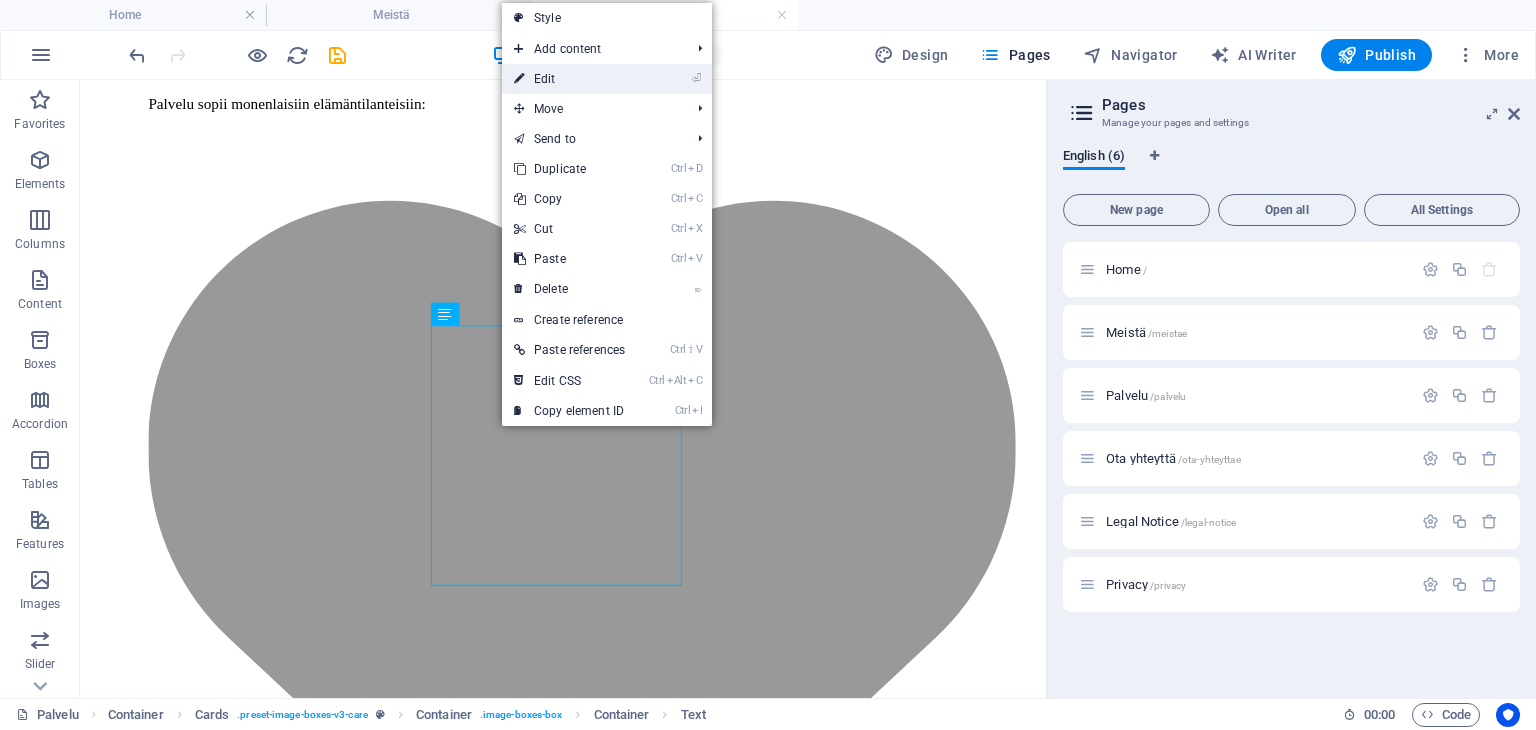click on "⏎  Edit" at bounding box center [569, 79] 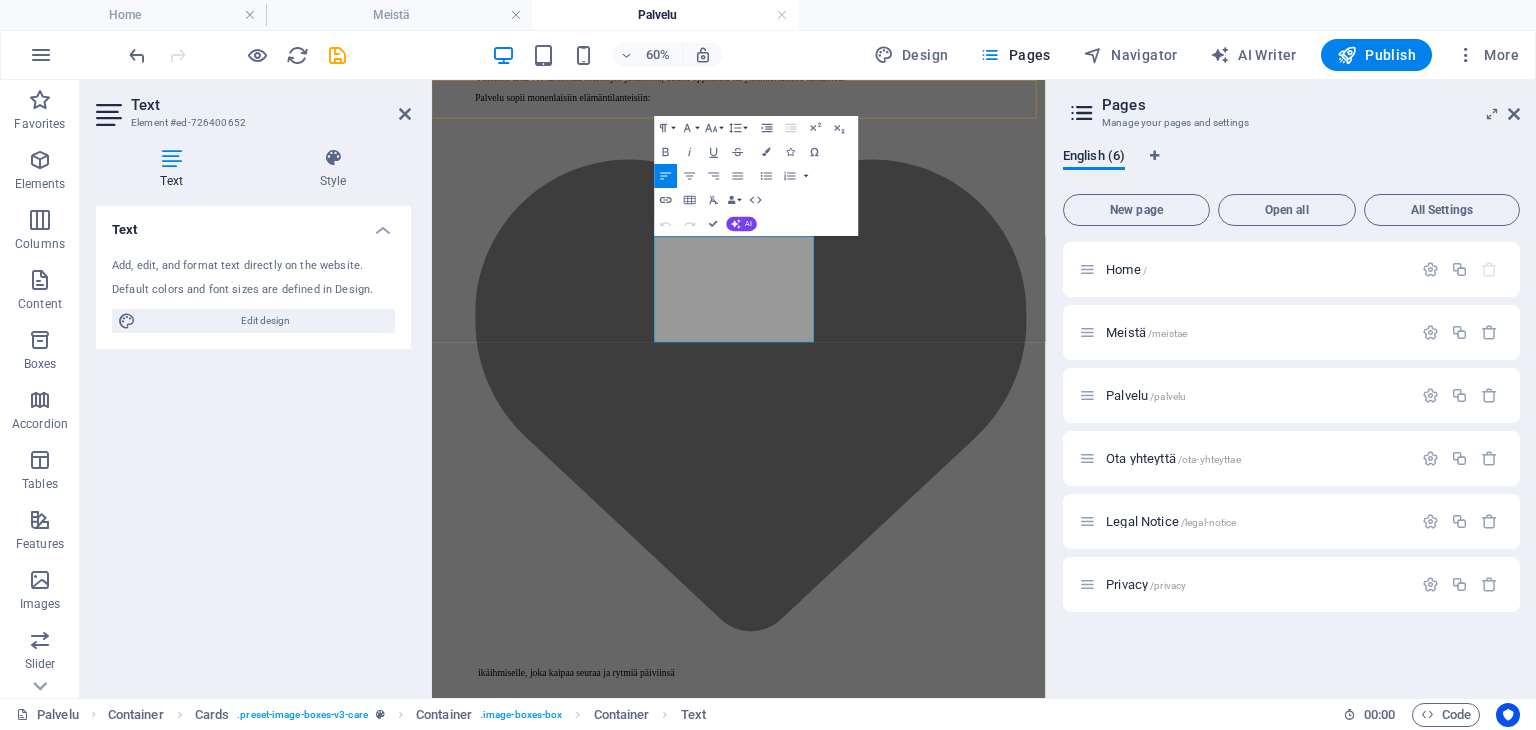 scroll, scrollTop: 1874, scrollLeft: 0, axis: vertical 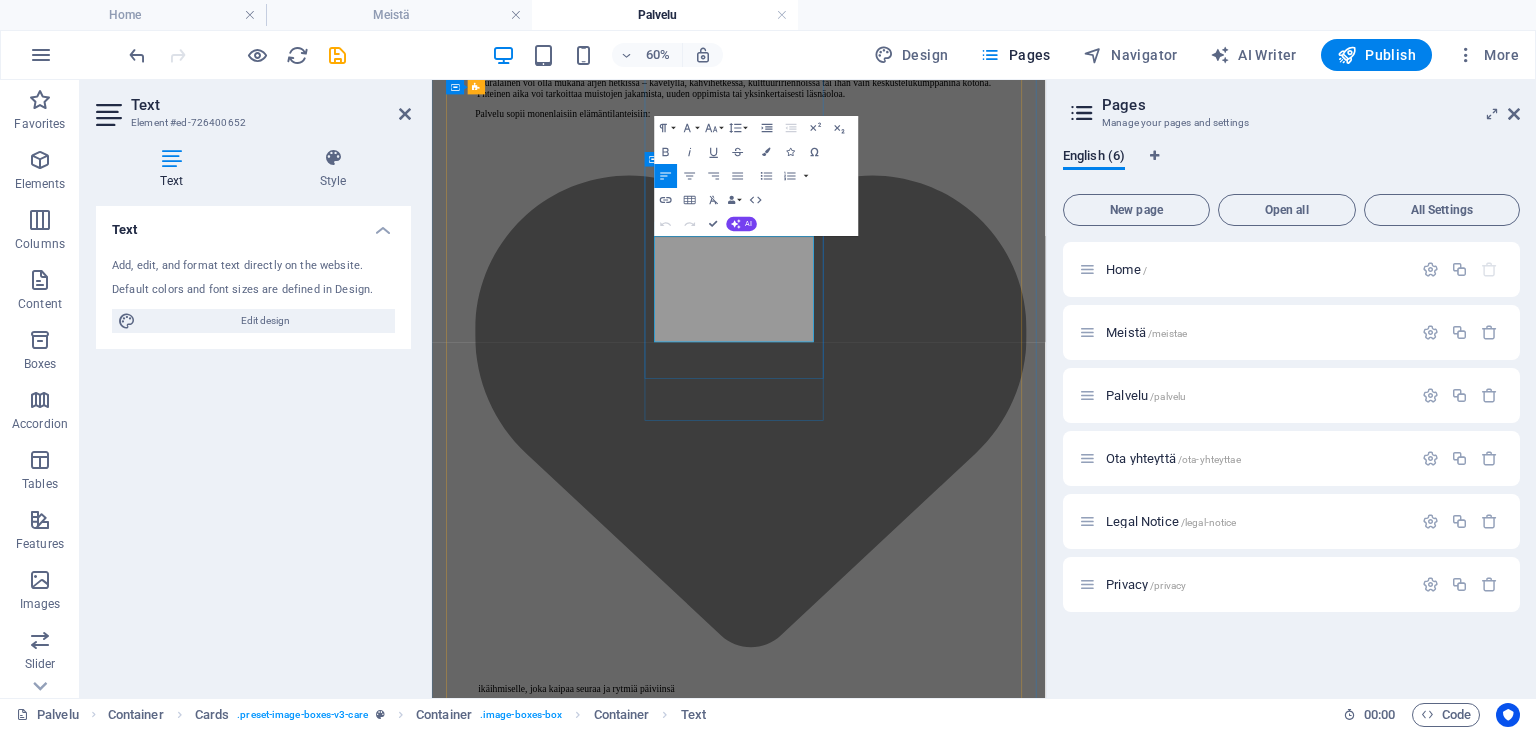 click on ""En ollut käynyt ulkona viikkoihin. Nyt odotan torstain yhteiskävelyä kuin juhlaa."" at bounding box center [944, 6647] 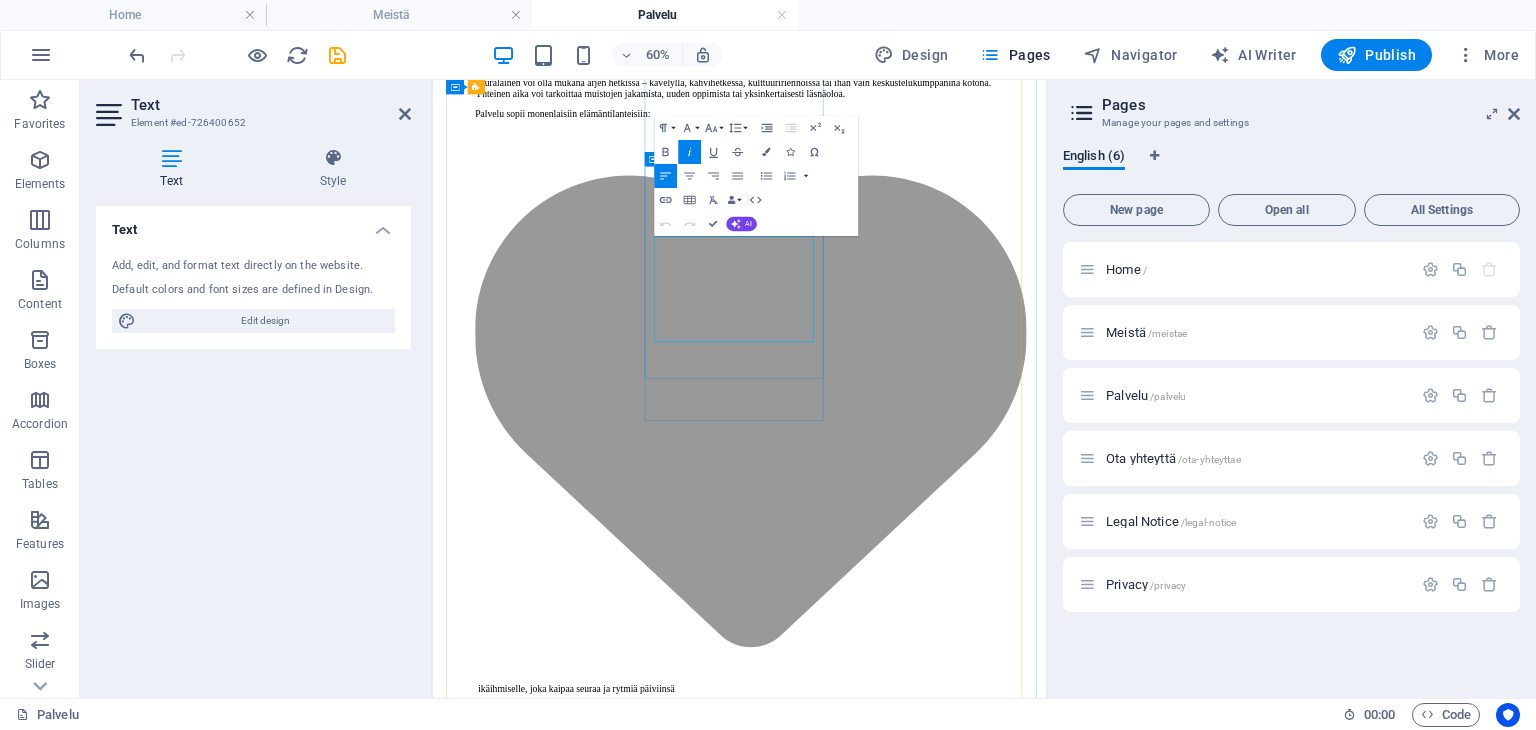 drag, startPoint x: 907, startPoint y: 493, endPoint x: 809, endPoint y: 436, distance: 113.37107 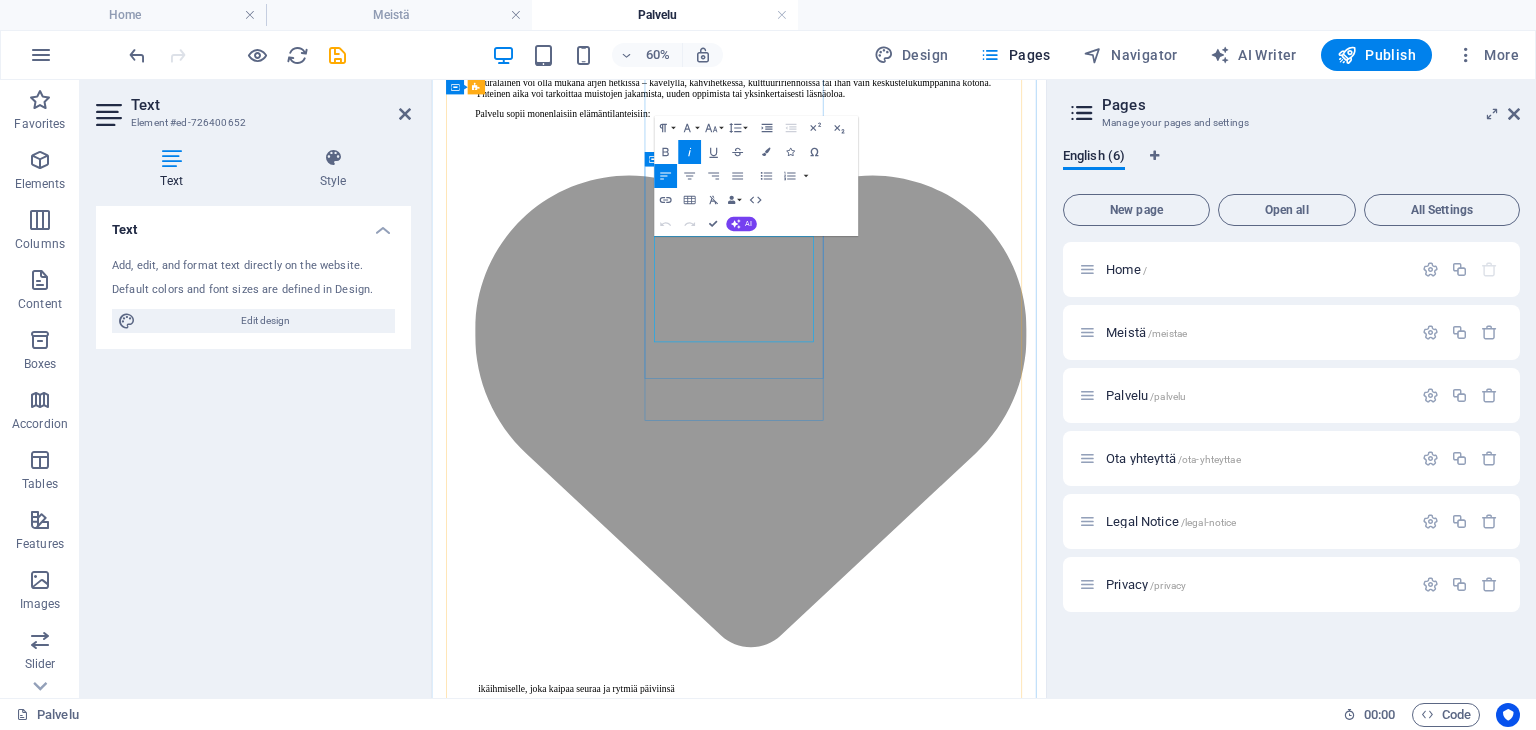 drag, startPoint x: 898, startPoint y: 489, endPoint x: 794, endPoint y: 426, distance: 121.59358 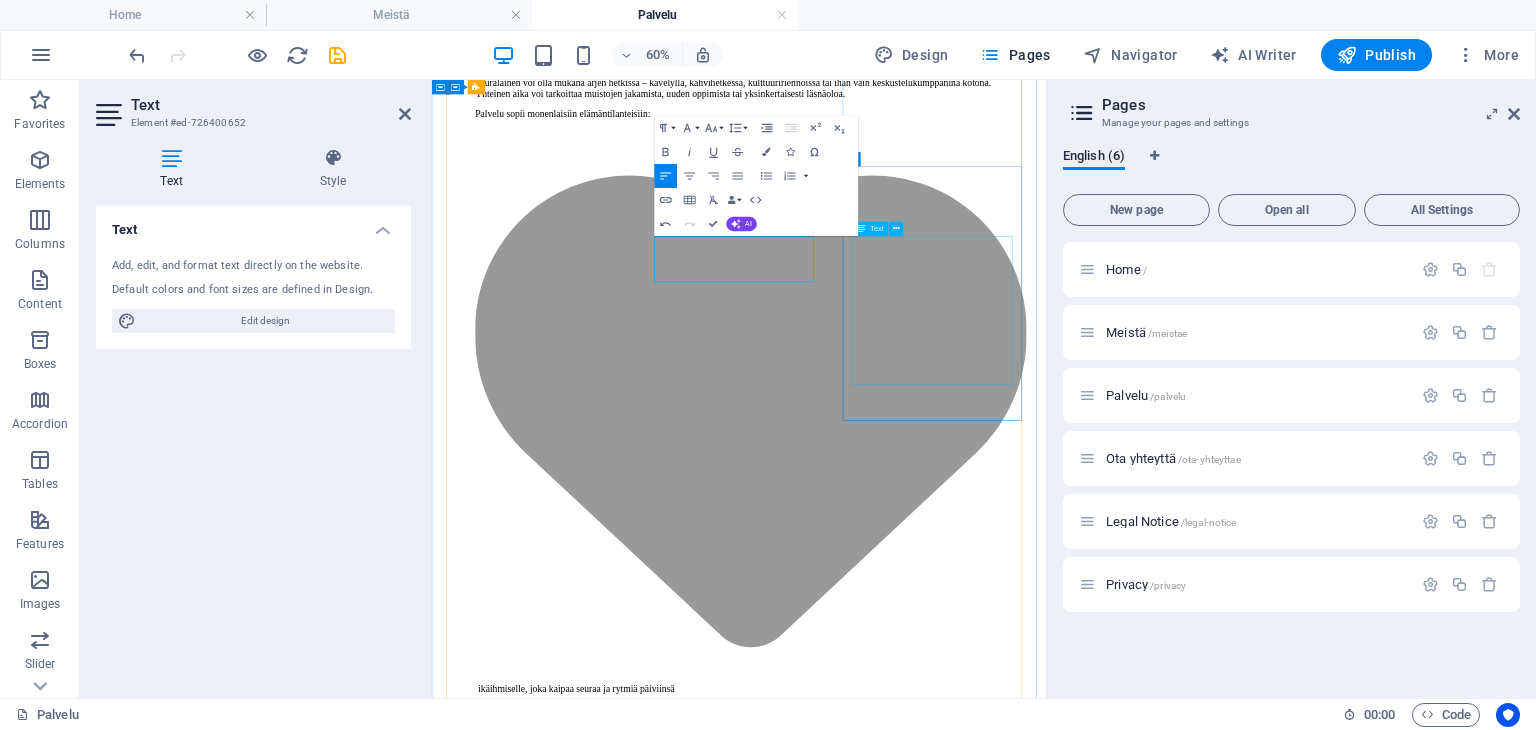 drag, startPoint x: 1243, startPoint y: 452, endPoint x: 1316, endPoint y: 315, distance: 155.2353 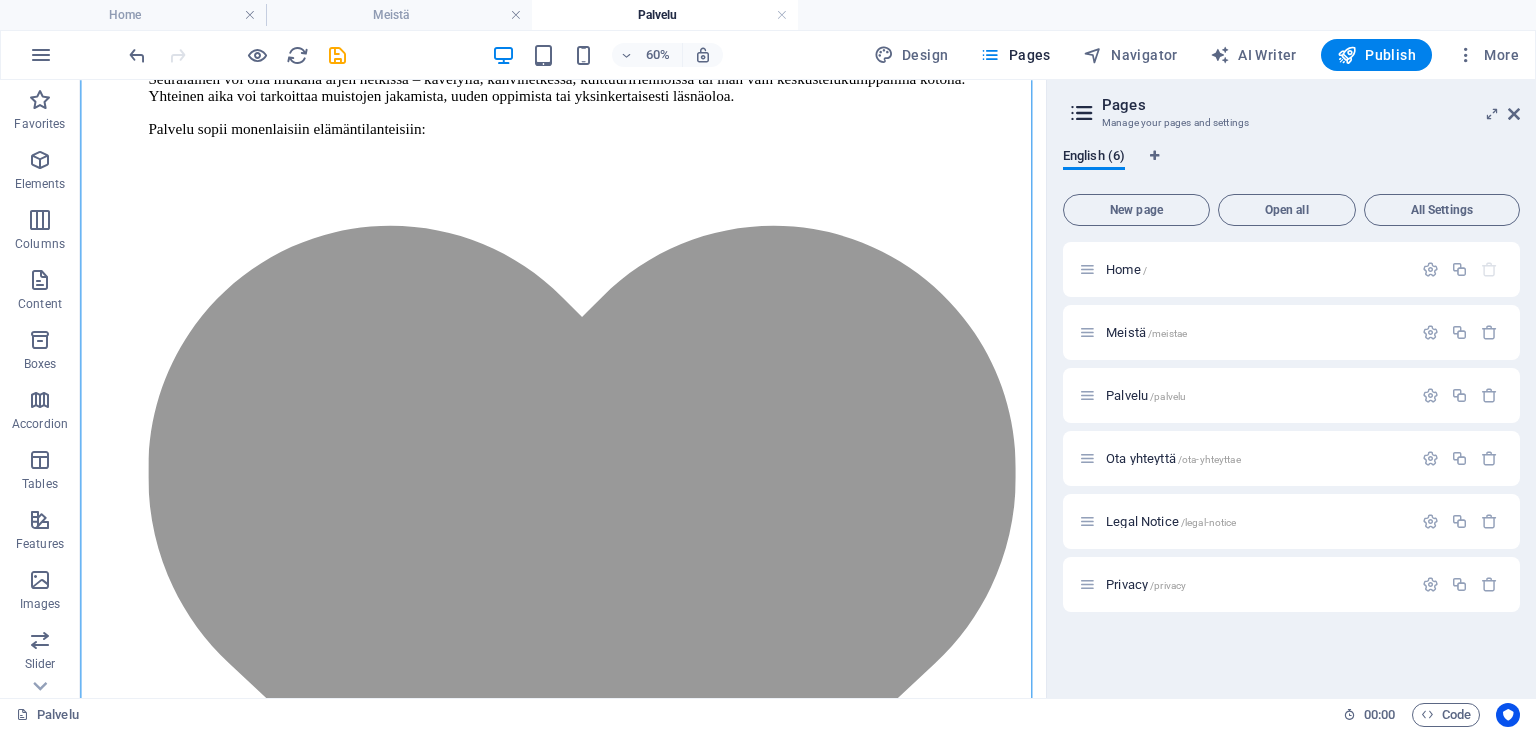 scroll, scrollTop: 1900, scrollLeft: 0, axis: vertical 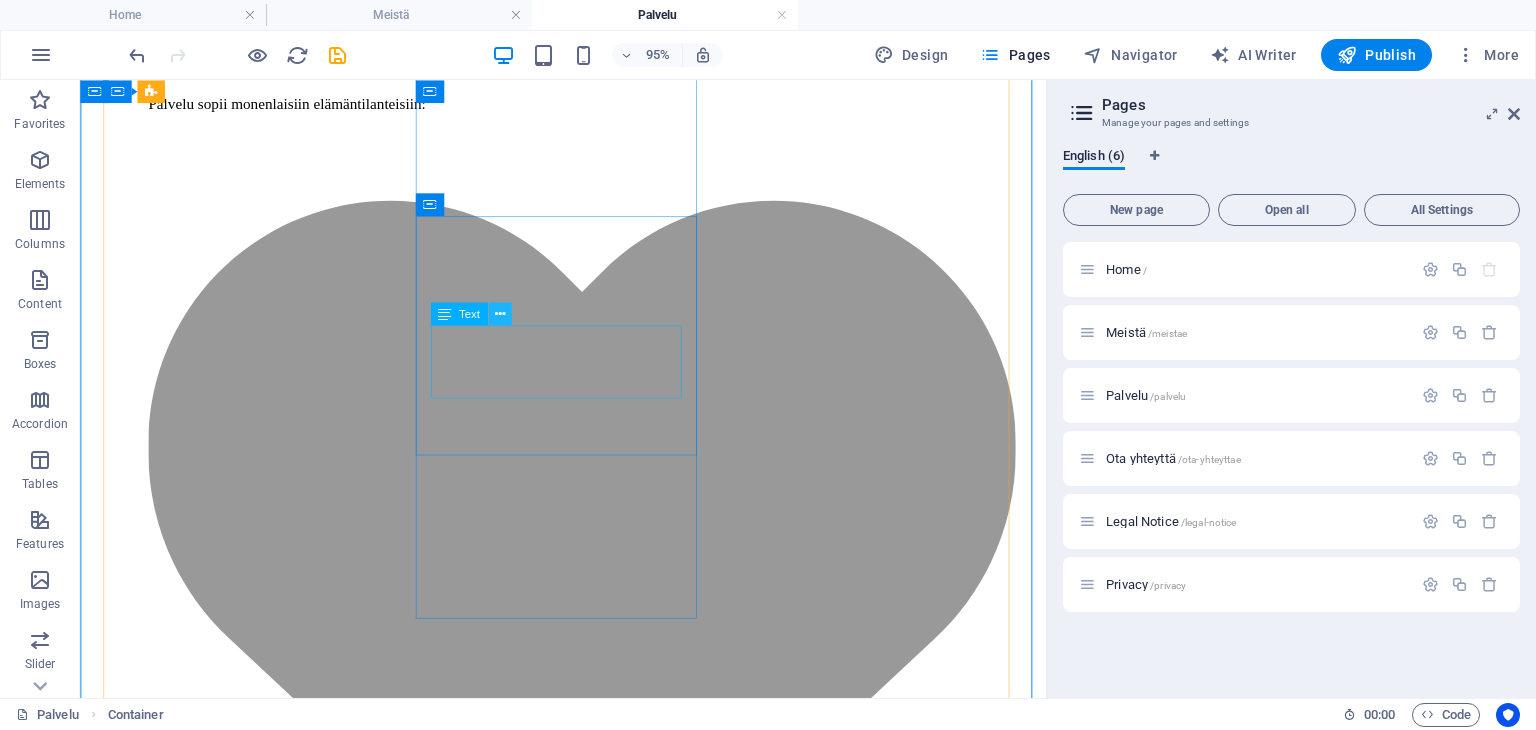 click at bounding box center (499, 314) 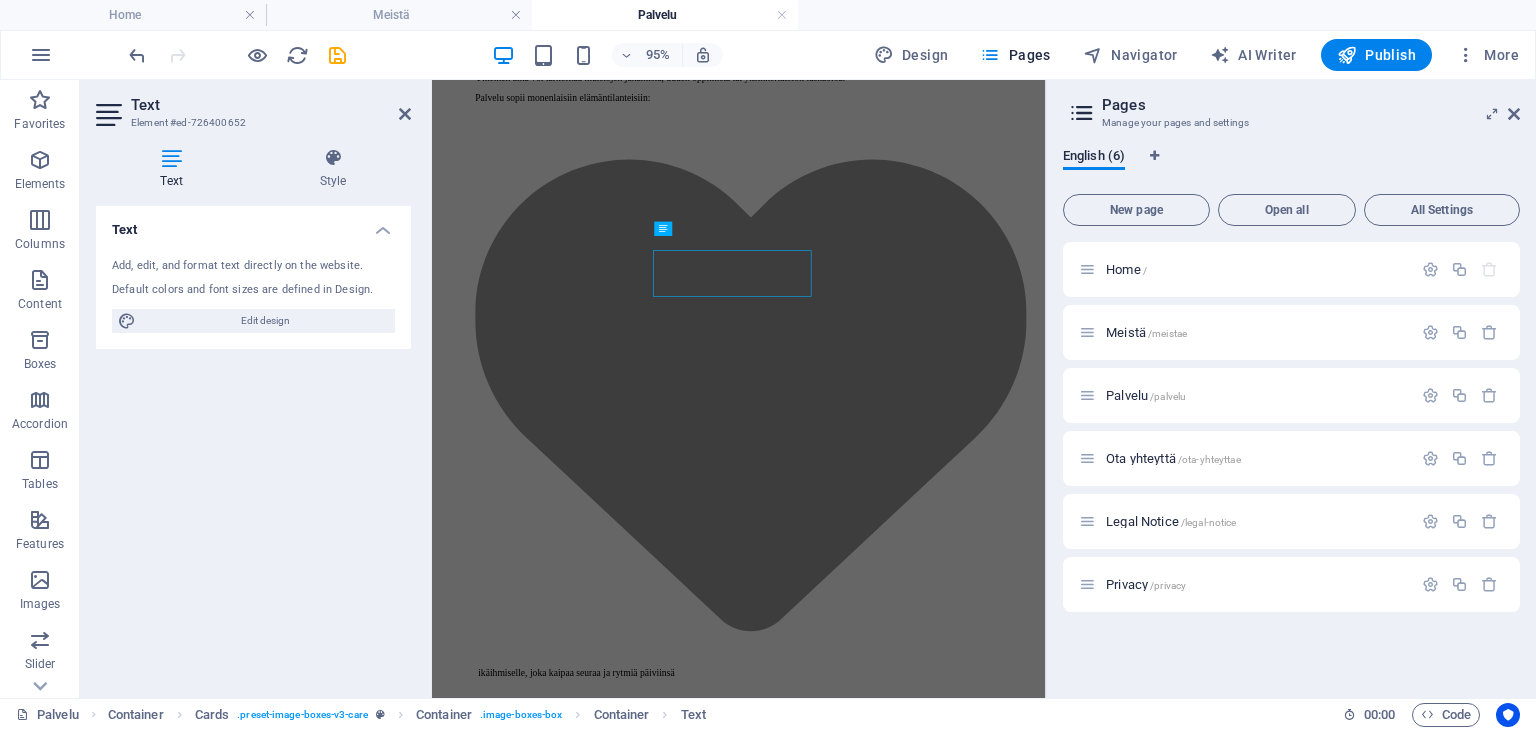 scroll, scrollTop: 1874, scrollLeft: 0, axis: vertical 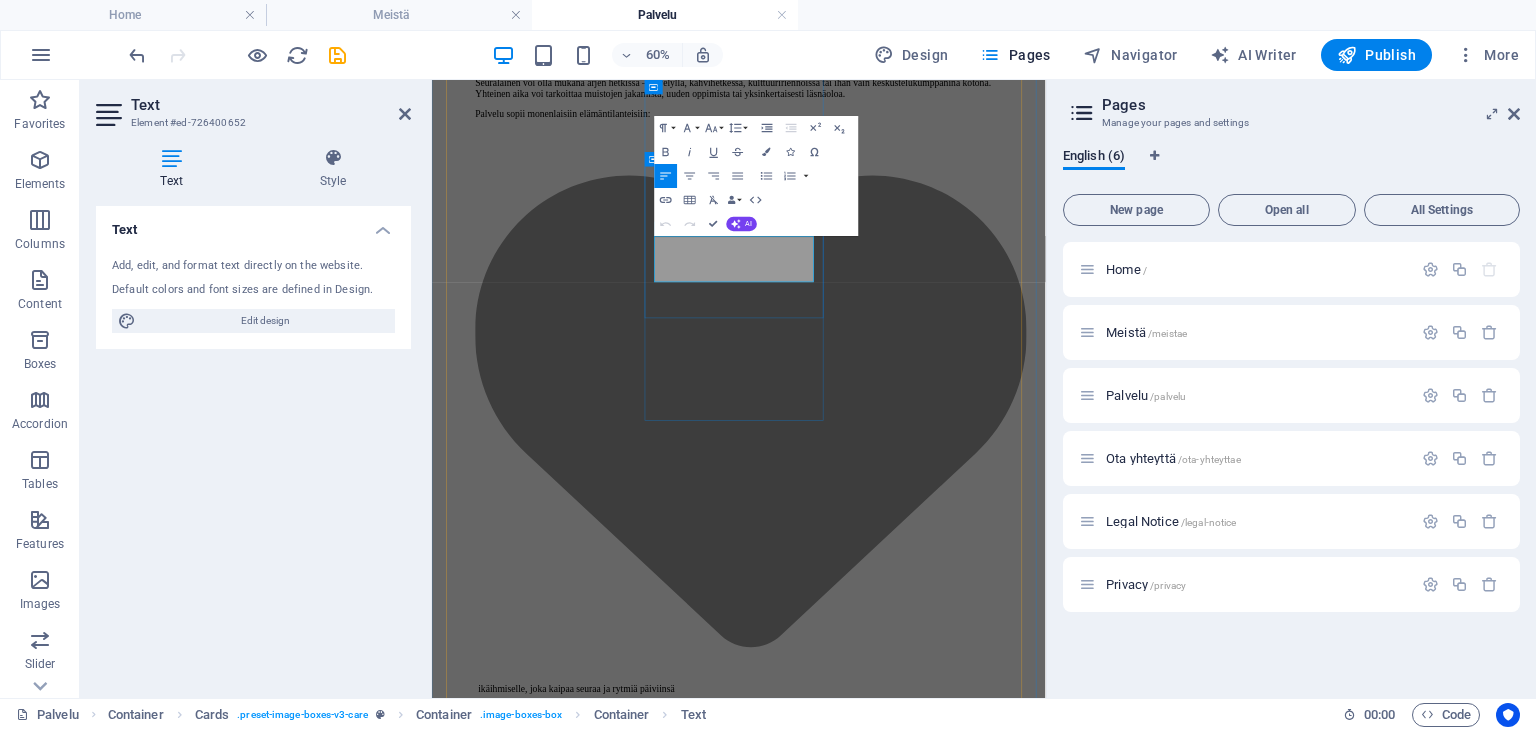 click on "Lääkärikäynnille, kauppaan, asioille tai kävelylenkille ei tarvitse lähteä yksin." at bounding box center (943, 6613) 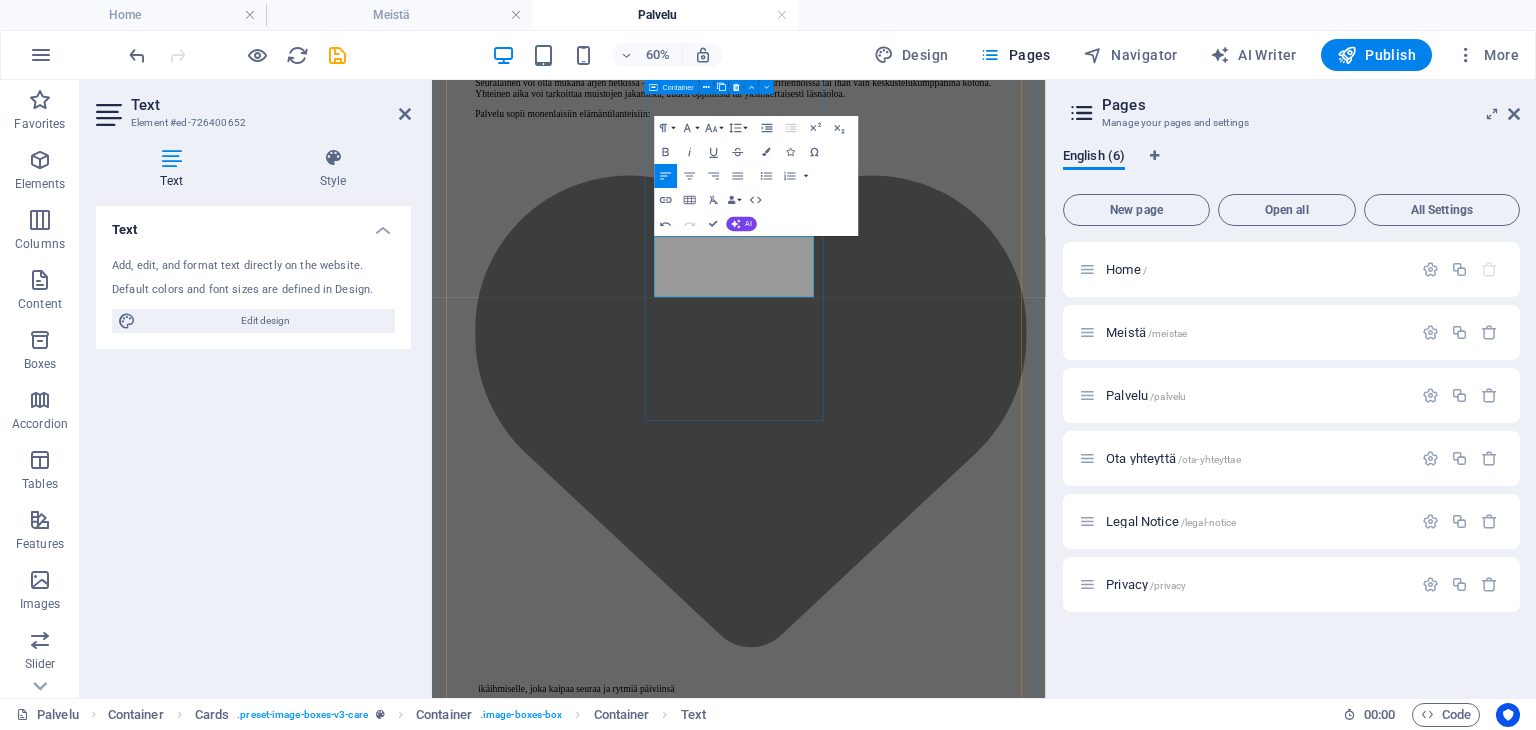 click on "Saattopalvelu ja ulkoiluapu – turvallisesti yhdessä liikkeelle Lääkärikäynnille, kauppaan, asioille tai kävelylenkille ei tarvitse lähteä yksin.  Read More" at bounding box center (943, 6587) 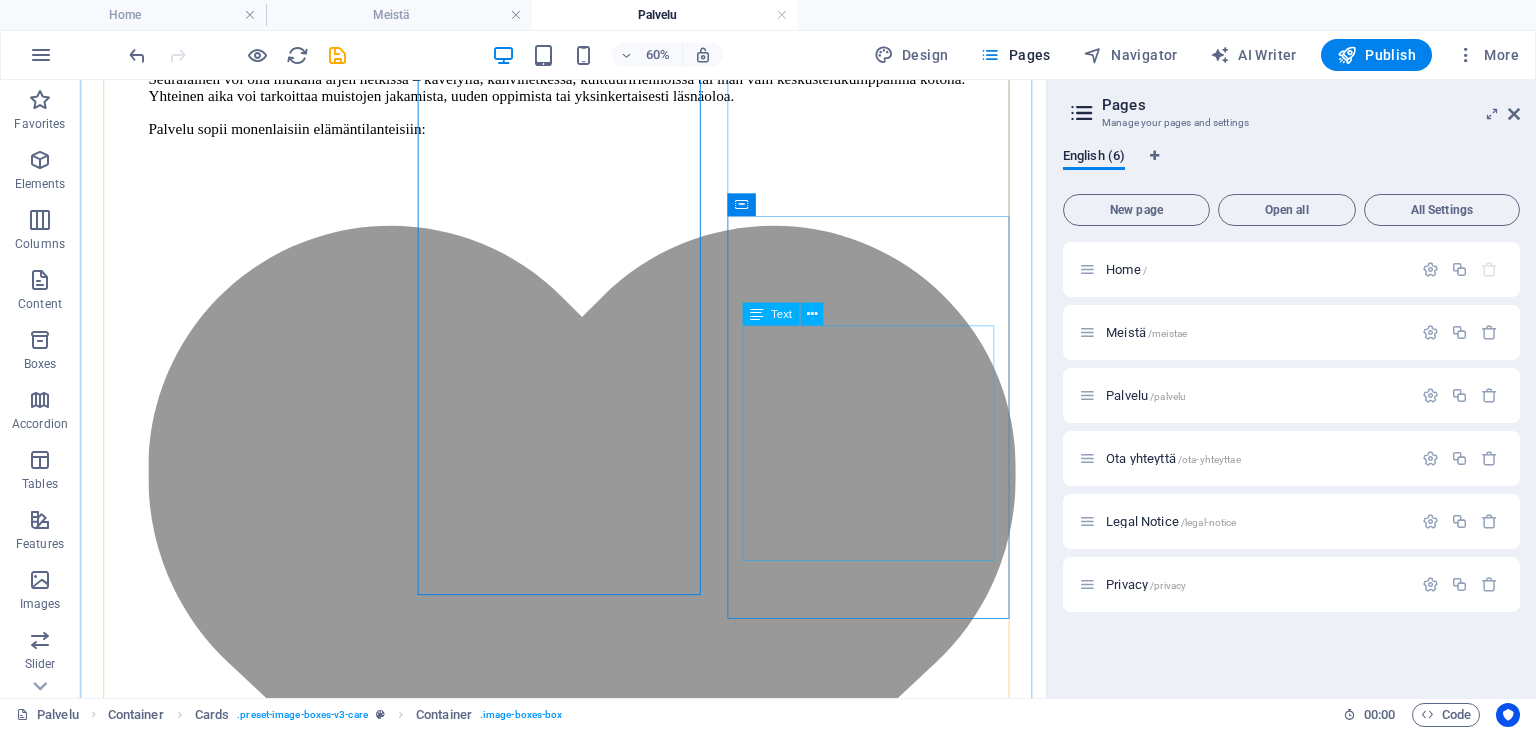 scroll, scrollTop: 1900, scrollLeft: 0, axis: vertical 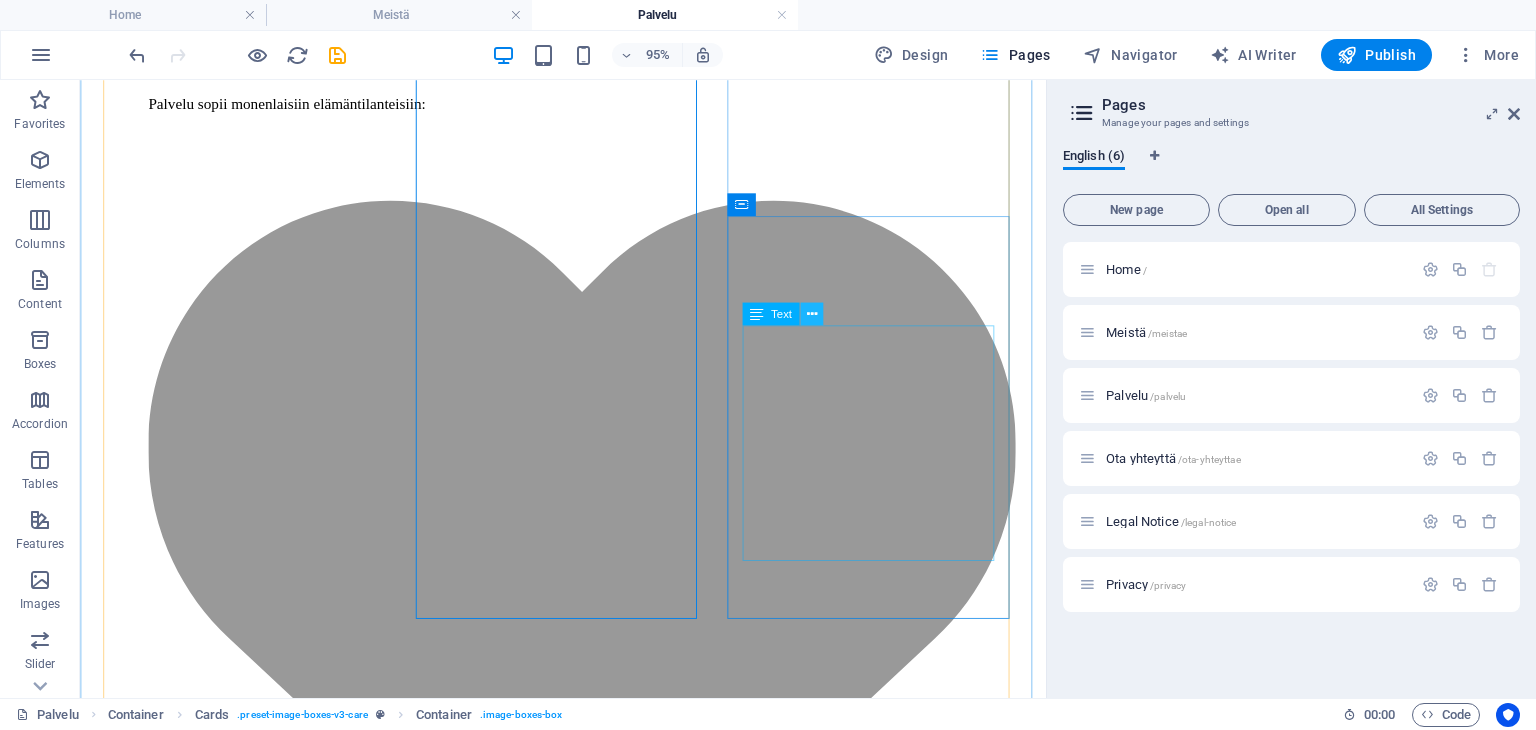 click at bounding box center [811, 314] 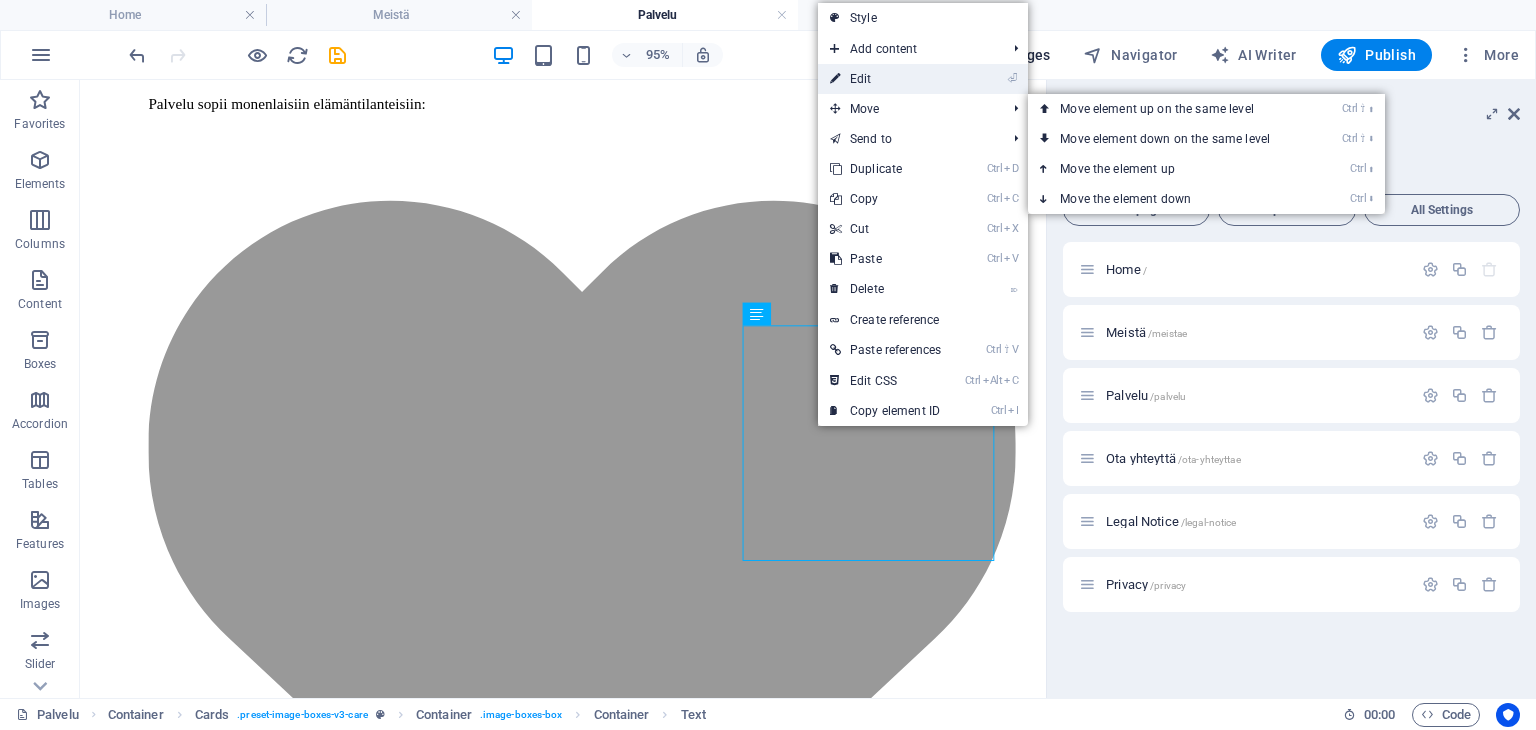 click on "⏎  Edit" at bounding box center [885, 79] 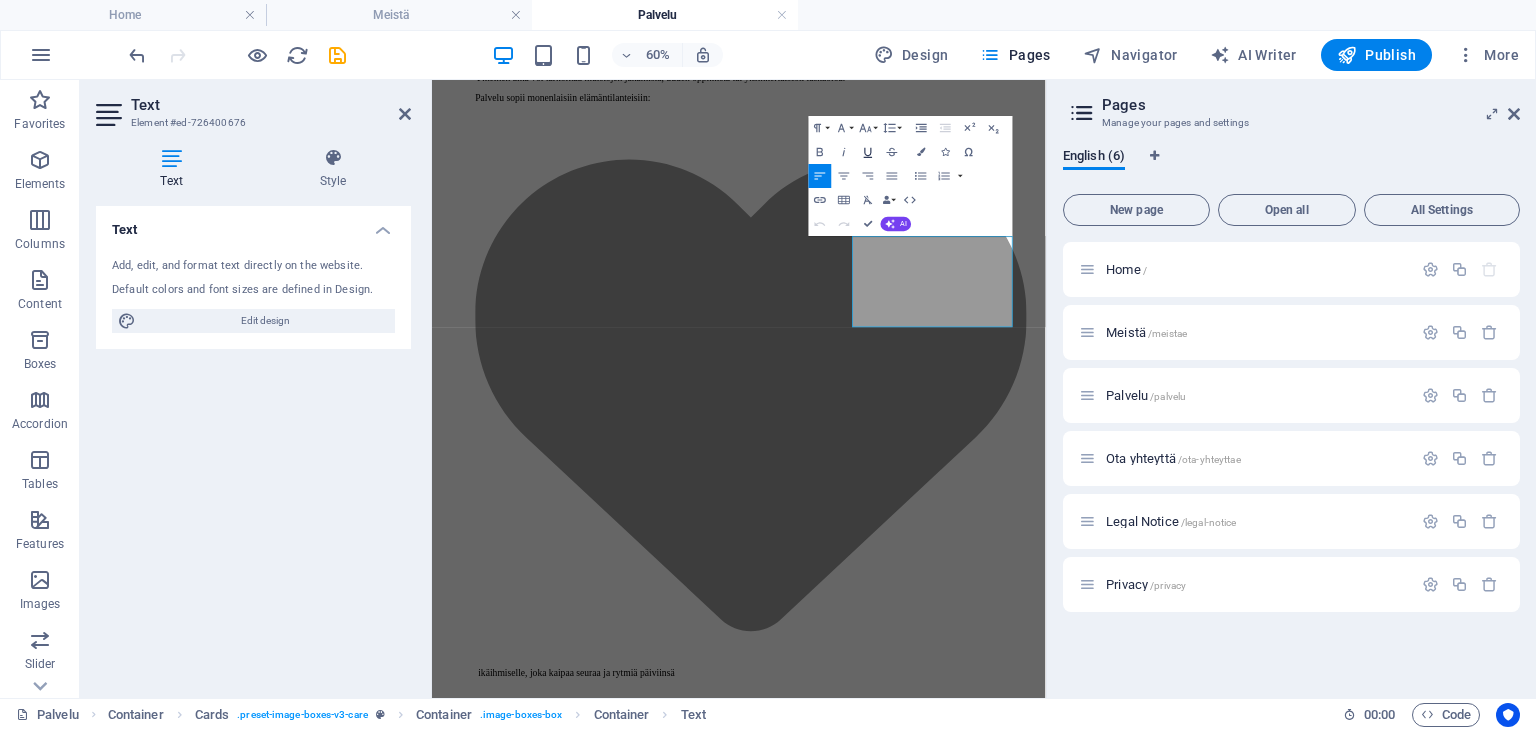 scroll, scrollTop: 1874, scrollLeft: 0, axis: vertical 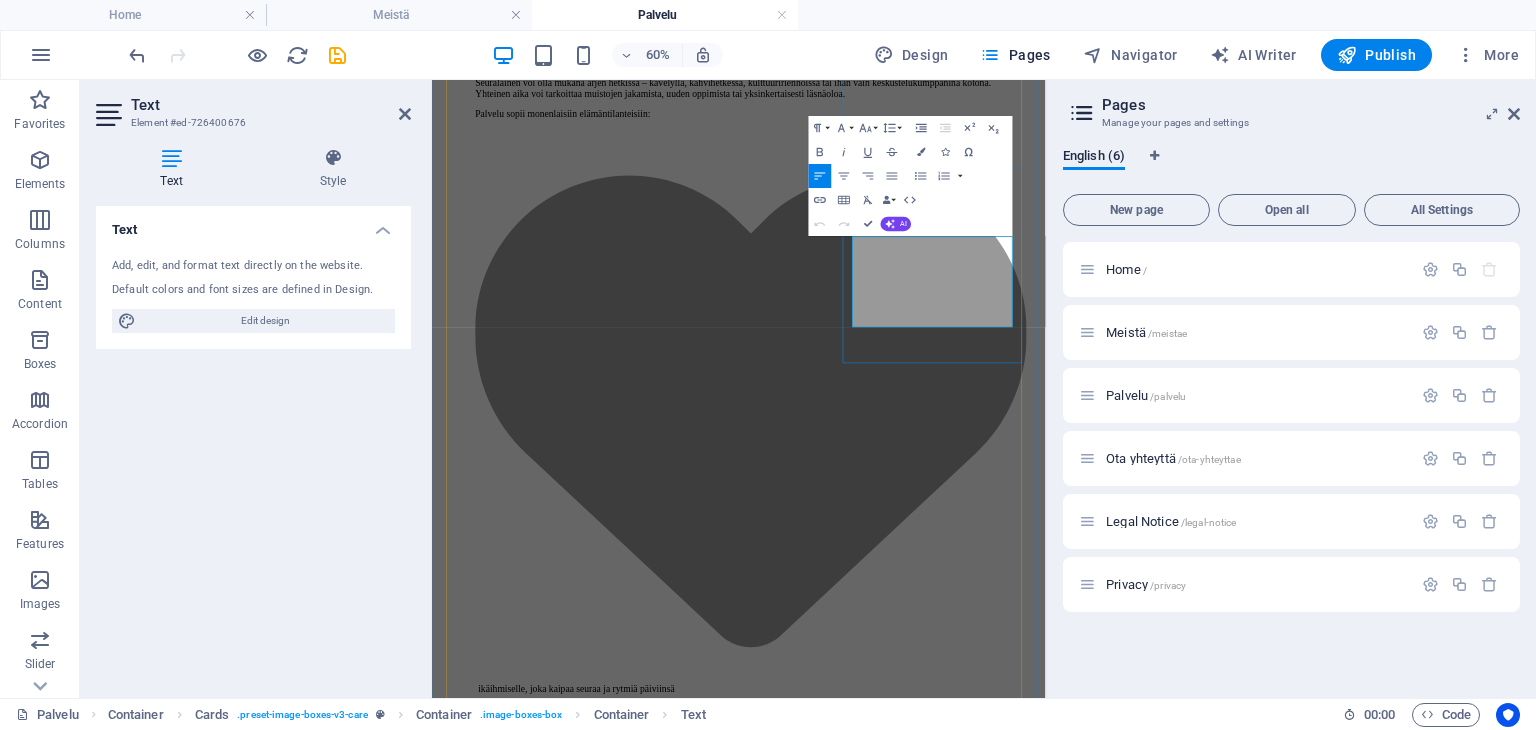 click on ""Hän ei yrittänyt korjata mitään. Hän vain kuunteli. Ja se riitti."" at bounding box center [944, 8072] 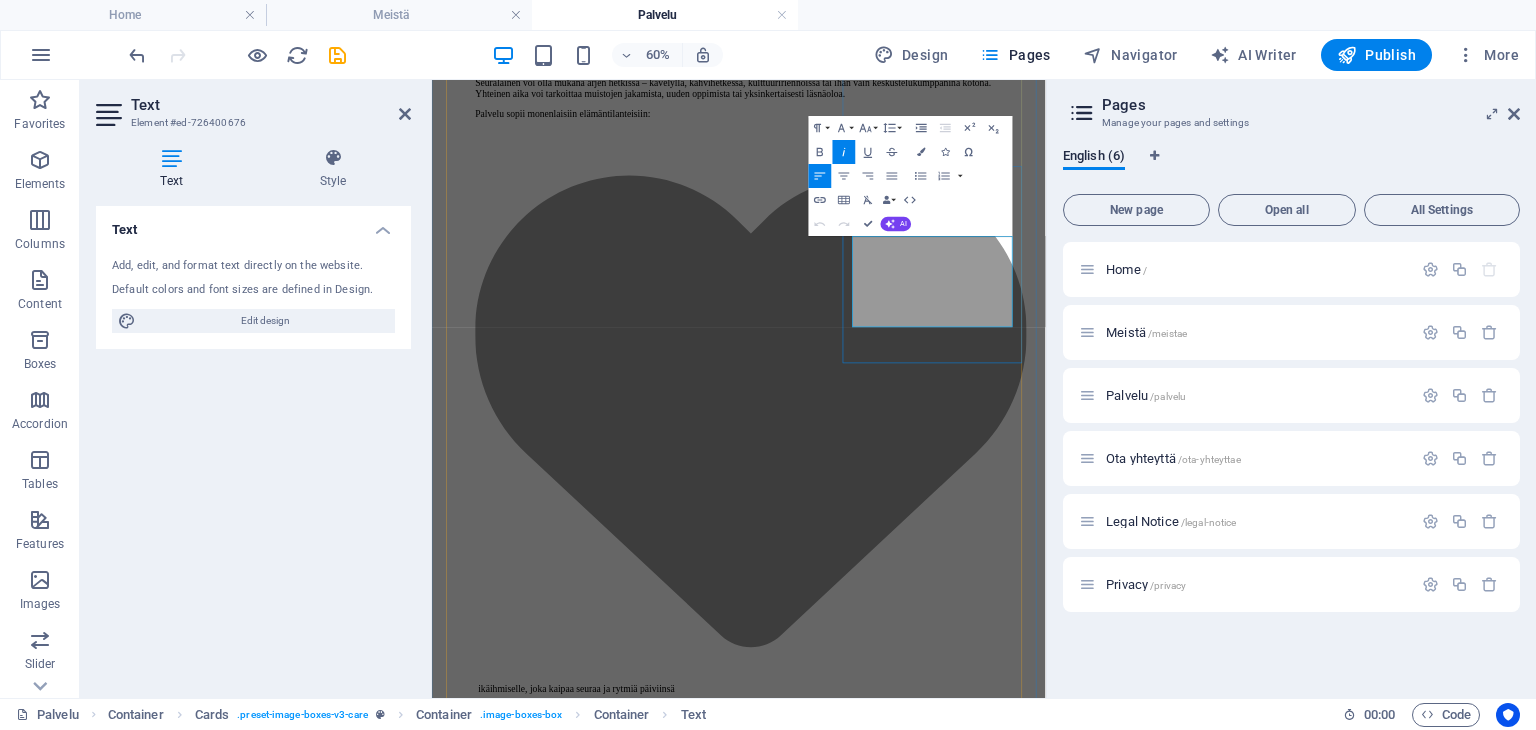 click on ""Hän ei yrittänyt korjata mitään. Hän vain kuunteli. Ja se riitti."" at bounding box center (944, 8072) 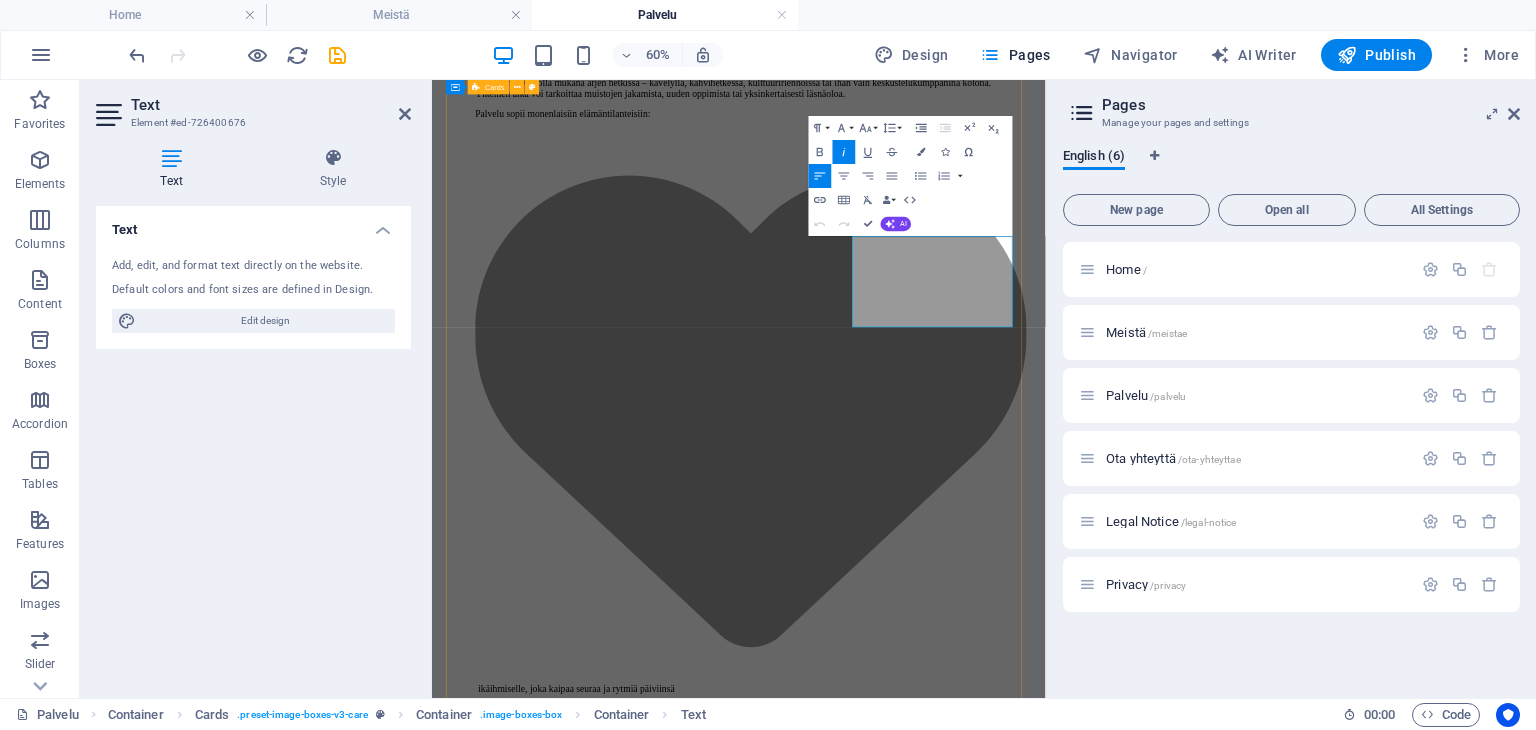 drag, startPoint x: 1339, startPoint y: 454, endPoint x: 1102, endPoint y: 436, distance: 237.68256 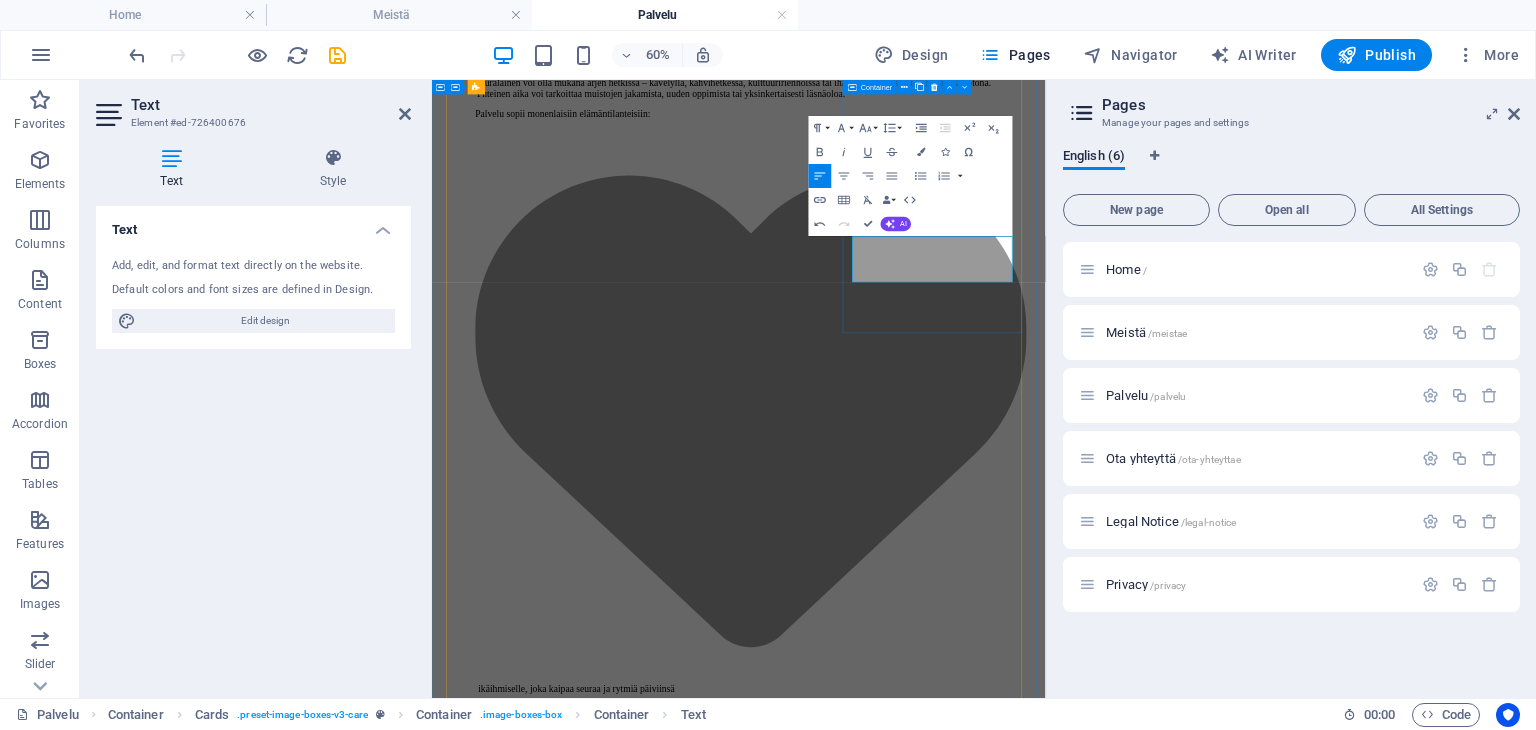 click on "Kahvihetki & kuuntelija – aikaa puhua ja tulla kuulluksi Usein tarvitaan läsnäoleva ihminen ja kuppi teetä tai kahvia ja murheet voivat väistyä. Read More" at bounding box center [943, 7995] 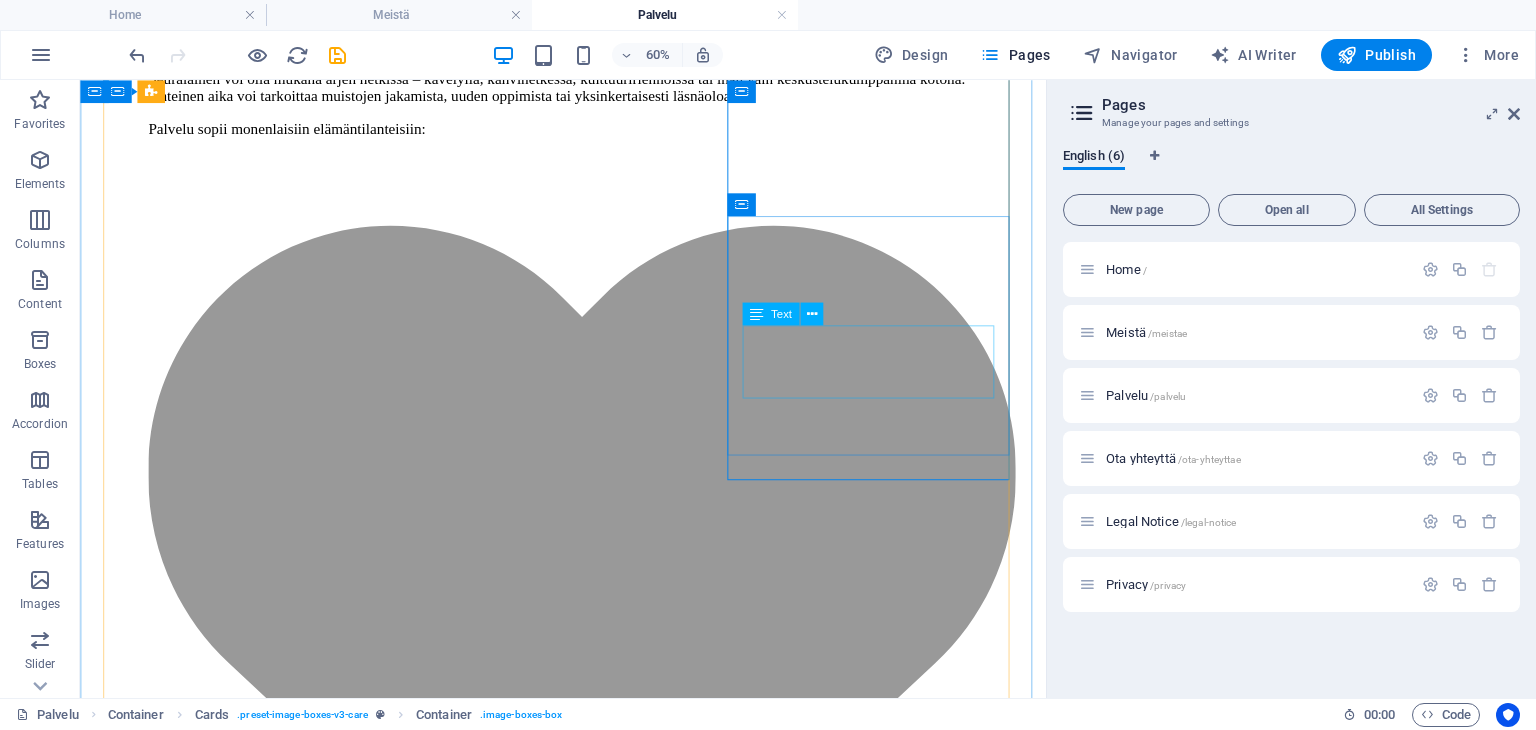 scroll, scrollTop: 1900, scrollLeft: 0, axis: vertical 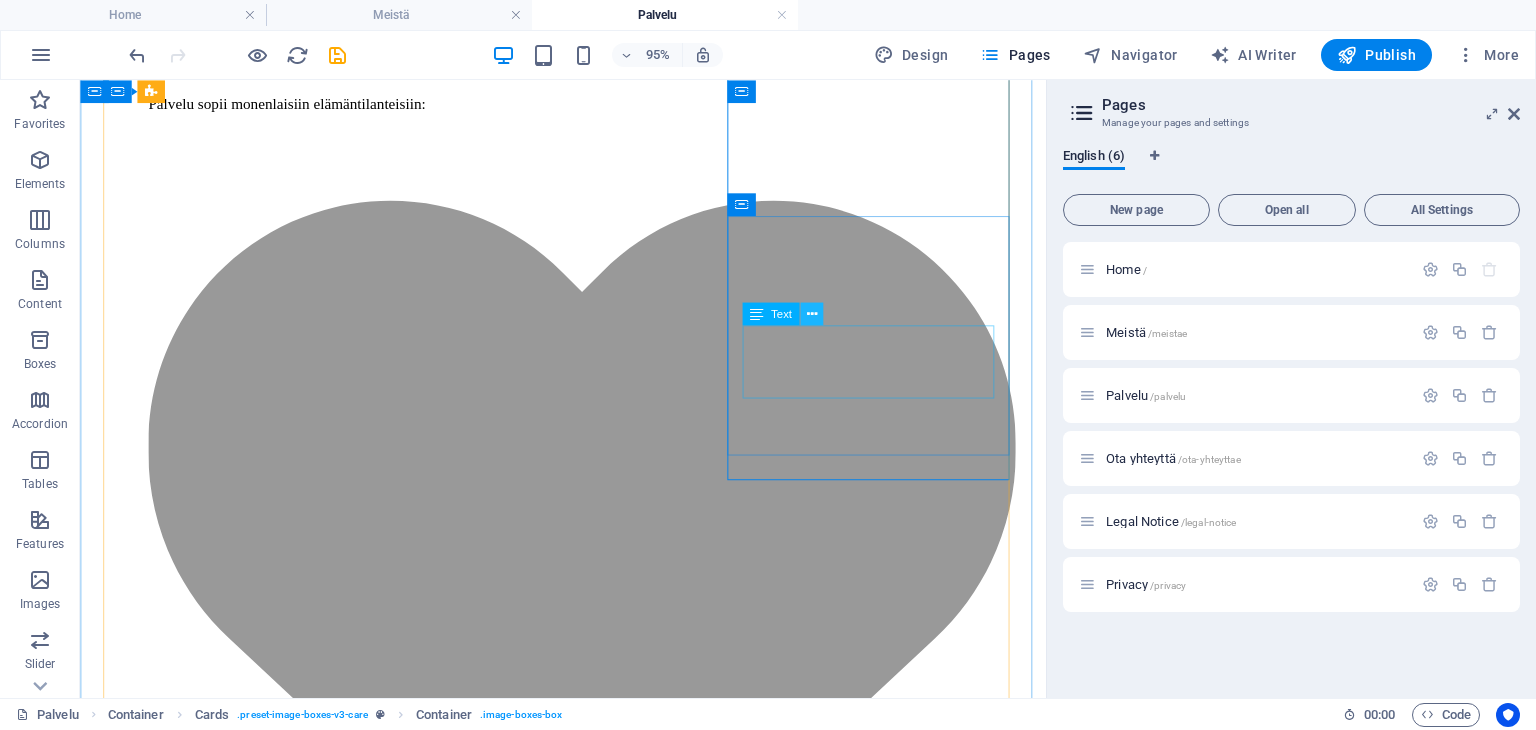 click at bounding box center (811, 314) 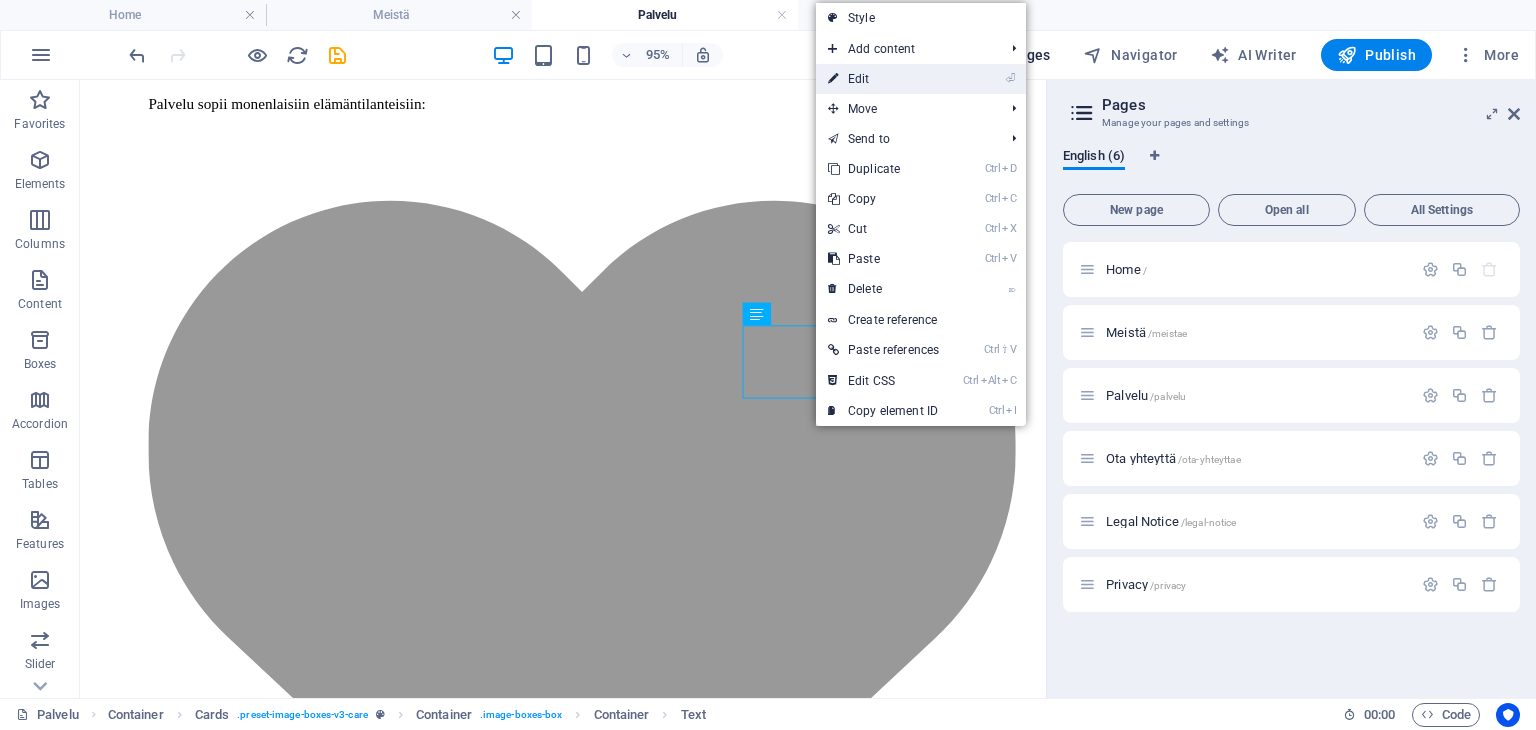 click on "⏎  Edit" at bounding box center [883, 79] 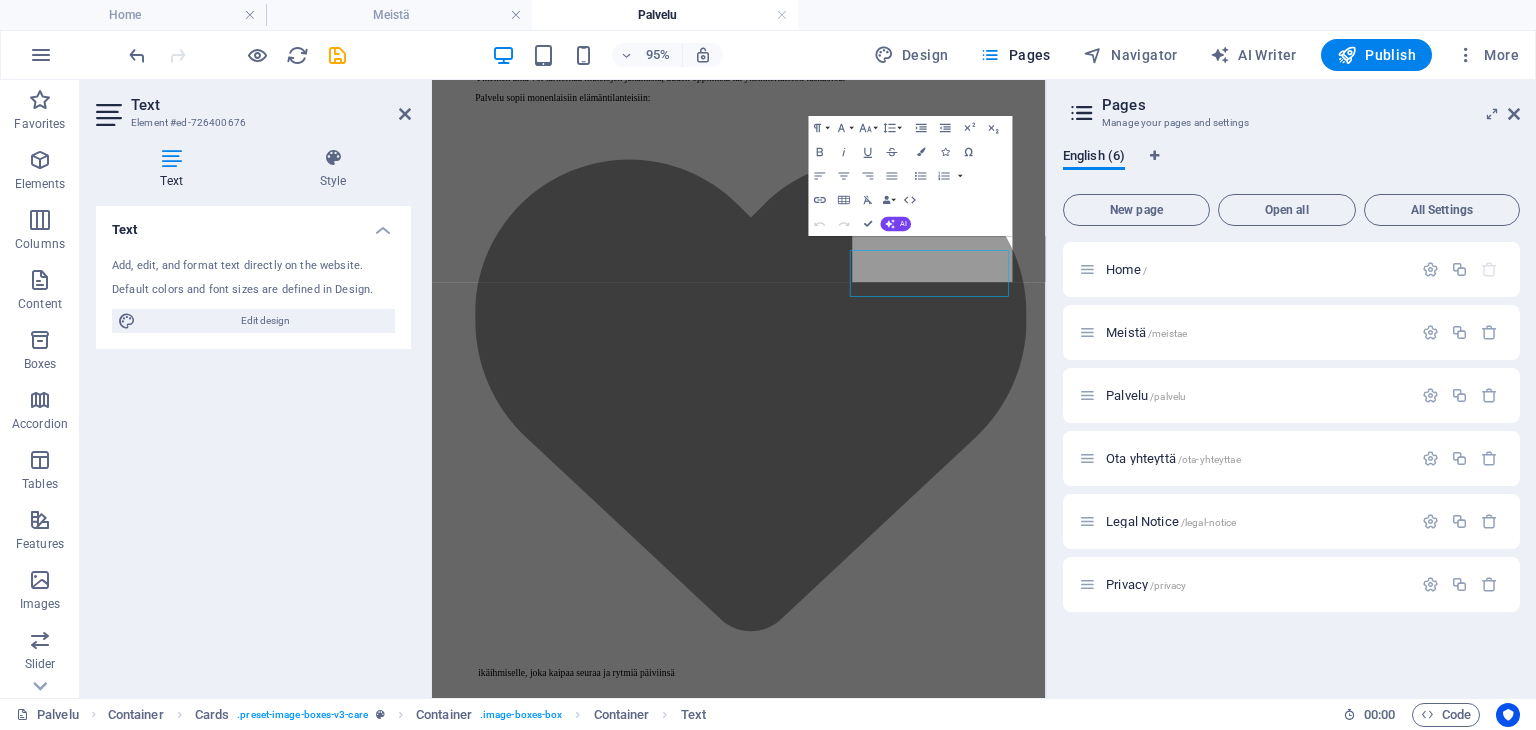 scroll, scrollTop: 1874, scrollLeft: 0, axis: vertical 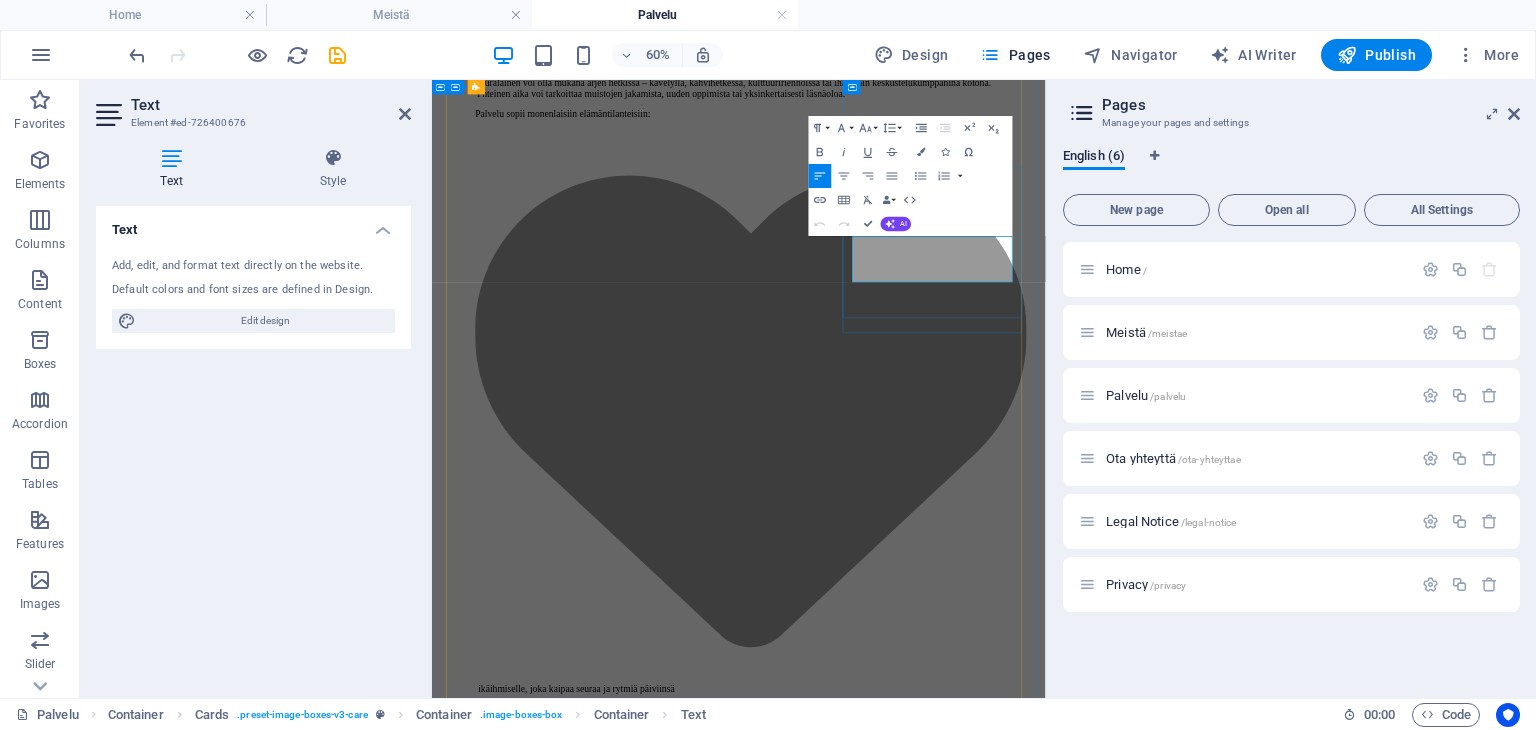 click on "Usein tarvitaan läsnäoleva ihminen ja kuppi teetä tai kahvia ja murheet voivat väistyä." at bounding box center (943, 8038) 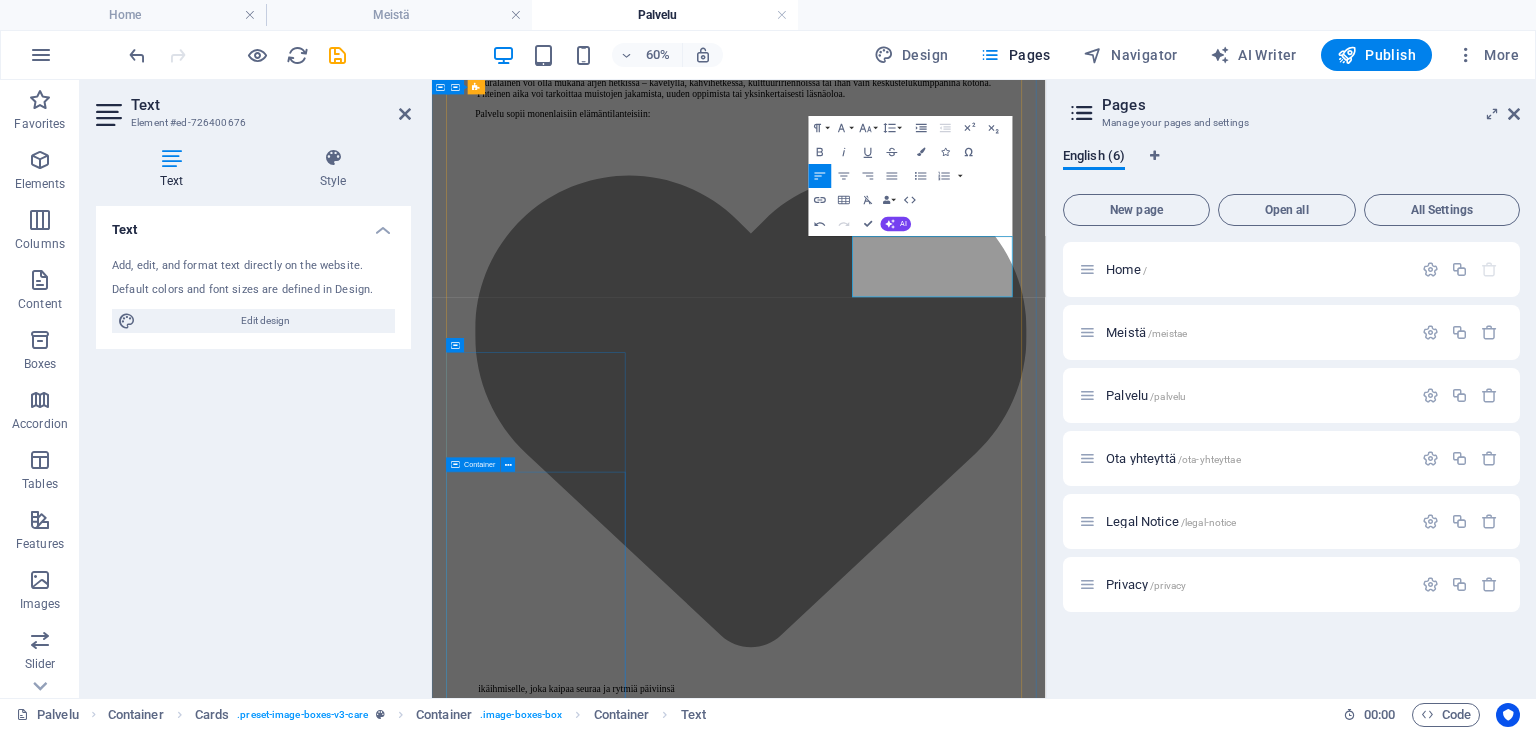 click on "Perheapu ja arjen tuki lapsiperheille Granny auttaa perheitä jaksamaan. Seuralaisemme voi olla läsnä, kun tarvitset lisäkäsiä  "Kun seuralainen tuli, sain ensimmäistä kertaa viikkoon juoda kahvin lämpimänä." Read More" at bounding box center (943, 9767) 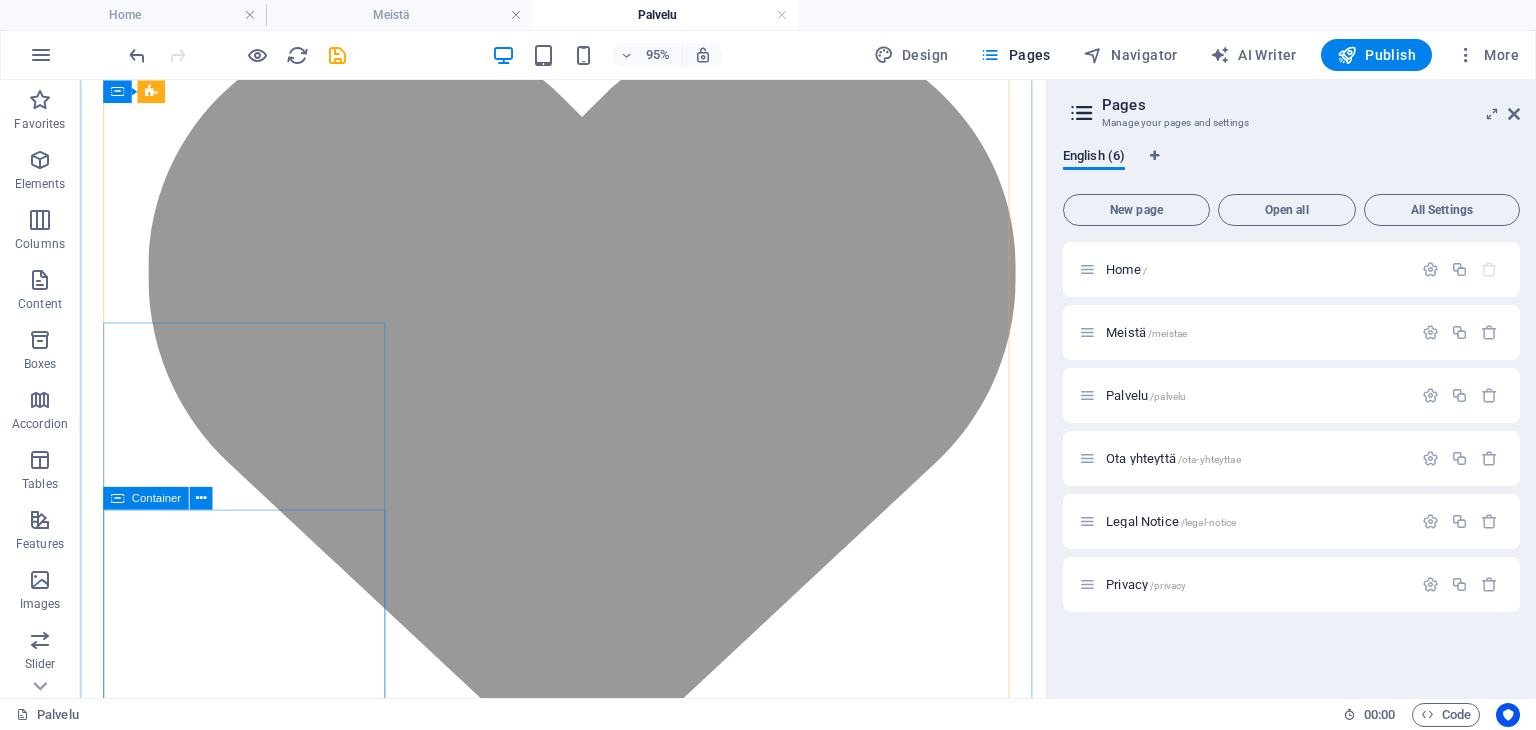 scroll, scrollTop: 2284, scrollLeft: 0, axis: vertical 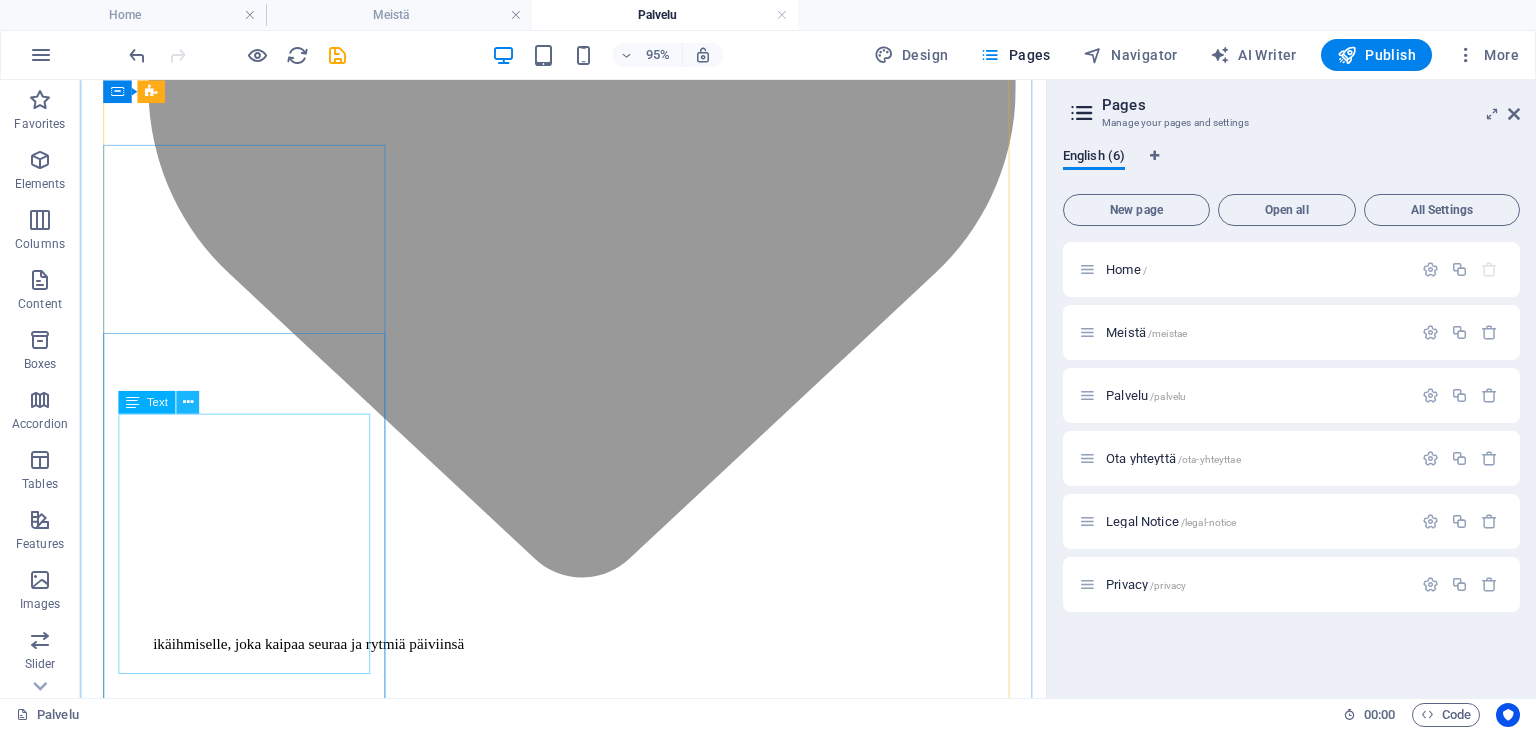 click at bounding box center [187, 402] 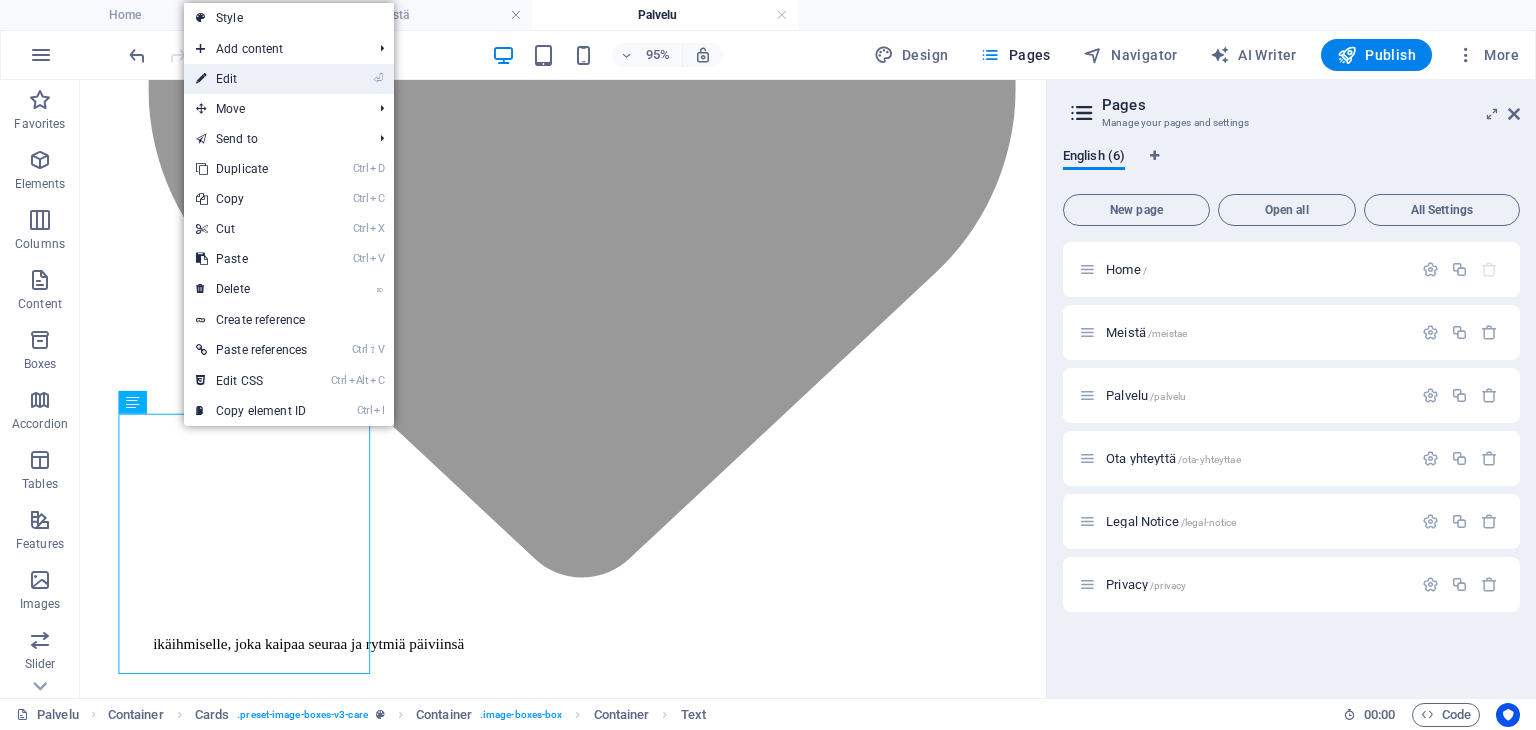 click on "⏎  Edit" at bounding box center (251, 79) 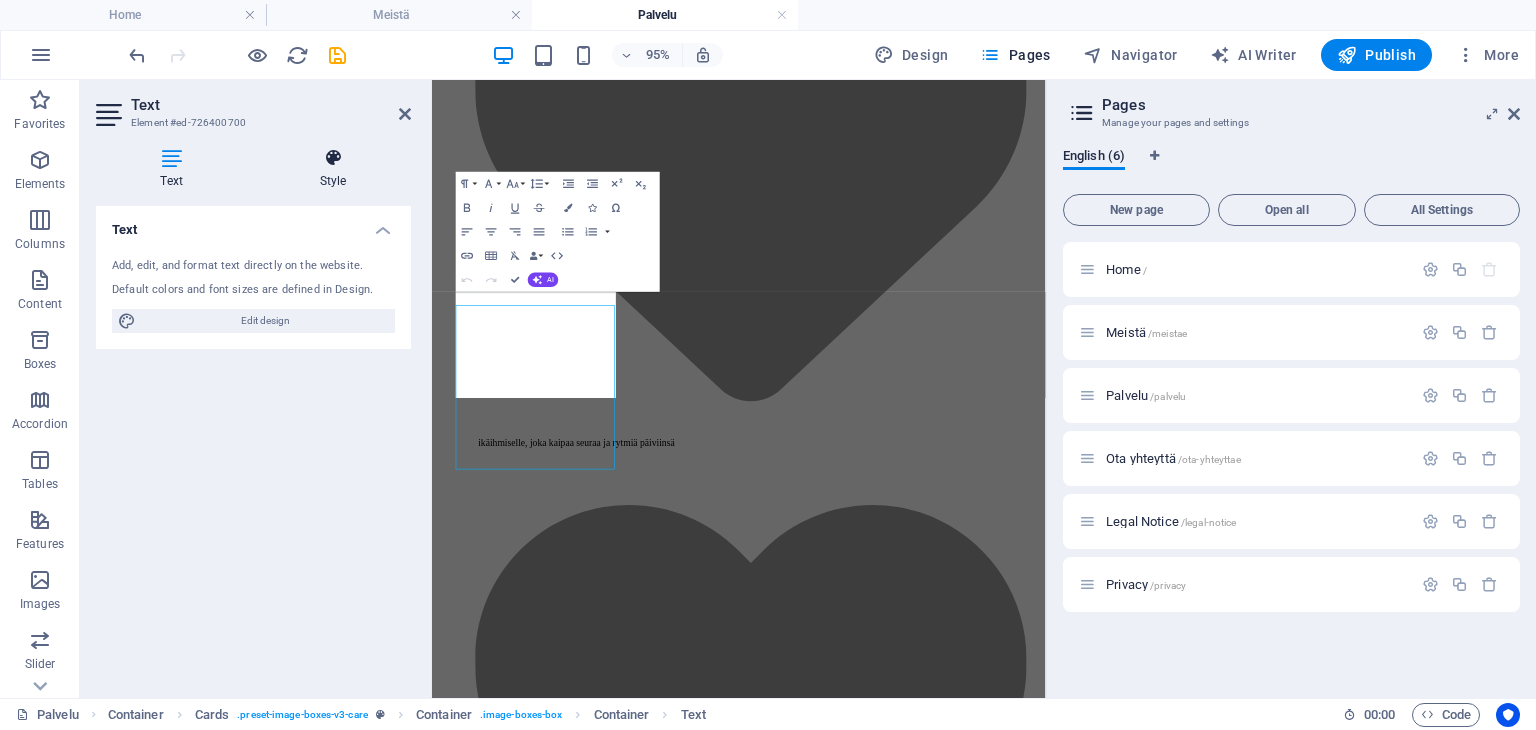 scroll, scrollTop: 2260, scrollLeft: 0, axis: vertical 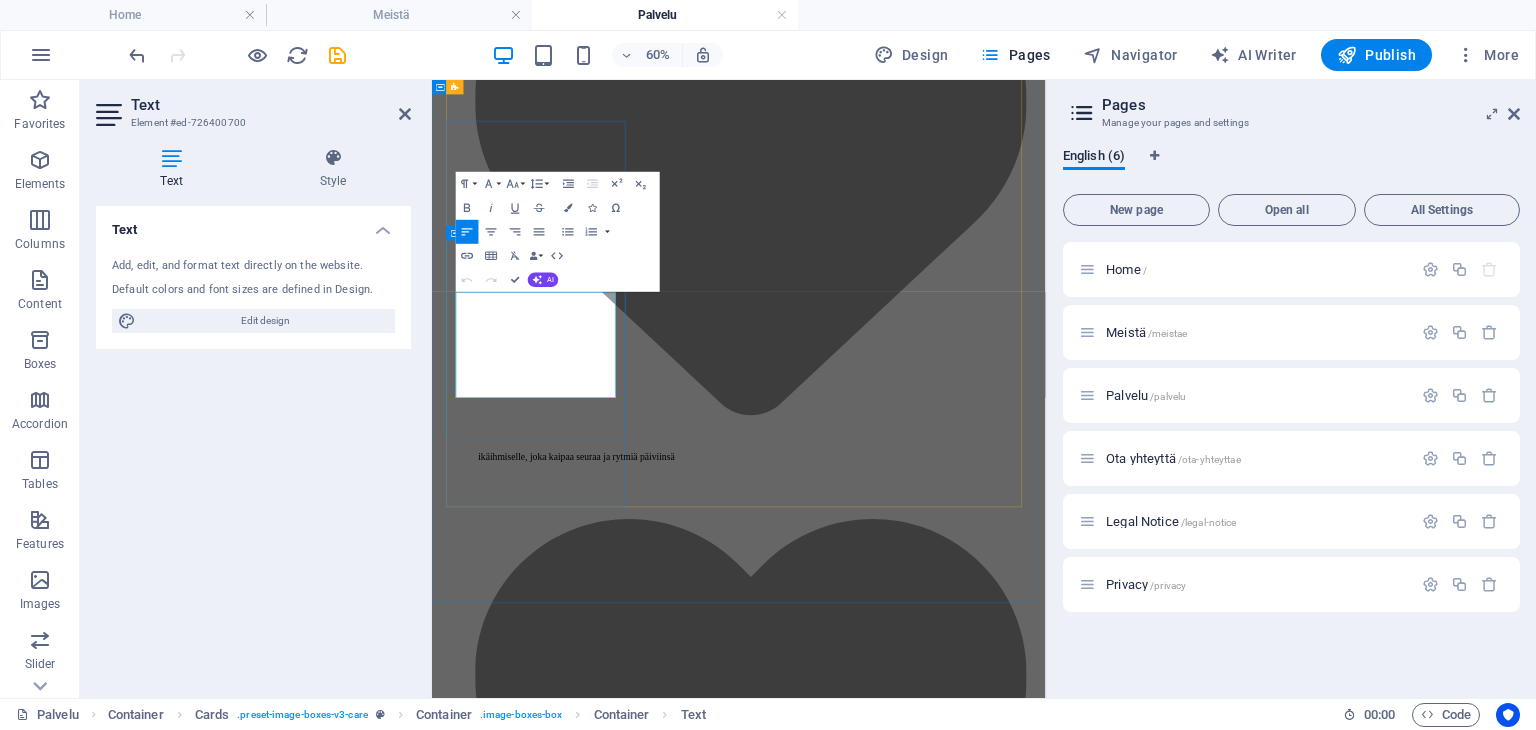 drag, startPoint x: 630, startPoint y: 582, endPoint x: 459, endPoint y: 525, distance: 180.24983 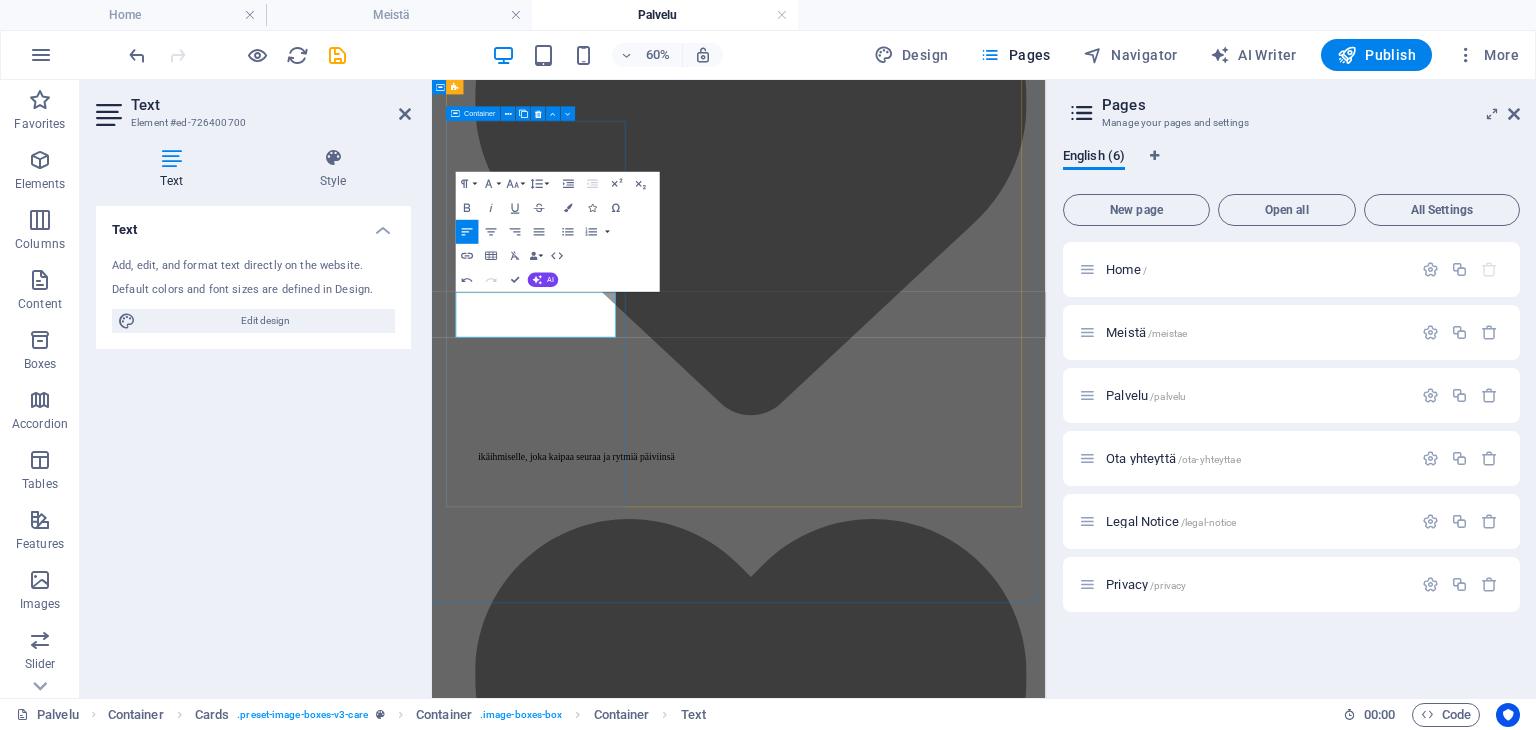 click on "Perheapu ja arjen tuki lapsiperheille Granny auttaa perheitä jaksamaan. Seuralaisemme voi olla läsnä, kun tarvitset lisäkäsiä  Read More" at bounding box center (943, 9033) 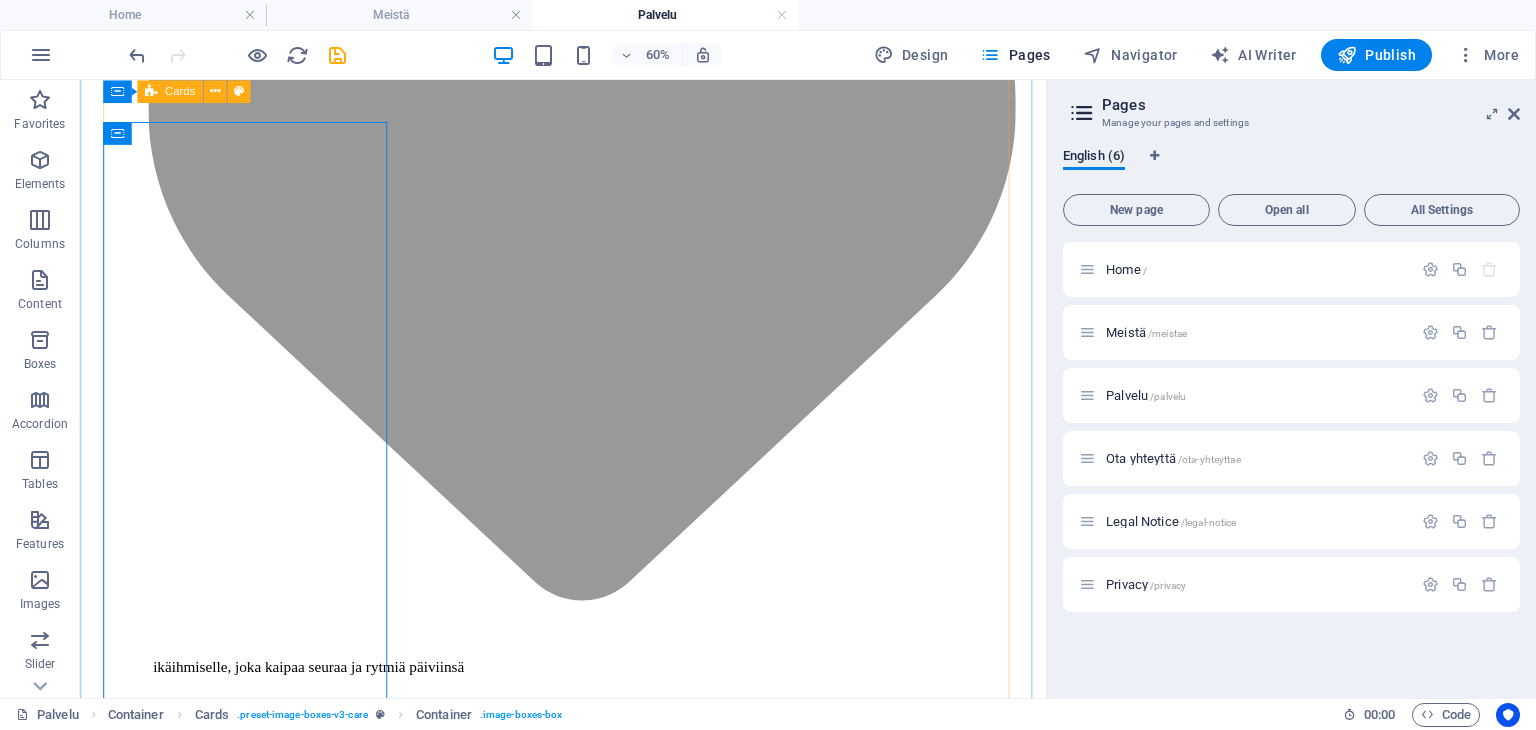 scroll, scrollTop: 2284, scrollLeft: 0, axis: vertical 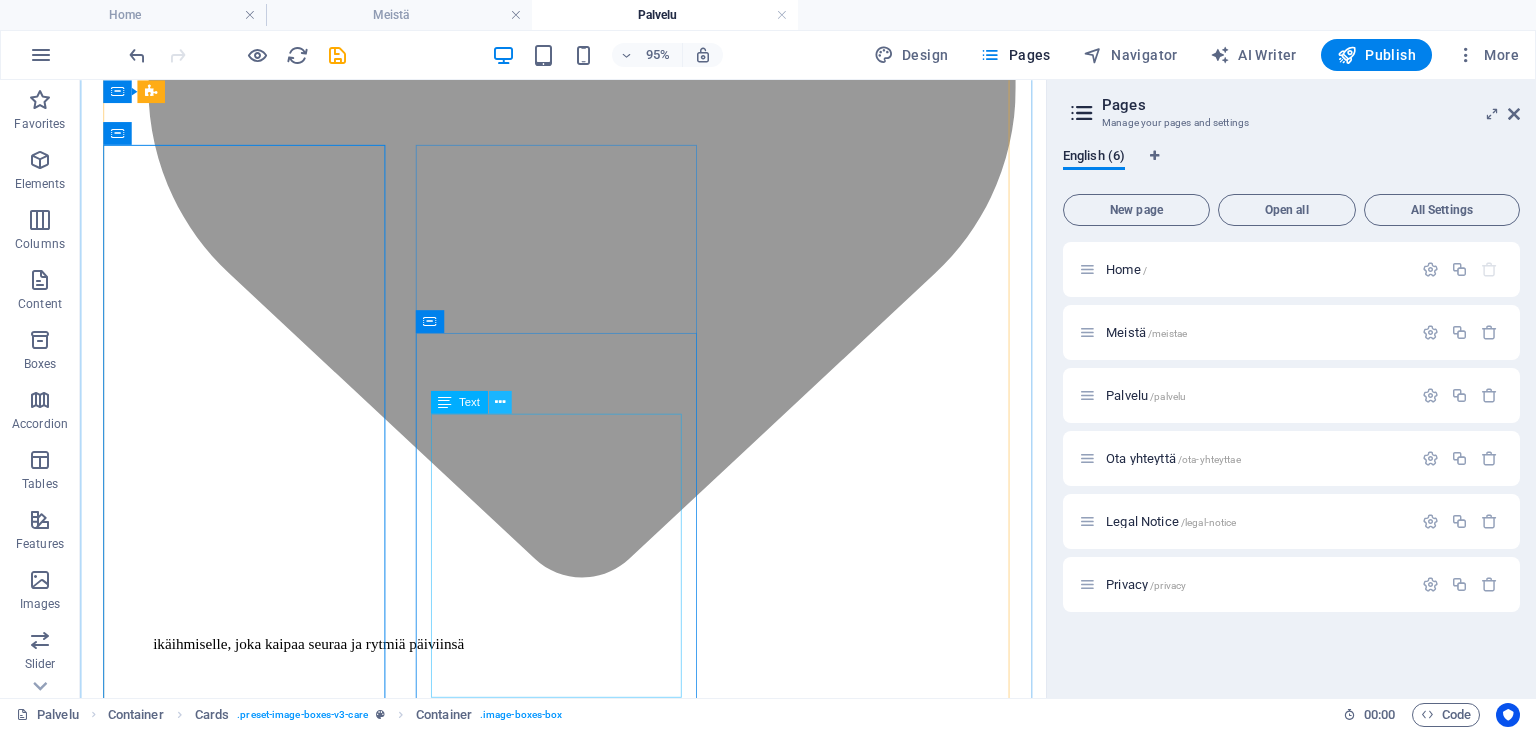 click at bounding box center (499, 402) 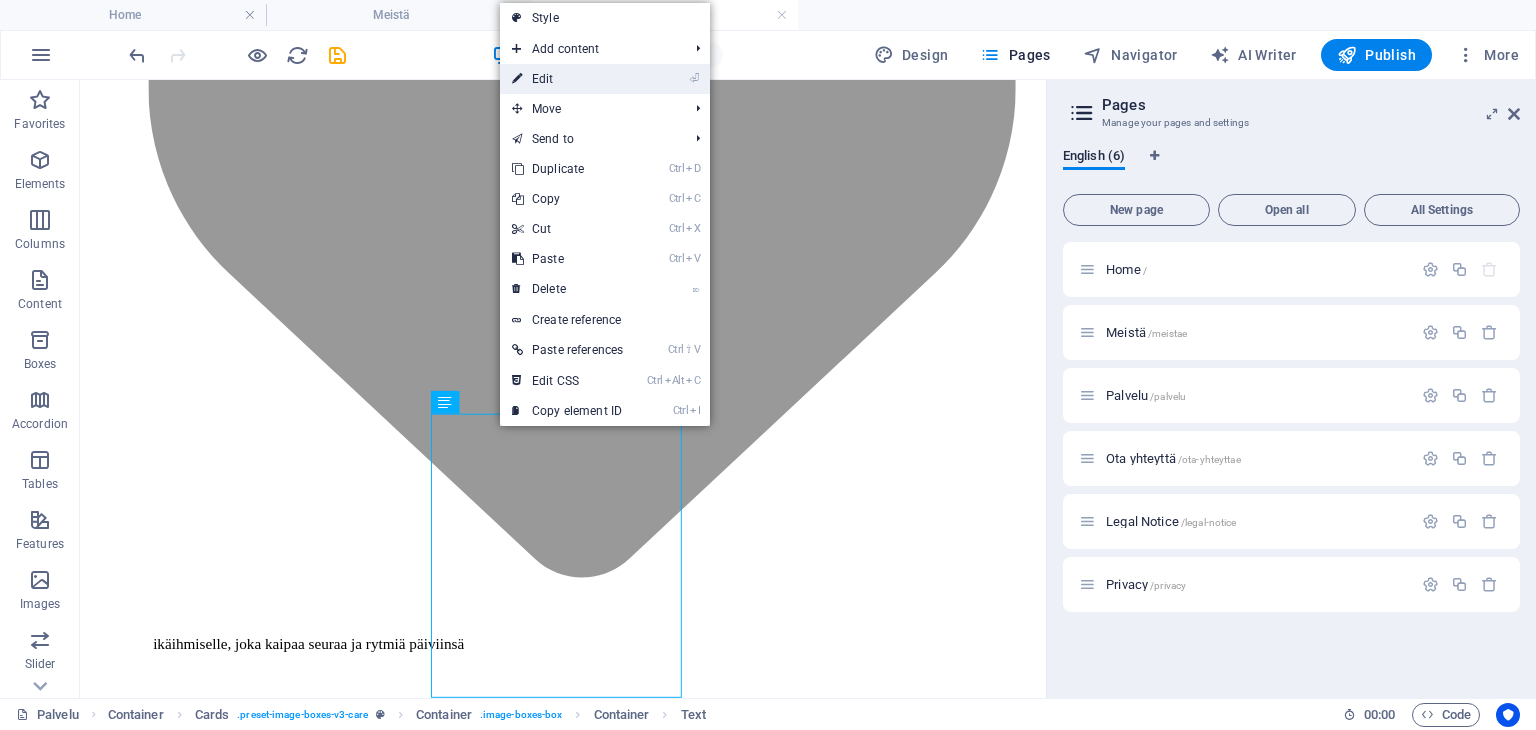 click on "⏎  Edit" at bounding box center (567, 79) 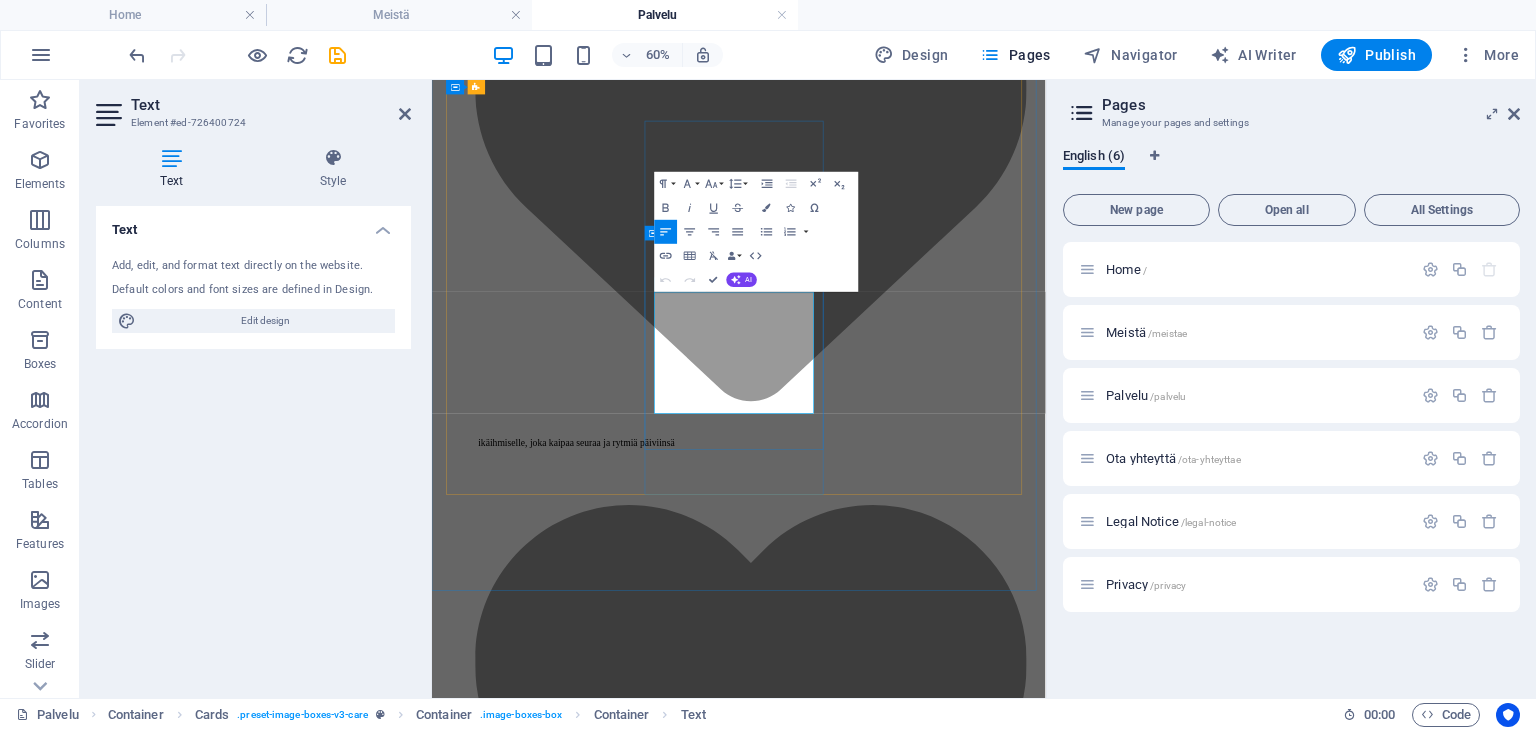 scroll, scrollTop: 2260, scrollLeft: 0, axis: vertical 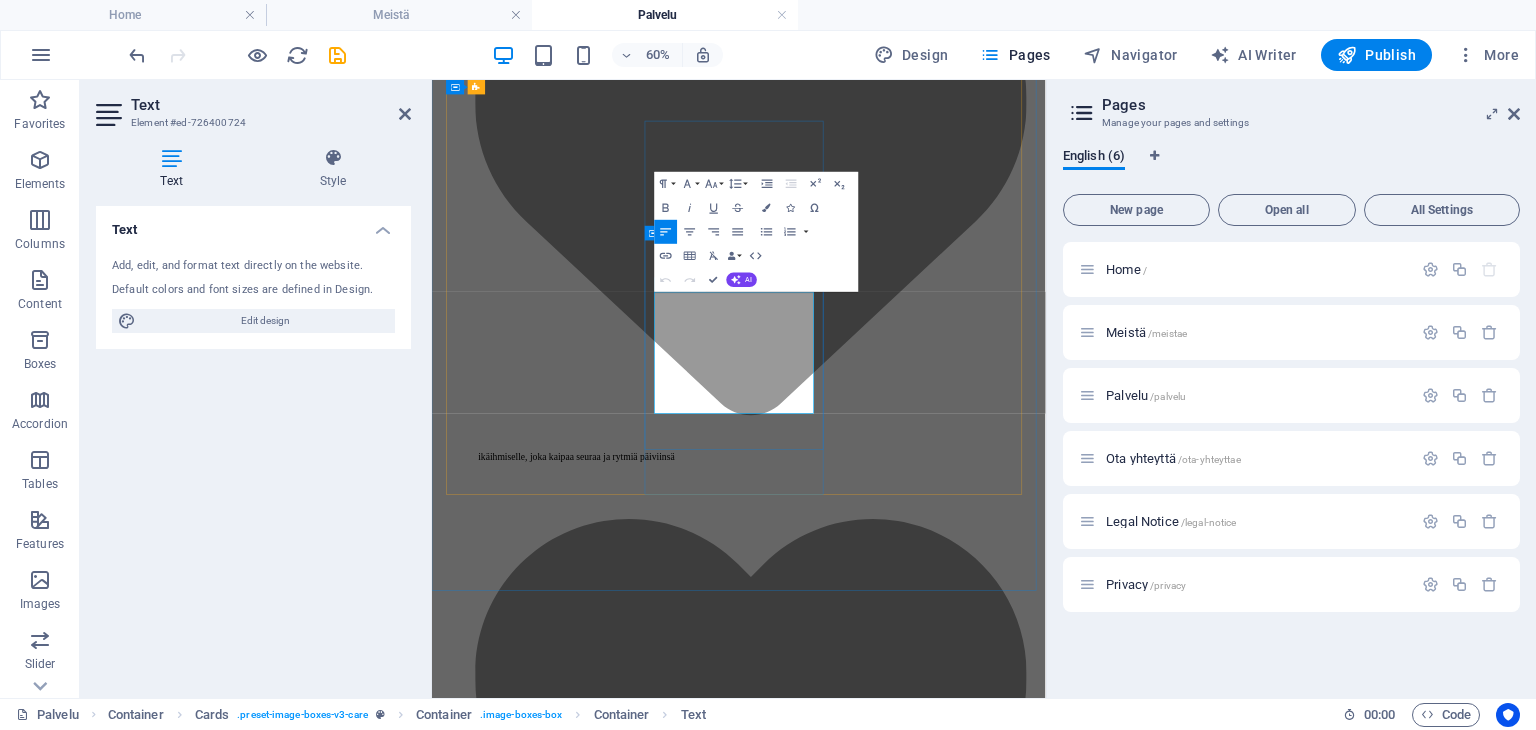 click on ""Tämä oli ensimmäinen hetki pitkään aikaan, kun minua ei katsottu oudosti vaan ystävällisesti."" at bounding box center (944, 10501) 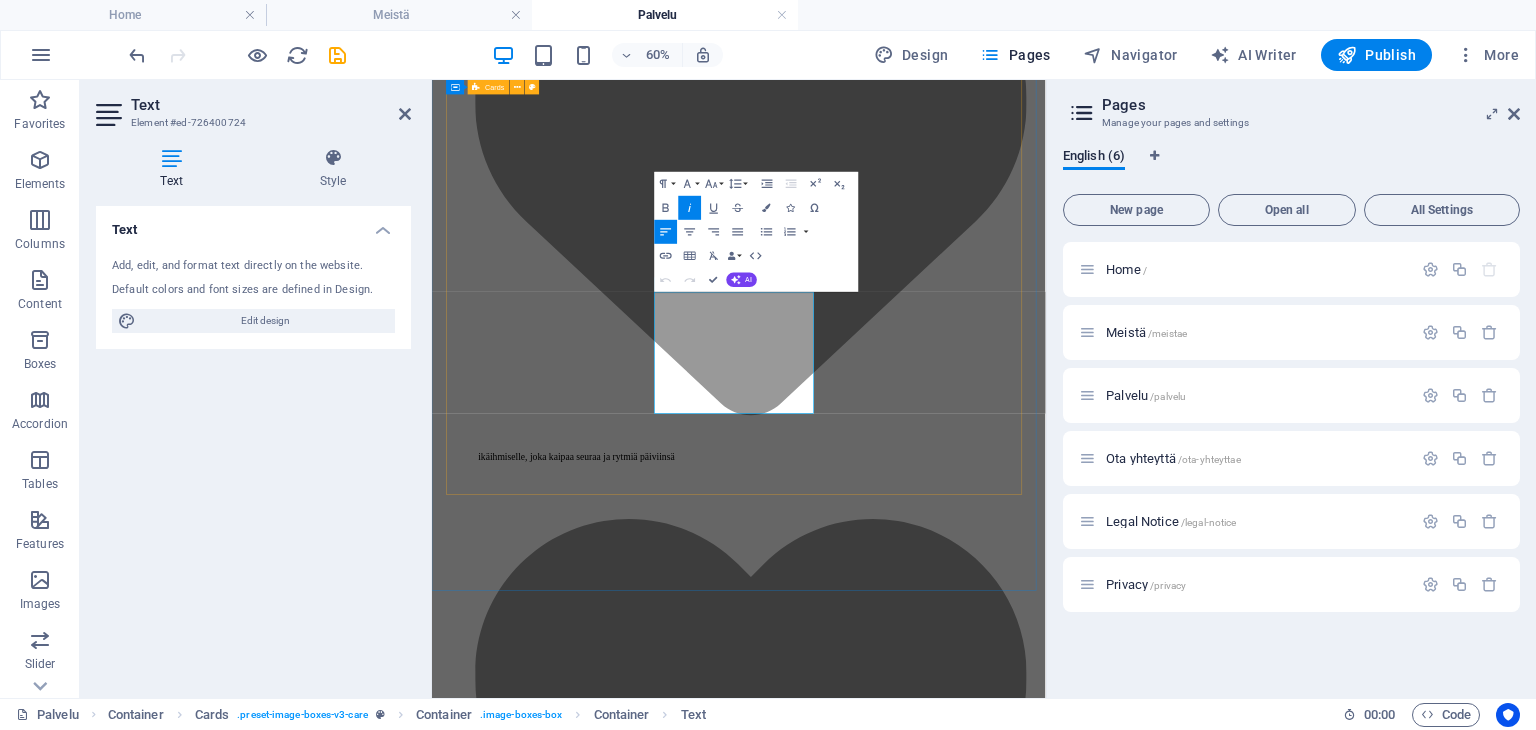 drag, startPoint x: 930, startPoint y: 605, endPoint x: 783, endPoint y: 553, distance: 155.92627 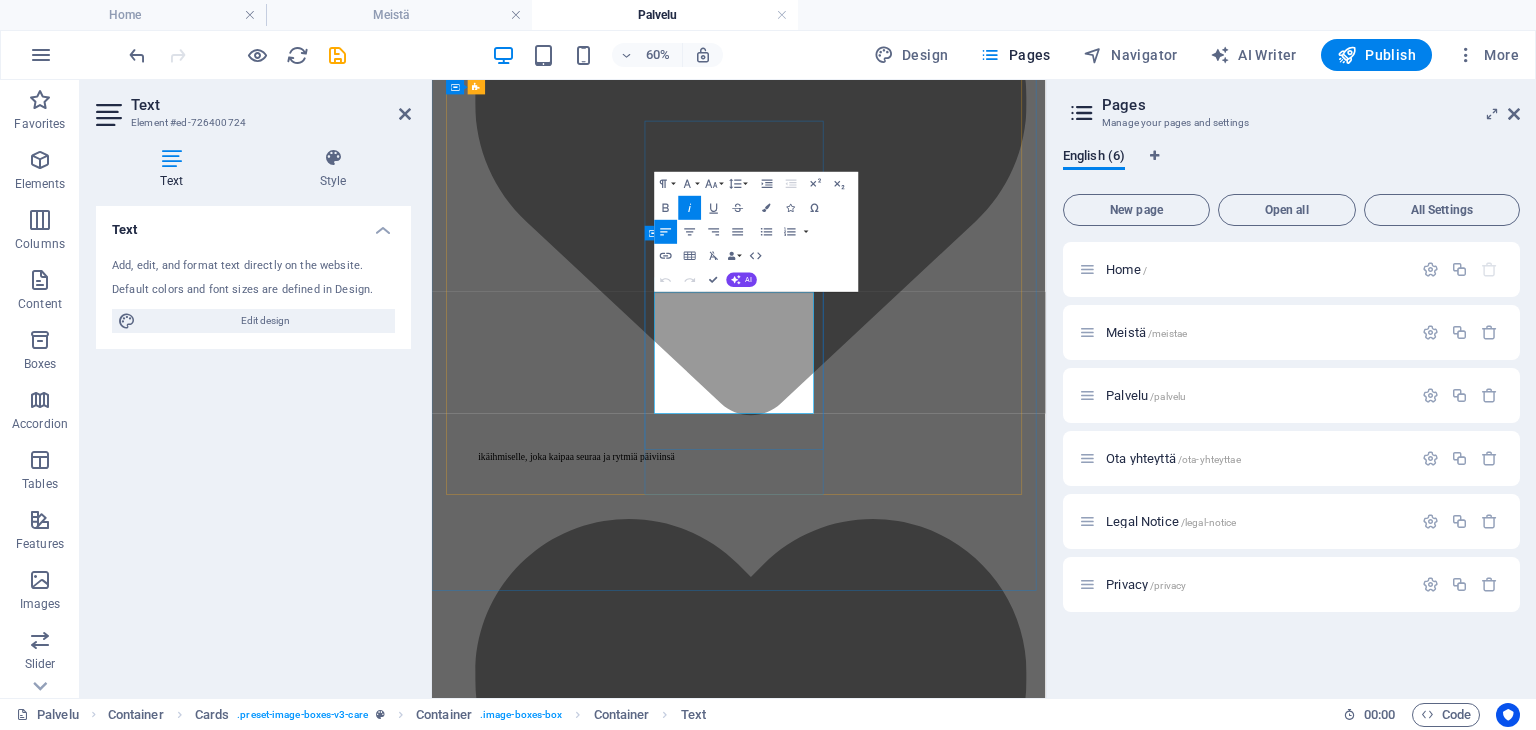 click on ""Tämä oli ensimmäinen hetki pitkään aikaan, kun minua ei katsottu oudosti vaan ystävällisesti."" at bounding box center (944, 10501) 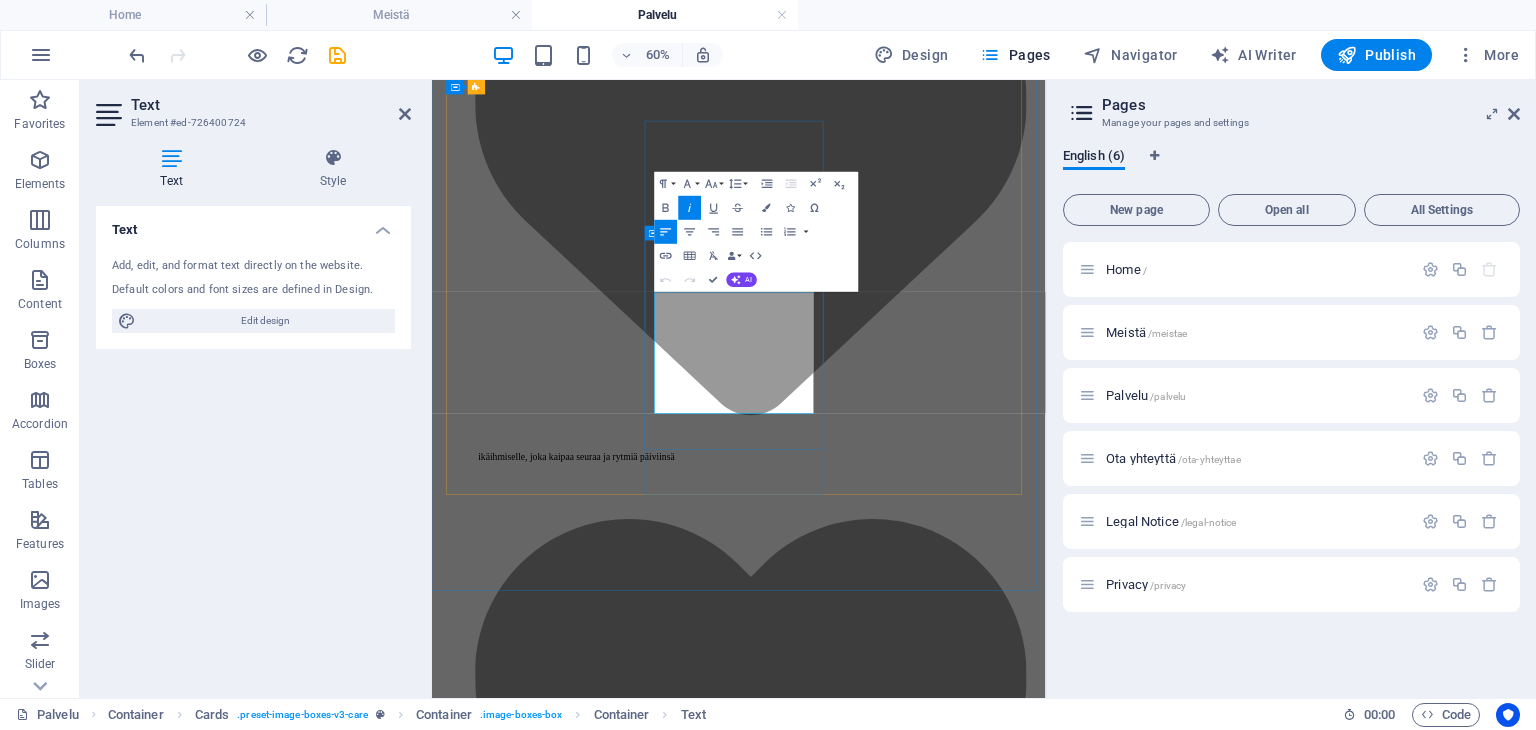 drag, startPoint x: 931, startPoint y: 588, endPoint x: 786, endPoint y: 525, distance: 158.09491 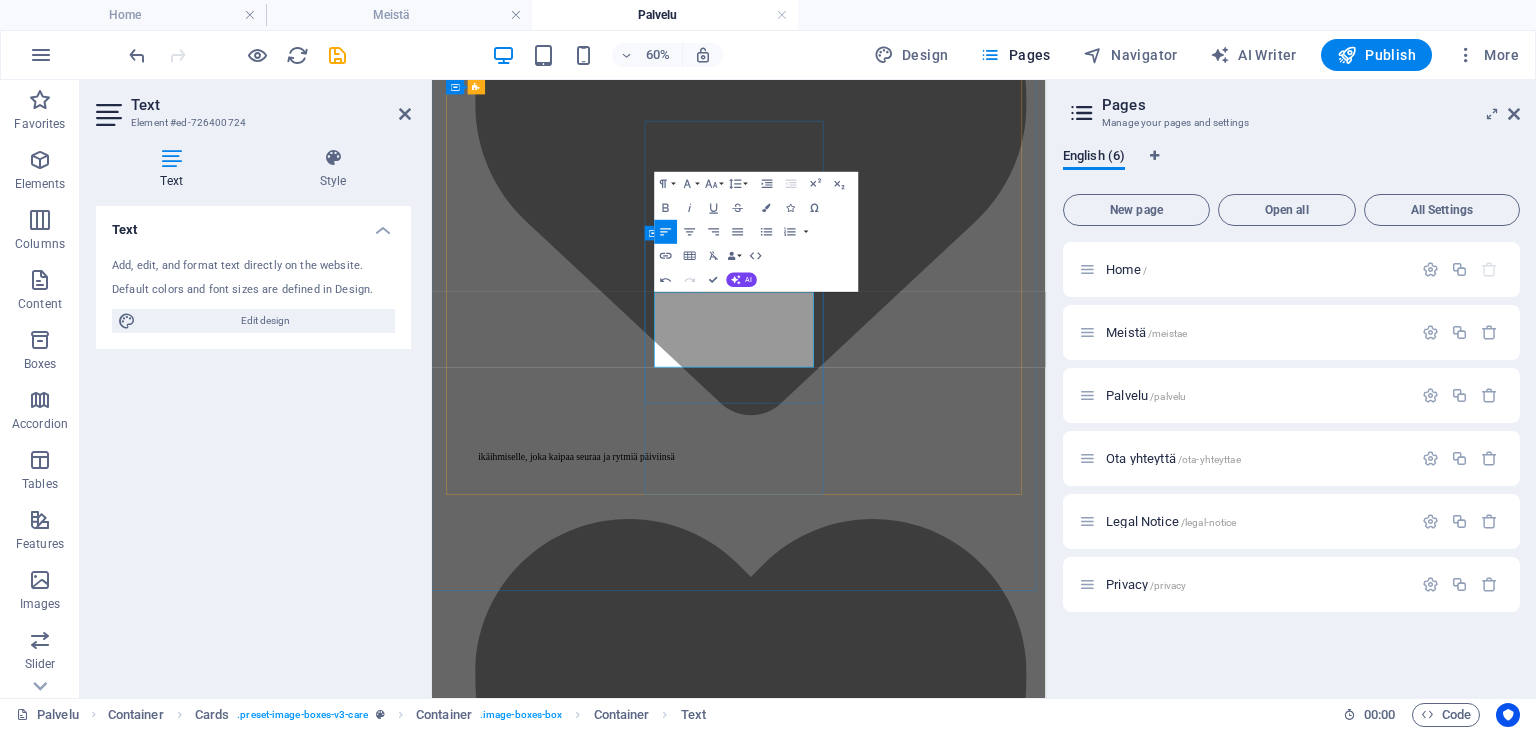 click on "Tarjoamme tukea ja seuraa vähemmistöille ja niille, jotka tuntevat olonsa ulkopuoliseksi." at bounding box center [943, 10467] 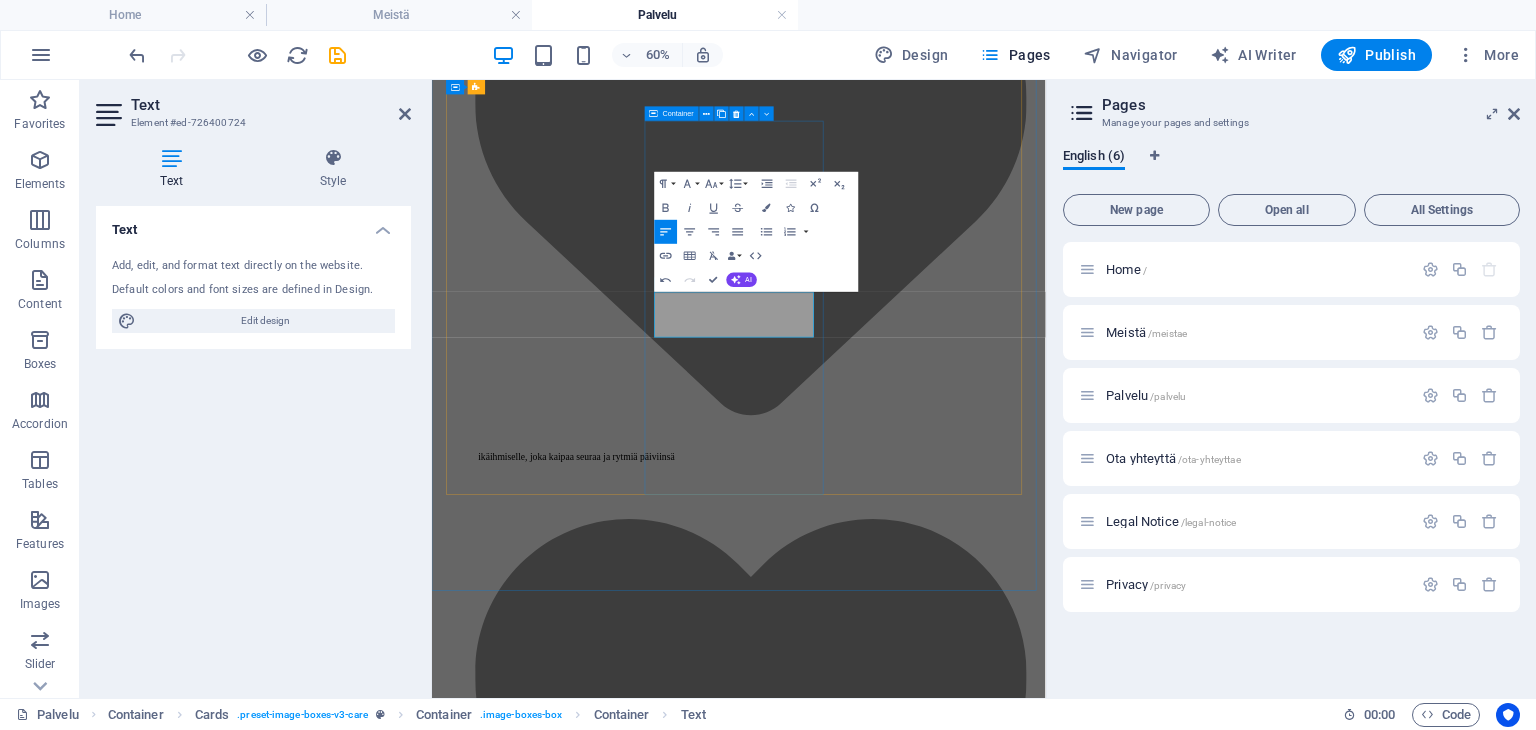 click on "Yhteyden rakentaja vähemmistöryhmille  Tarjoamme tukea ja seuraa niille, jotka tuntevat olonsa ulkopuoliseksi.  Read More" at bounding box center [943, 10424] 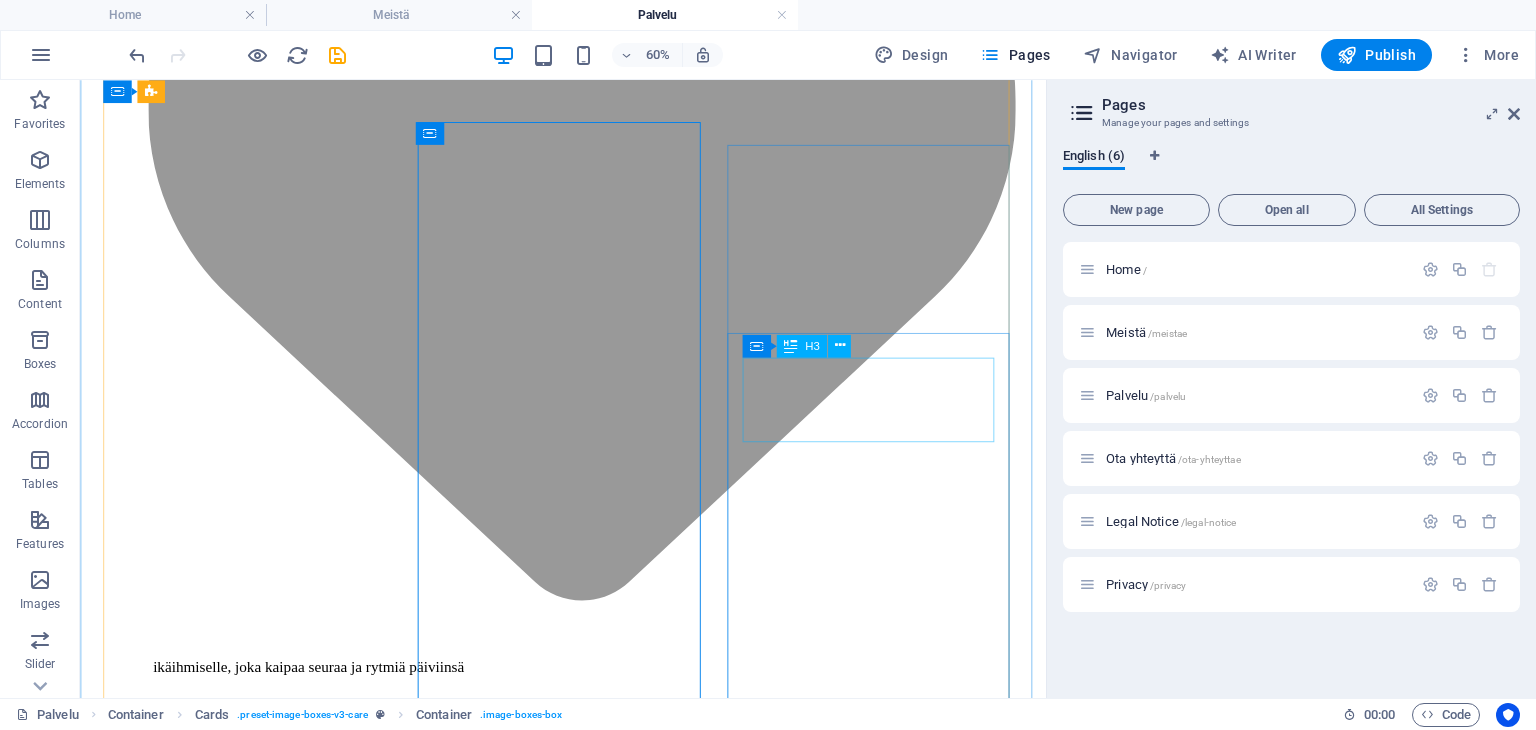 scroll, scrollTop: 2284, scrollLeft: 0, axis: vertical 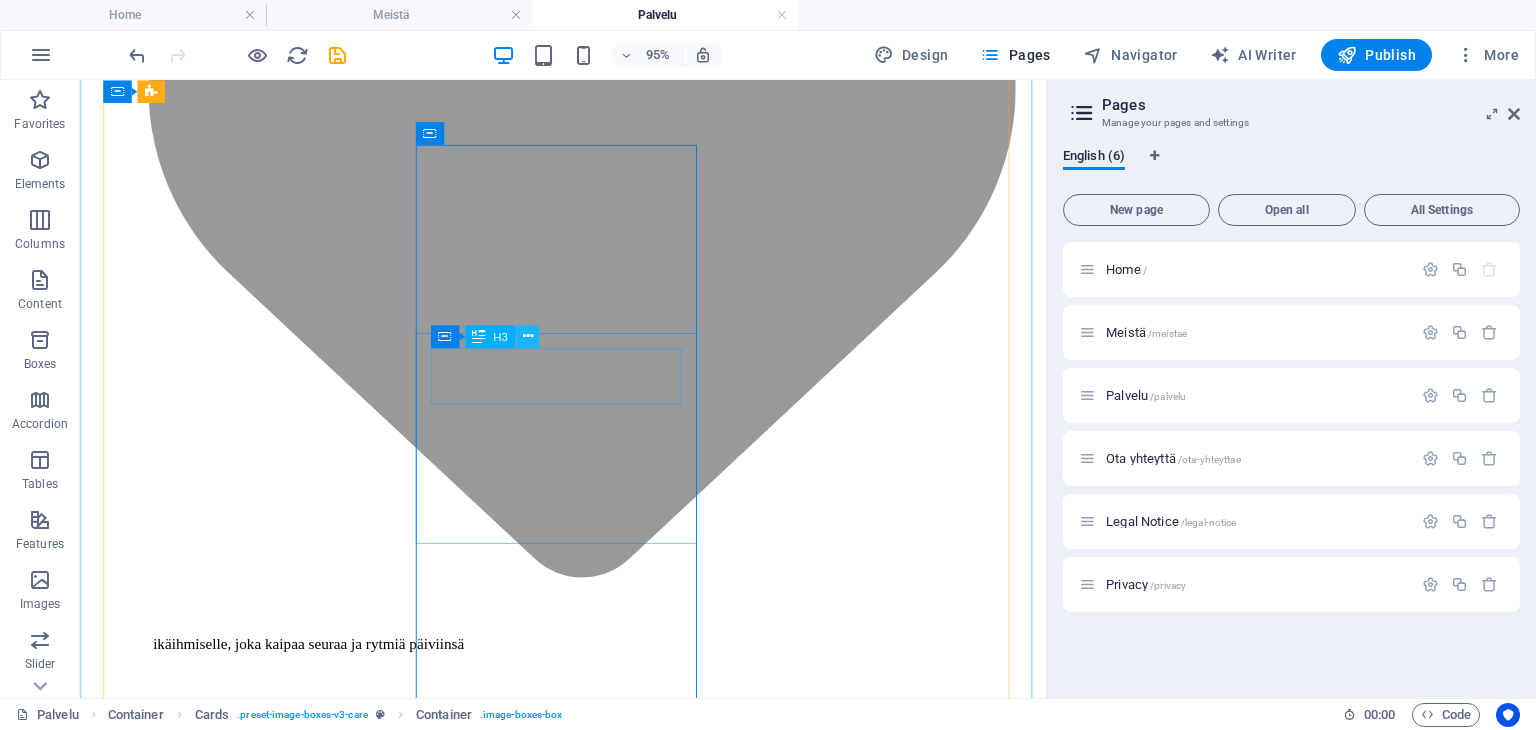 click at bounding box center (527, 336) 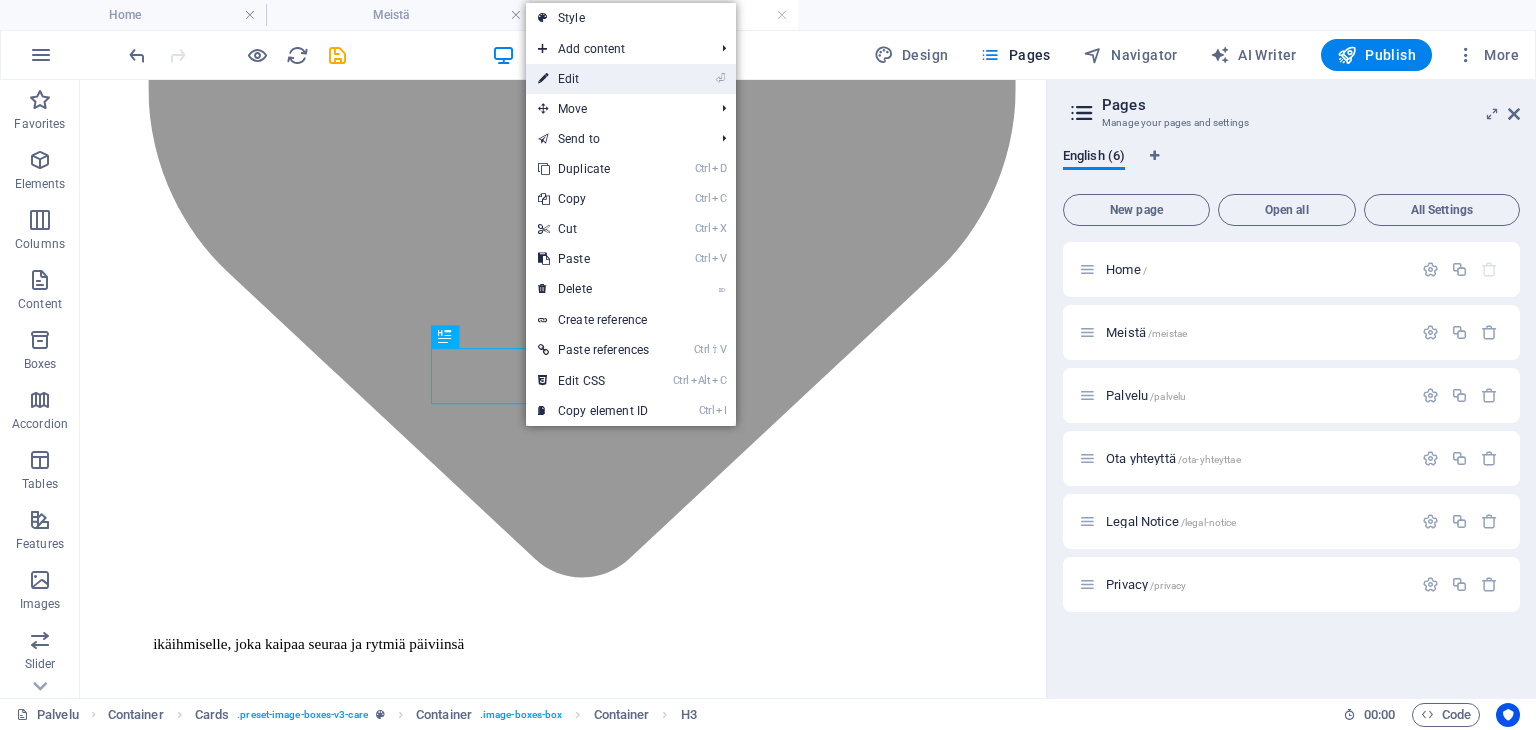 drag, startPoint x: 580, startPoint y: 71, endPoint x: 263, endPoint y: 13, distance: 322.26233 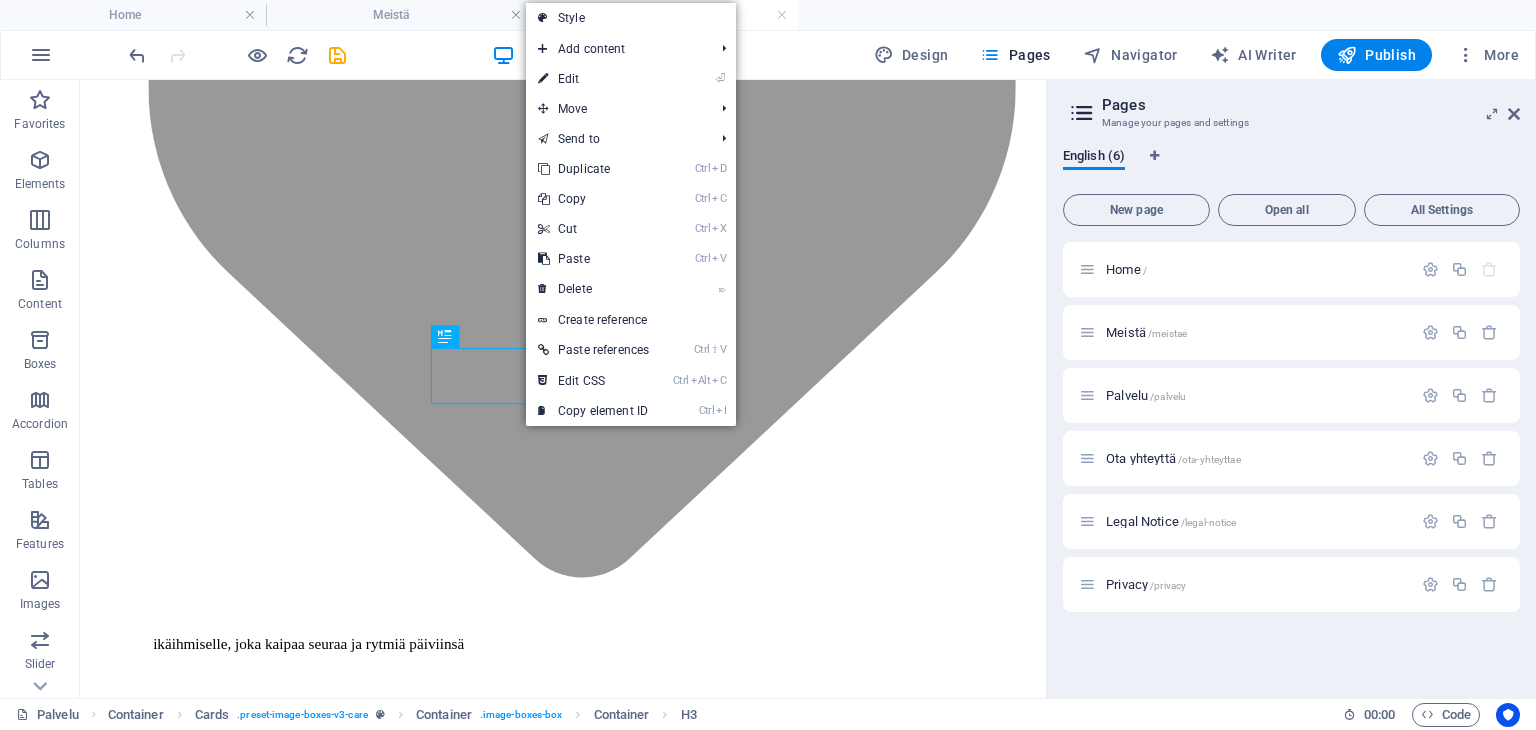 scroll, scrollTop: 2260, scrollLeft: 0, axis: vertical 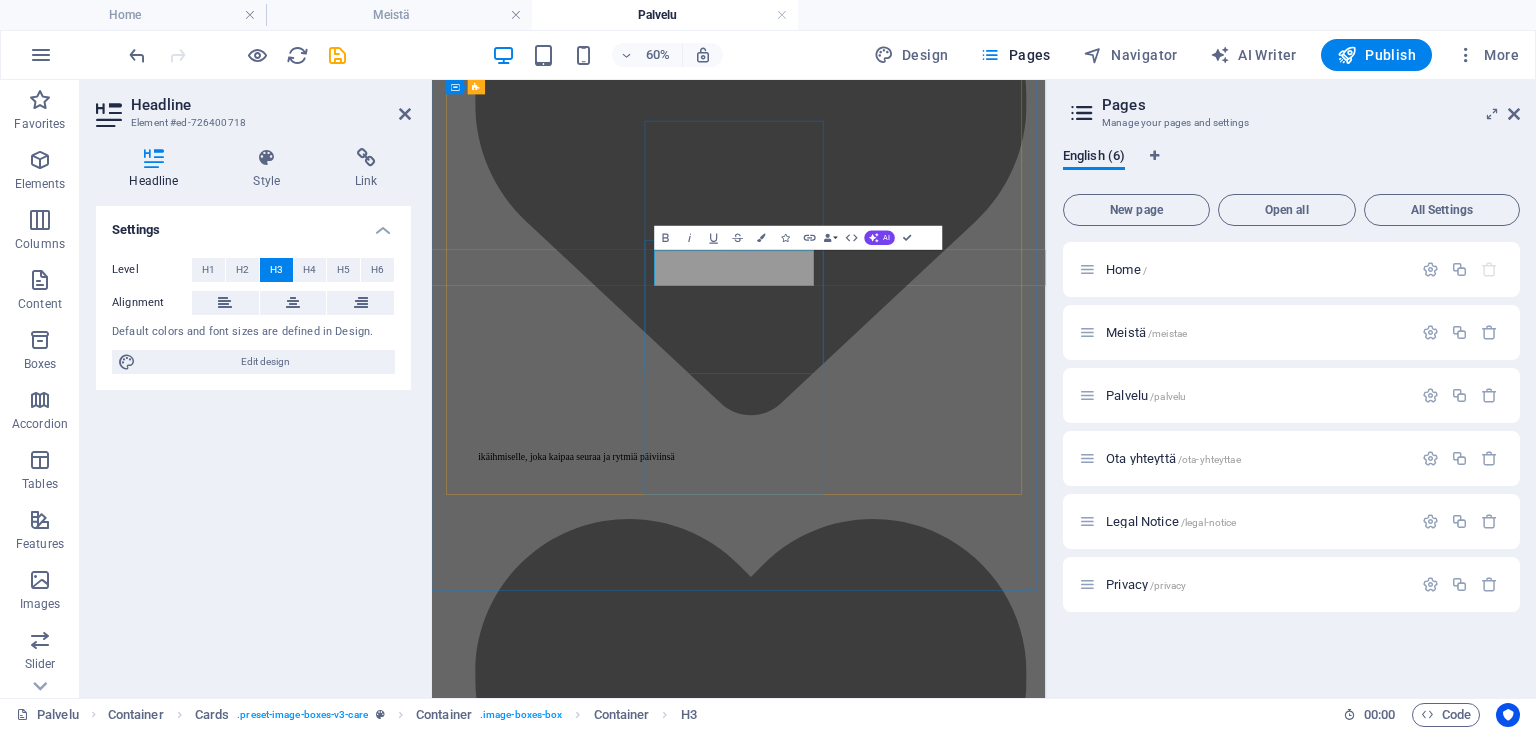 click on "Yhteyden rakentaja vähemmistöryhmille" at bounding box center [943, 10402] 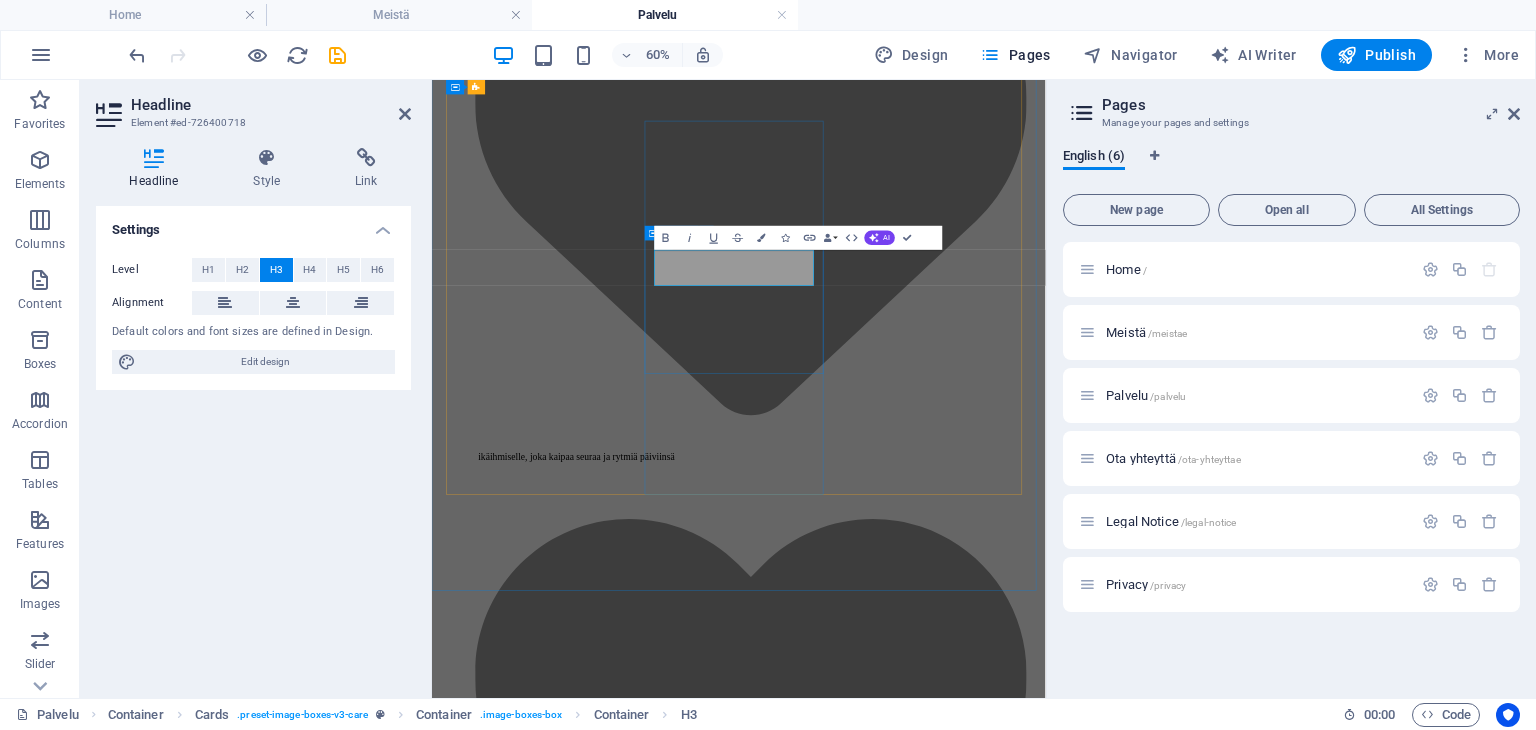 drag, startPoint x: 1041, startPoint y: 410, endPoint x: 786, endPoint y: 453, distance: 258.60007 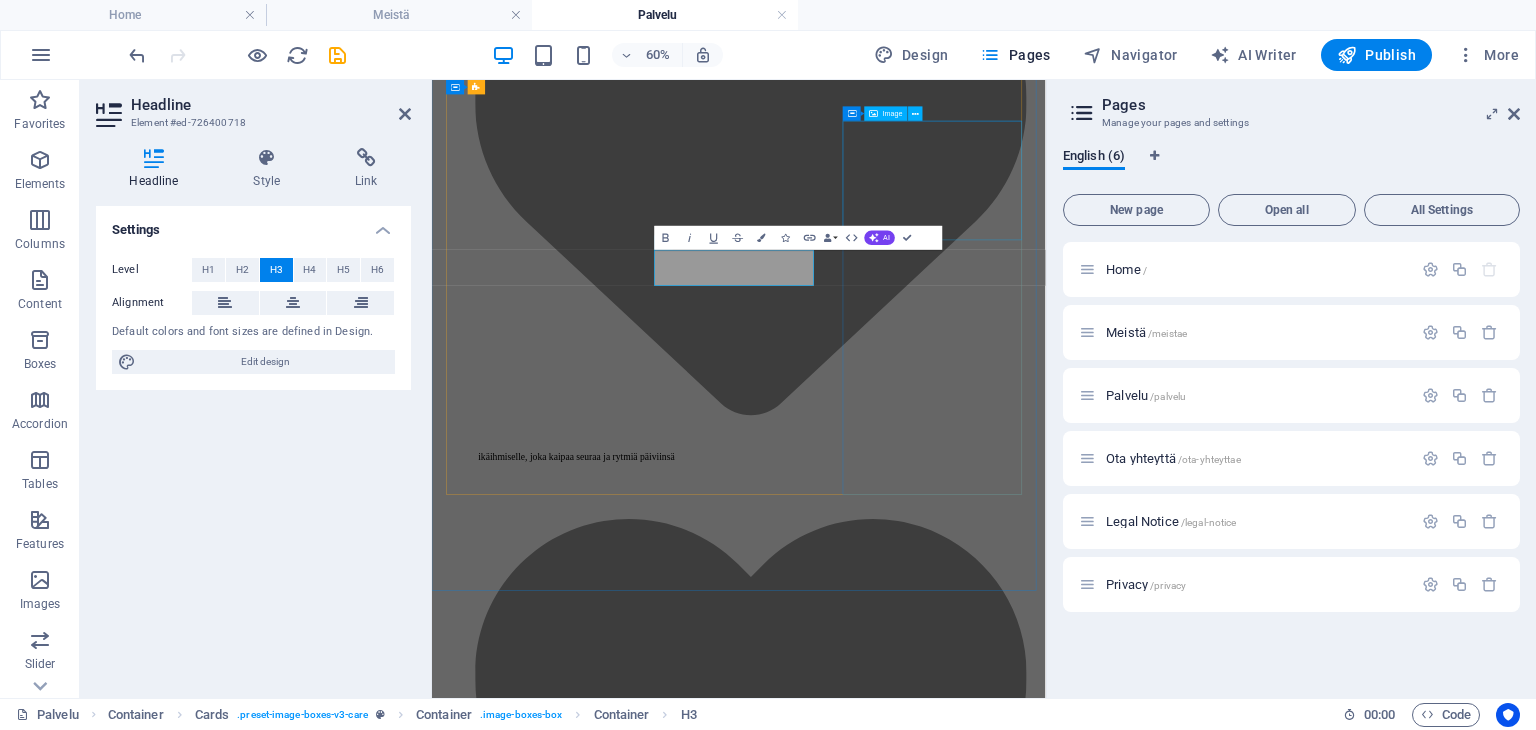 type 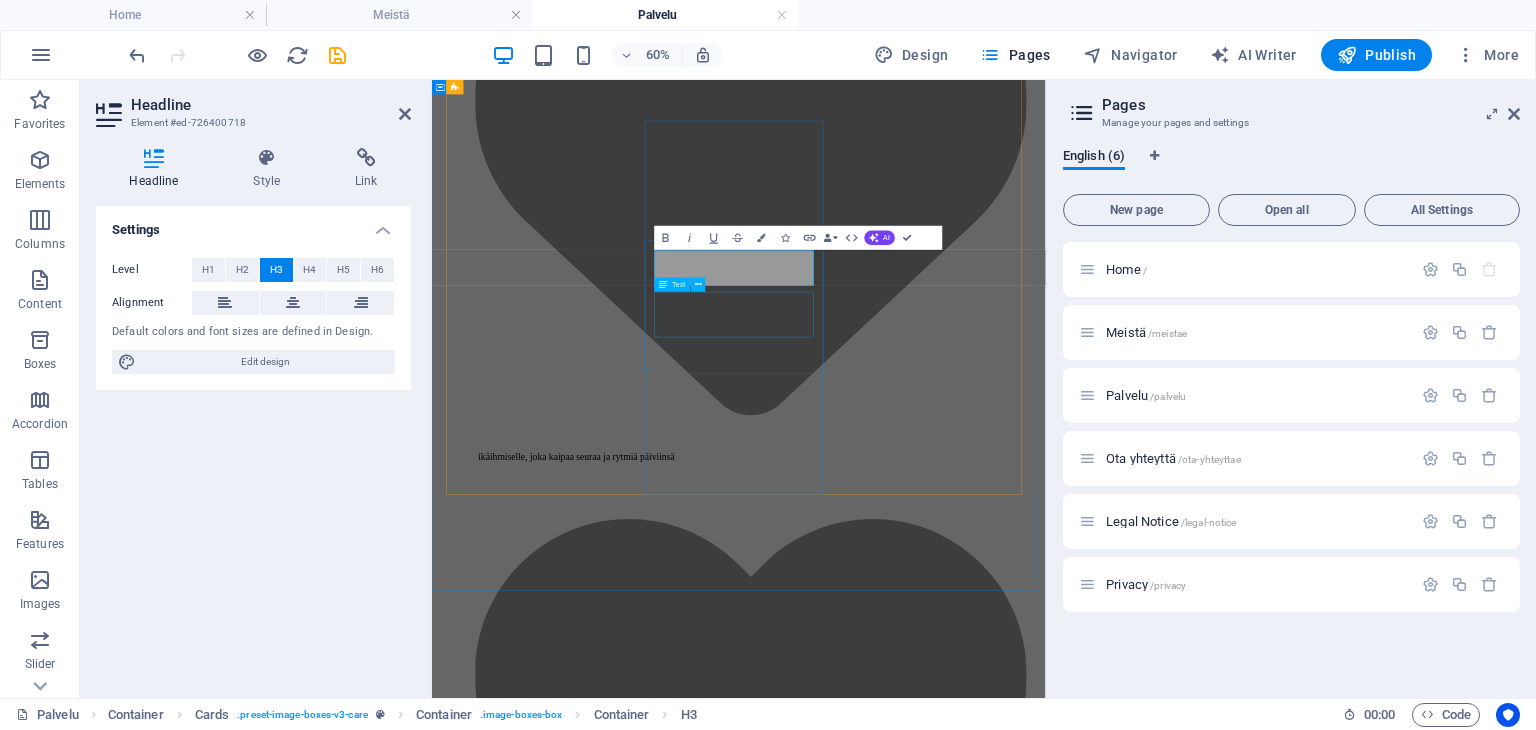 click on "Tarjoamme tukea ja seuraa niille, jotka tuntevat olonsa ulkopuoliseksi." at bounding box center (943, 10467) 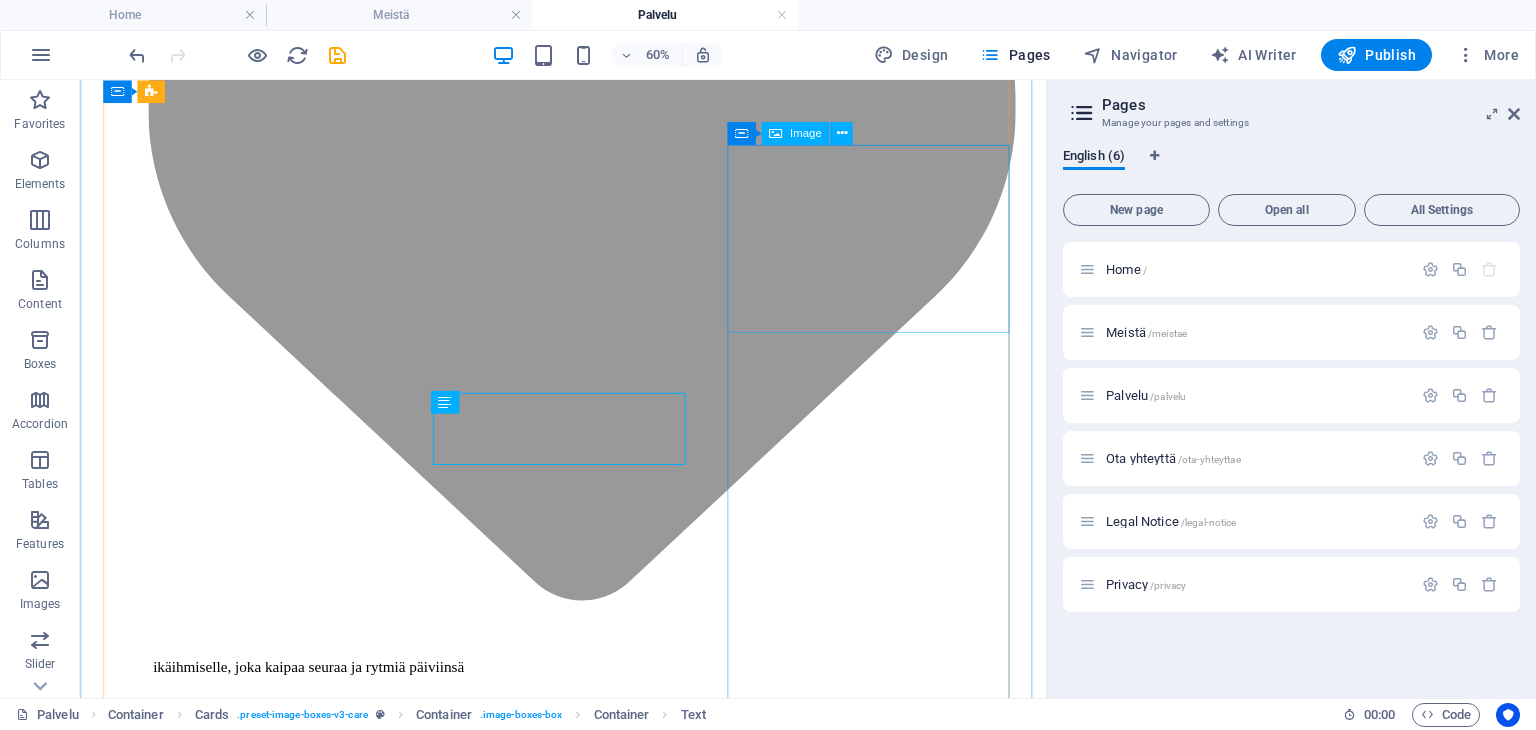 scroll, scrollTop: 2284, scrollLeft: 0, axis: vertical 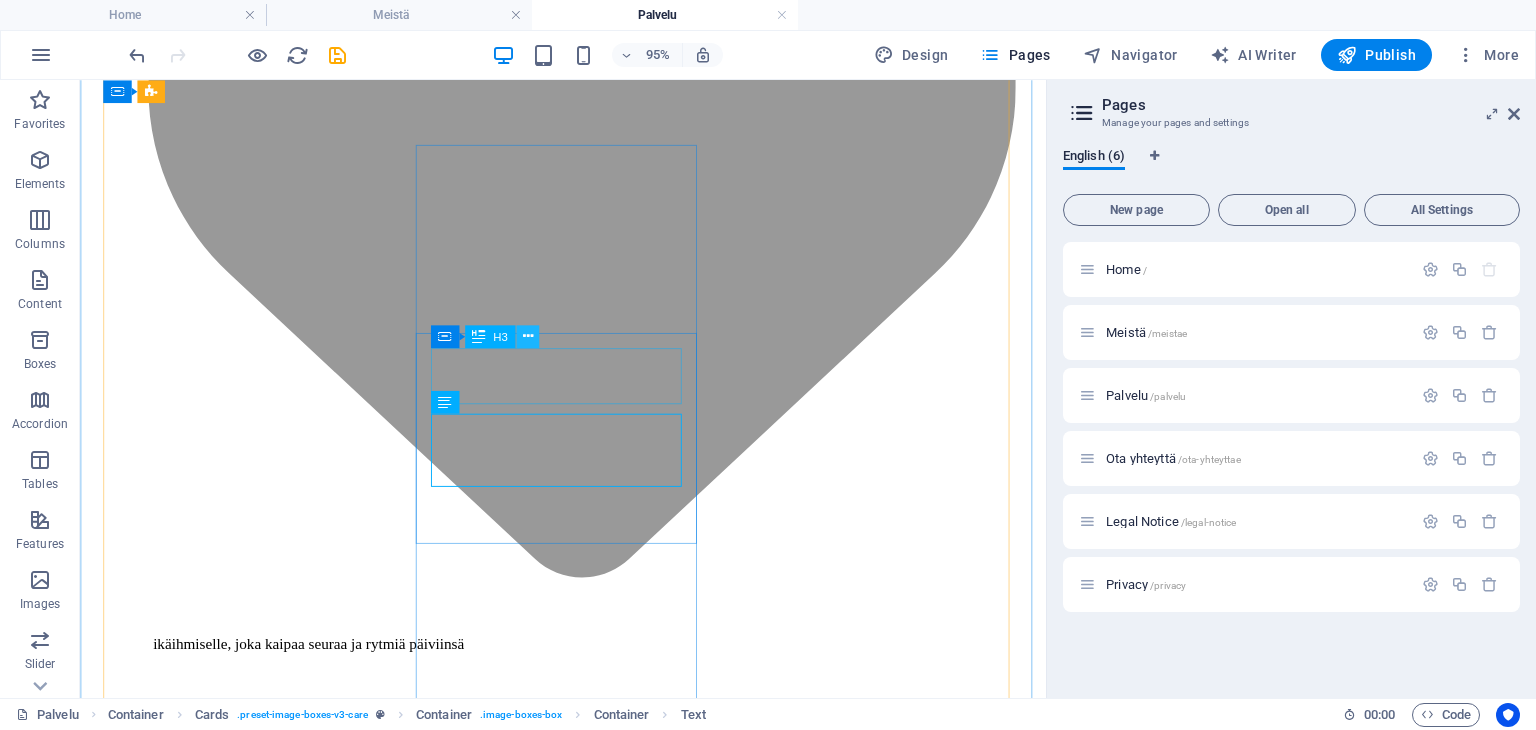 click at bounding box center [527, 336] 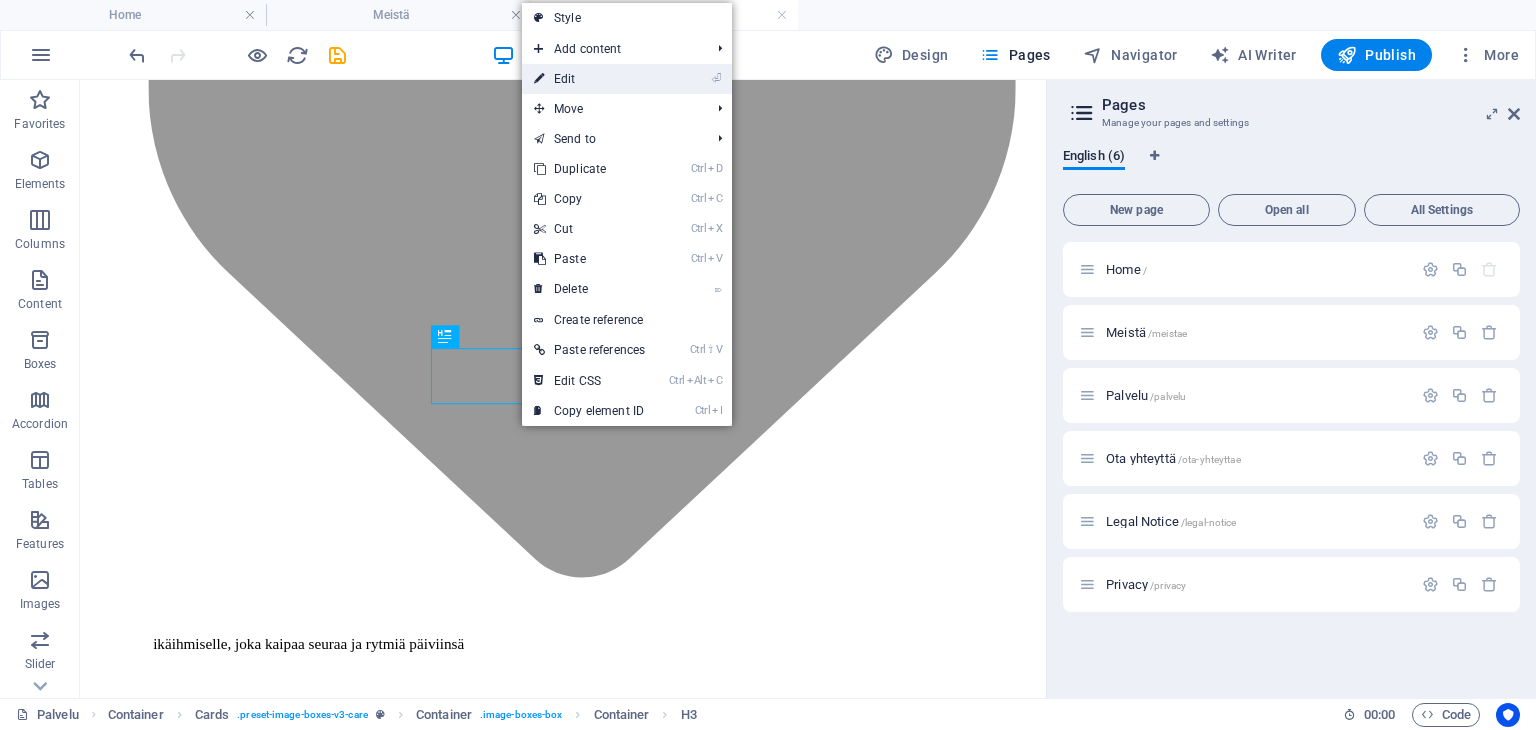 drag, startPoint x: 580, startPoint y: 89, endPoint x: 287, endPoint y: 54, distance: 295.08304 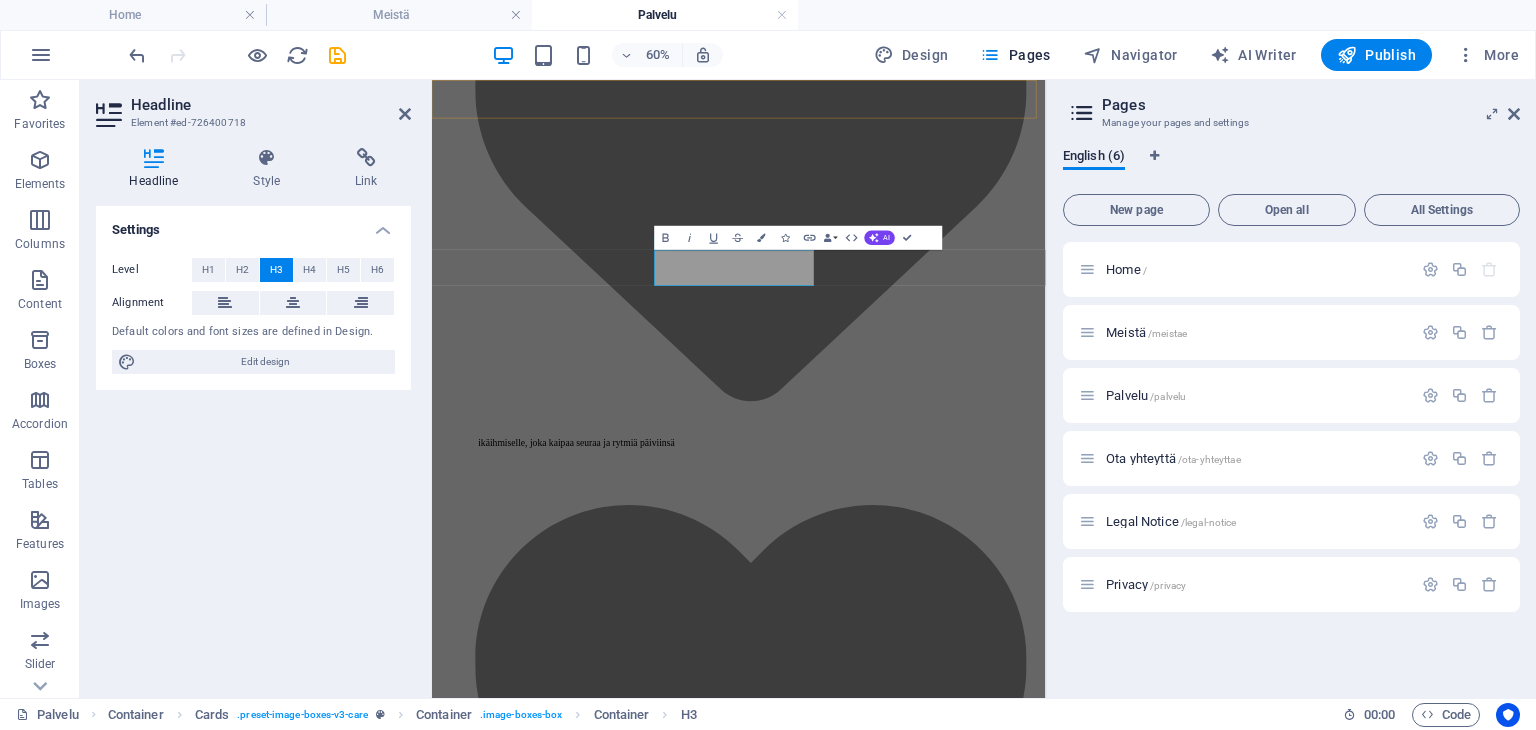 scroll, scrollTop: 2260, scrollLeft: 0, axis: vertical 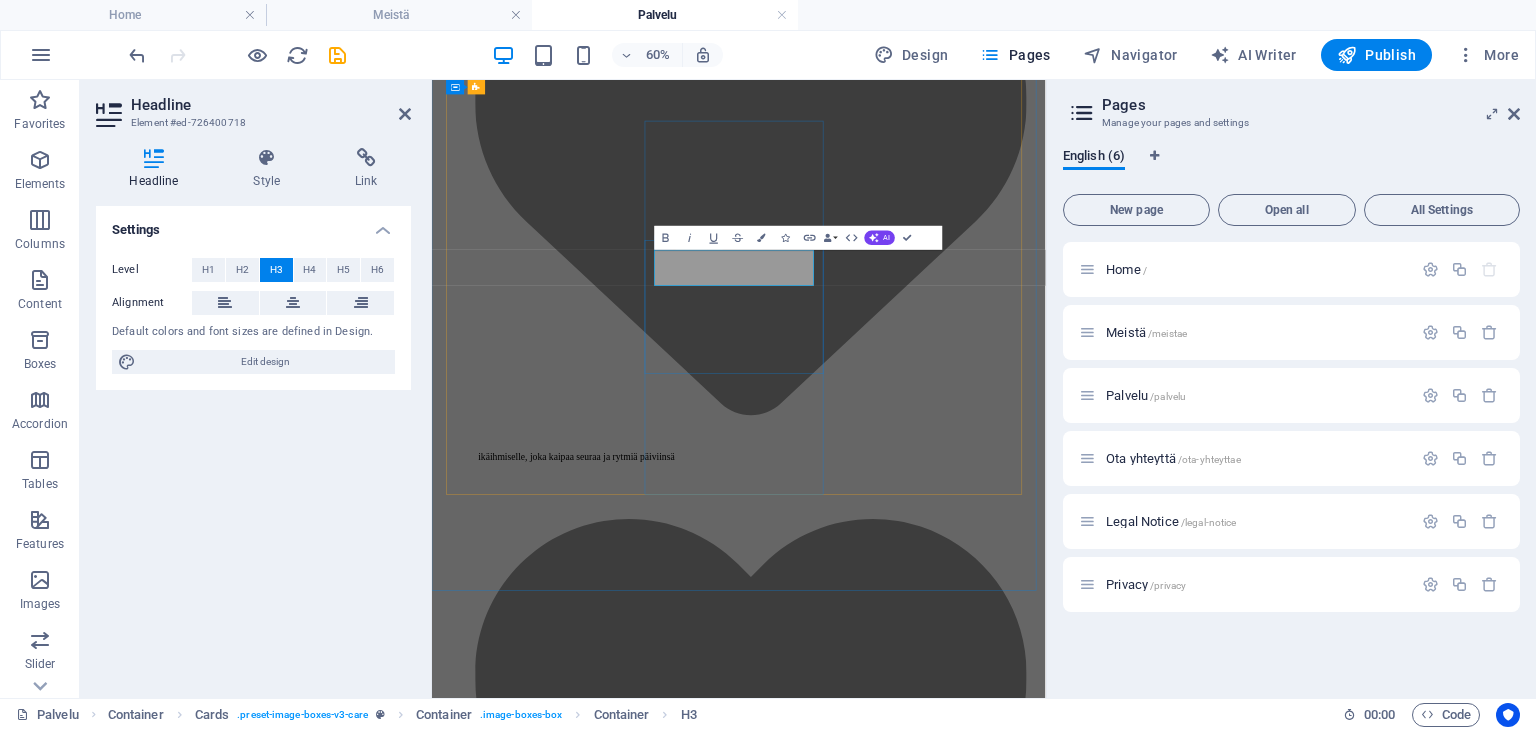 click on "Yhteyden rakentaja yksinäisille" at bounding box center [943, 10402] 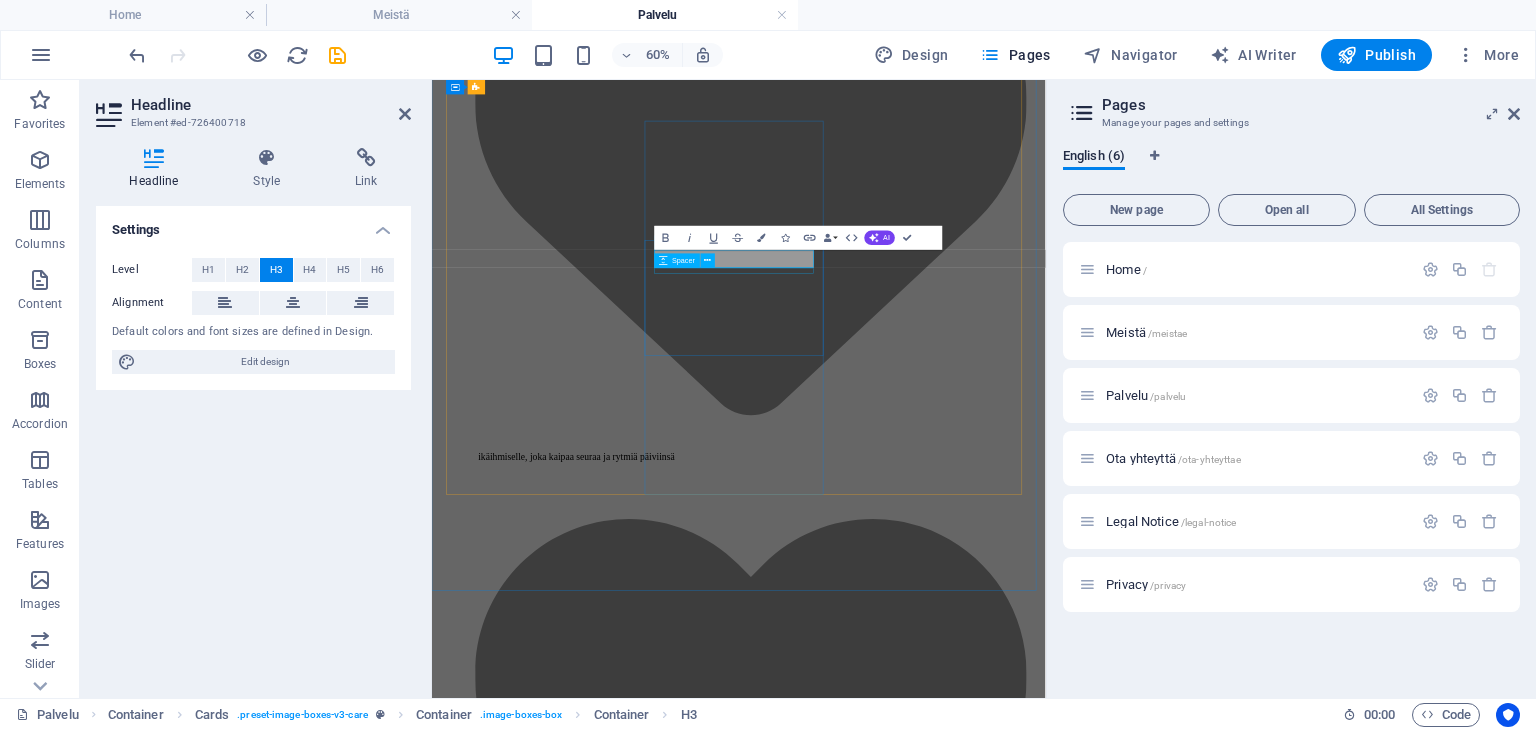 type 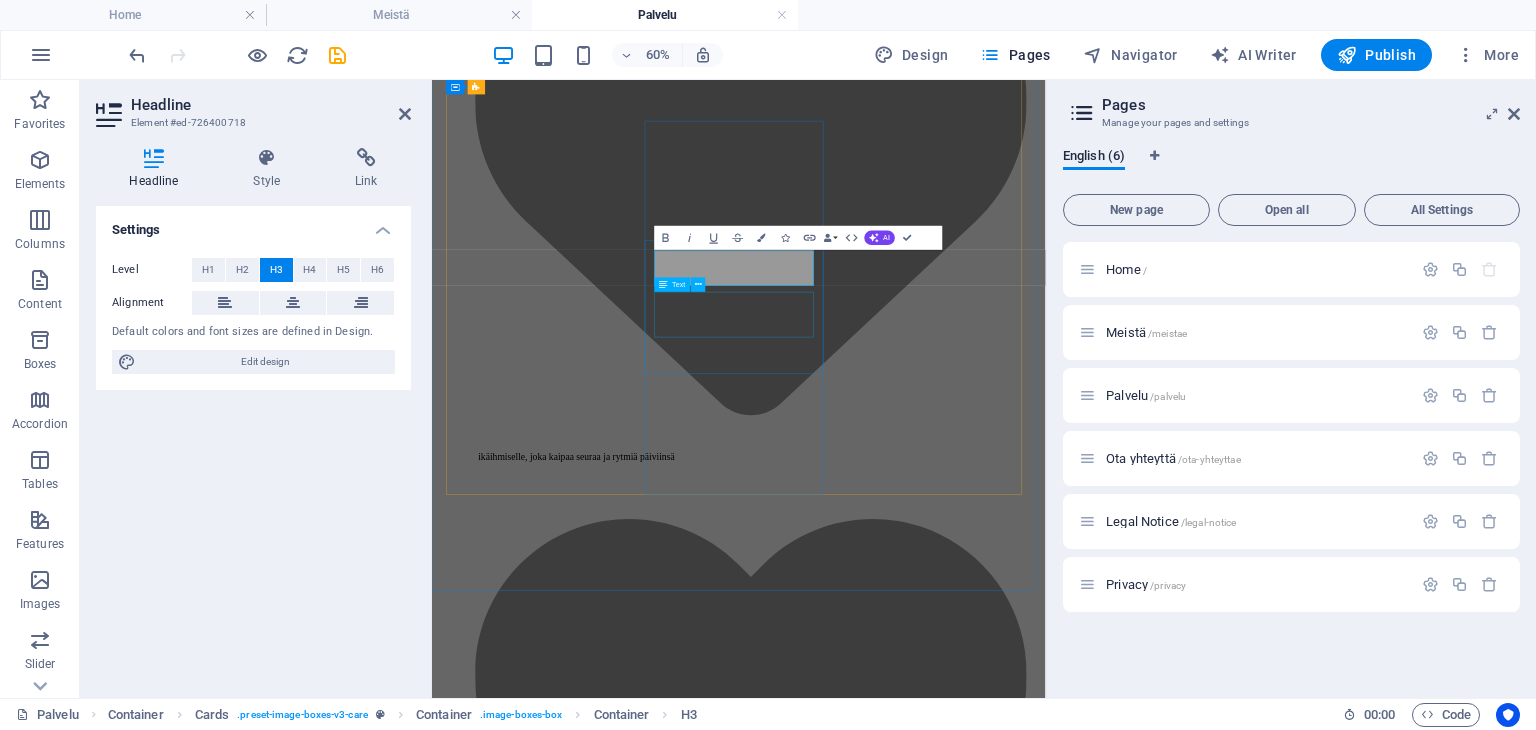 click on "Tarjoamme tukea ja seuraa niille, jotka tuntevat olonsa ulkopuoliseksi." at bounding box center (943, 10467) 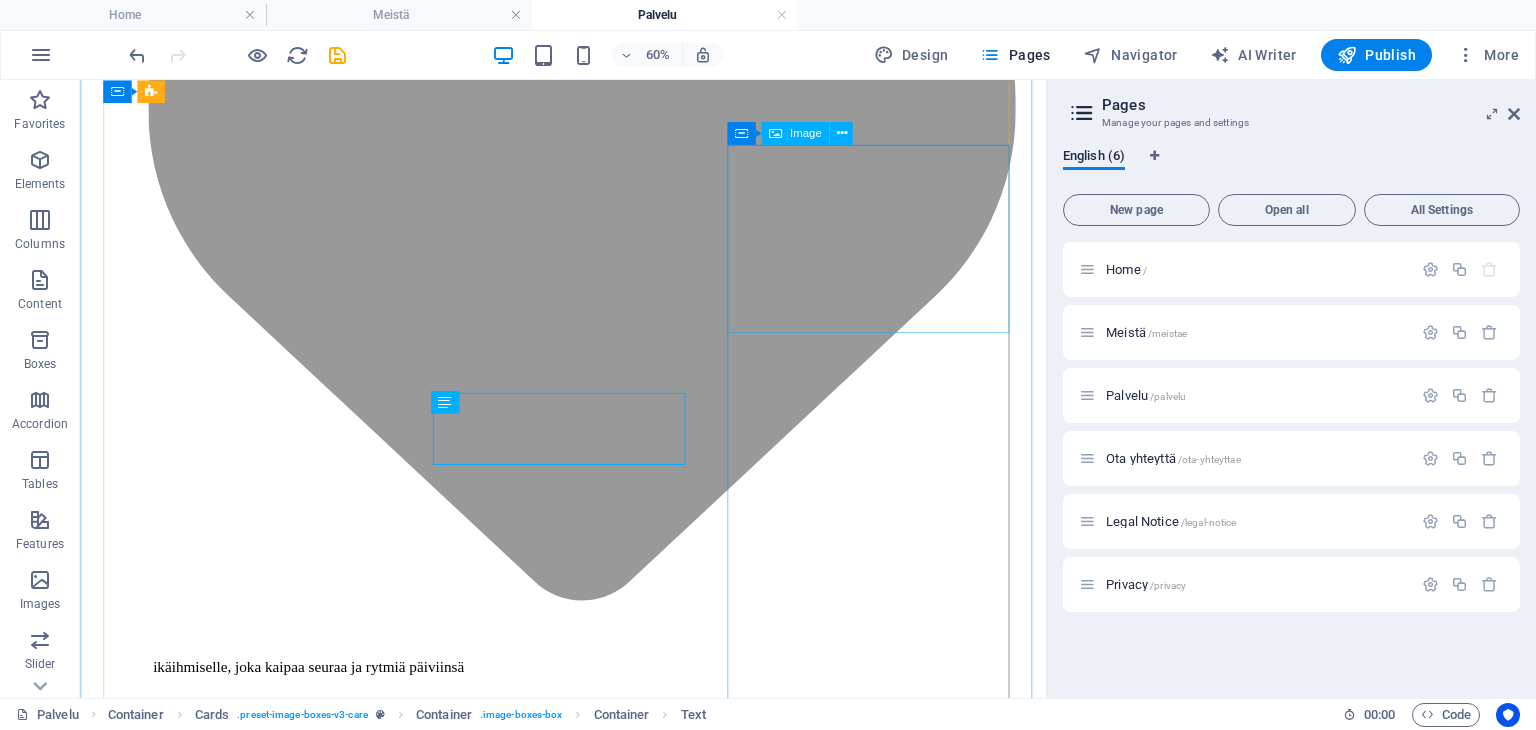 scroll, scrollTop: 2284, scrollLeft: 0, axis: vertical 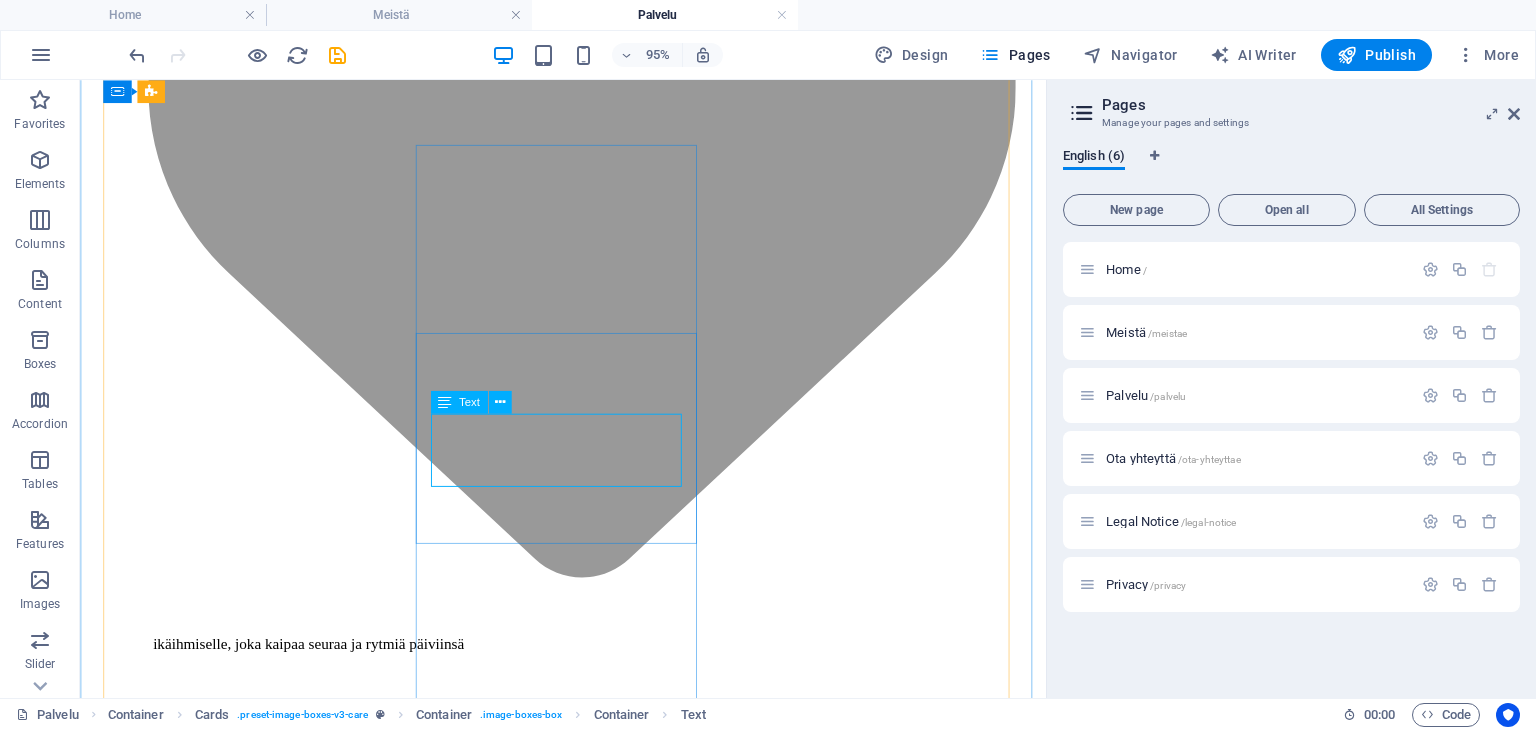 click on "Tarjoamme tukea ja seuraa niille, jotka tuntevat olonsa ulkopuoliseksi." at bounding box center [588, 10385] 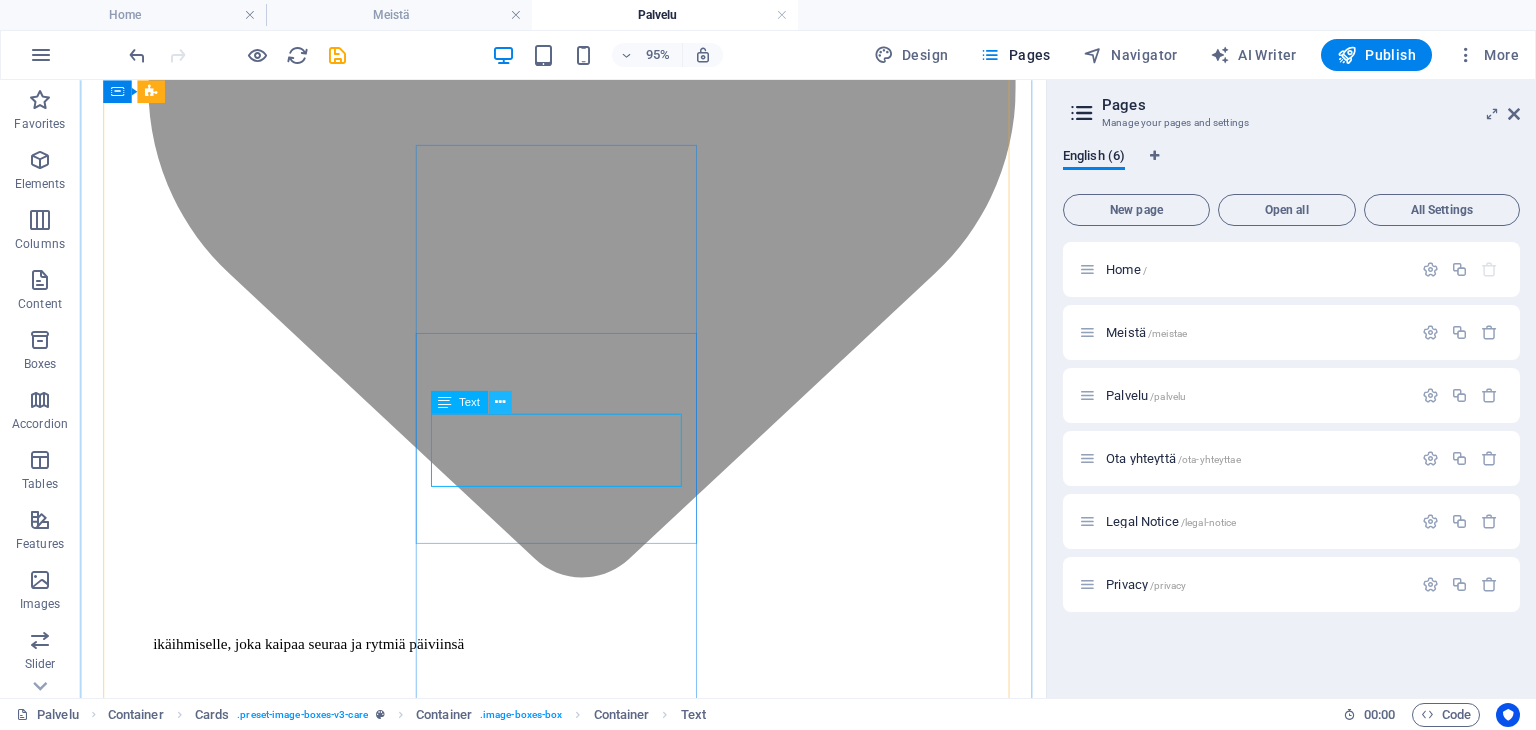 click at bounding box center (499, 402) 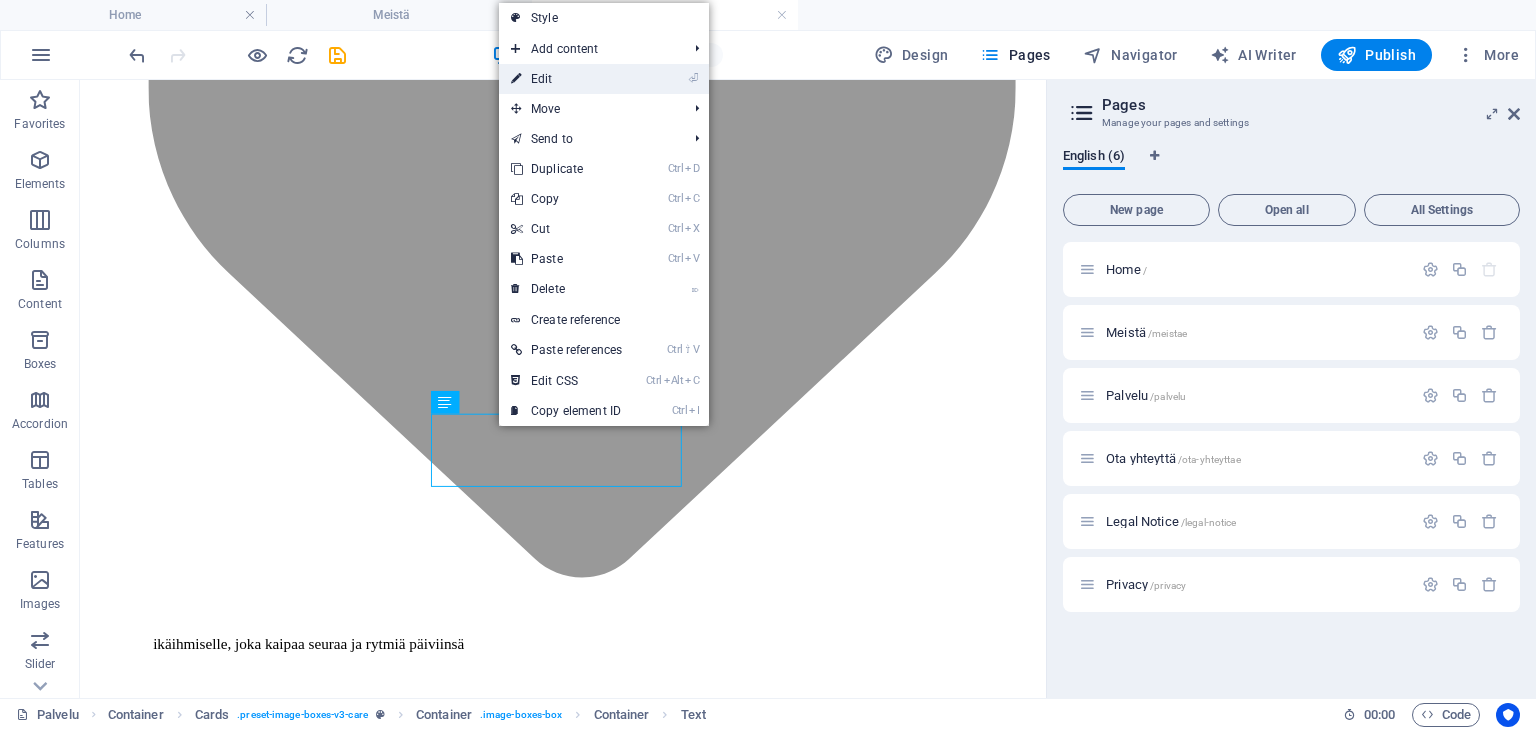 drag, startPoint x: 540, startPoint y: 82, endPoint x: 237, endPoint y: 264, distance: 353.45862 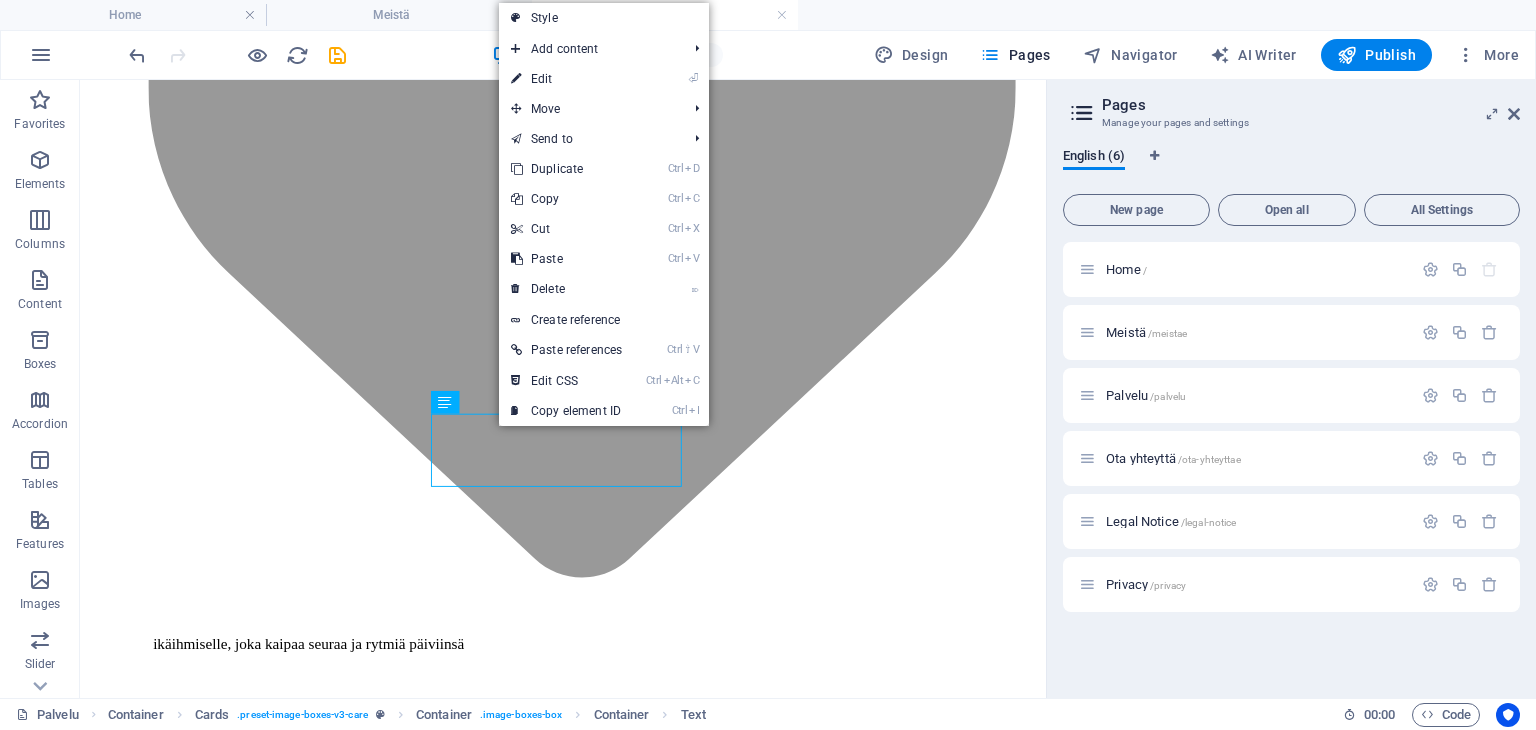 scroll, scrollTop: 2260, scrollLeft: 0, axis: vertical 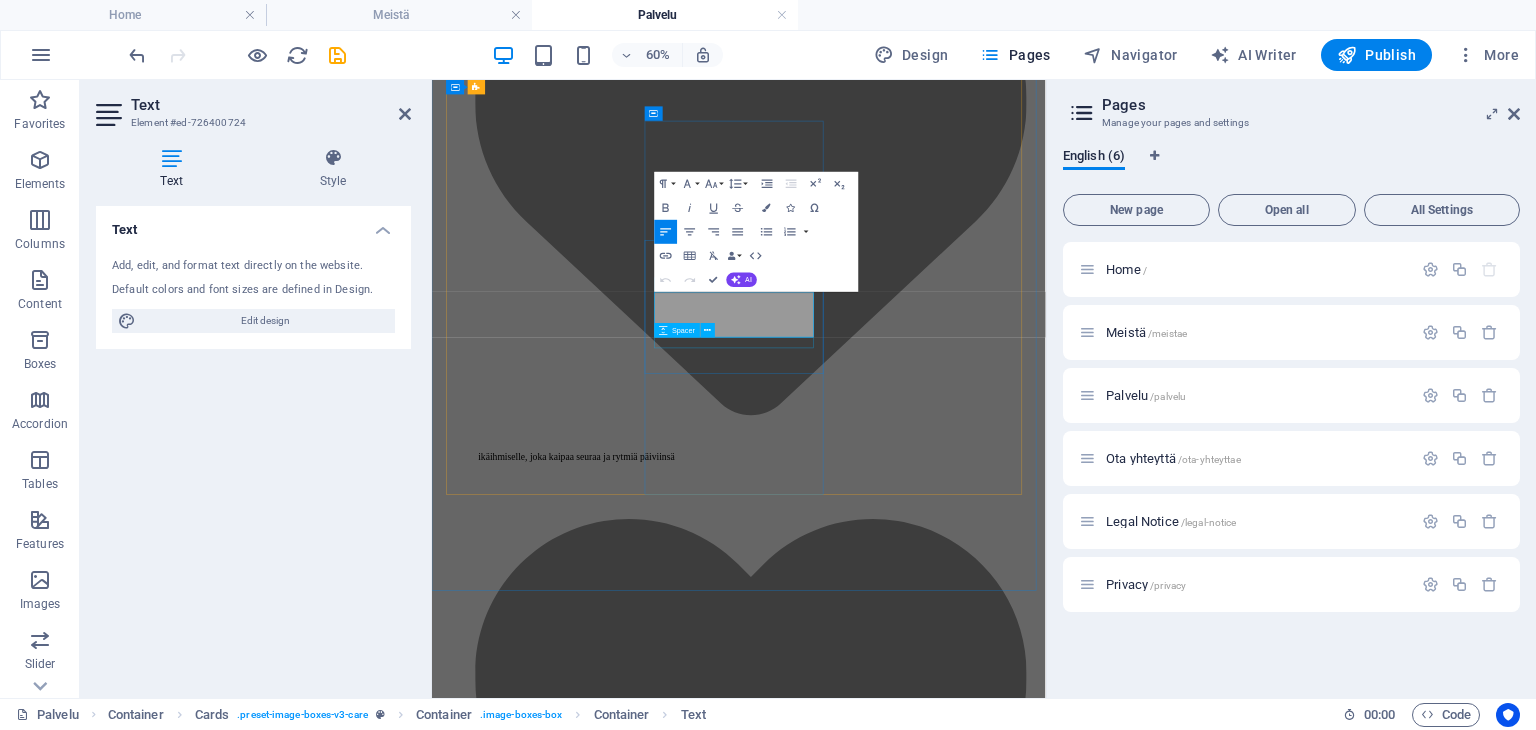 drag, startPoint x: 915, startPoint y: 497, endPoint x: 794, endPoint y: 516, distance: 122.48265 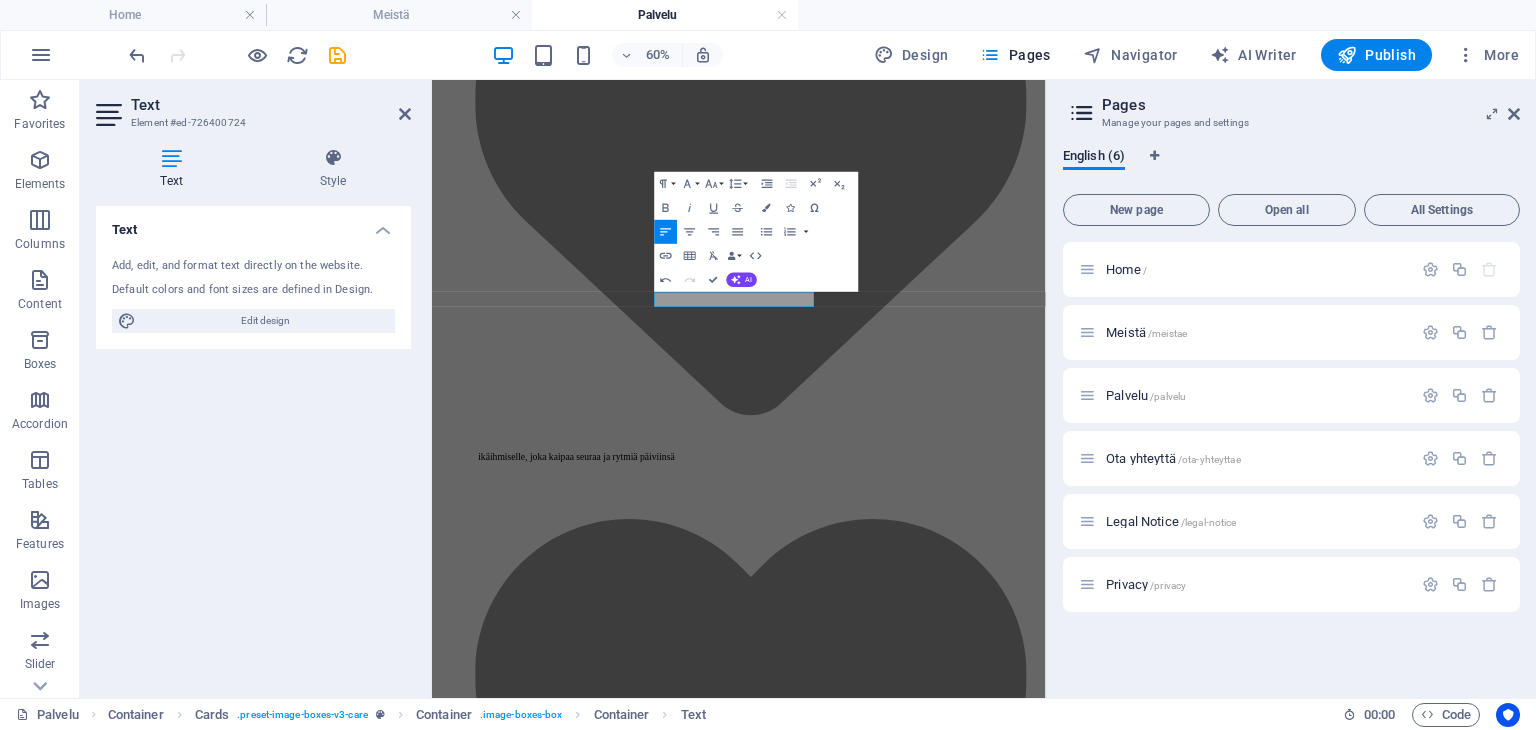 type 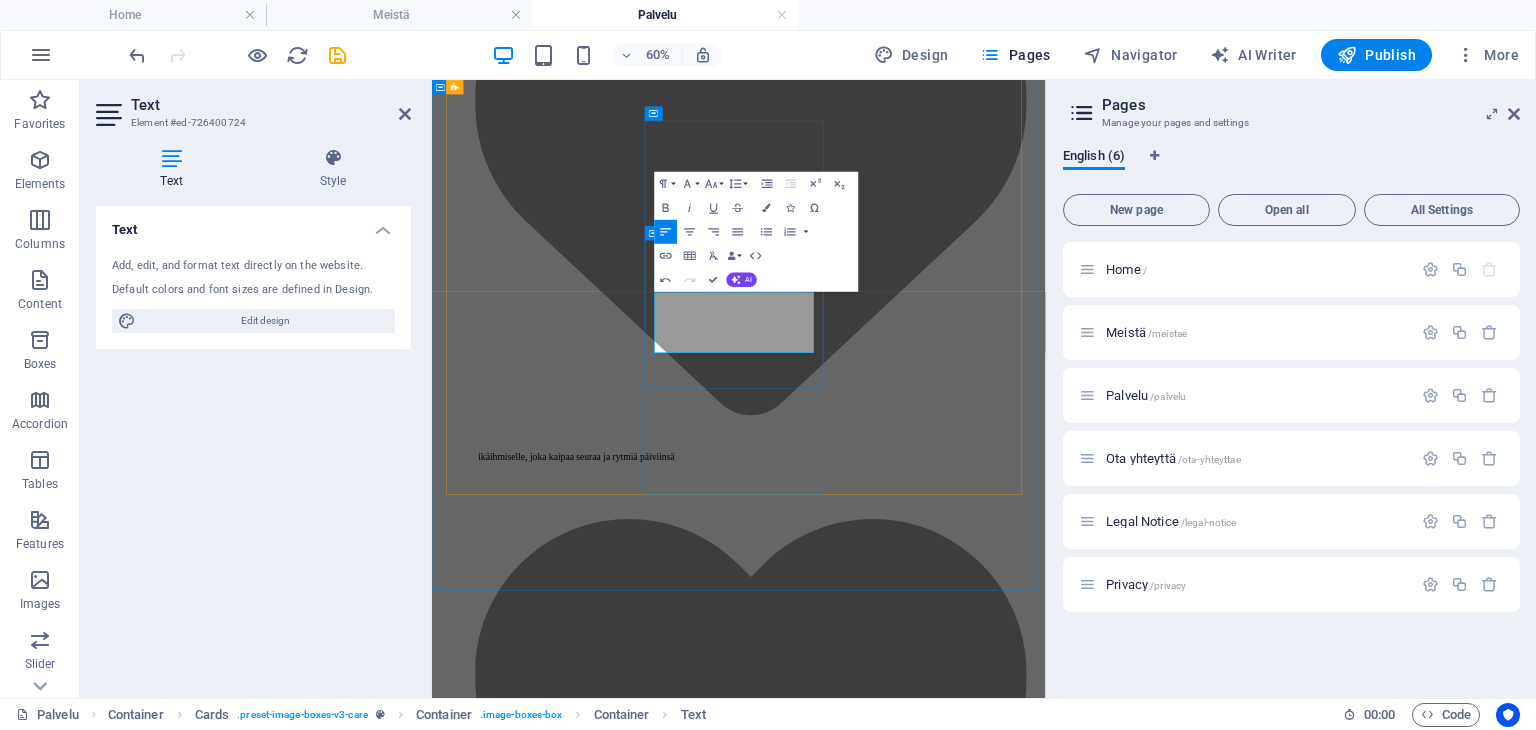 click on "Tarjoamme tukea ja seuraa niille, joille liikkuminen on esteellistä ja koekmus yksinäisyydestä voi tuntua ylitsepääsemättömältä" at bounding box center [943, 10467] 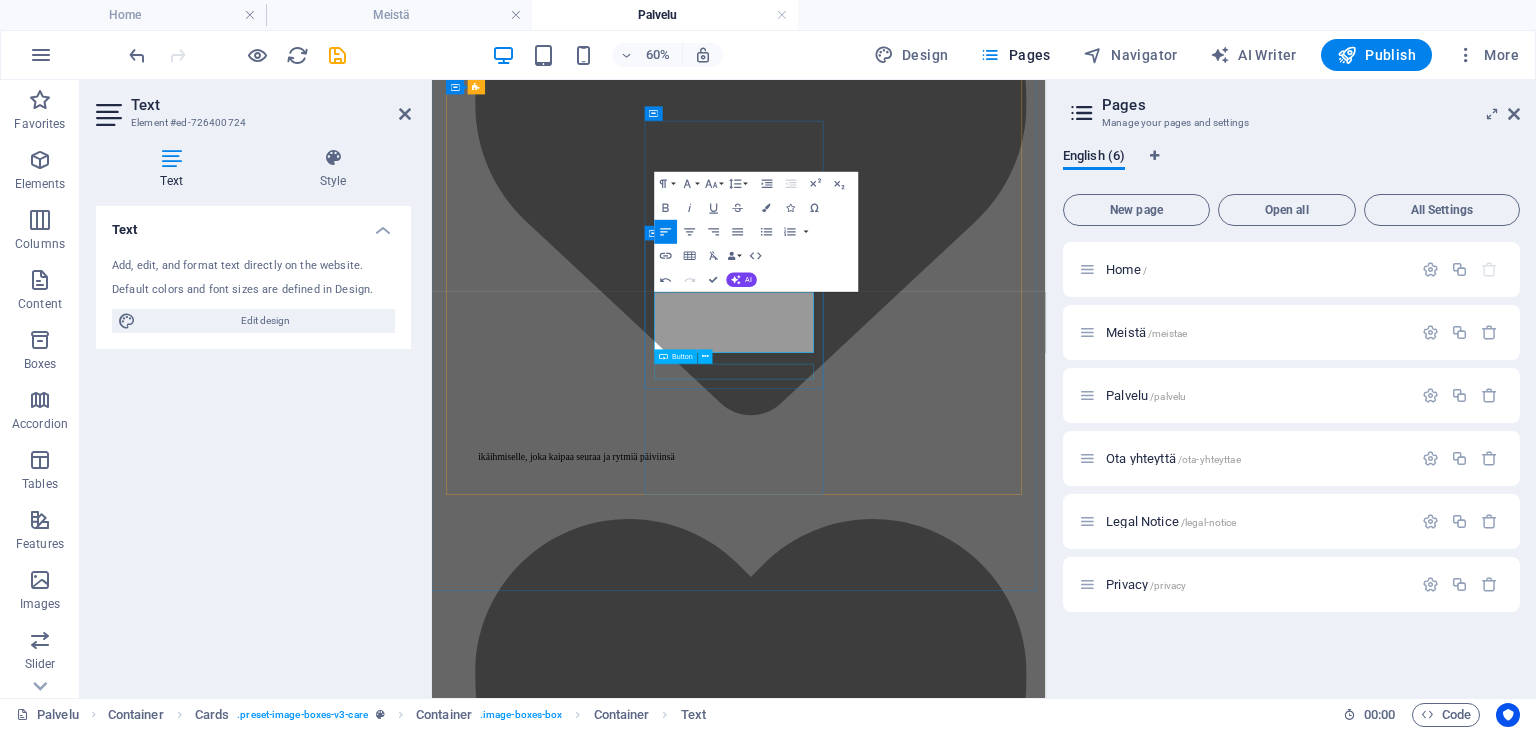 click on "Read More" at bounding box center (943, 10814) 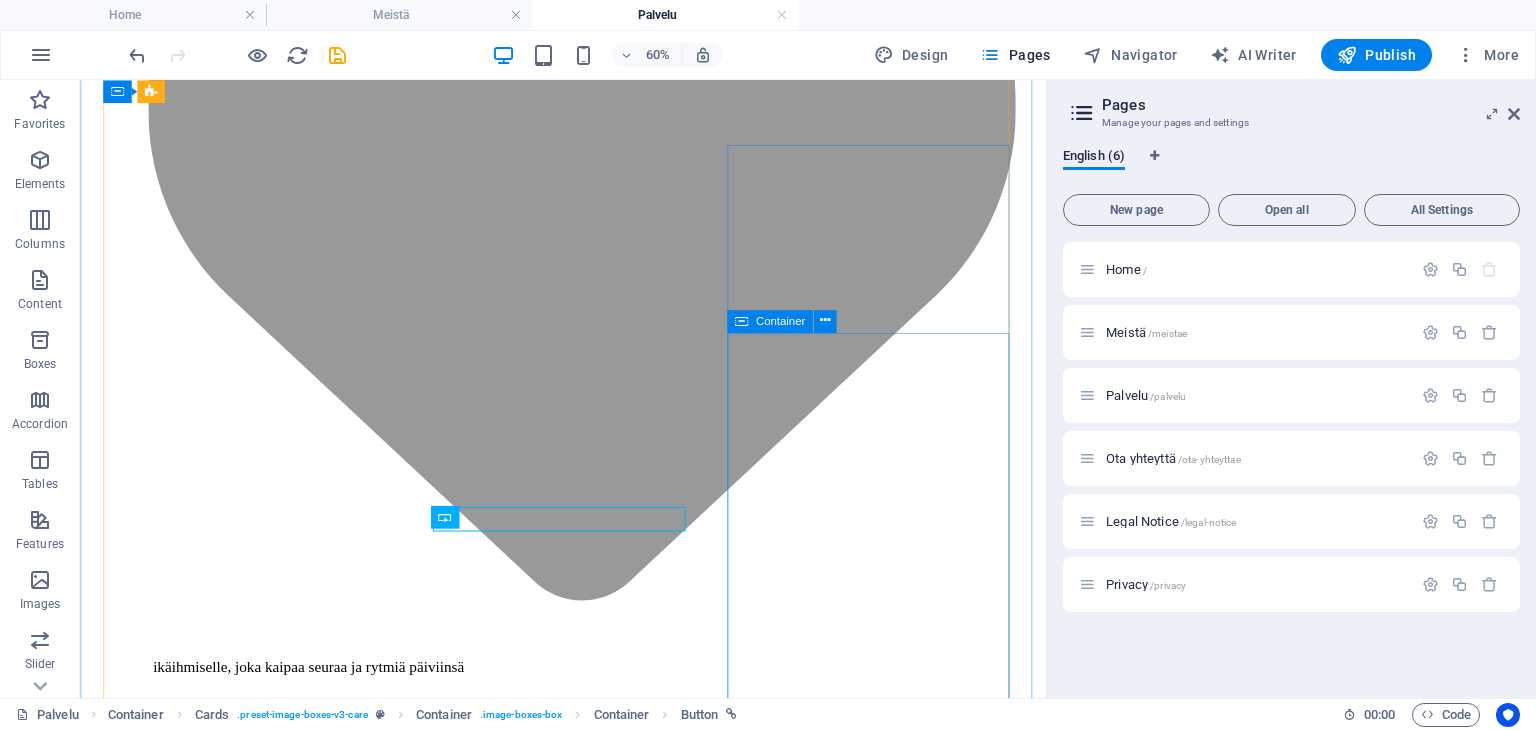 scroll, scrollTop: 2284, scrollLeft: 0, axis: vertical 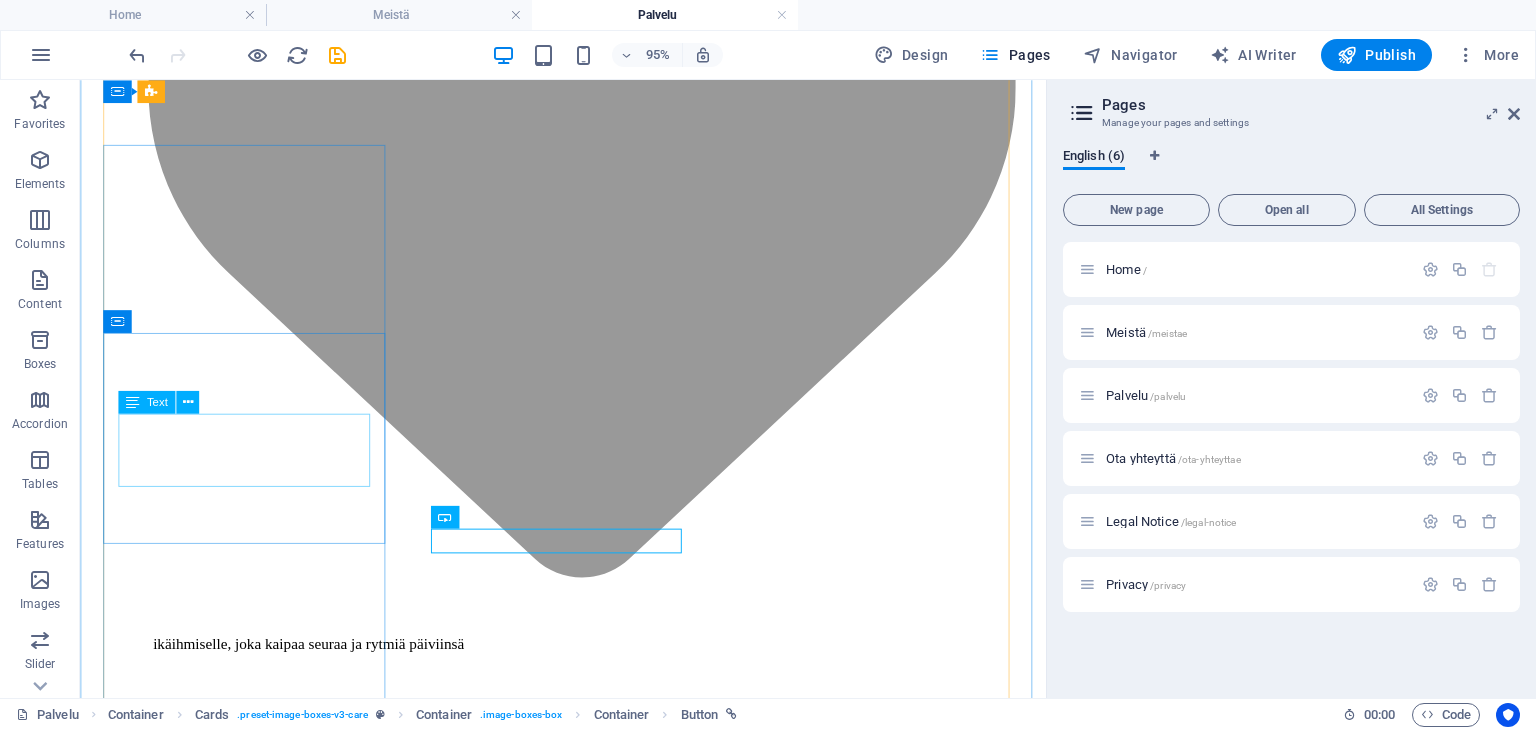 click on "Granny auttaa perheitä jaksamaan. Seuralaisemme voi olla läsnä, kun tarvitset lisäkäsiä" at bounding box center (588, 9002) 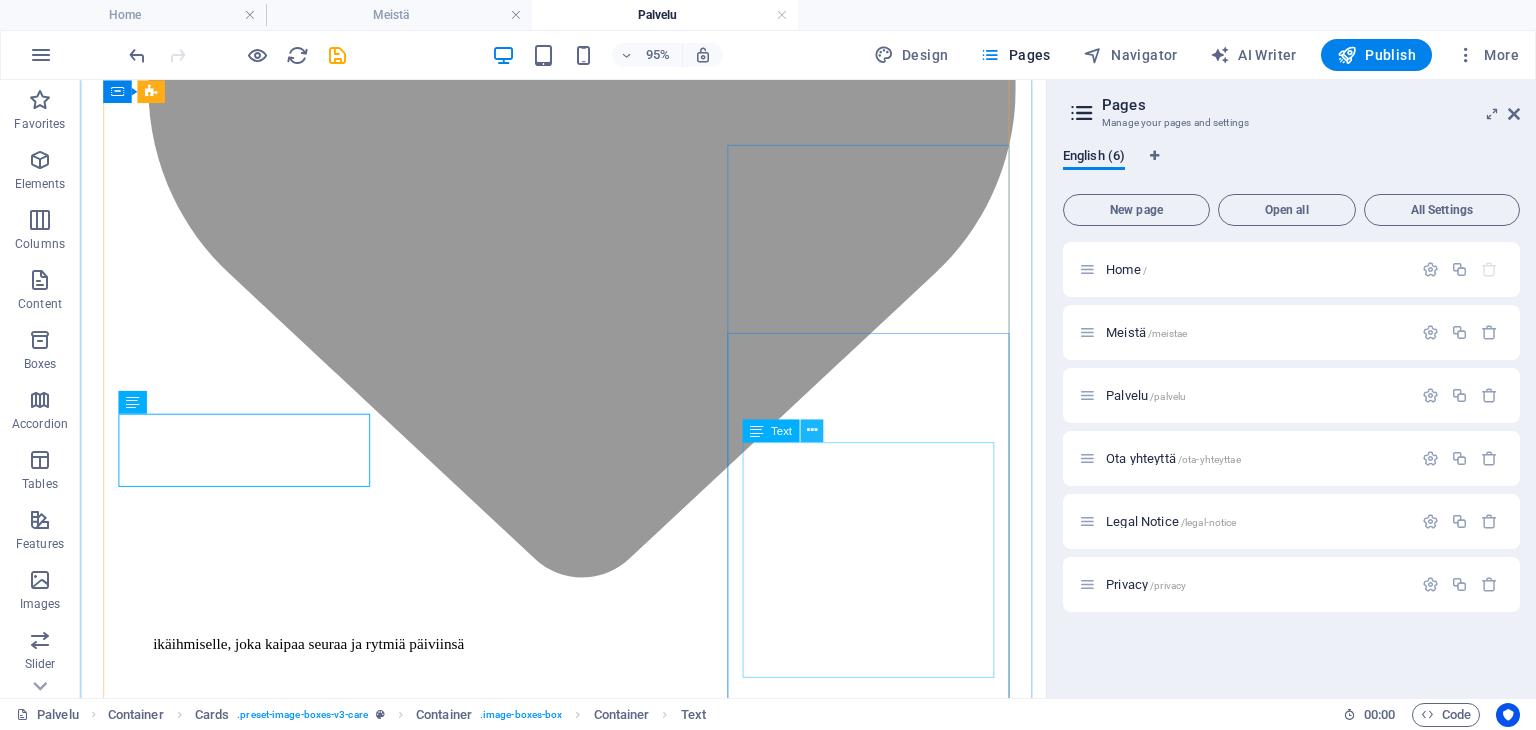 click at bounding box center (811, 431) 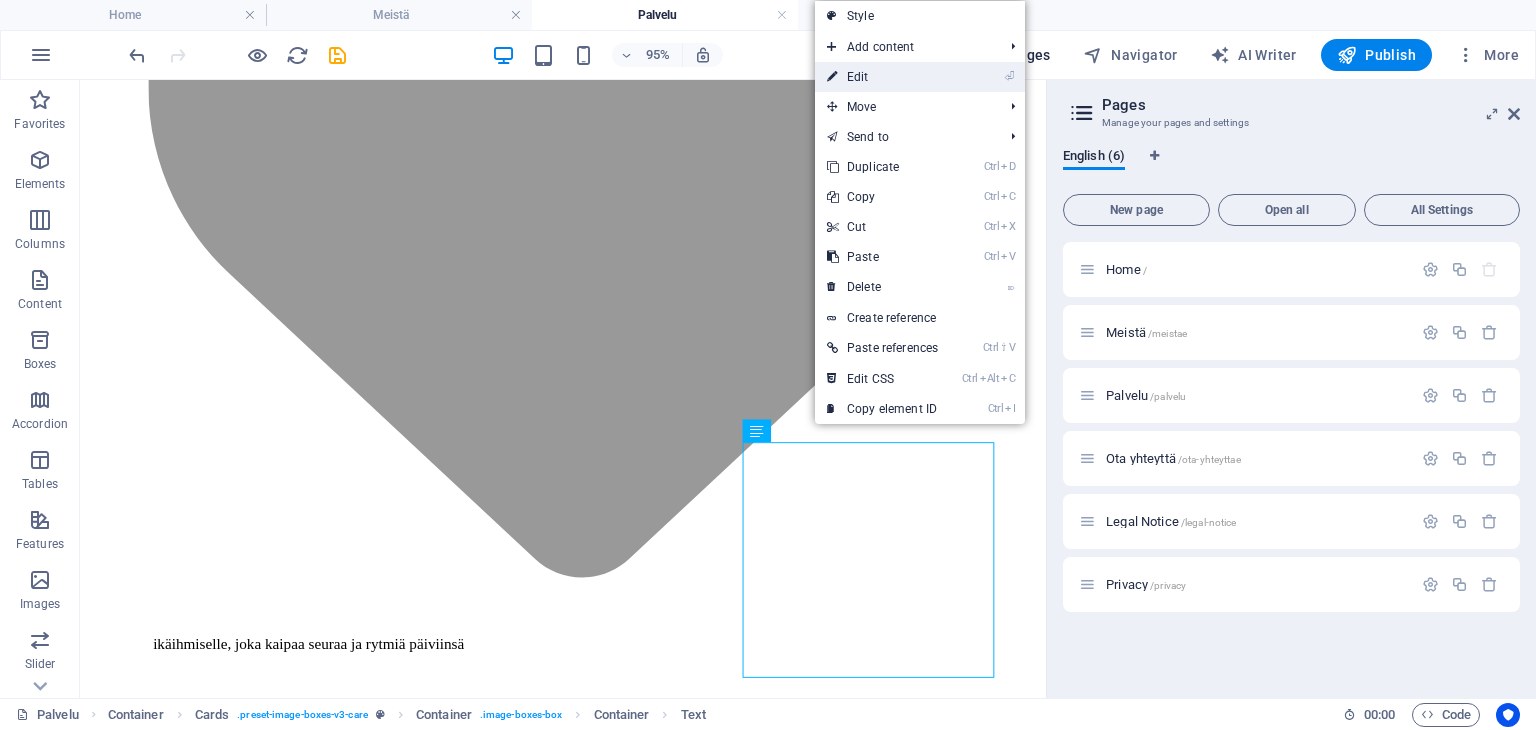 drag, startPoint x: 884, startPoint y: 75, endPoint x: 899, endPoint y: 554, distance: 479.2348 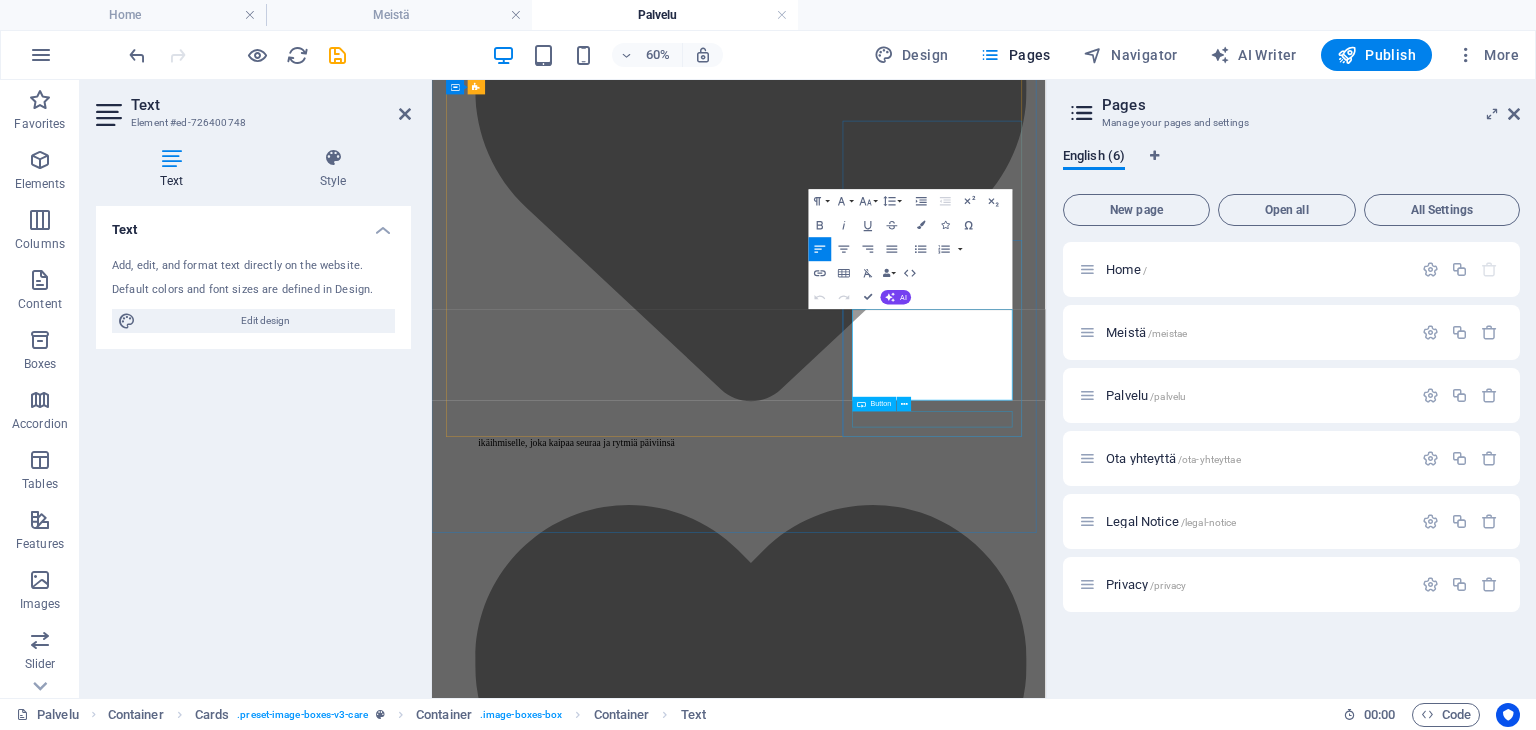 scroll, scrollTop: 2260, scrollLeft: 0, axis: vertical 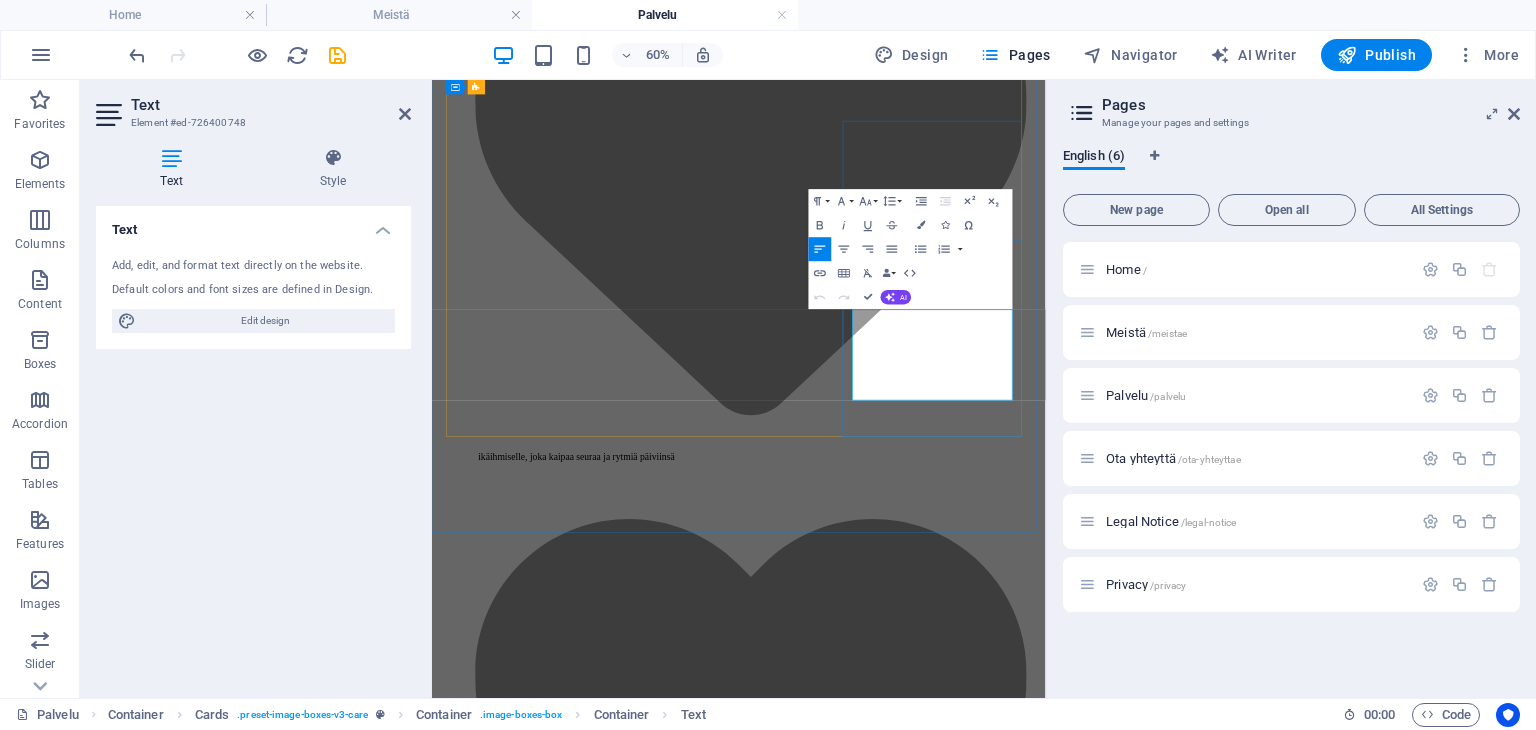 drag, startPoint x: 1345, startPoint y: 578, endPoint x: 1126, endPoint y: 536, distance: 222.99103 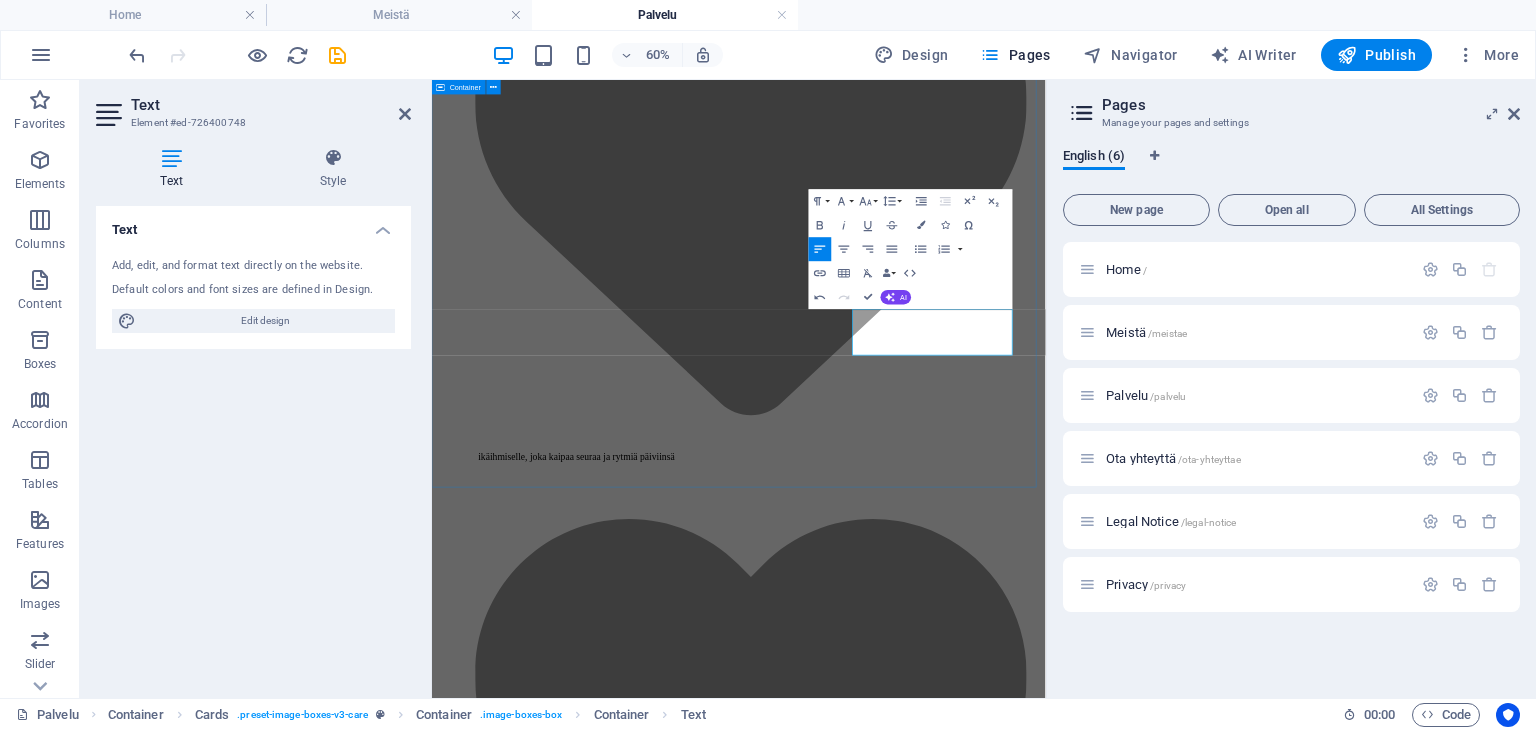 click on "Palvelumme Seurapalvelu kotiin – lämmin kohtaaminen arjessa Tarjoamme kiireettömiä kohtaamisia siellä, missä sinä olet – omassa kodissasi, hoivakodissa tai palveluasunnossa. Read More      Saattopalvelu ja ulkoiluapu – turvallisesti yhdessä liikkeelle Lääkärikäynnille, kauppaan, asioille tai kävelylenkille ei tarvitse lähteä yksin.  Read More      Kahvihetki & kuuntelija – aikaa puhua ja tulla kuulluksi Usein tarvitaan läsnäoleva ihminen ja kuppi teetä tai kahvia ja murheet voivat väistyä. Read More      Perheapu ja arjen tuki lapsiperheille Granny auttaa perheitä jaksamaan. Seuralaisemme voi olla läsnä, kun tarvitset lisäkäsiä  Read More      Yhteyden rakentaja liikuntakyvyttömille Tarjoamme tukea ja seuraa niille, joille liikkuminen on esteellistä ja kokemus yksinäisyydestä voi tuntua ylitsepääsemättömältä Read More      Yhdessä tekemisen hetket – harrastukset, käsityöt ja kulttuuri Read More" at bounding box center [943, 8080] 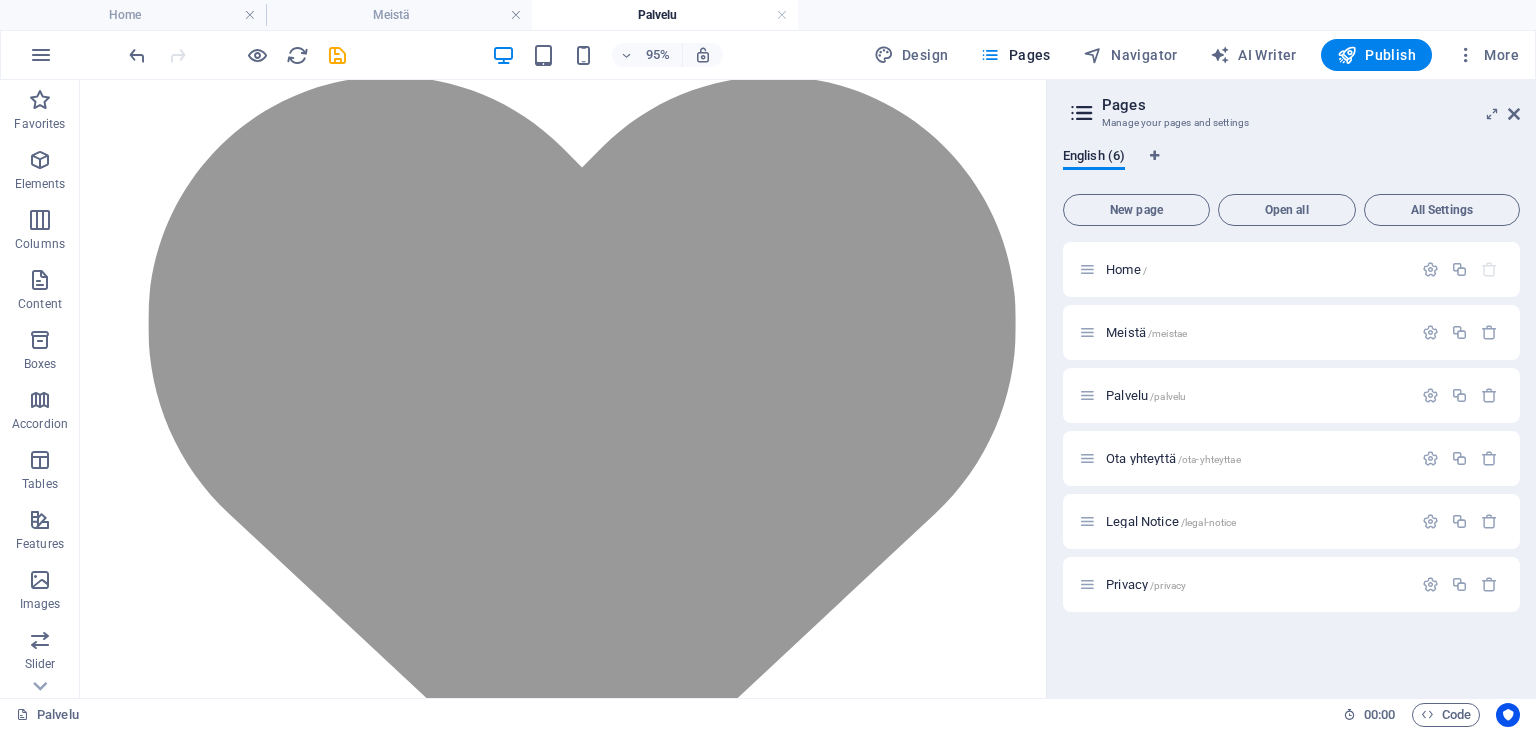 scroll, scrollTop: 3184, scrollLeft: 0, axis: vertical 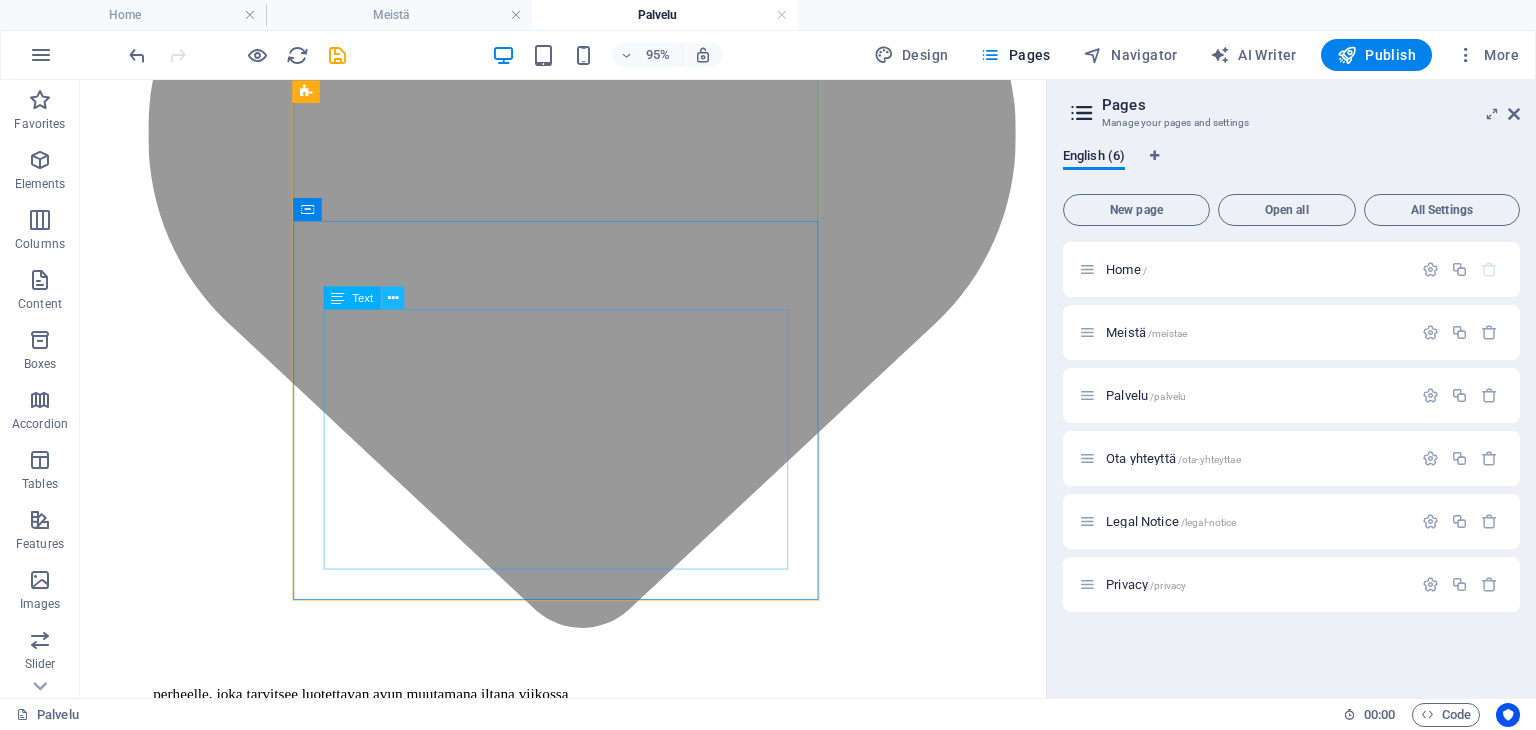 click at bounding box center [392, 298] 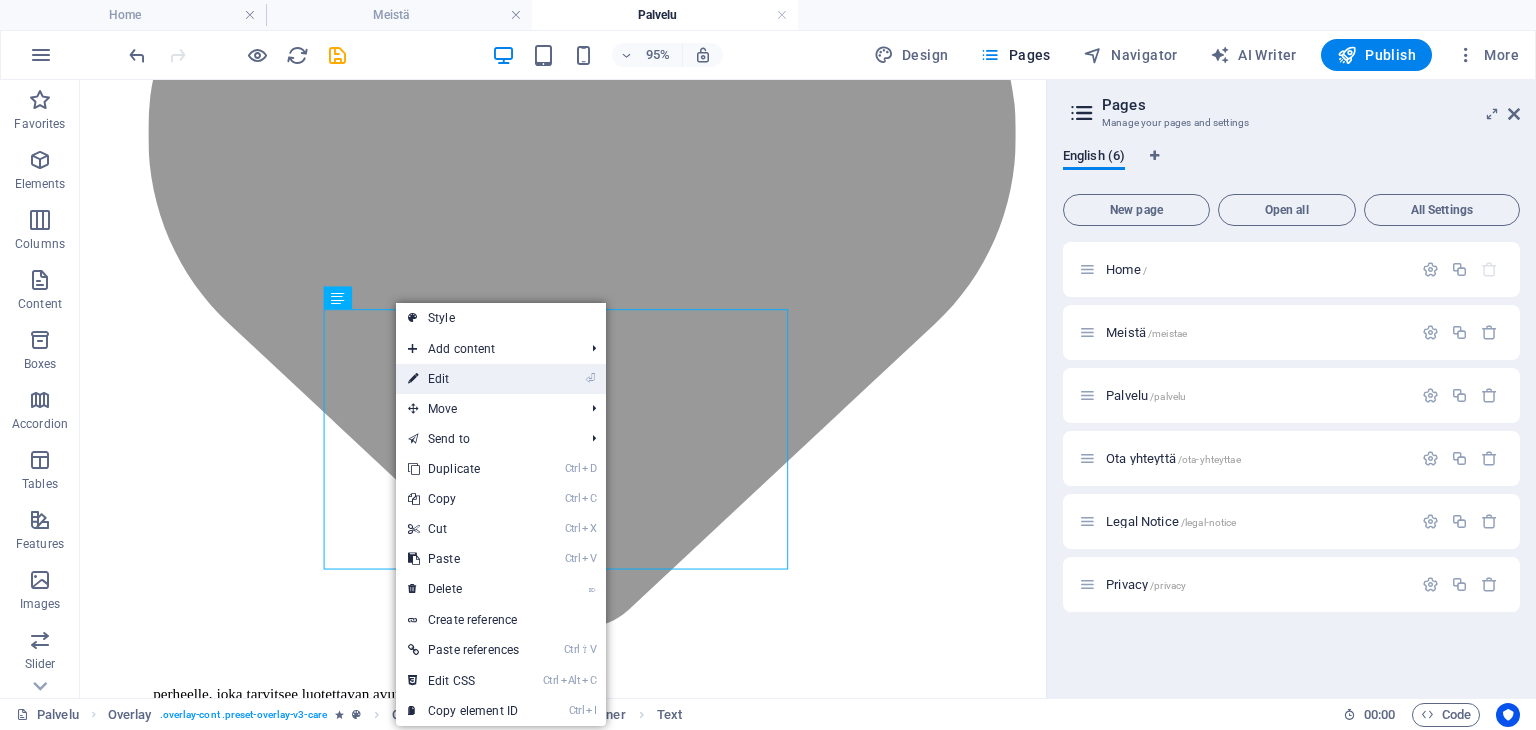 click on "⏎  Edit" at bounding box center (463, 379) 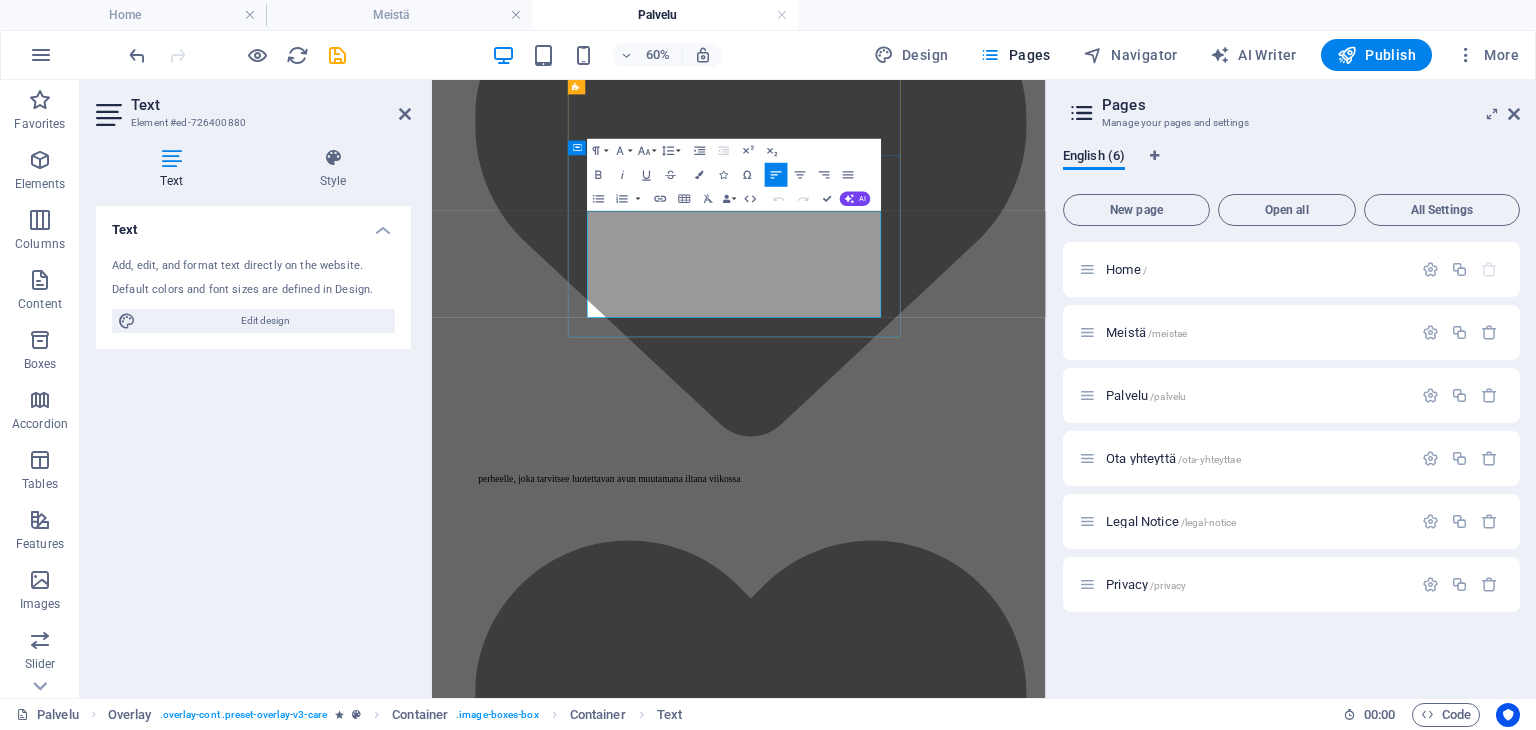 click on ""Tunsin itseni taas näkyväksi. Se hetki kirkasti koko viikon."" at bounding box center [718, 11922] 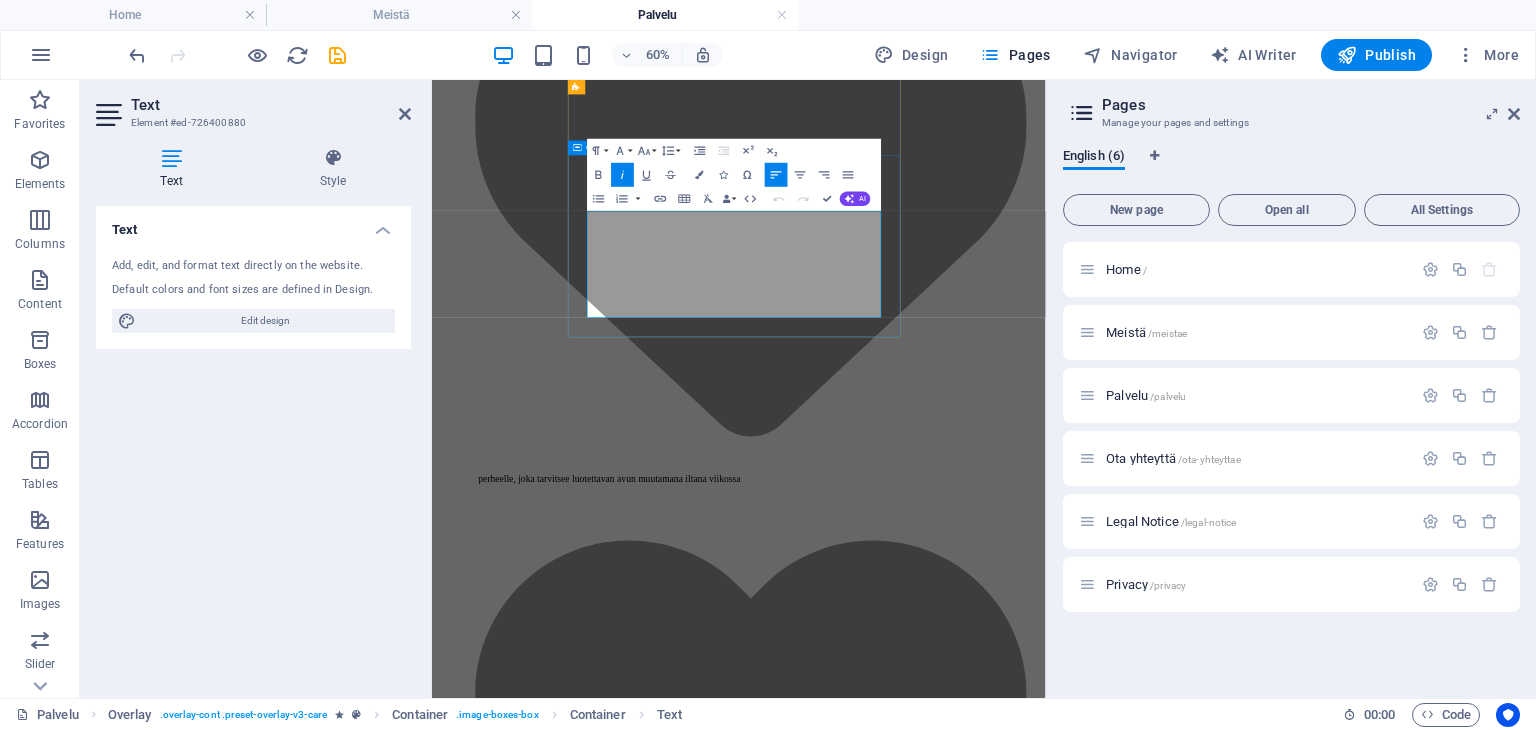 drag, startPoint x: 1159, startPoint y: 436, endPoint x: 679, endPoint y: 438, distance: 480.00418 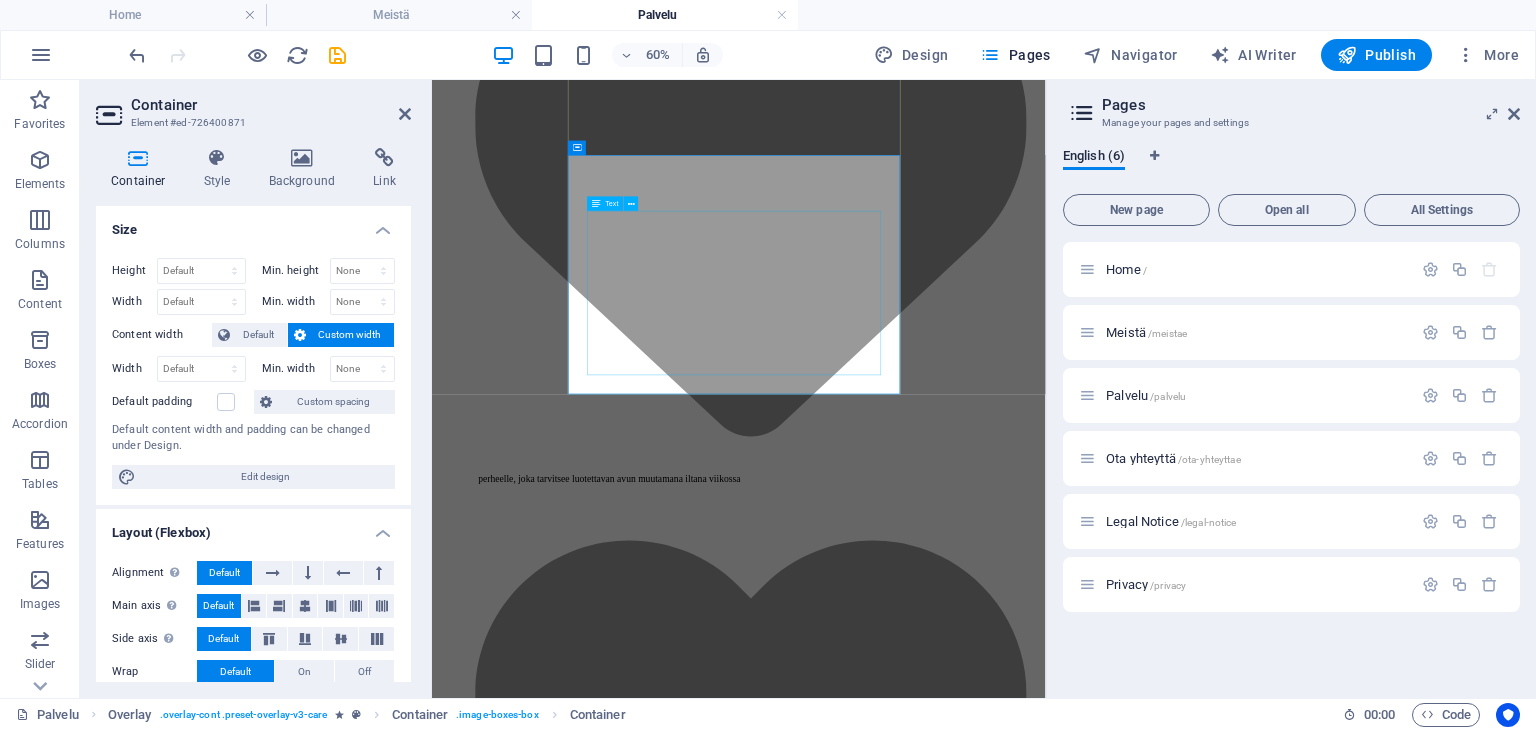 click on "Tarjoamme kiireettömiä kohtaamisia siellä, missä sinä olet – omassa kodissasi, hoivakodissa tai palveluasunnossa. Seuralaisemme voivat jutella, lukea ääneen, katsella vanhoja valokuvia, tehdä pieniä askareita tai vain olla läsnä. Yksinäisyyden tilalle tulee seuraa, turvaa ja arvostavaa kohtaamista. "Tunsin itseni taas näkyväksi. Se hetki kirkasti koko viikon."" at bounding box center (717, 11878) 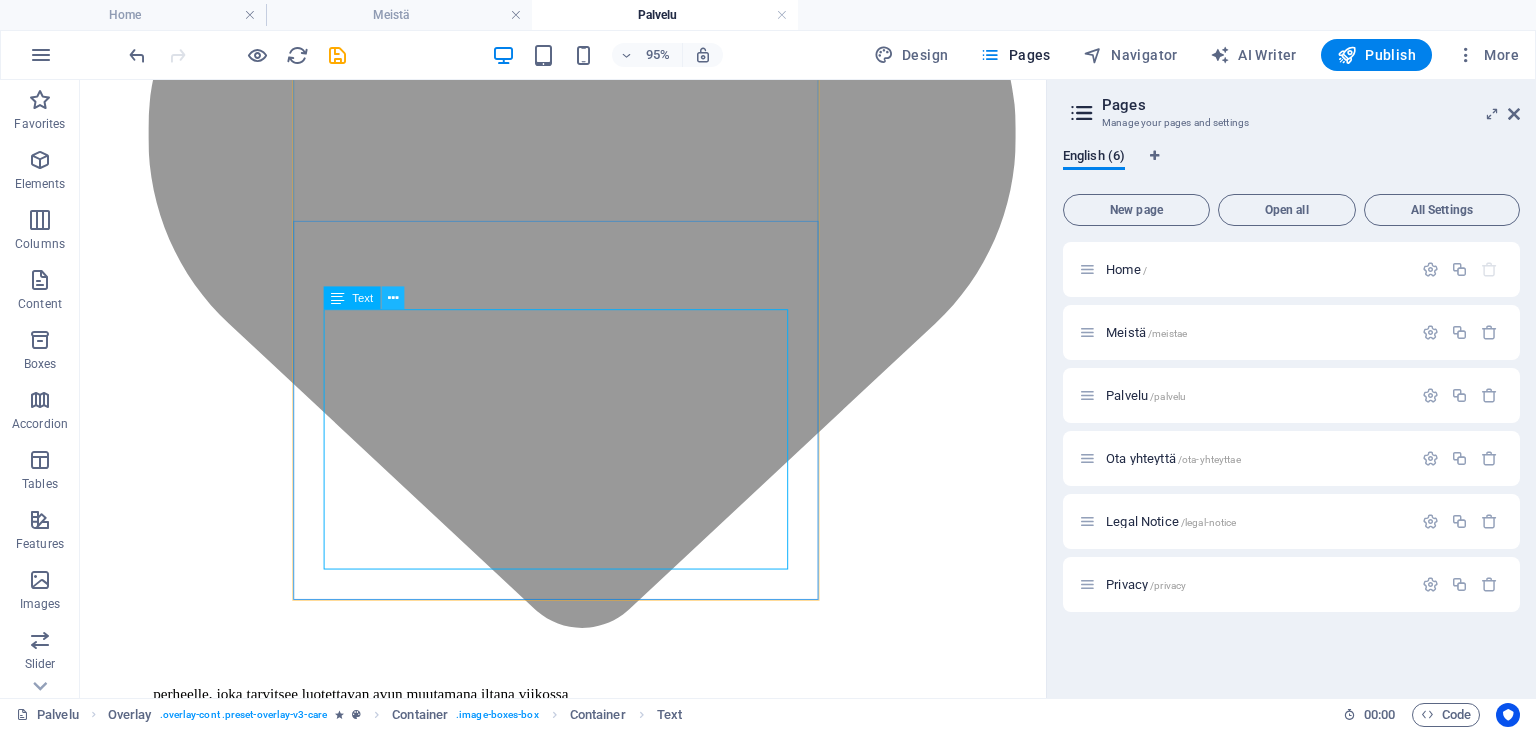 click at bounding box center (392, 298) 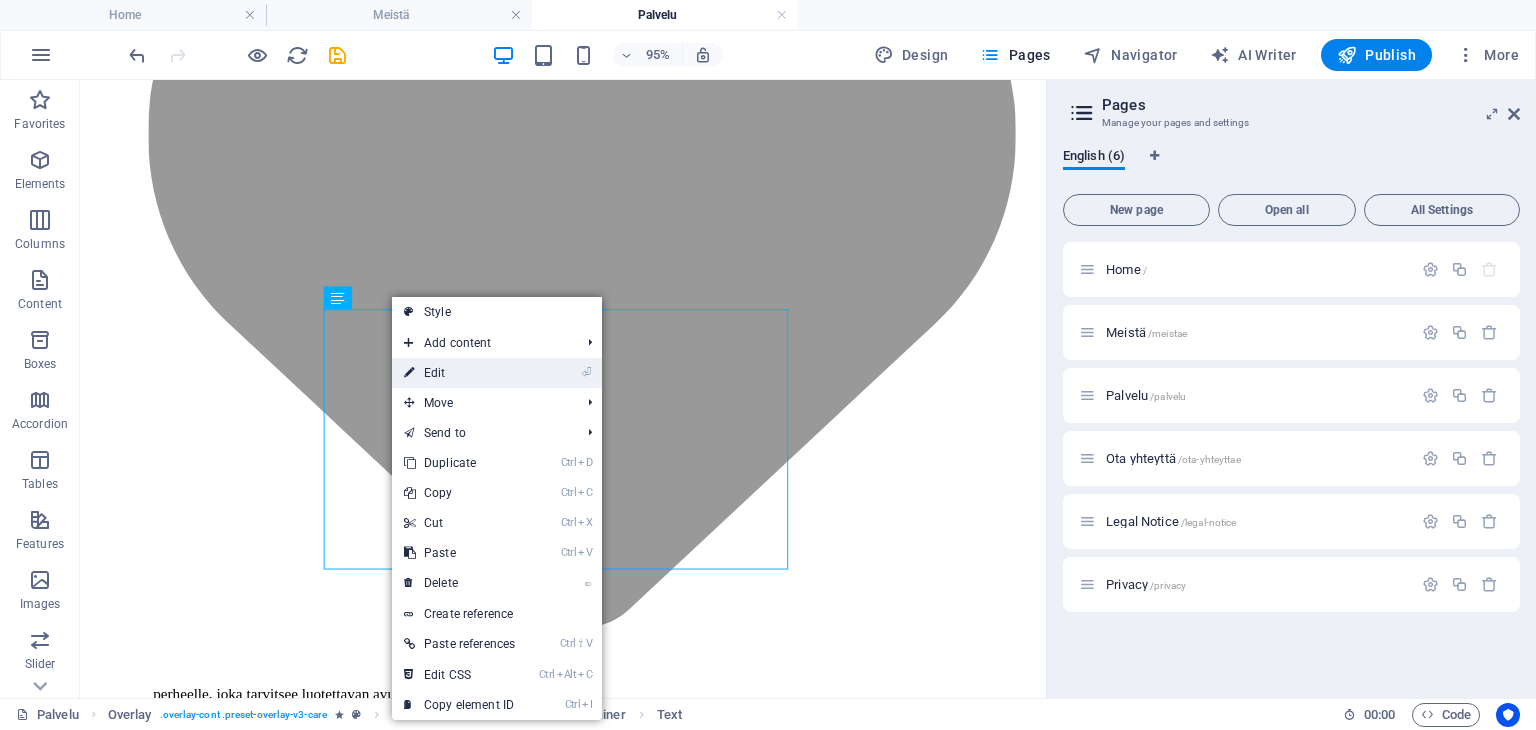 drag, startPoint x: 463, startPoint y: 375, endPoint x: 193, endPoint y: 522, distance: 307.42316 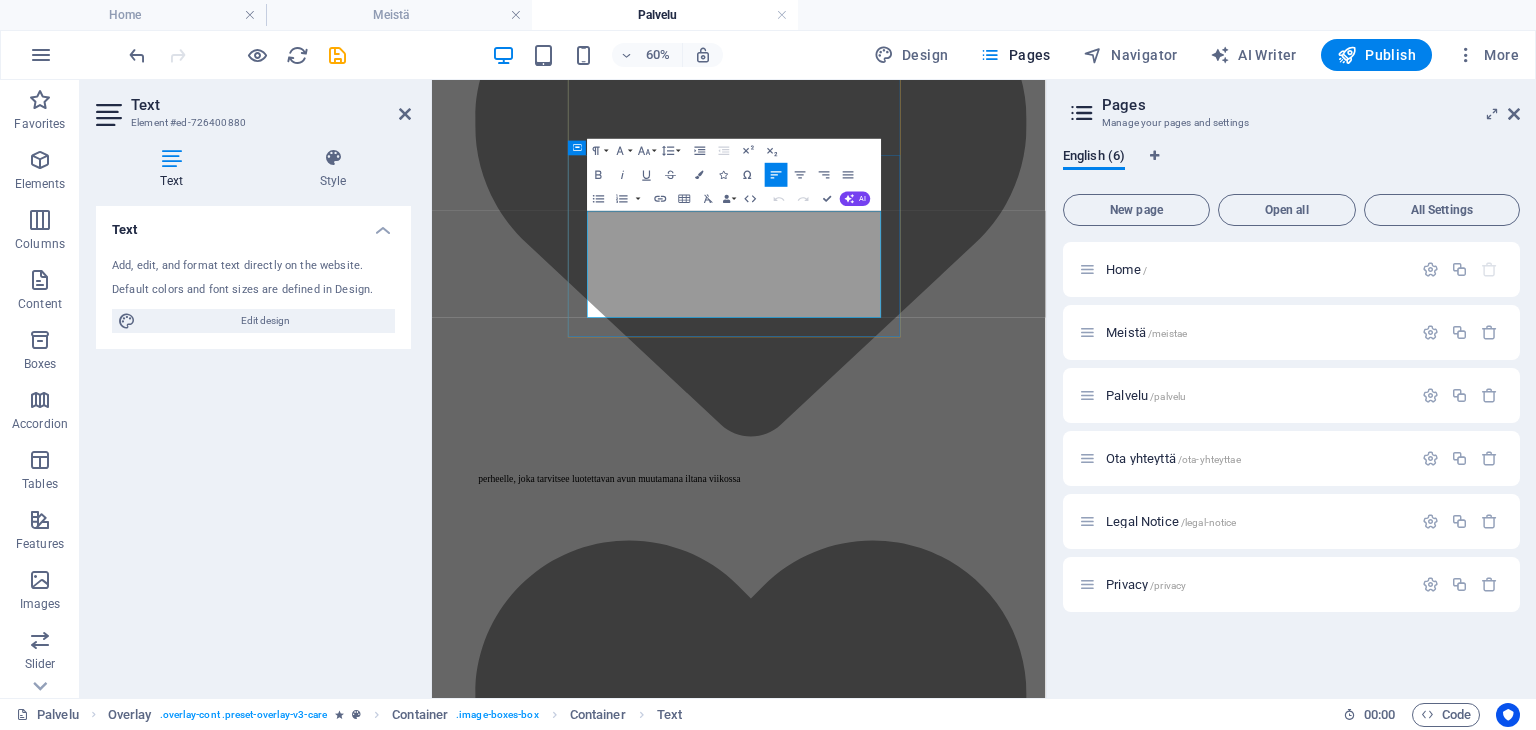 click on ""Tunsin itseni taas näkyväksi. Se hetki kirkasti koko viikon."" at bounding box center (718, 11922) 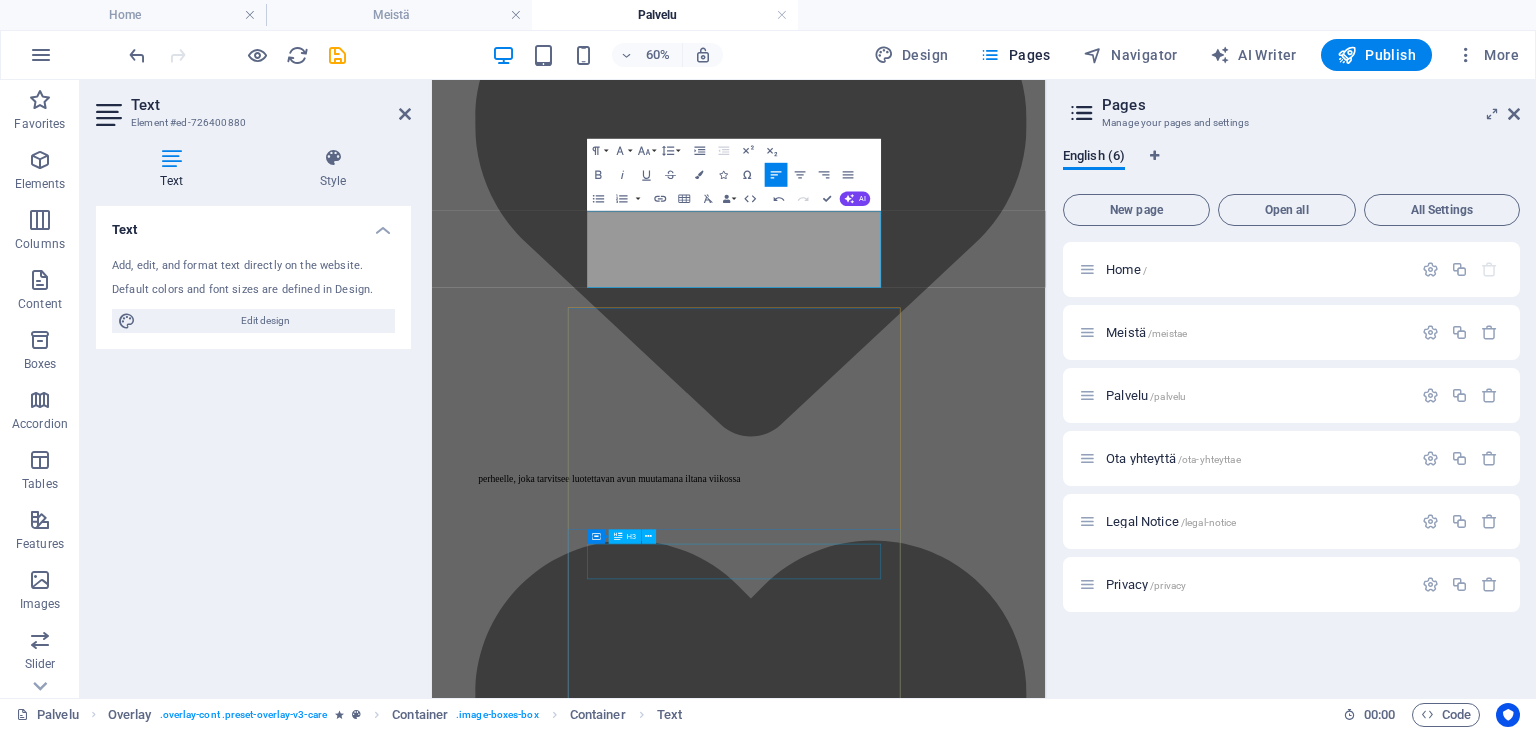 click on "Saattopalvelu ja ulkoiluapu – turvallisesti yhdessä liikkeelle" at bounding box center (717, 12372) 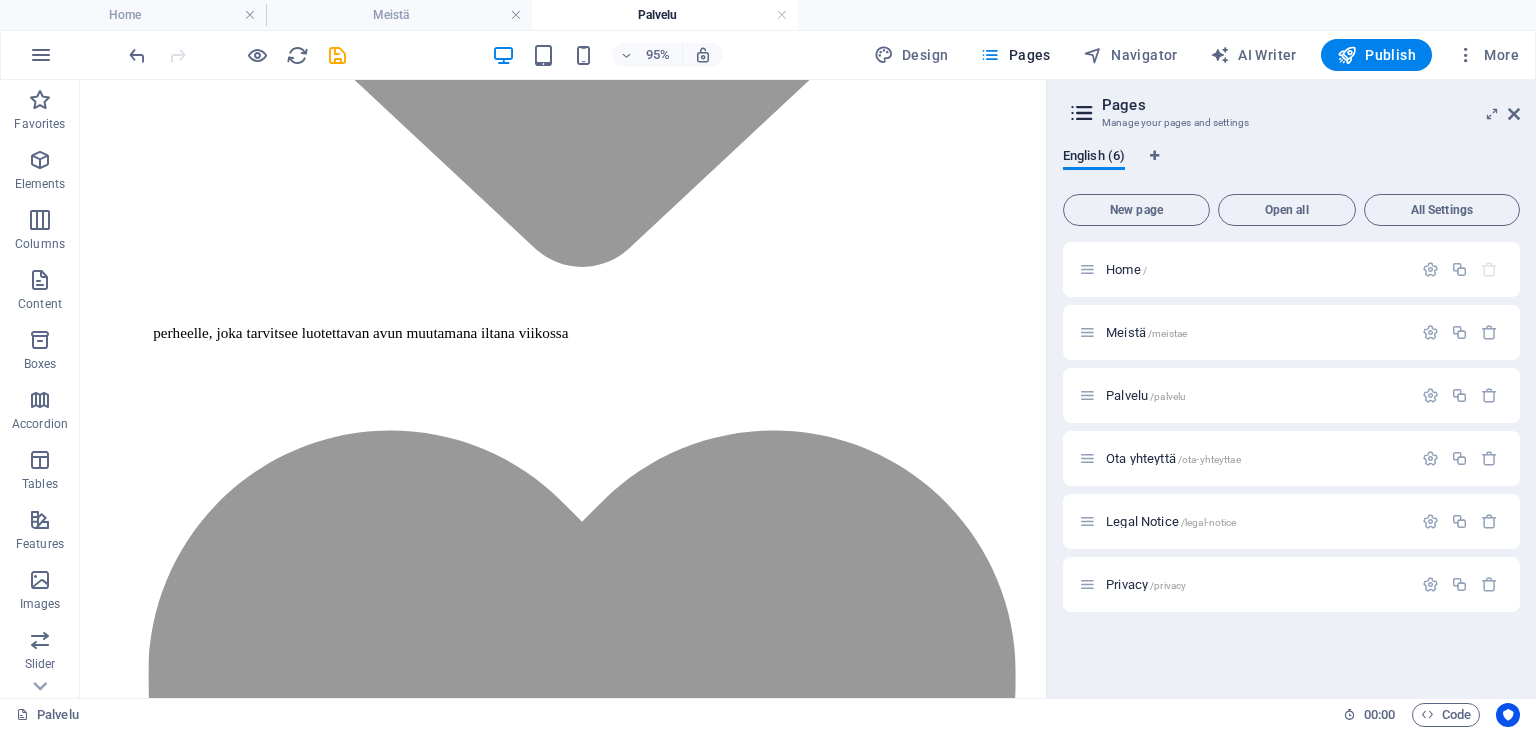 scroll, scrollTop: 3864, scrollLeft: 0, axis: vertical 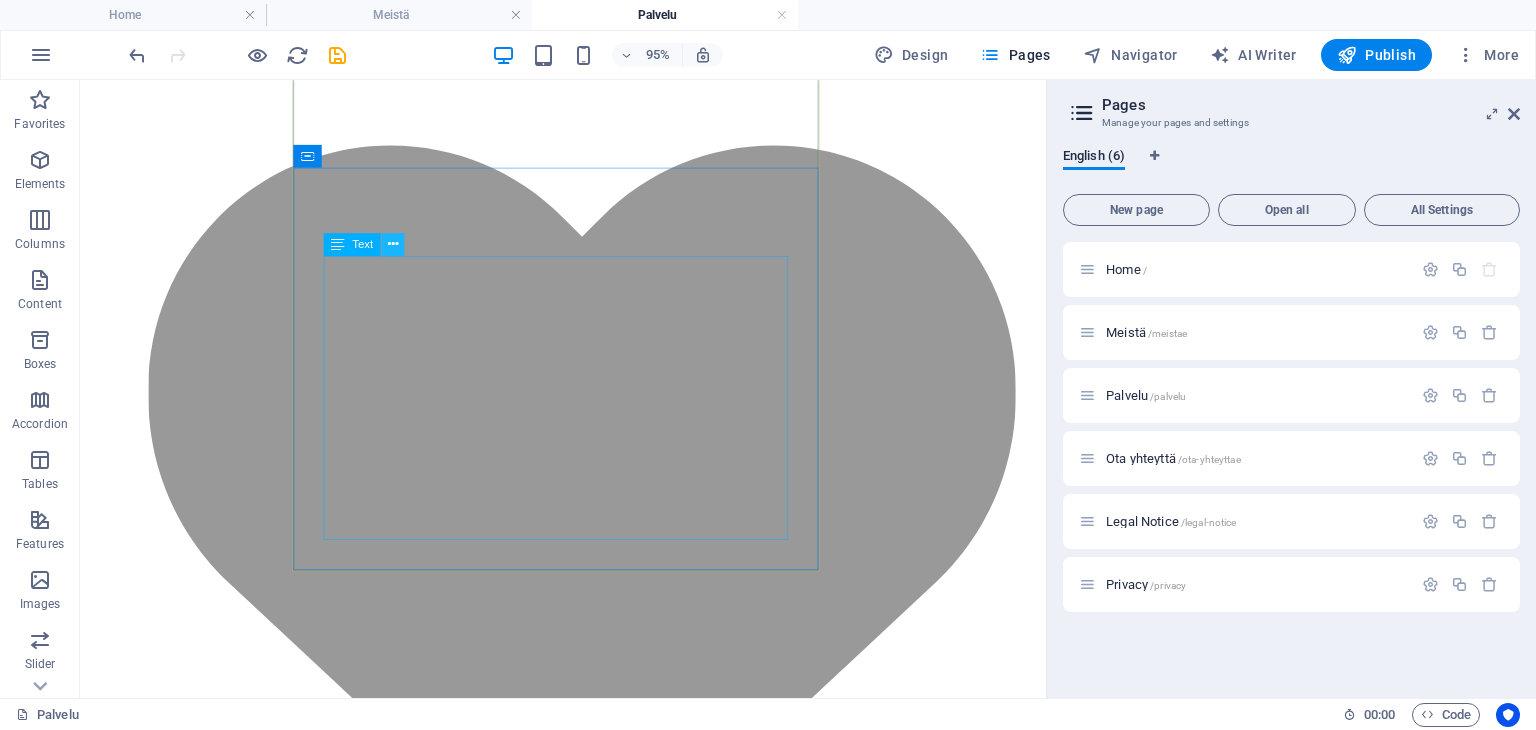 click at bounding box center (392, 245) 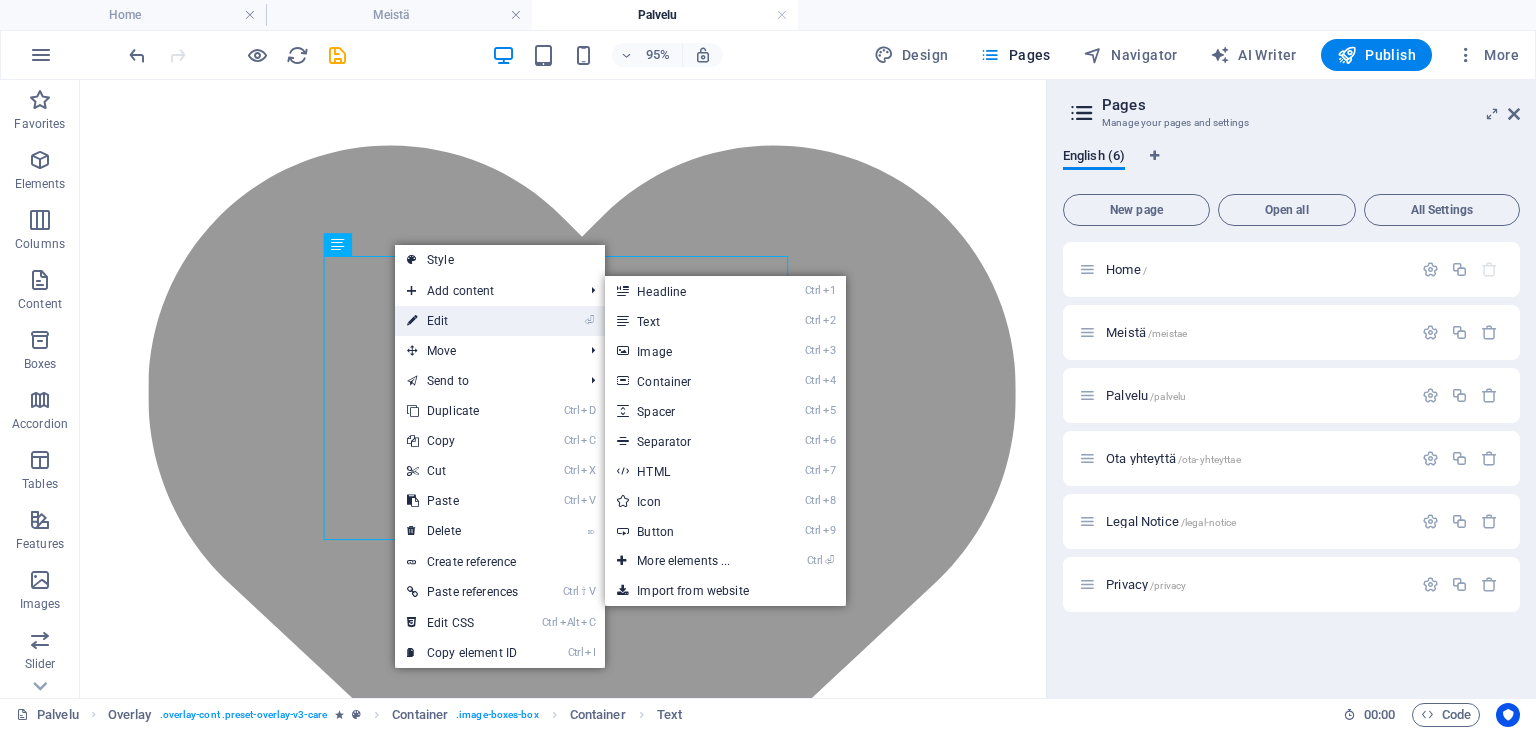 click on "⏎  Edit" at bounding box center [462, 321] 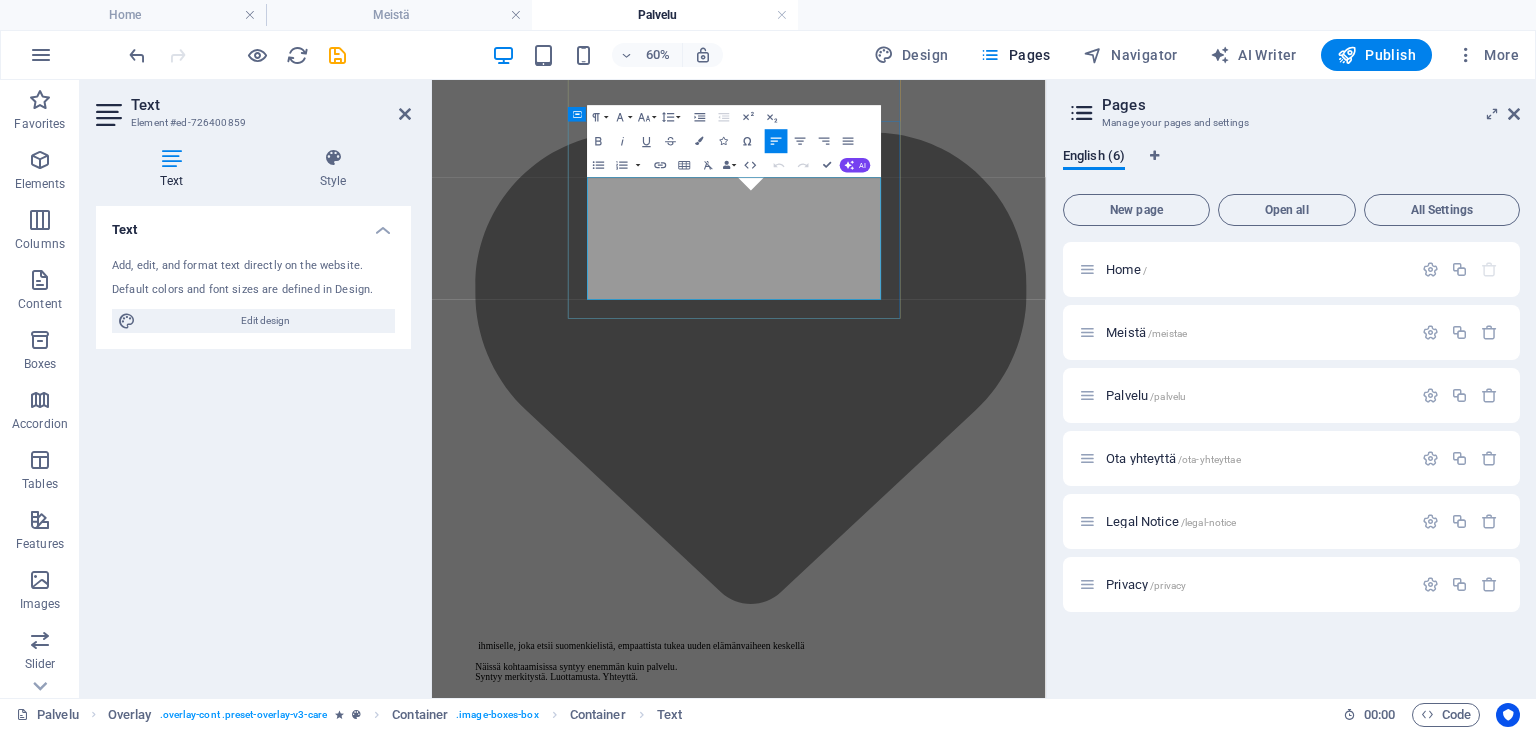 click on ""En ollut käynyt ulkona viikkoihin. Nyt odotan torstain yhteiskävelyä kuin juhlaa."" at bounding box center (718, 11872) 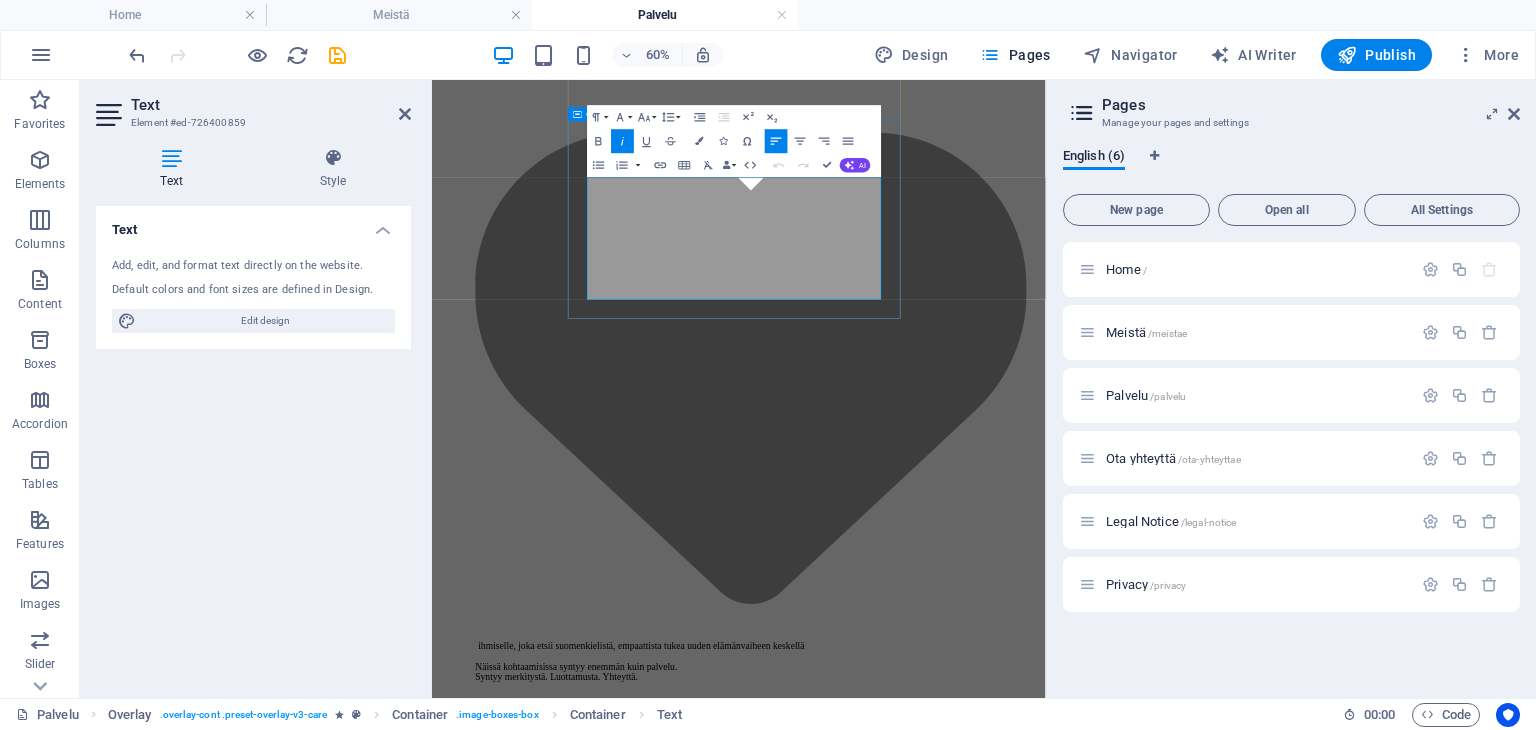 drag, startPoint x: 909, startPoint y: 417, endPoint x: 675, endPoint y: 376, distance: 237.56473 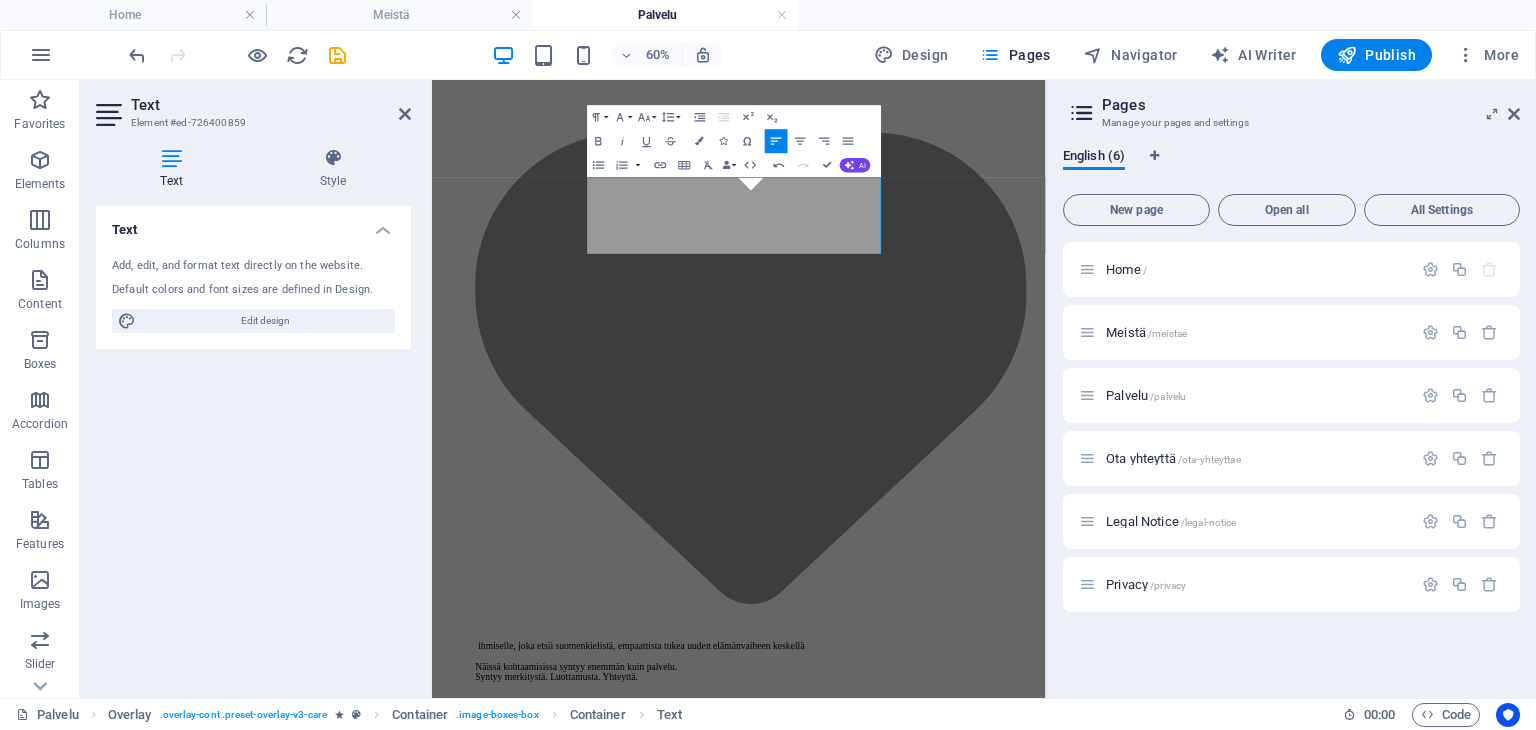 click on "GW Meistä Palvelu Ota yhteyttä Elämää muuttavia kohtaamisia      Granny Whisper ei ole vain palvelu. Se on kohtaaminen, joka voi muuttaa päivän – ja joskus koko elämän suunnan. Tarjoamme  seuralaispalvelua , jossa ihminen kohtaa ihmisen kiireettömästi, arvostaen ja aidosti läsnä ollen. Se voi olla keskustelua, kävelyretki, saattaminen lääkärikäynnille, lasten kanssa oleilua, yhteinen kahvihetki, asiointiapua tai vain yhdessä hiljaa olemista. Pienet asiat, joilla on valtava merkitys. Me emme mittaa aikaa minuuteissa tai tehokkuudessa. Me mittaamme sitä katseissa, jotka kirkastuvat. Sydämissä, jotka rauhoittuvat. Kädenpuristuksissa, jotka kertovat:  ”Sinä et ole yksin.” Kenelle palvelu on? Granny Whisper on kaikille , jotka kaipaavat tukea, seuraa tai rinnalla kulkijaa – syystä tai ilman syytä. Me emme kysele, miksi. Me kysymme:  “Miten voimme olla läsnä juuri sinulle?” Palvelemme esimerkiksi: Ikäihmisiä , joille yksinäisyys on liian tuttu vieras Lapsiperheitä" at bounding box center [943, 11707] 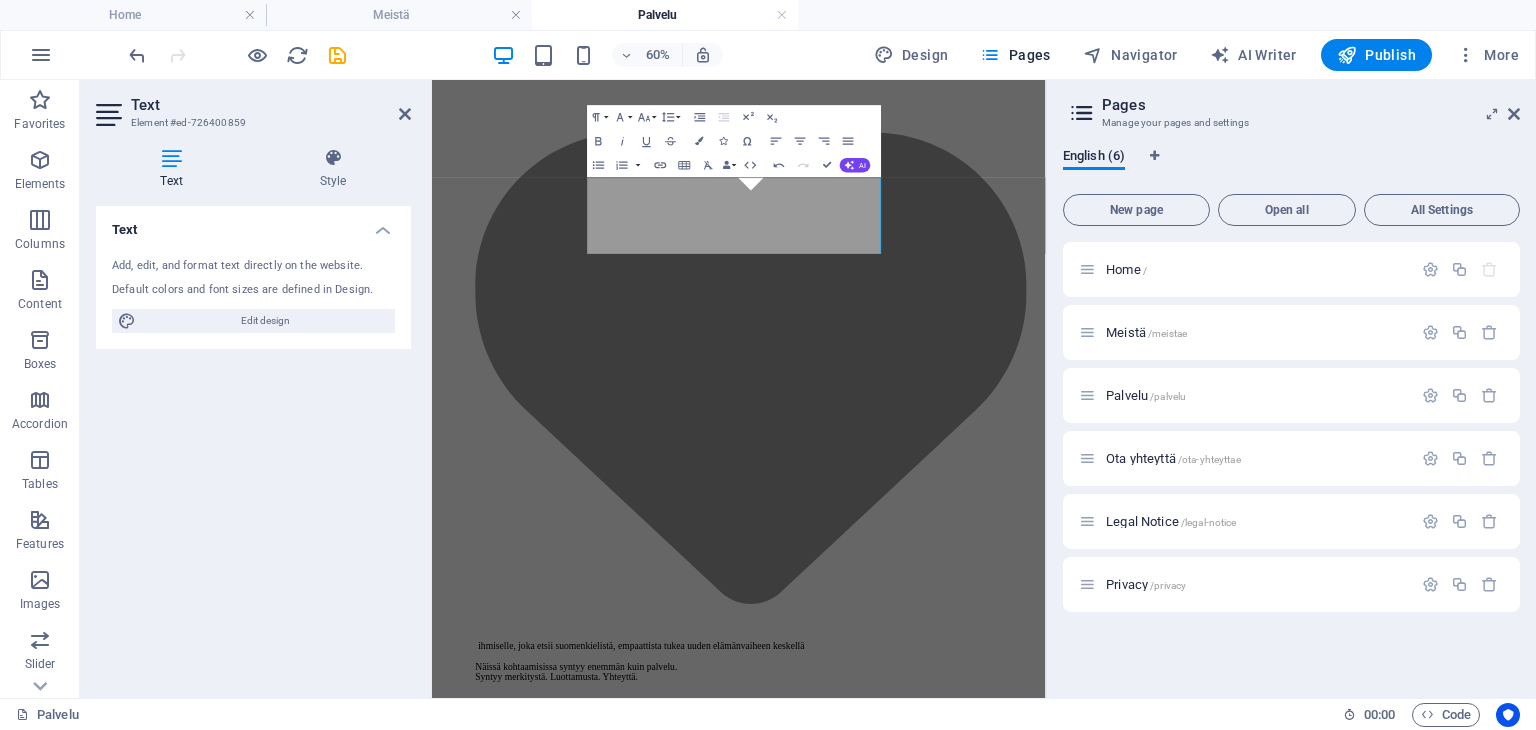 click on "GW Meistä Palvelu Ota yhteyttä Elämää muuttavia kohtaamisia      Granny Whisper ei ole vain palvelu. Se on kohtaaminen, joka voi muuttaa päivän – ja joskus koko elämän suunnan. Tarjoamme  seuralaispalvelua , jossa ihminen kohtaa ihmisen kiireettömästi, arvostaen ja aidosti läsnä ollen. Se voi olla keskustelua, kävelyretki, saattaminen lääkärikäynnille, lasten kanssa oleilua, yhteinen kahvihetki, asiointiapua tai vain yhdessä hiljaa olemista. Pienet asiat, joilla on valtava merkitys. Me emme mittaa aikaa minuuteissa tai tehokkuudessa. Me mittaamme sitä katseissa, jotka kirkastuvat. Sydämissä, jotka rauhoittuvat. Kädenpuristuksissa, jotka kertovat:  ”Sinä et ole yksin.” Kenelle palvelu on? Granny Whisper on kaikille , jotka kaipaavat tukea, seuraa tai rinnalla kulkijaa – syystä tai ilman syytä. Me emme kysele, miksi. Me kysymme:  “Miten voimme olla läsnä juuri sinulle?” Palvelemme esimerkiksi: Ikäihmisiä , joille yksinäisyys on liian tuttu vieras Lapsiperheitä" at bounding box center [943, 11707] 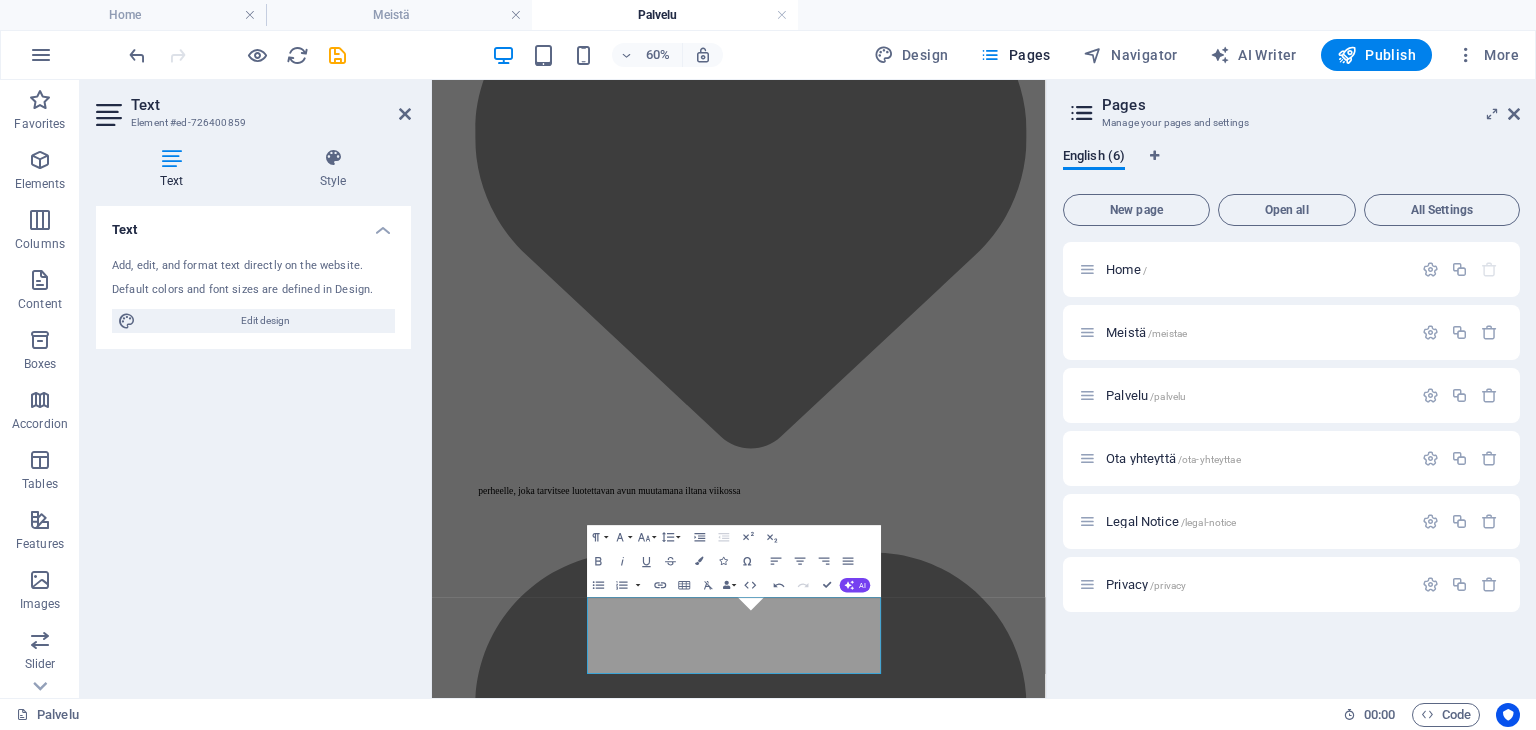 scroll, scrollTop: 3564, scrollLeft: 0, axis: vertical 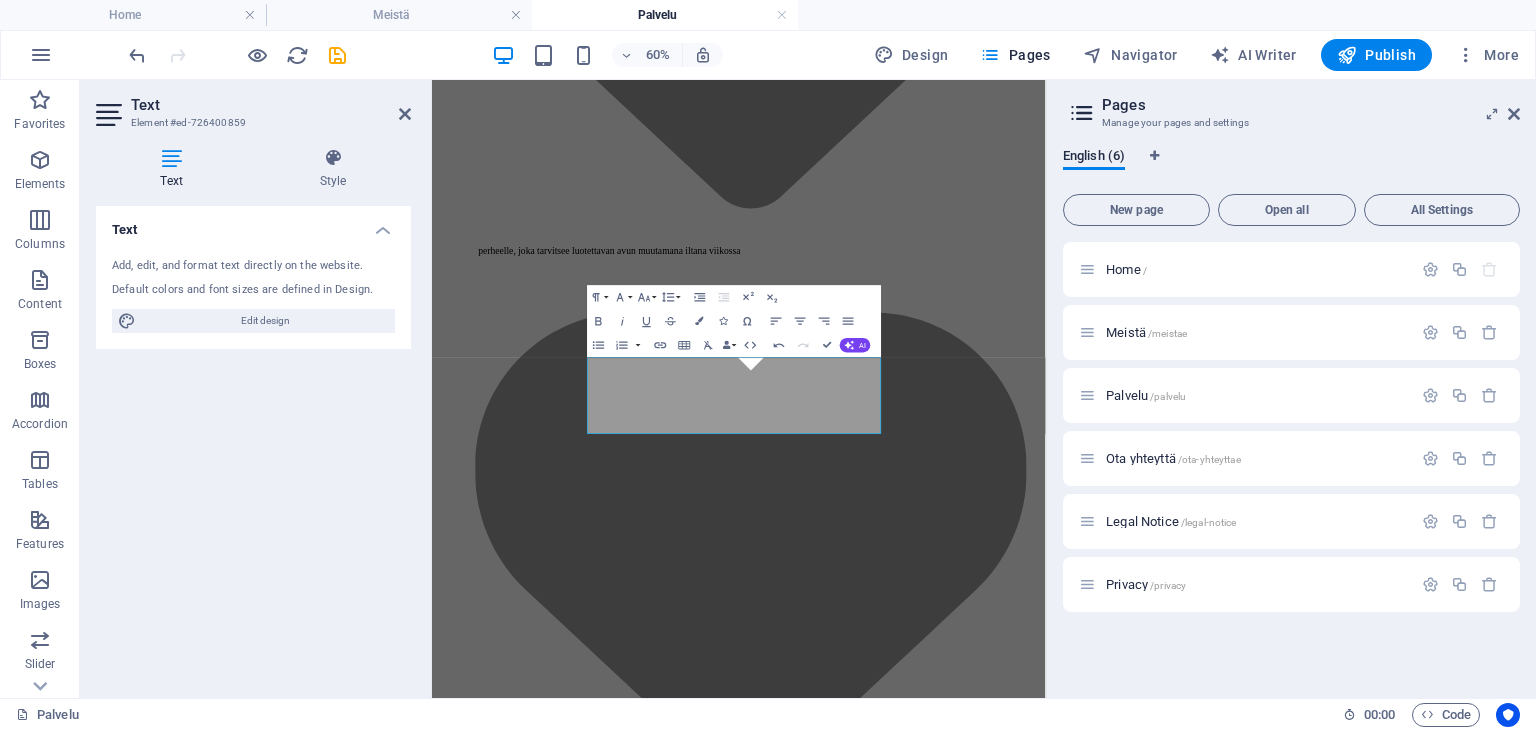 click on "GW Meistä Palvelu Ota yhteyttä Elämää muuttavia kohtaamisia      Granny Whisper ei ole vain palvelu. Se on kohtaaminen, joka voi muuttaa päivän – ja joskus koko elämän suunnan. Tarjoamme  seuralaispalvelua , jossa ihminen kohtaa ihmisen kiireettömästi, arvostaen ja aidosti läsnä ollen. Se voi olla keskustelua, kävelyretki, saattaminen lääkärikäynnille, lasten kanssa oleilua, yhteinen kahvihetki, asiointiapua tai vain yhdessä hiljaa olemista. Pienet asiat, joilla on valtava merkitys. Me emme mittaa aikaa minuuteissa tai tehokkuudessa. Me mittaamme sitä katseissa, jotka kirkastuvat. Sydämissä, jotka rauhoittuvat. Kädenpuristuksissa, jotka kertovat:  ”Sinä et ole yksin.” Kenelle palvelu on? Granny Whisper on kaikille , jotka kaipaavat tukea, seuraa tai rinnalla kulkijaa – syystä tai ilman syytä. Me emme kysele, miksi. Me kysymme:  “Miten voimme olla läsnä juuri sinulle?” Palvelemme esimerkiksi: Ikäihmisiä , joille yksinäisyys on liian tuttu vieras Lapsiperheitä" at bounding box center [943, 12007] 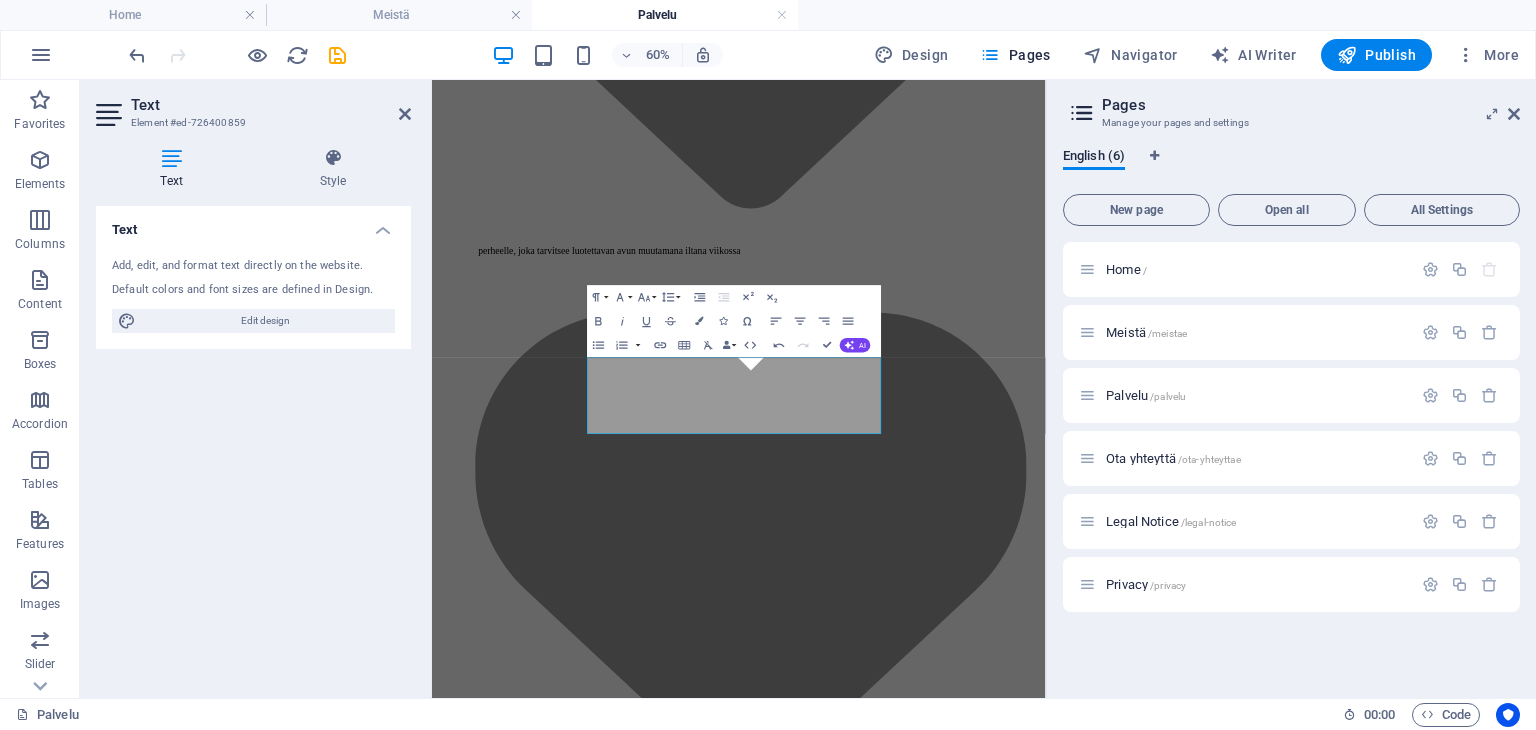 click on "Pages Manage your pages and settings English (6) New page Open all All Settings Home / Meistä /meistae Palvelu /palvelu Ota yhteyttä /ota-yhteyttae Legal Notice /legal-notice Privacy /privacy" at bounding box center (1291, 389) 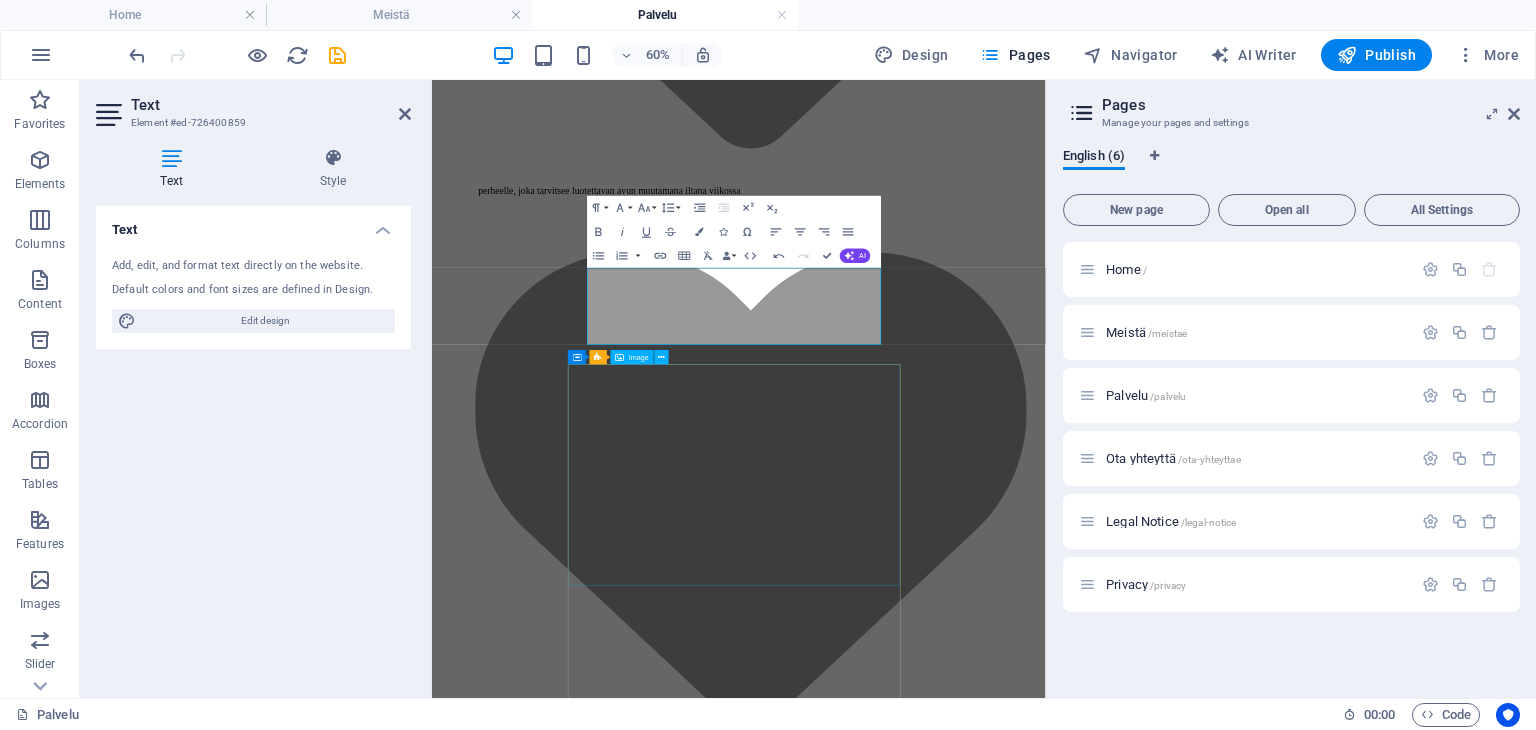 scroll, scrollTop: 3964, scrollLeft: 0, axis: vertical 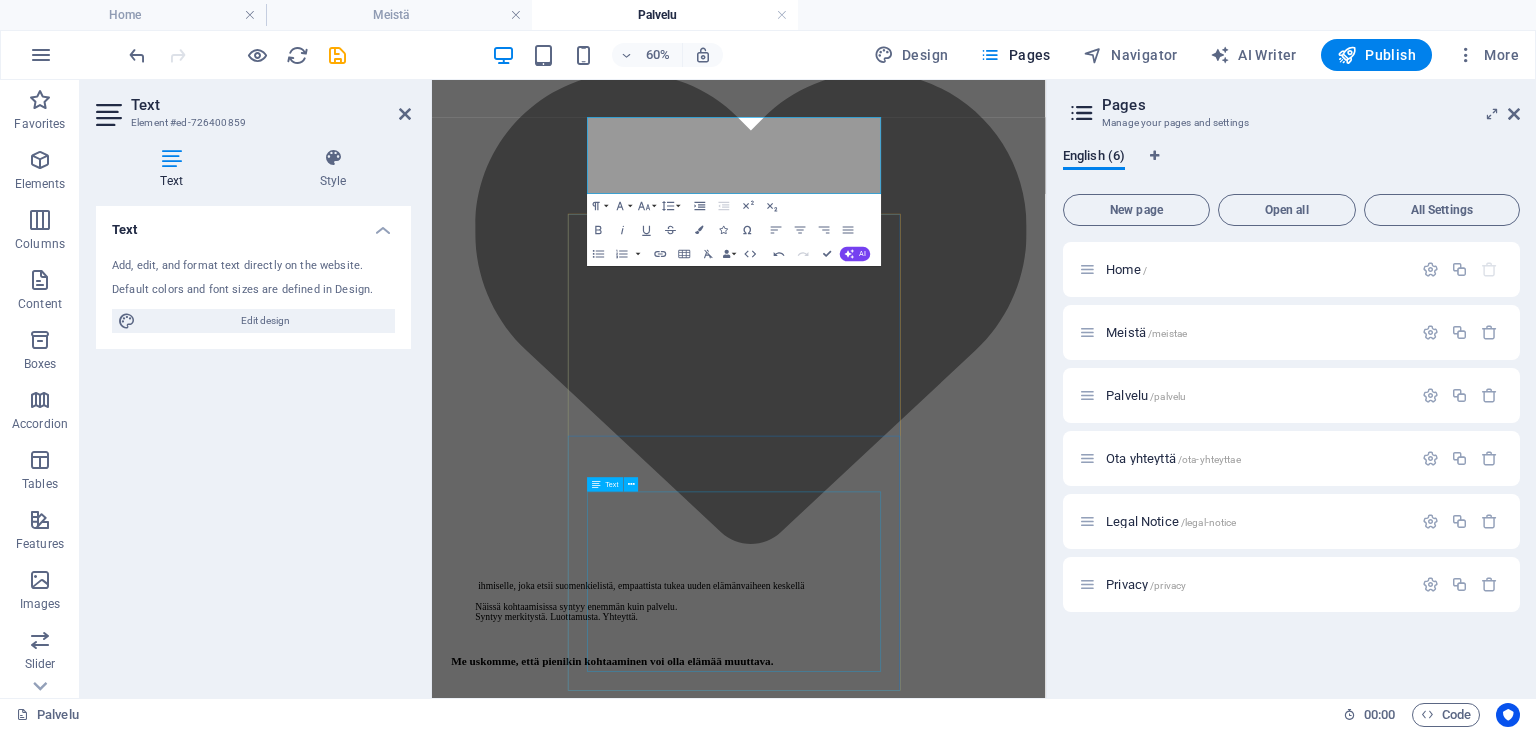 click on "Usein tarvitaan läsnäoleva ihminen ja kuppi teetä tai kahvia ja murheet voivat väistyä. Huoli ja murheet voivat painaa kohtuuttoman paljon, jos niistä ei pääse juttelemaan. Seuralaisemme tulevat kuuntelemaan – kiireettömästi tai ilman neuvoja, vain olemaan läsnä. Keskustelu voi olla kevyttä, syvällistä tai hiljaista – juuri sitä, mitä sinä tarvitset. "Hän ei yrittänyt korjata mitään. Hän vain kuunteli. Ja se riitti."" at bounding box center (717, 12341) 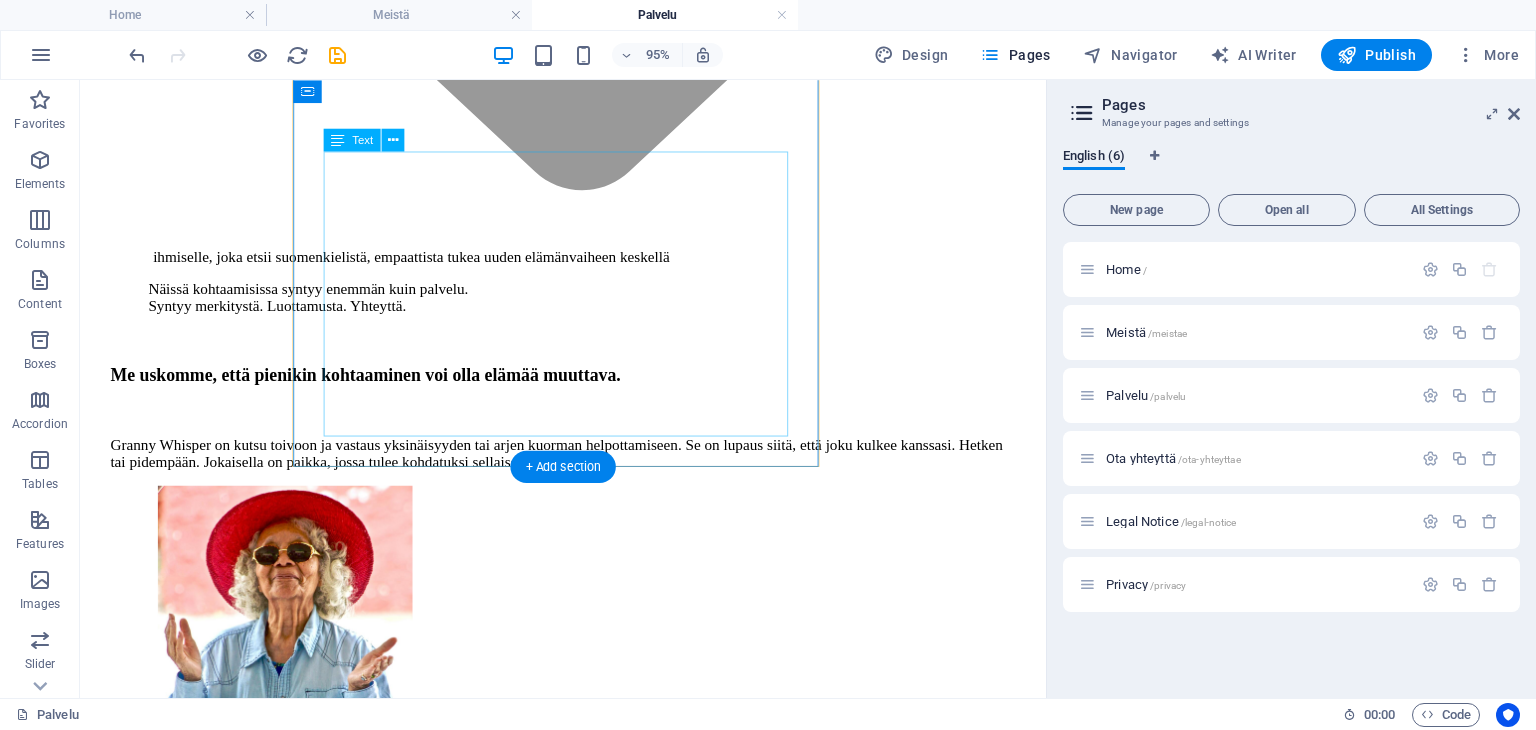 scroll, scrollTop: 4498, scrollLeft: 0, axis: vertical 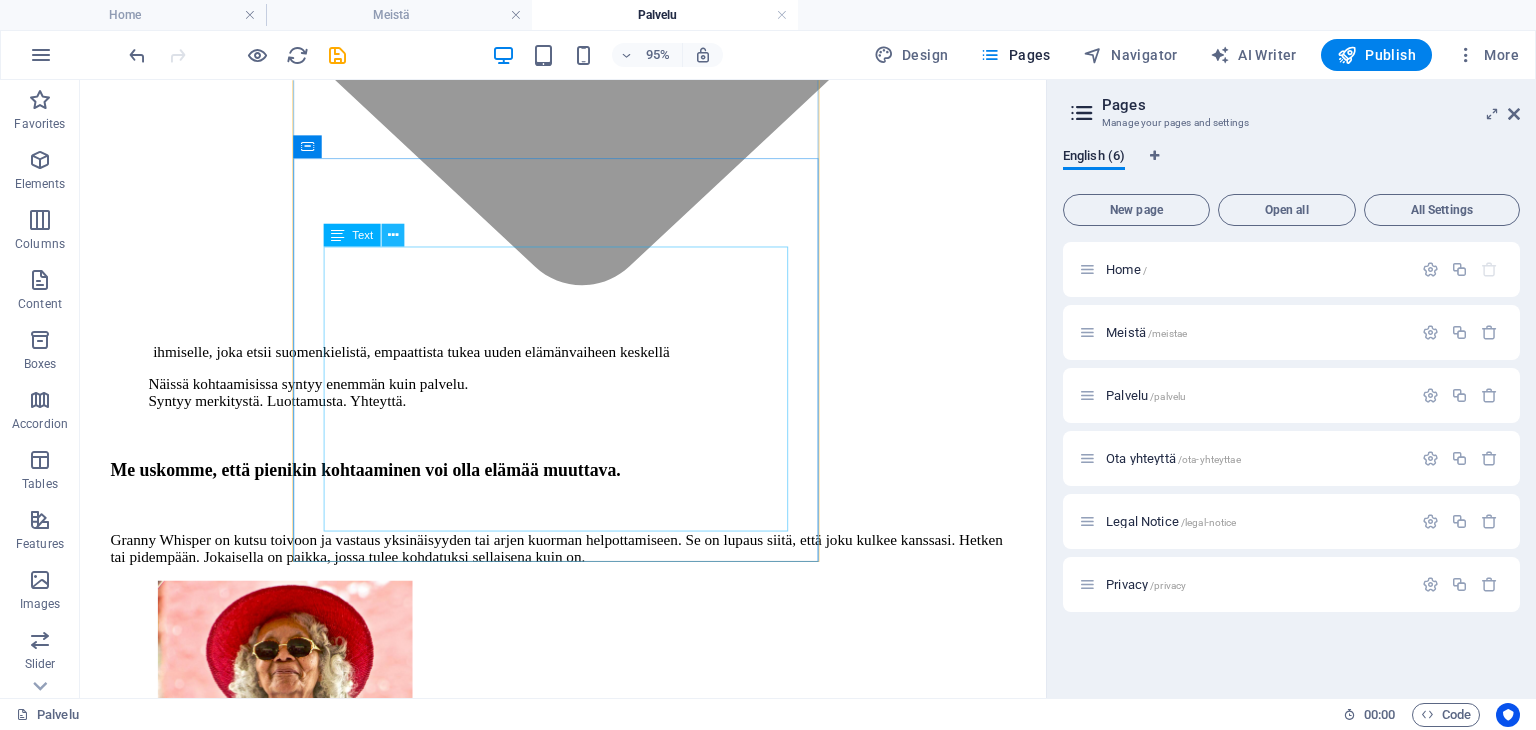 click at bounding box center [392, 235] 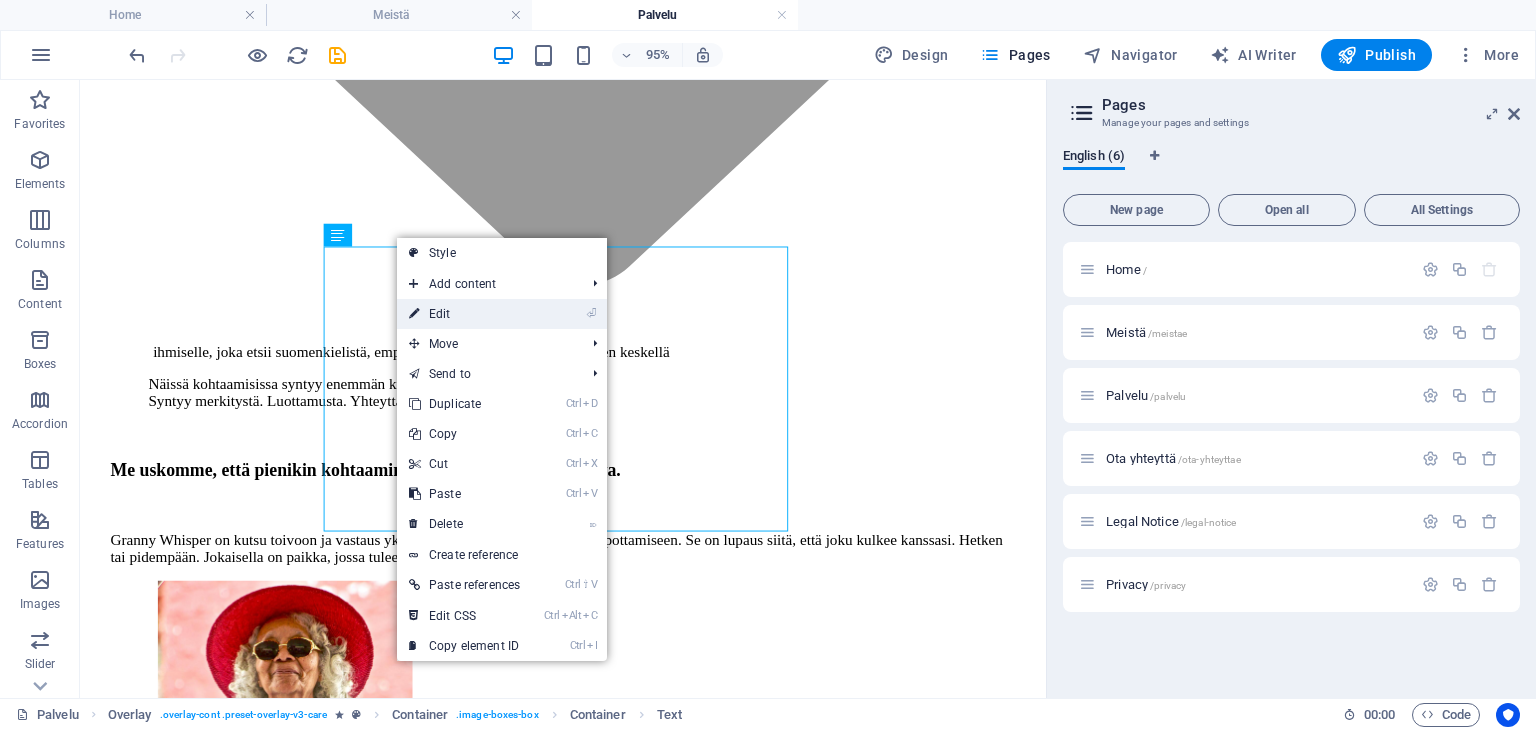 click on "⏎  Edit" at bounding box center (464, 314) 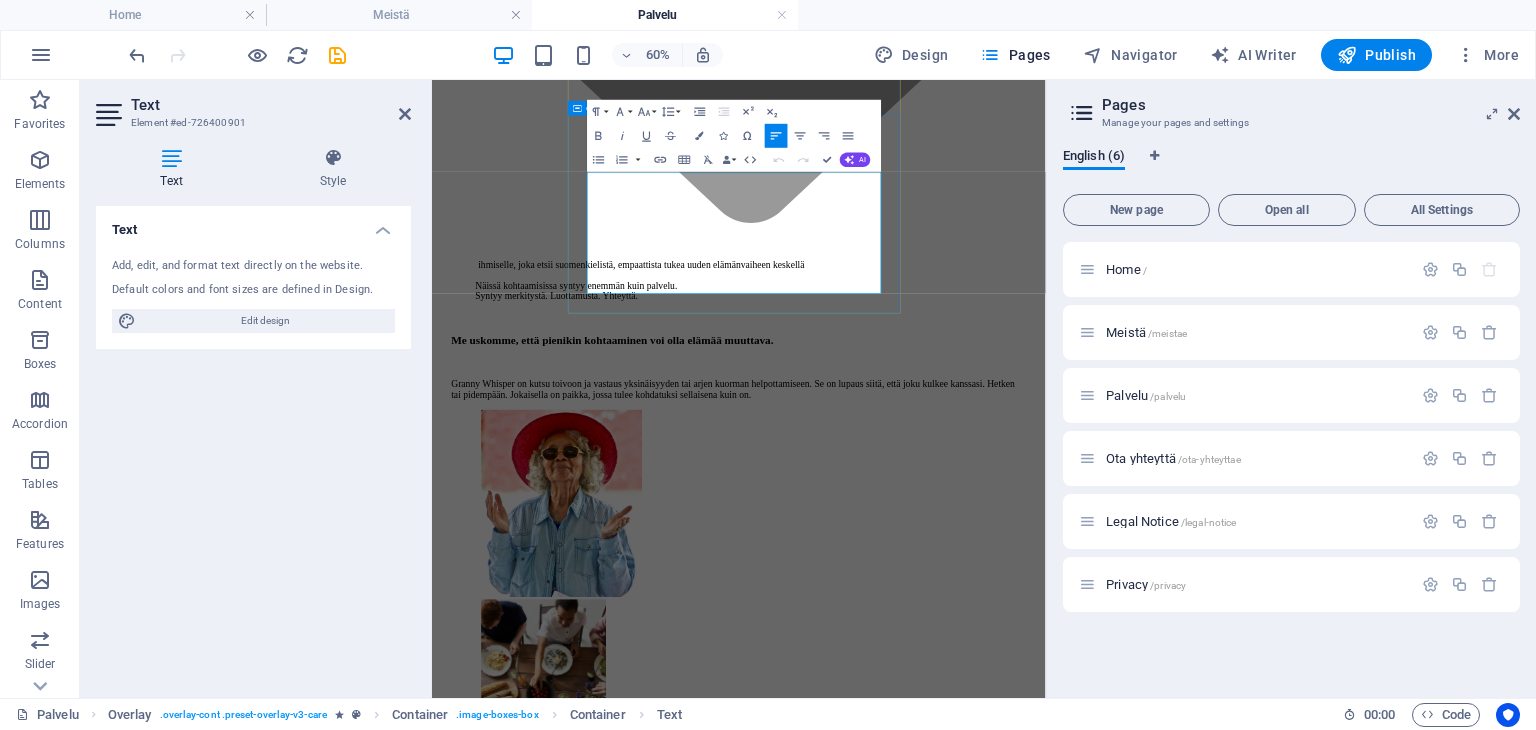 drag, startPoint x: 1142, startPoint y: 393, endPoint x: 686, endPoint y: 408, distance: 456.24664 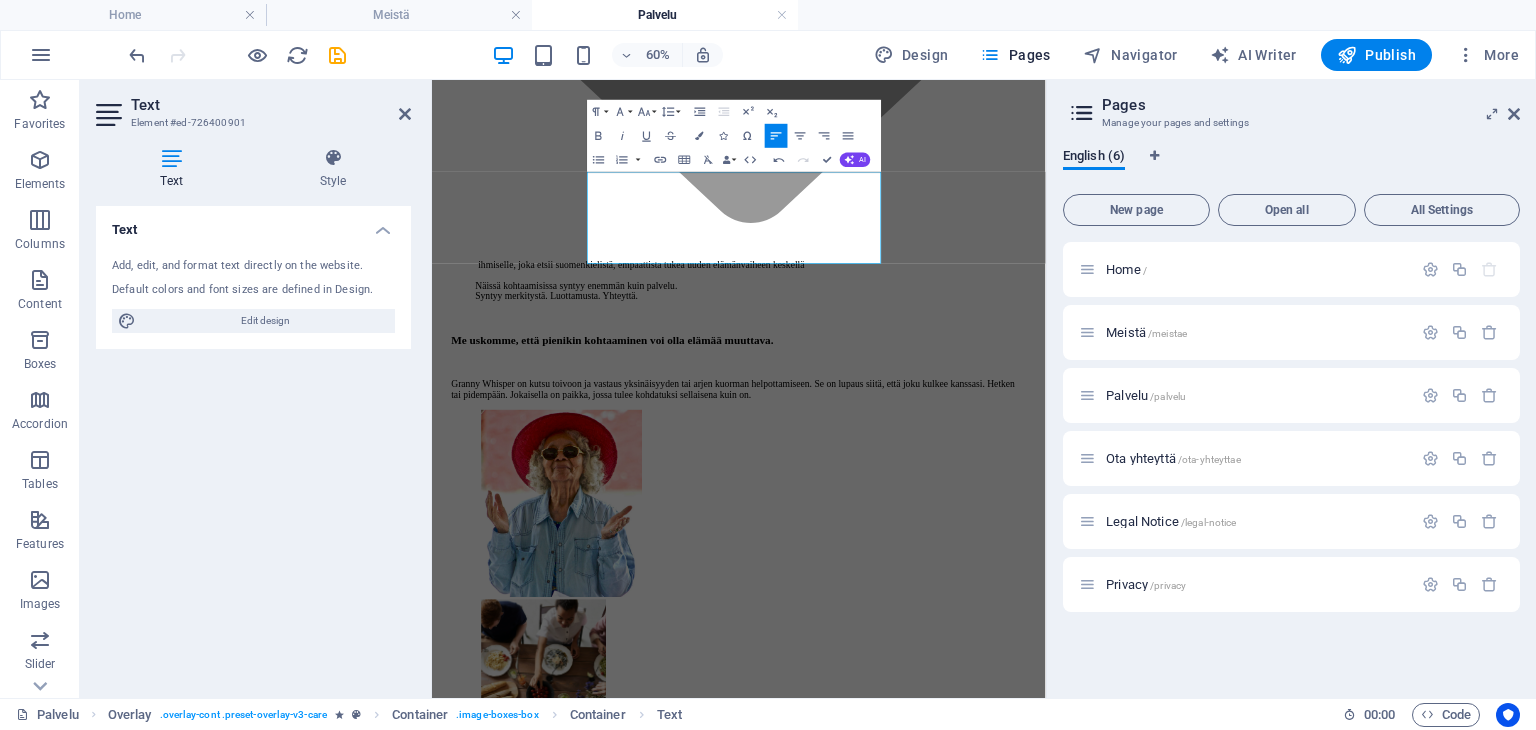 click on "GW Meistä Palvelu Ota yhteyttä Elämää muuttavia kohtaamisia      Granny Whisper ei ole vain palvelu. Se on kohtaaminen, joka voi muuttaa päivän – ja joskus koko elämän suunnan. Tarjoamme  seuralaispalvelua , jossa ihminen kohtaa ihmisen kiireettömästi, arvostaen ja aidosti läsnä ollen. Se voi olla keskustelua, kävelyretki, saattaminen lääkärikäynnille, lasten kanssa oleilua, yhteinen kahvihetki, asiointiapua tai vain yhdessä hiljaa olemista. Pienet asiat, joilla on valtava merkitys. Me emme mittaa aikaa minuuteissa tai tehokkuudessa. Me mittaamme sitä katseissa, jotka kirkastuvat. Sydämissä, jotka rauhoittuvat. Kädenpuristuksissa, jotka kertovat:  ”Sinä et ole yksin.” Kenelle palvelu on? Granny Whisper on kaikille , jotka kaipaavat tukea, seuraa tai rinnalla kulkijaa – syystä tai ilman syytä. Me emme kysele, miksi. Me kysymme:  “Miten voimme olla läsnä juuri sinulle?” Palvelemme esimerkiksi: Ikäihmisiä , joille yksinäisyys on liian tuttu vieras Lapsiperheitä" at bounding box center (943, 11047) 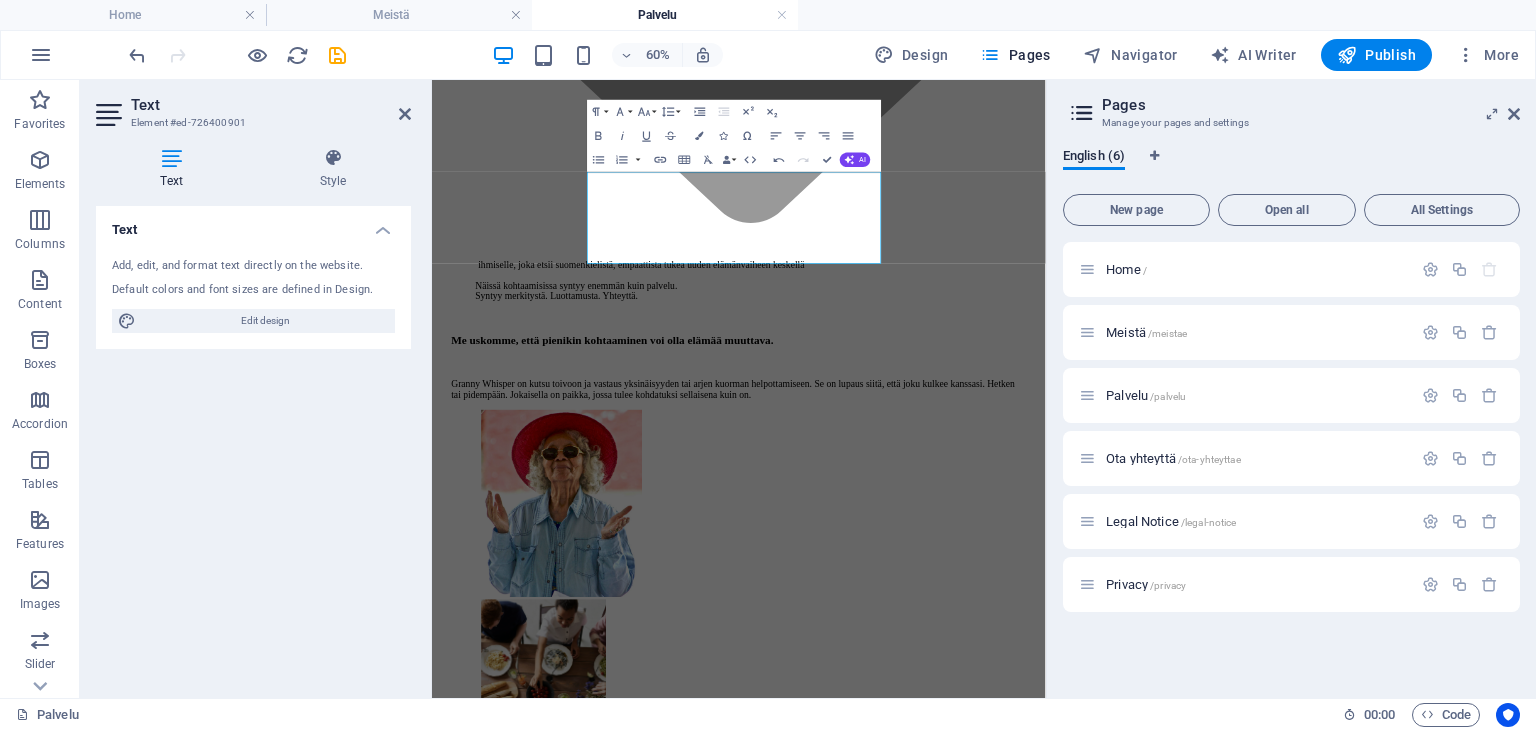 click on "GW Meistä Palvelu Ota yhteyttä Elämää muuttavia kohtaamisia      Granny Whisper ei ole vain palvelu. Se on kohtaaminen, joka voi muuttaa päivän – ja joskus koko elämän suunnan. Tarjoamme  seuralaispalvelua , jossa ihminen kohtaa ihmisen kiireettömästi, arvostaen ja aidosti läsnä ollen. Se voi olla keskustelua, kävelyretki, saattaminen lääkärikäynnille, lasten kanssa oleilua, yhteinen kahvihetki, asiointiapua tai vain yhdessä hiljaa olemista. Pienet asiat, joilla on valtava merkitys. Me emme mittaa aikaa minuuteissa tai tehokkuudessa. Me mittaamme sitä katseissa, jotka kirkastuvat. Sydämissä, jotka rauhoittuvat. Kädenpuristuksissa, jotka kertovat:  ”Sinä et ole yksin.” Kenelle palvelu on? Granny Whisper on kaikille , jotka kaipaavat tukea, seuraa tai rinnalla kulkijaa – syystä tai ilman syytä. Me emme kysele, miksi. Me kysymme:  “Miten voimme olla läsnä juuri sinulle?” Palvelemme esimerkiksi: Ikäihmisiä , joille yksinäisyys on liian tuttu vieras Lapsiperheitä" at bounding box center (943, 11047) 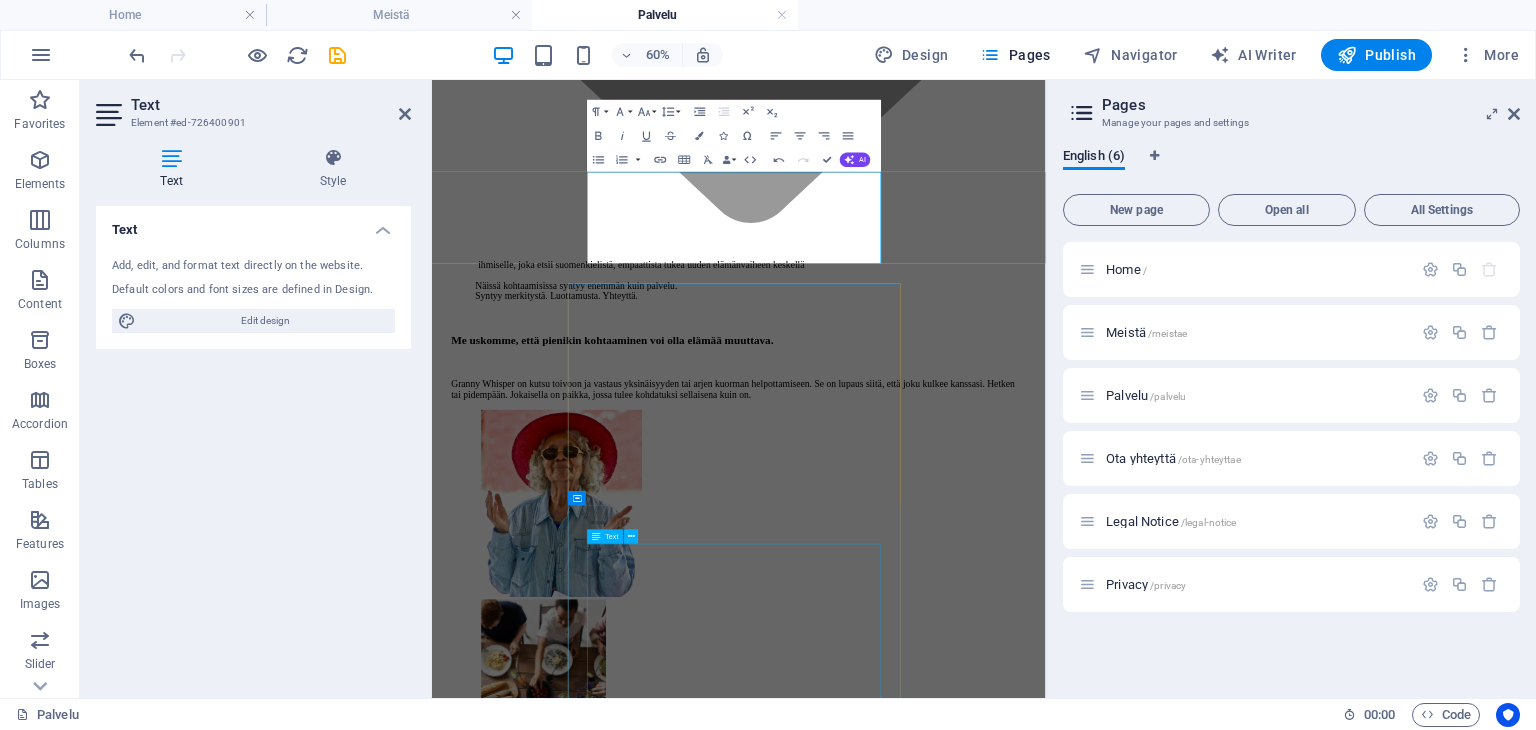 click on "Granny auttaa perheitä jaksamaan. Seuralaisemme voi olla läsnä, kun tarvitset lisäkäsiä – olipa kyse hetkestä omalle ajalle, lasten kanssa leikkimisestä, läksyavusta tai vaikka rauhallisesta aikuiskeskustelusta kaaoksen keskellä. Puolison sairastuessa seuralainen toimii tilapäisapuna arjen haasteissa. Järjestellään vaate- ja astiakaapit juttelun ja yhdessäolon lomassa. Turvallinen, lämmin ja luotettava apu. "Kun seuralainen tuli, sain ensimmäistä kertaa viikkoon juoda kahvin lämpimänä."" at bounding box center [717, 12437] 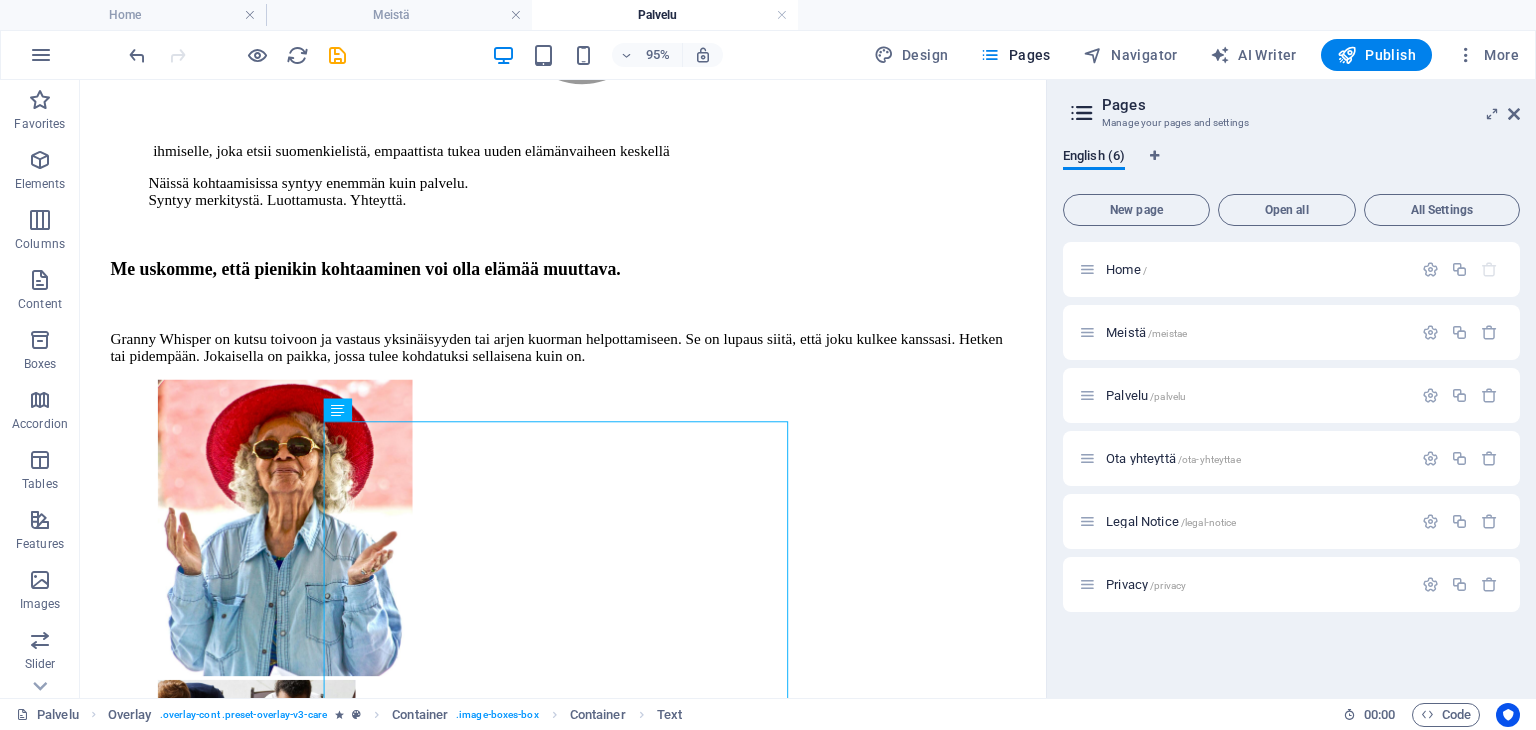 scroll, scrollTop: 5144, scrollLeft: 0, axis: vertical 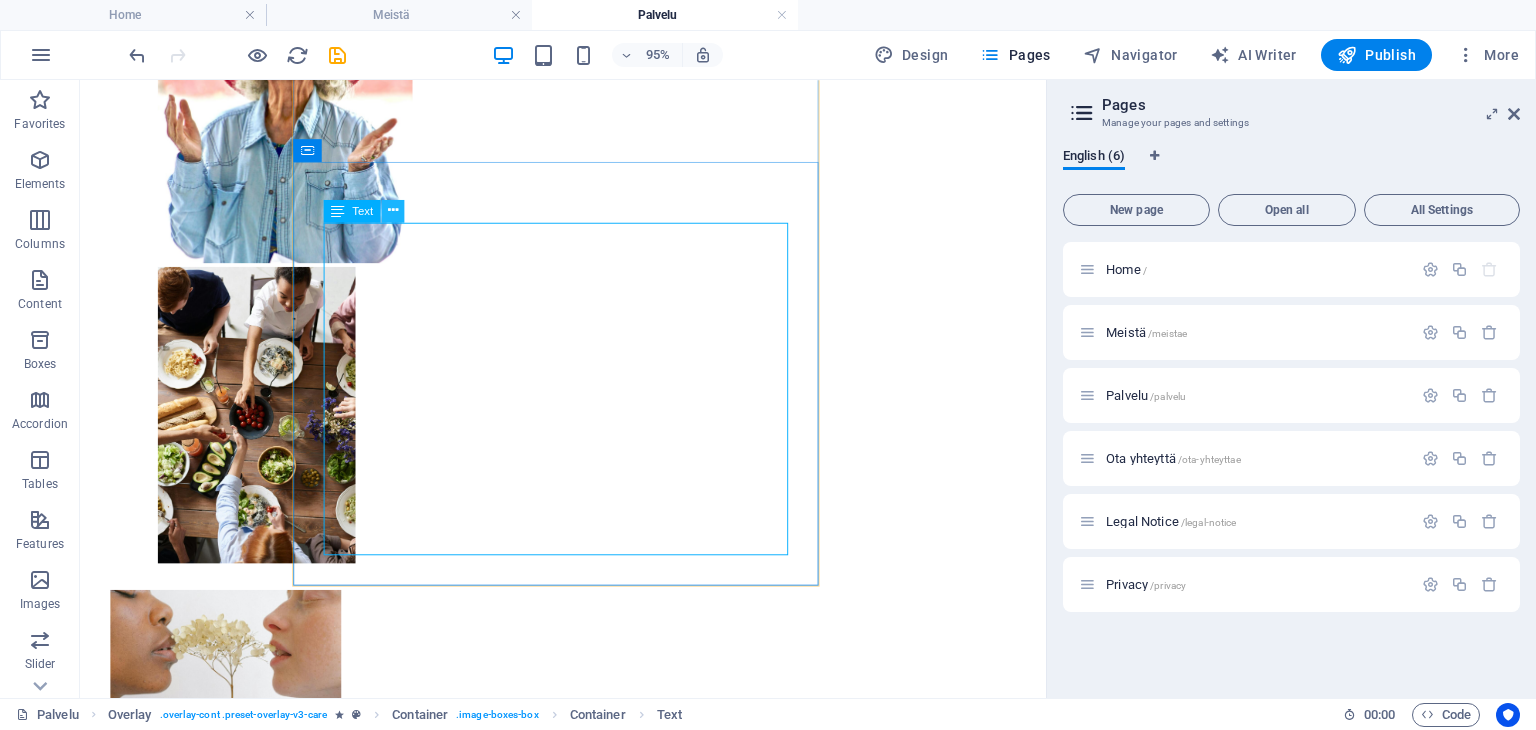 click at bounding box center (392, 211) 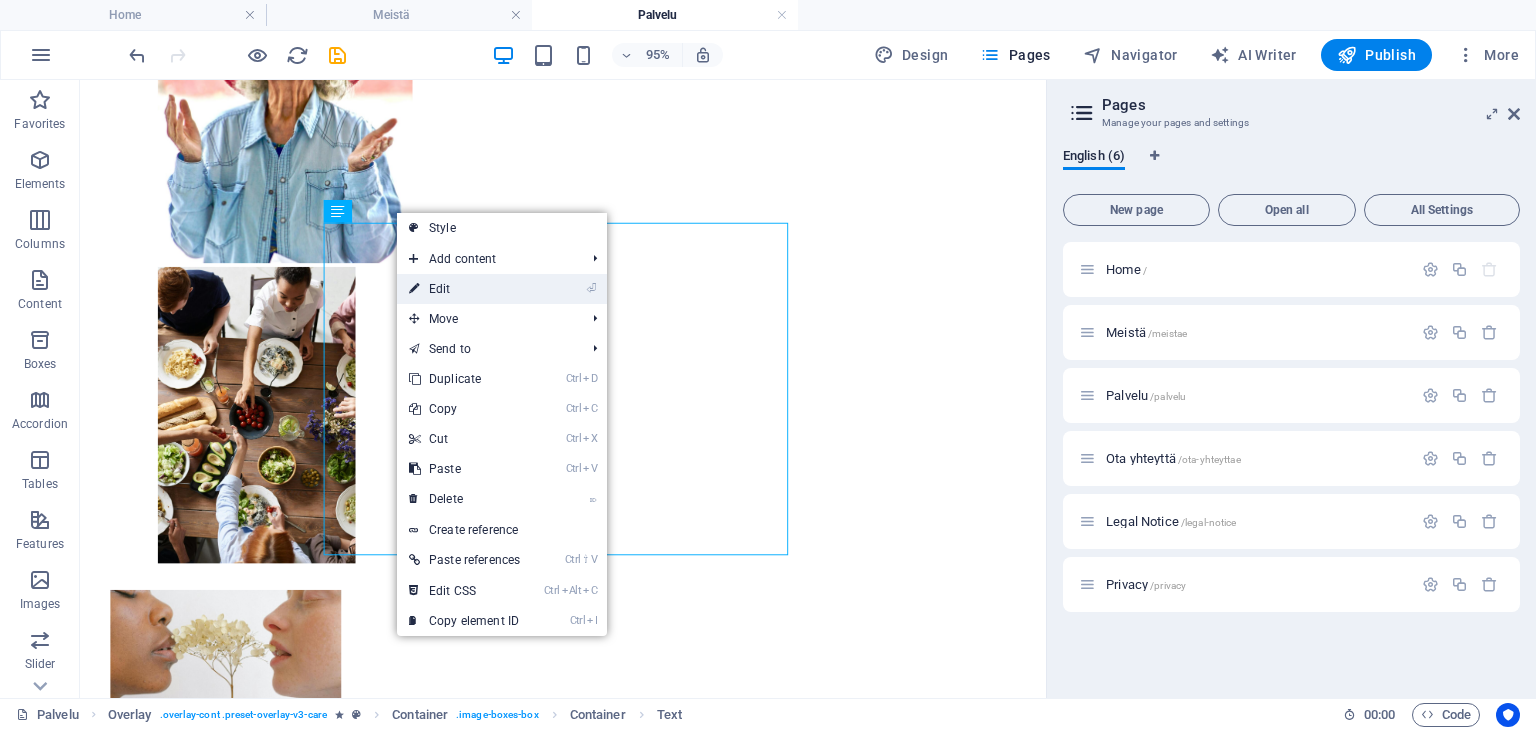 drag, startPoint x: 471, startPoint y: 291, endPoint x: 313, endPoint y: 530, distance: 286.5048 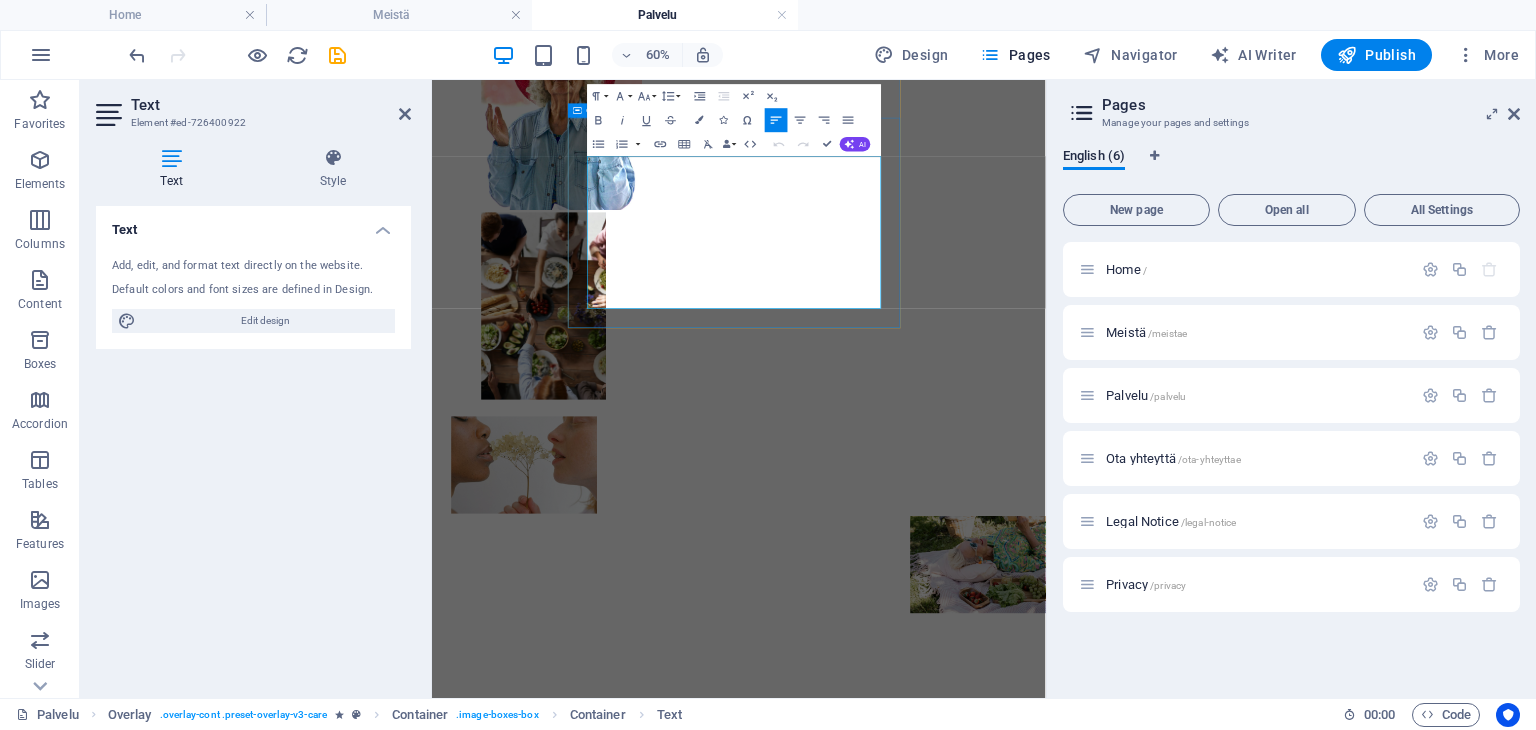 drag, startPoint x: 885, startPoint y: 430, endPoint x: 683, endPoint y: 410, distance: 202.98769 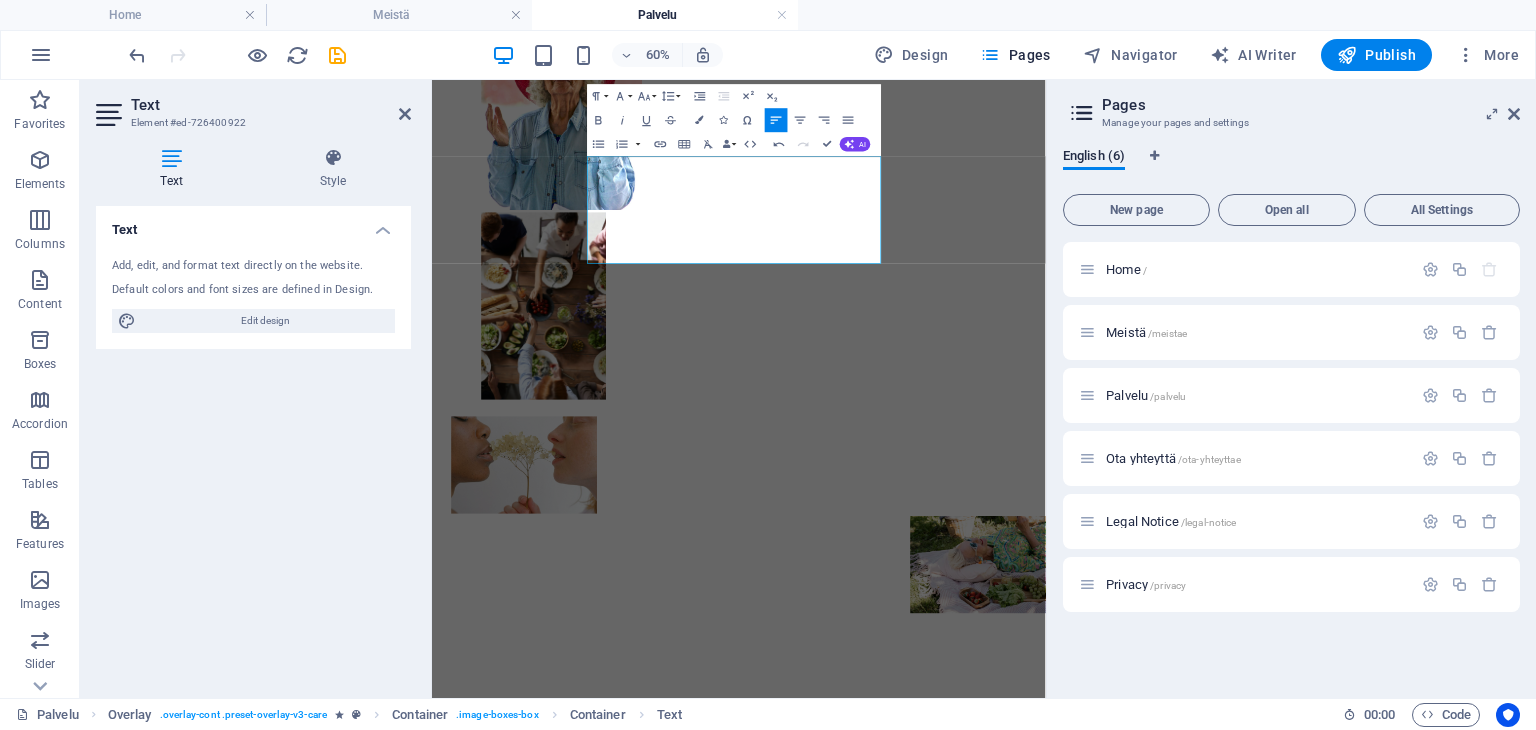 click on "GW Meistä Palvelu Ota yhteyttä Elämää muuttavia kohtaamisia      Granny Whisper ei ole vain palvelu. Se on kohtaaminen, joka voi muuttaa päivän – ja joskus koko elämän suunnan. Tarjoamme  seuralaispalvelua , jossa ihminen kohtaa ihmisen kiireettömästi, arvostaen ja aidosti läsnä ollen. Se voi olla keskustelua, kävelyretki, saattaminen lääkärikäynnille, lasten kanssa oleilua, yhteinen kahvihetki, asiointiapua tai vain yhdessä hiljaa olemista. Pienet asiat, joilla on valtava merkitys. Me emme mittaa aikaa minuuteissa tai tehokkuudessa. Me mittaamme sitä katseissa, jotka kirkastuvat. Sydämissä, jotka rauhoittuvat. Kädenpuristuksissa, jotka kertovat:  ”Sinä et ole yksin.” Kenelle palvelu on? Granny Whisper on kaikille , jotka kaipaavat tukea, seuraa tai rinnalla kulkijaa – syystä tai ilman syytä. Me emme kysele, miksi. Me kysymme:  “Miten voimme olla läsnä juuri sinulle?” Palvelemme esimerkiksi: Ikäihmisiä , joille yksinäisyys on liian tuttu vieras Lapsiperheitä" at bounding box center [943, 10375] 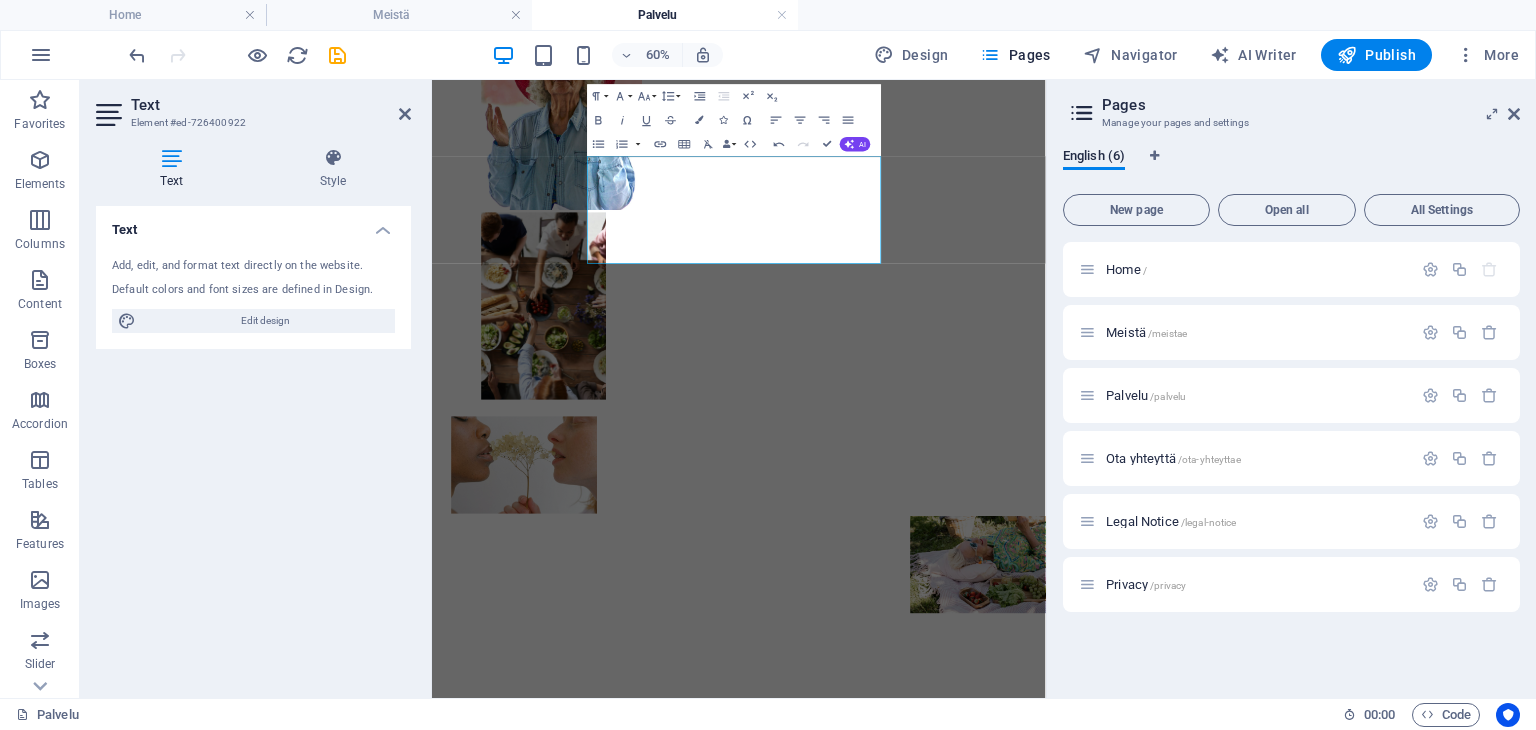 click on "GW Meistä Palvelu Ota yhteyttä Elämää muuttavia kohtaamisia      Granny Whisper ei ole vain palvelu. Se on kohtaaminen, joka voi muuttaa päivän – ja joskus koko elämän suunnan. Tarjoamme  seuralaispalvelua , jossa ihminen kohtaa ihmisen kiireettömästi, arvostaen ja aidosti läsnä ollen. Se voi olla keskustelua, kävelyretki, saattaminen lääkärikäynnille, lasten kanssa oleilua, yhteinen kahvihetki, asiointiapua tai vain yhdessä hiljaa olemista. Pienet asiat, joilla on valtava merkitys. Me emme mittaa aikaa minuuteissa tai tehokkuudessa. Me mittaamme sitä katseissa, jotka kirkastuvat. Sydämissä, jotka rauhoittuvat. Kädenpuristuksissa, jotka kertovat:  ”Sinä et ole yksin.” Kenelle palvelu on? Granny Whisper on kaikille , jotka kaipaavat tukea, seuraa tai rinnalla kulkijaa – syystä tai ilman syytä. Me emme kysele, miksi. Me kysymme:  “Miten voimme olla läsnä juuri sinulle?” Palvelemme esimerkiksi: Ikäihmisiä , joille yksinäisyys on liian tuttu vieras Lapsiperheitä" at bounding box center (943, 10375) 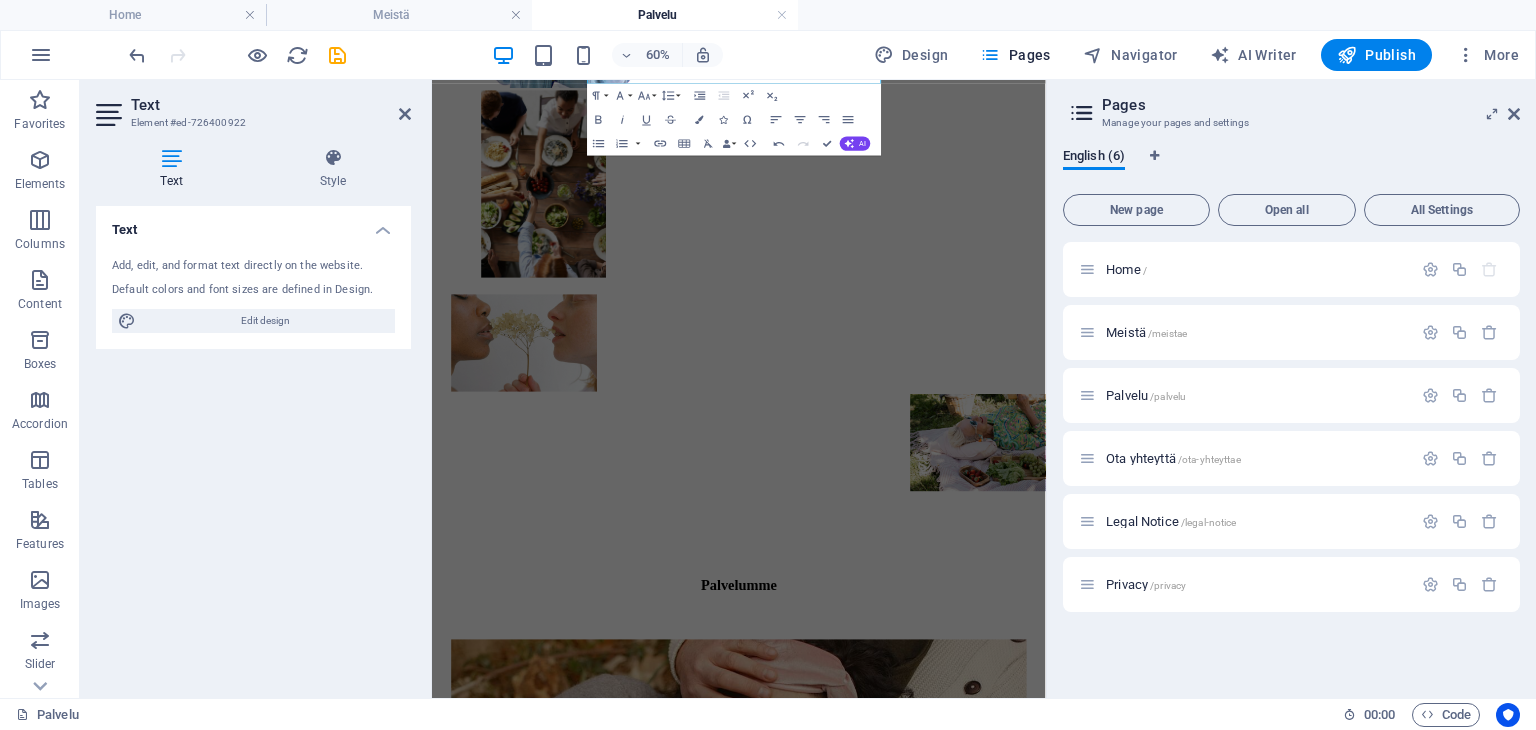 scroll, scrollTop: 5444, scrollLeft: 0, axis: vertical 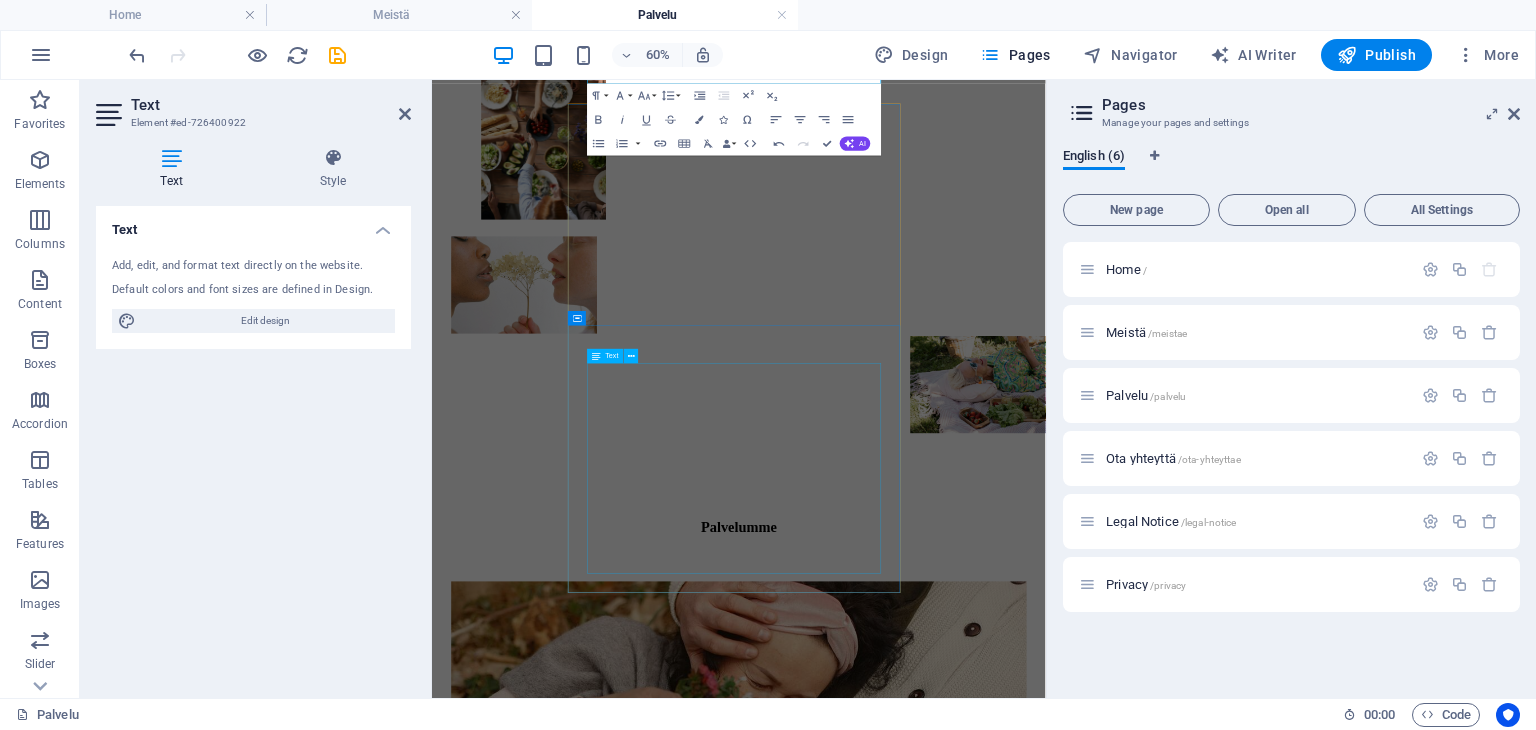click on "Tarjoamme tukea ja seuraa vähemmistöille ja niille, jotka tuntevat olonsa ulkopuoliseksi. Vähemmistöt voivat  kokea syrjintää ja ulkopuolisuutta vaikka ihmisiä olisi ympärillä. Seuralaisemme ovat koulutettuja kohtaamaan monenlaisia ihmisiä kulttuurisensitiivisesti sekä kielitaitoisesti. Yhteinen aika auttaa kotiutumaan uuteen ympäristöön, ymmärtämään erilaisuutta ja tuntemaan kuuluvuutta. "Tämä oli ensimmäinen hetki pitkään aikaan, kun minua ei katsottu oudosti vaan ystävällisesti."" at bounding box center (717, 12131) 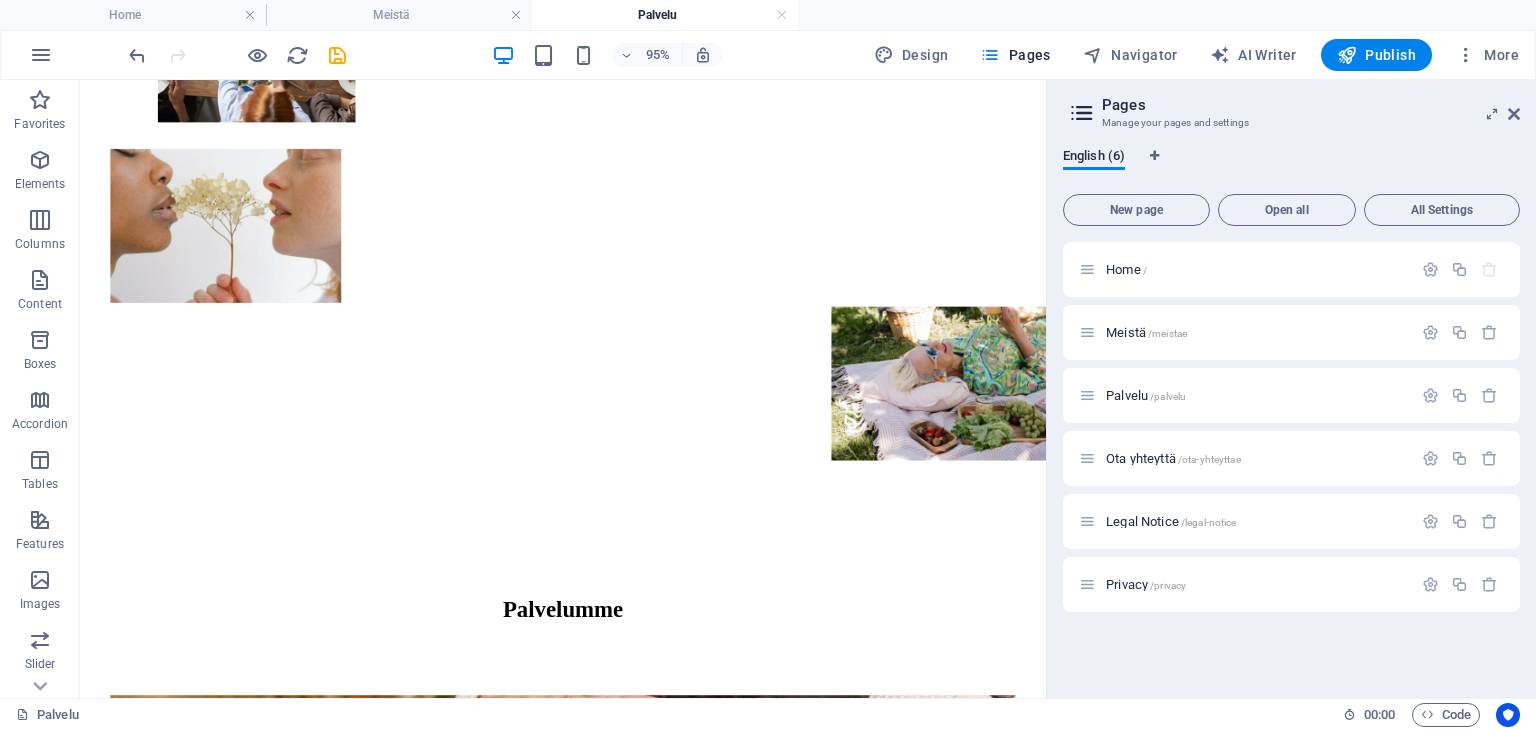 scroll, scrollTop: 5711, scrollLeft: 0, axis: vertical 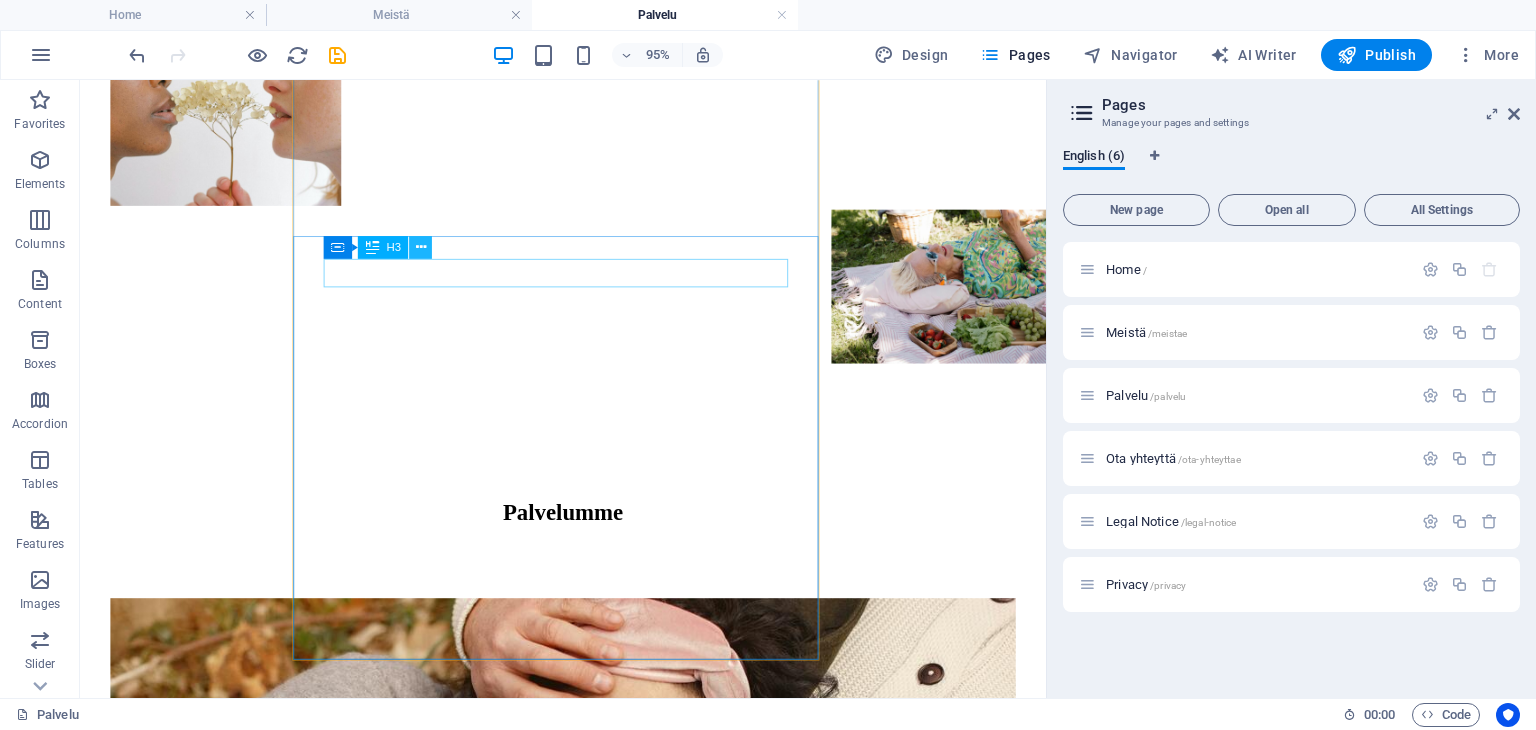 click at bounding box center (420, 247) 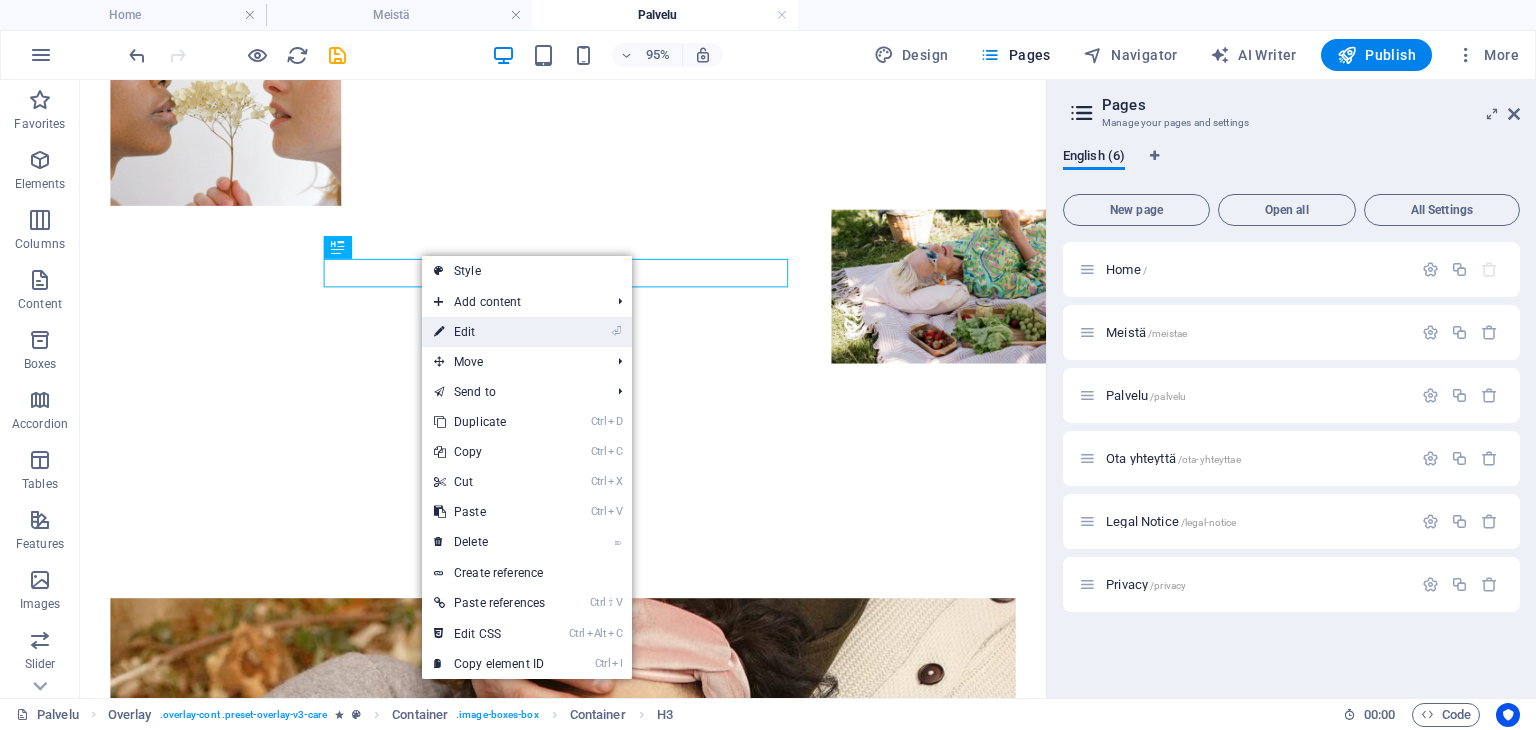 click on "⏎  Edit" at bounding box center [489, 332] 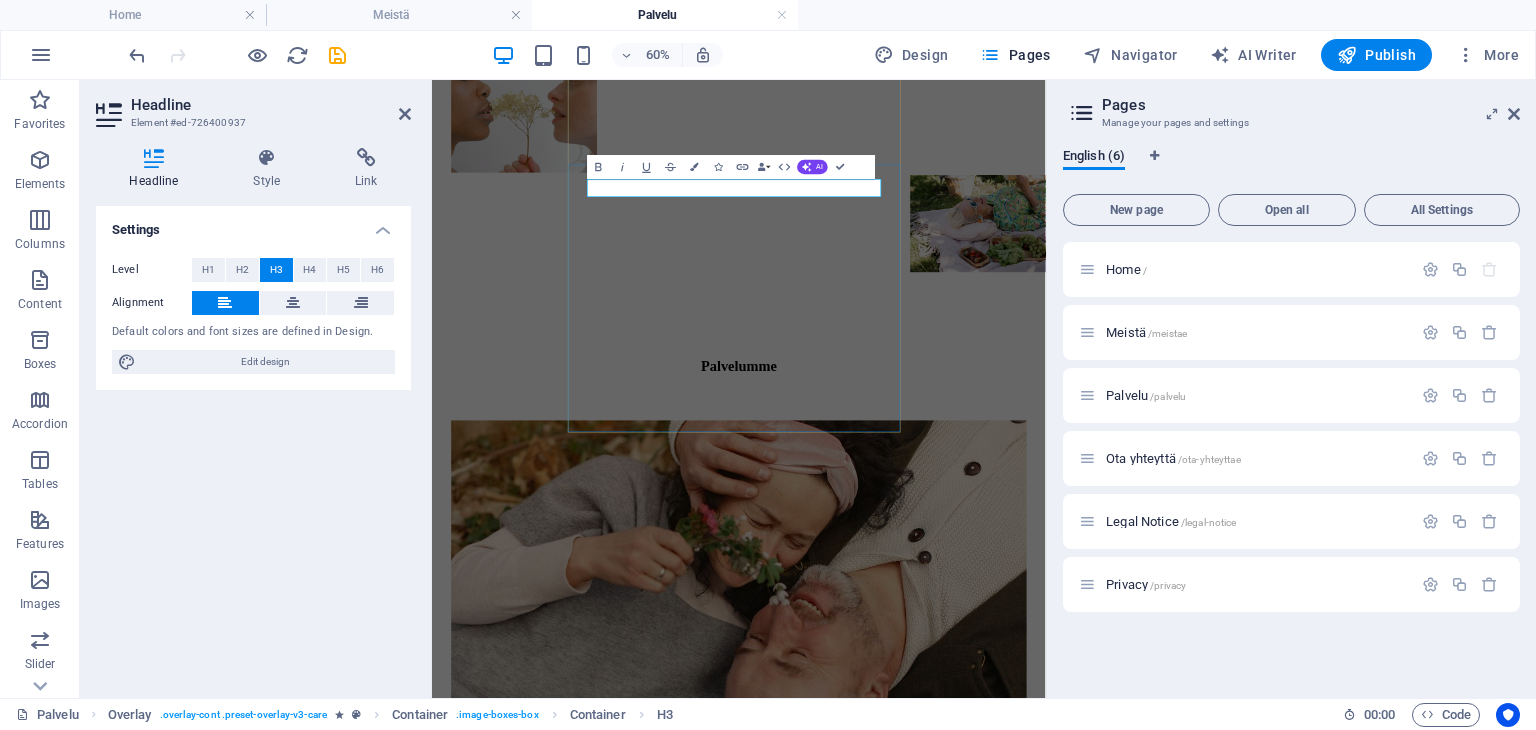 click on "Yhteyden rakentaja vähemmistöryhmille" at bounding box center [717, 11728] 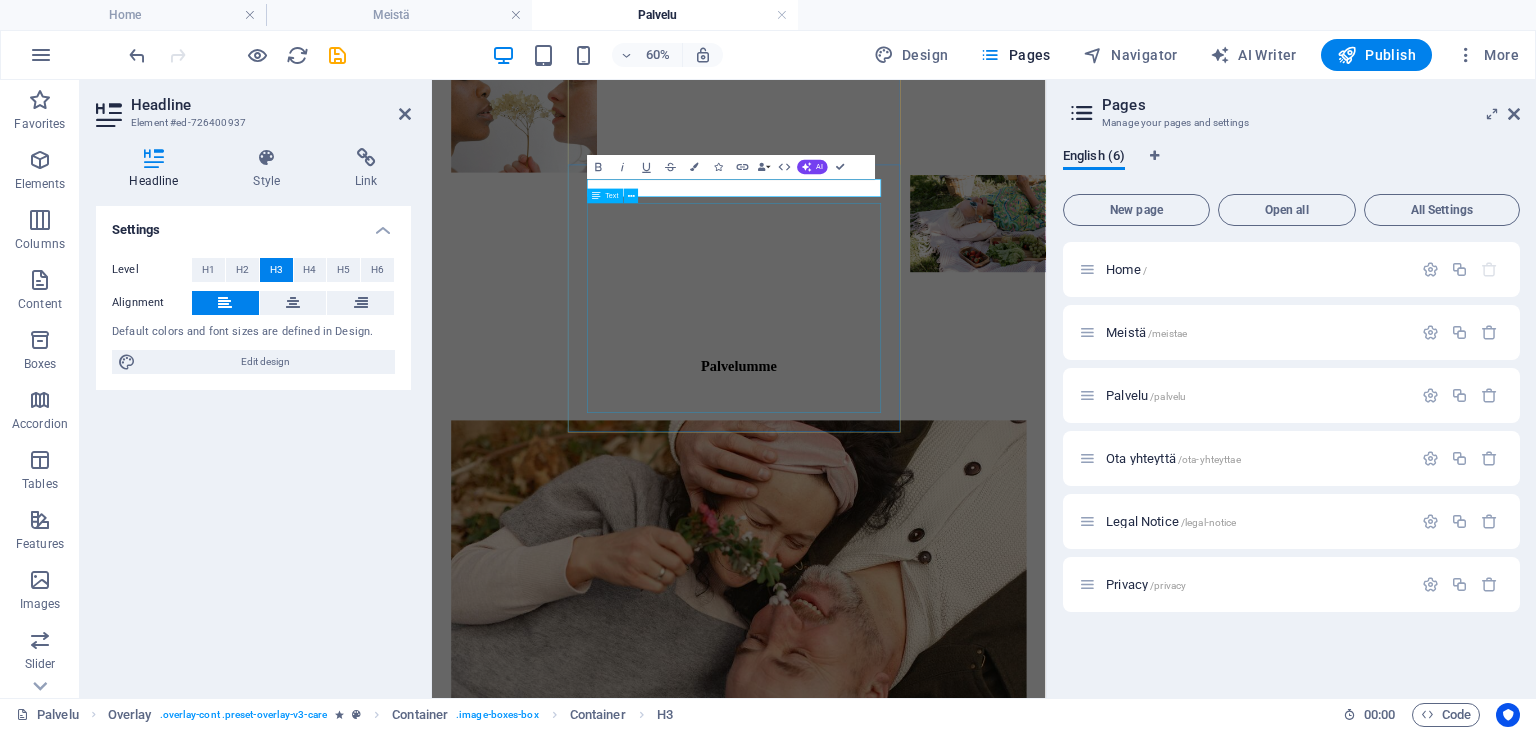 drag, startPoint x: 914, startPoint y: 397, endPoint x: 1108, endPoint y: 278, distance: 227.58954 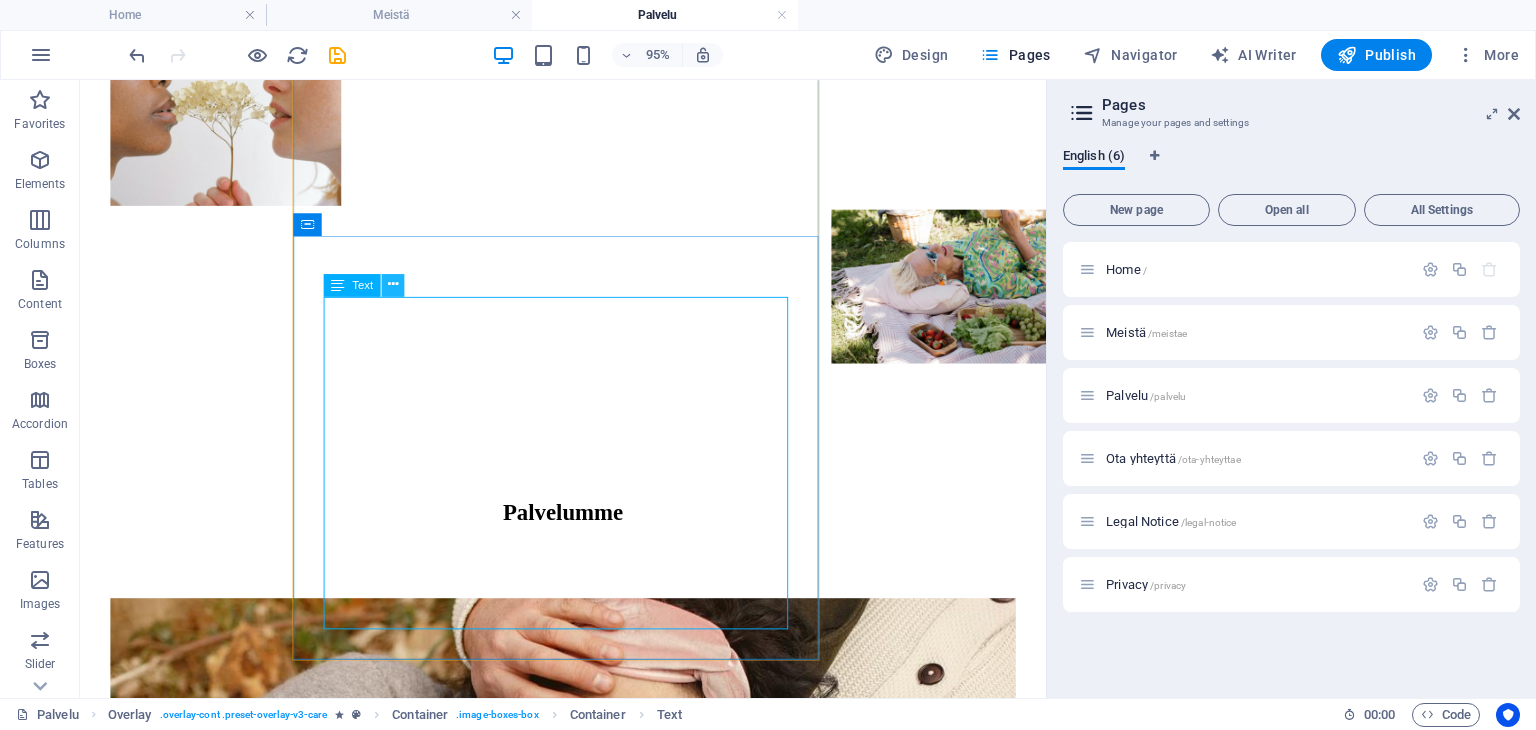 click at bounding box center (392, 285) 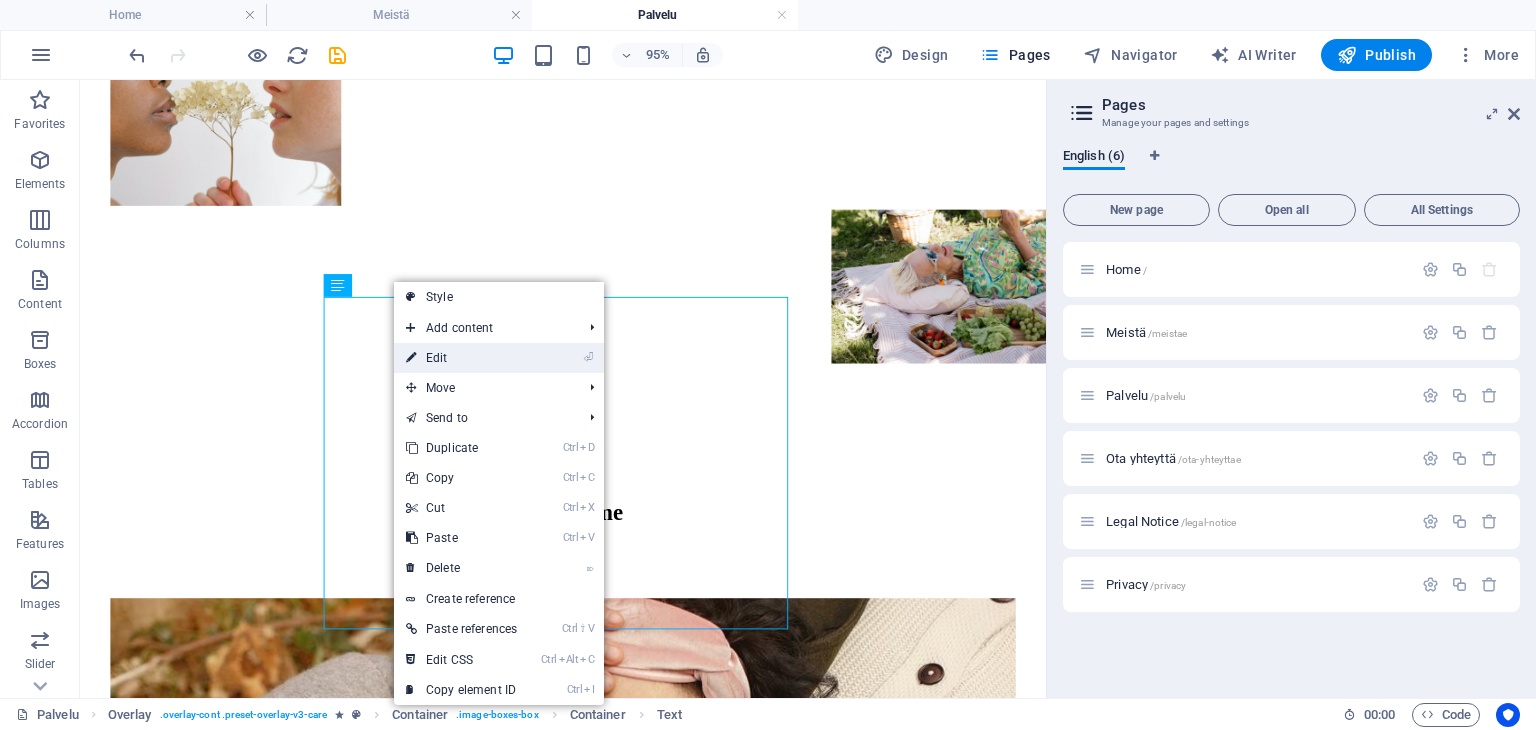 click on "⏎  Edit" at bounding box center [461, 358] 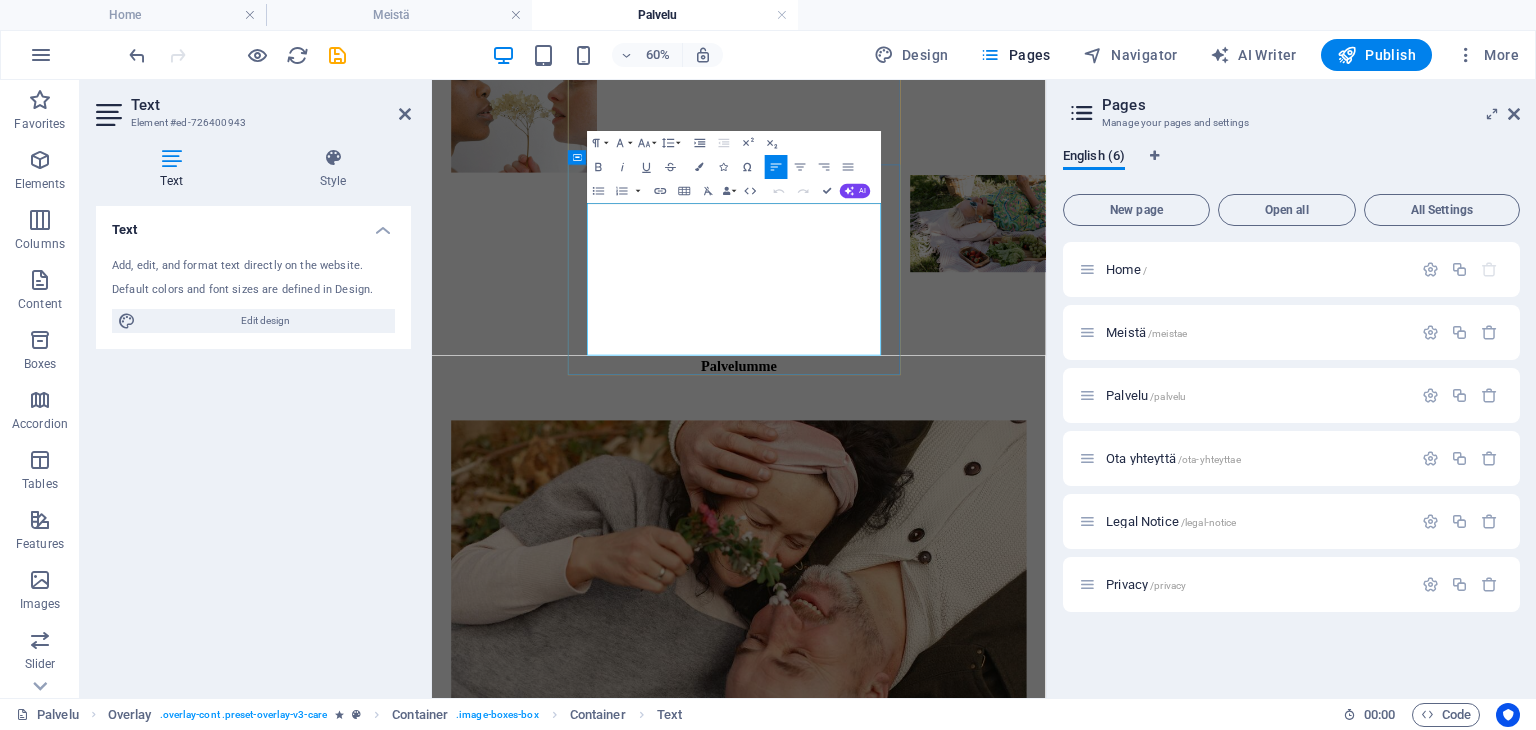 click on "Tarjoamme tukea ja seuraa vähemmistöille ja niille, jotka tuntevat olonsa ulkopuoliseksi. Vähemmistöt voivat  kokea syrjintää ja ulkopuolisuutta vaikka ihmisiä olisi ympärillä. Seuralaisemme ovat koulutettuja kohtaamaan monenlaisia ihmisiä kulttuurisensitiivisesti sekä kielitaitoisesti. Yhteinen aika auttaa kotiutumaan uuteen ympäristöön, ymmärtämään erilaisuutta ja tuntemaan kuuluvuutta." at bounding box center [717, 11838] 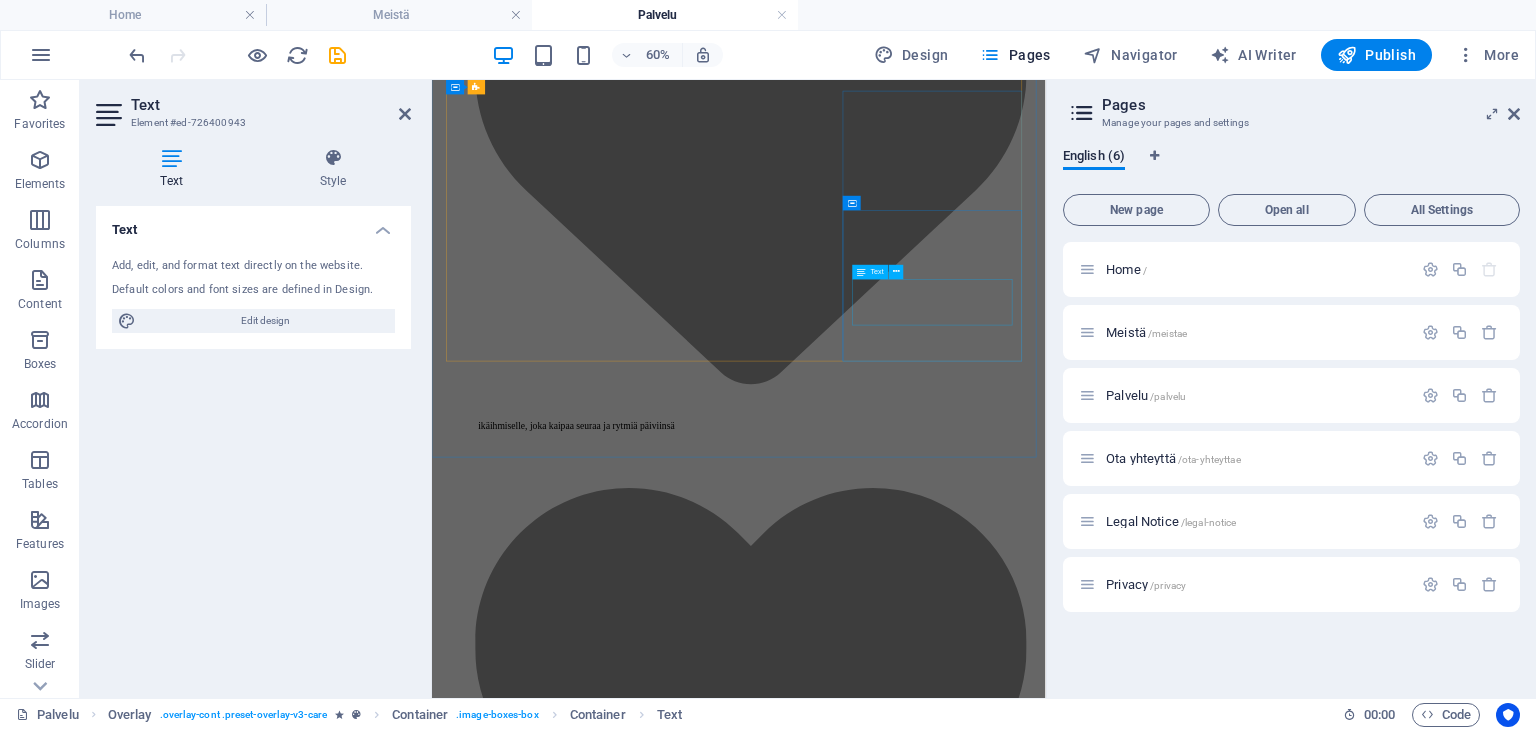 scroll, scrollTop: 1811, scrollLeft: 0, axis: vertical 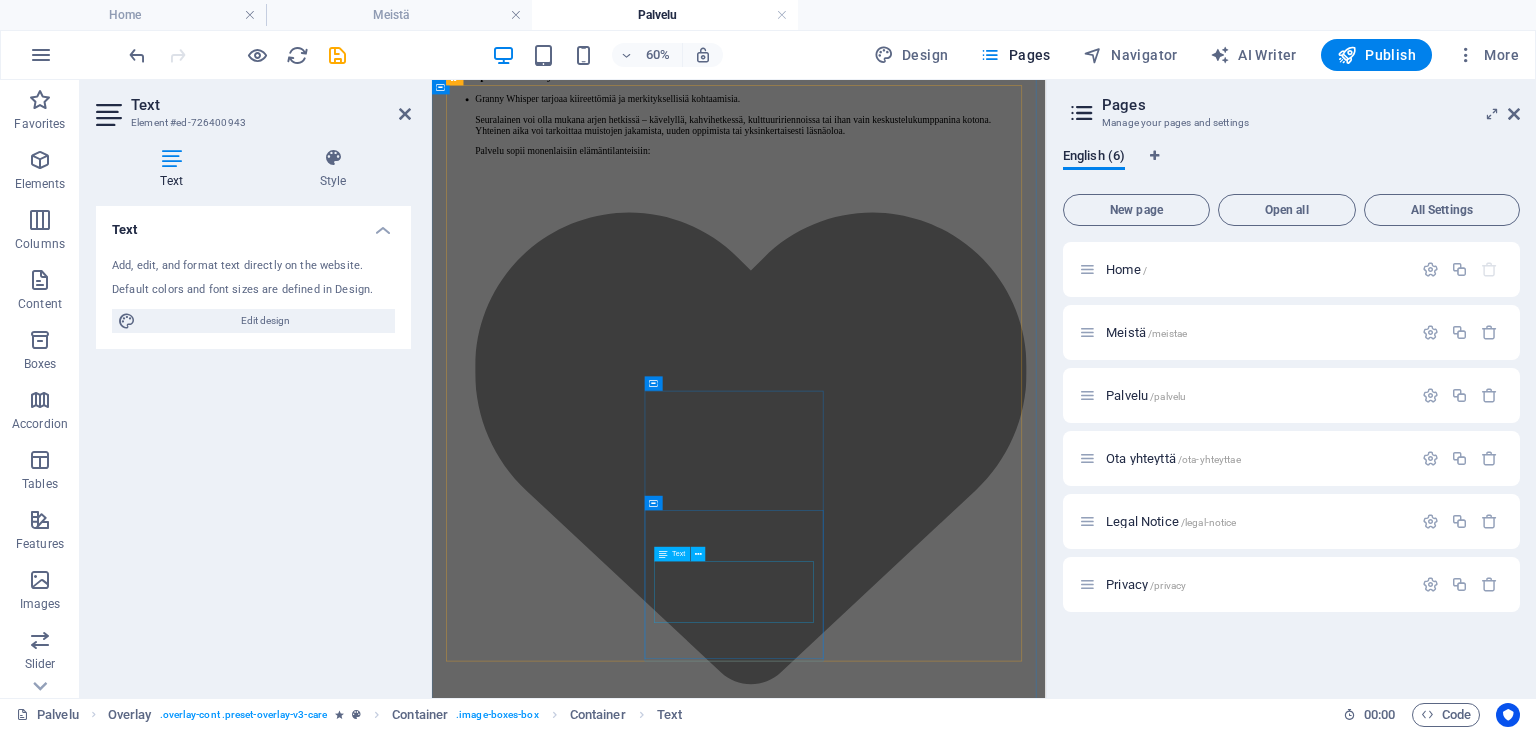 click on "Tarjoamme tukea ja seuraa niille, joille liikkuminen on esteellistä ja kokemus yksinäisyydestä voi tuntua ylitsepääsemättömältä" at bounding box center (943, 10916) 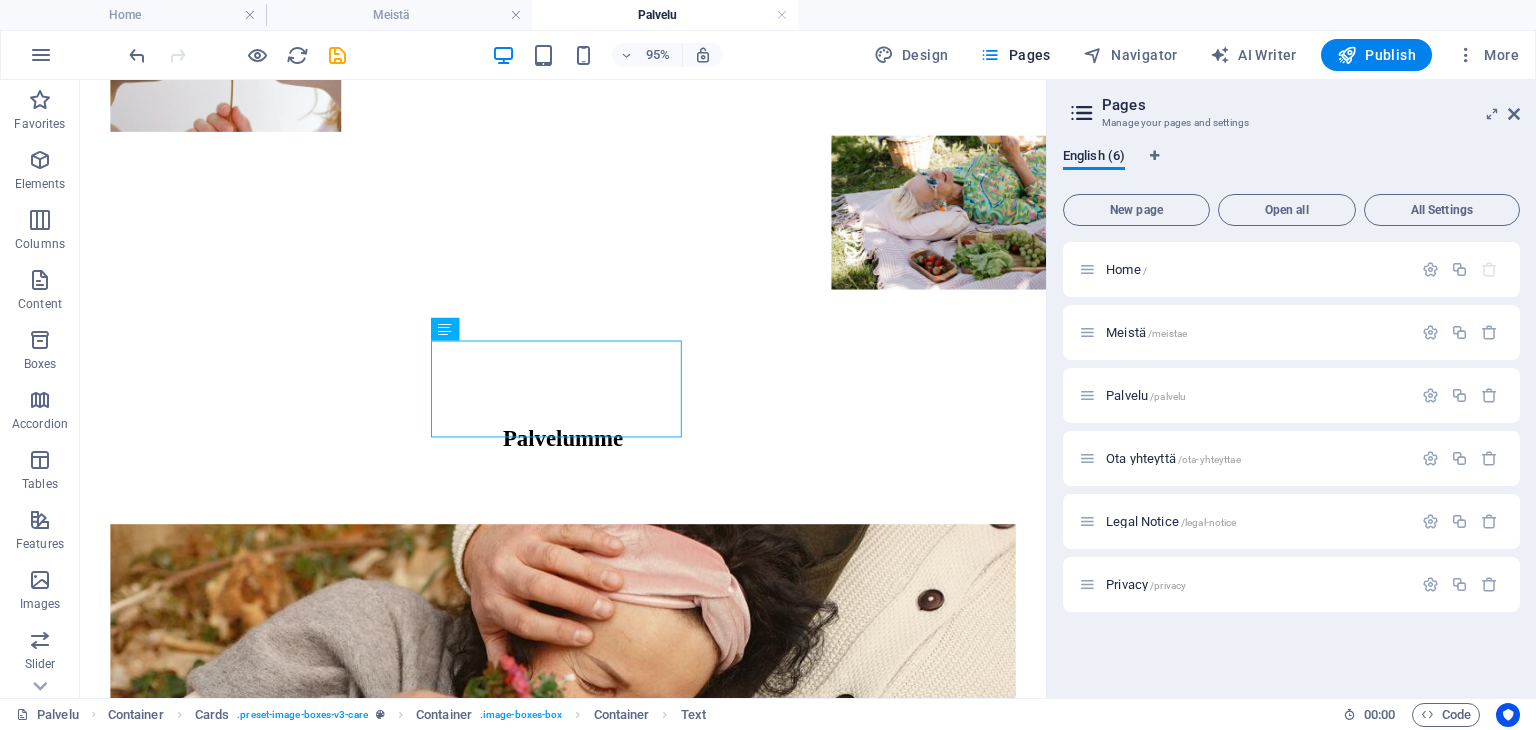 scroll, scrollTop: 2362, scrollLeft: 0, axis: vertical 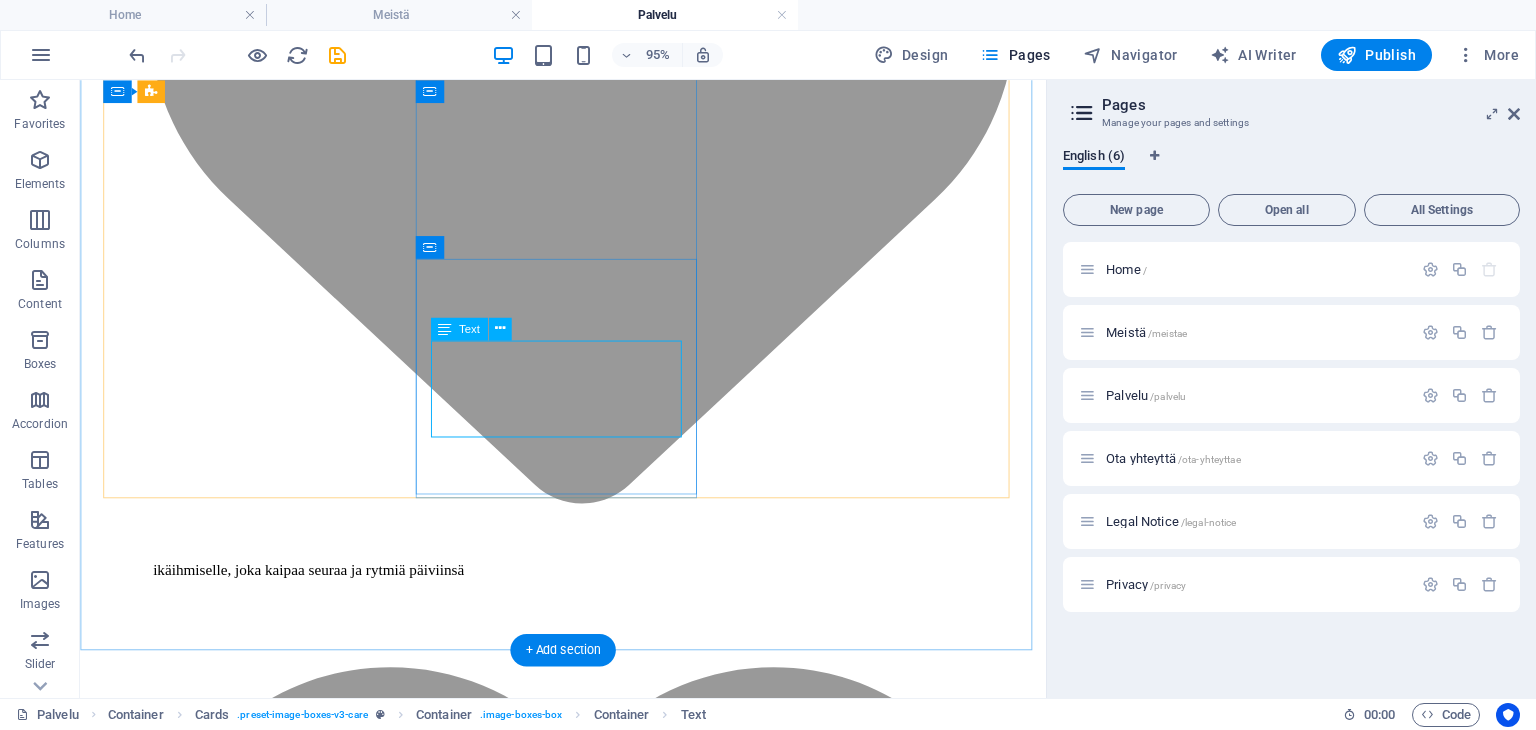 click on "Tarjoamme tukea ja seuraa niille, joille liikkuminen on esteellistä ja kokemus yksinäisyydestä voi tuntua ylitsepääsemättömältä" at bounding box center (588, 10307) 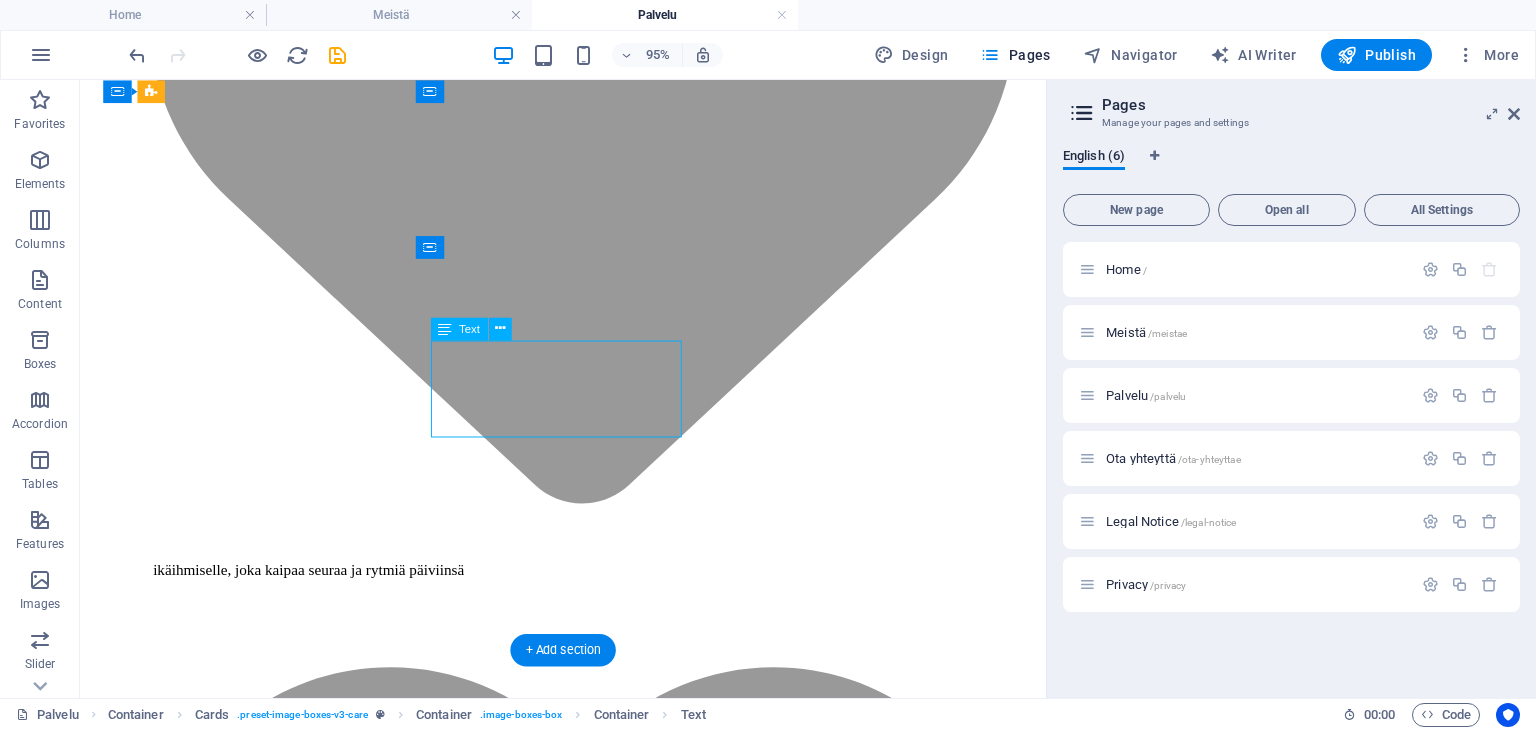 drag, startPoint x: 636, startPoint y: 444, endPoint x: 610, endPoint y: 443, distance: 26.019224 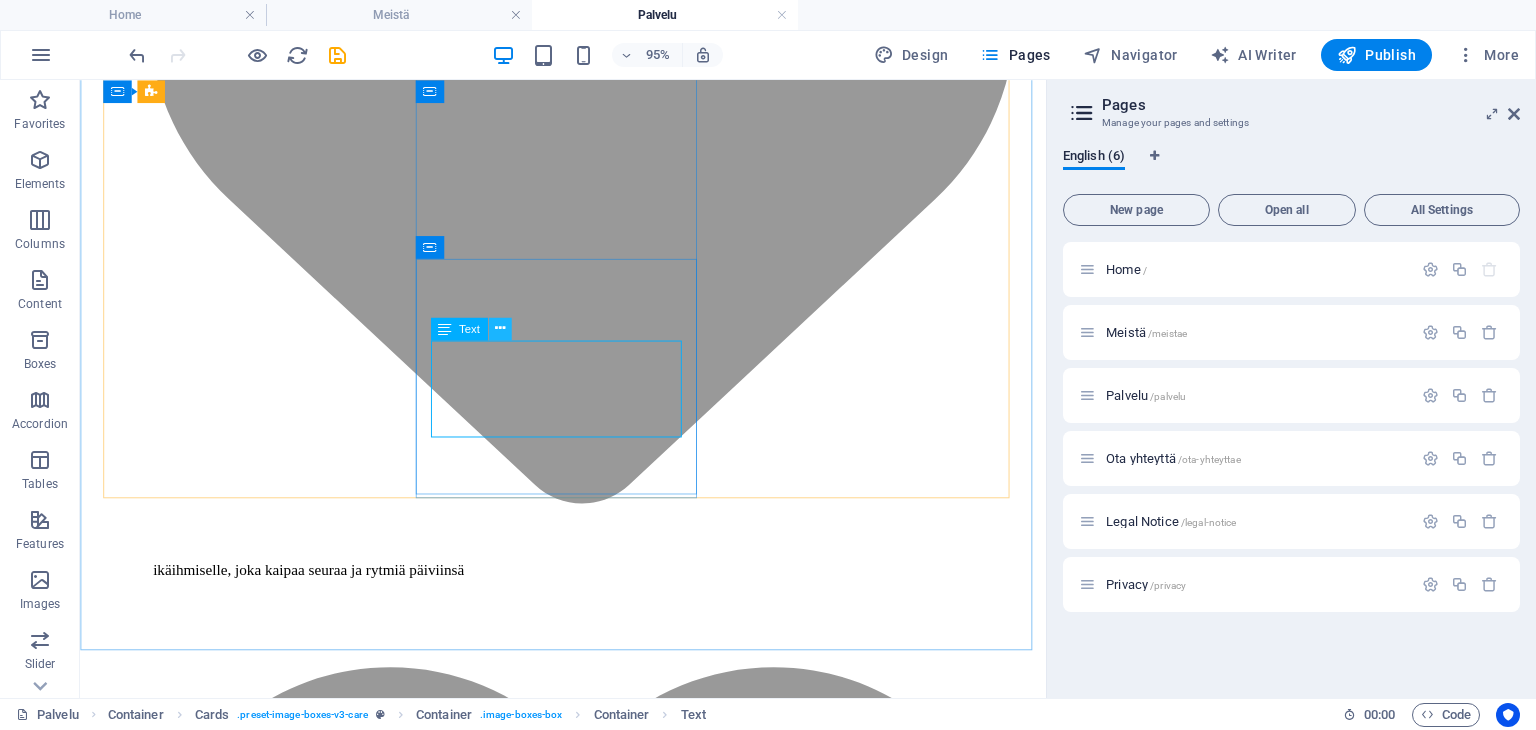 click at bounding box center (499, 329) 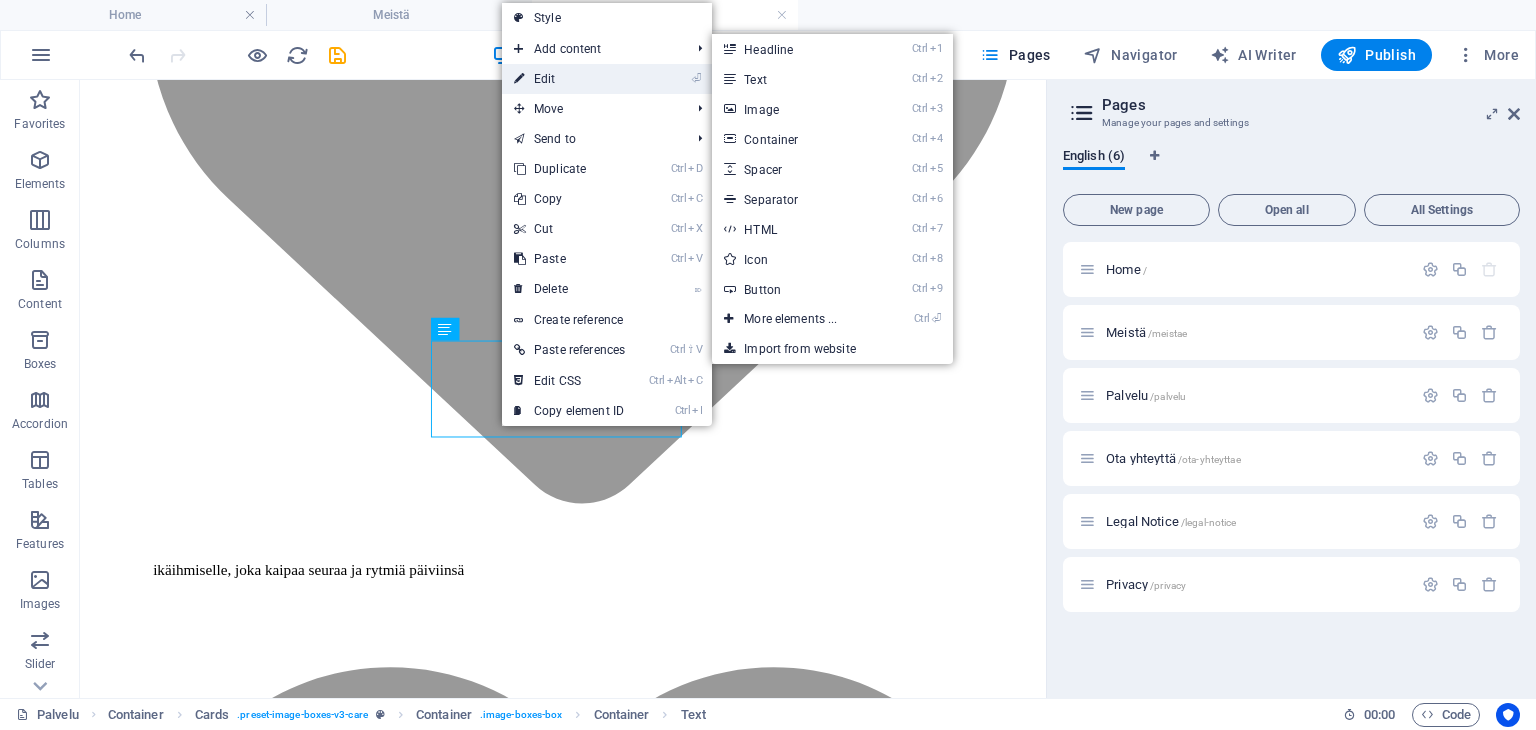 click on "⏎  Edit" at bounding box center (569, 79) 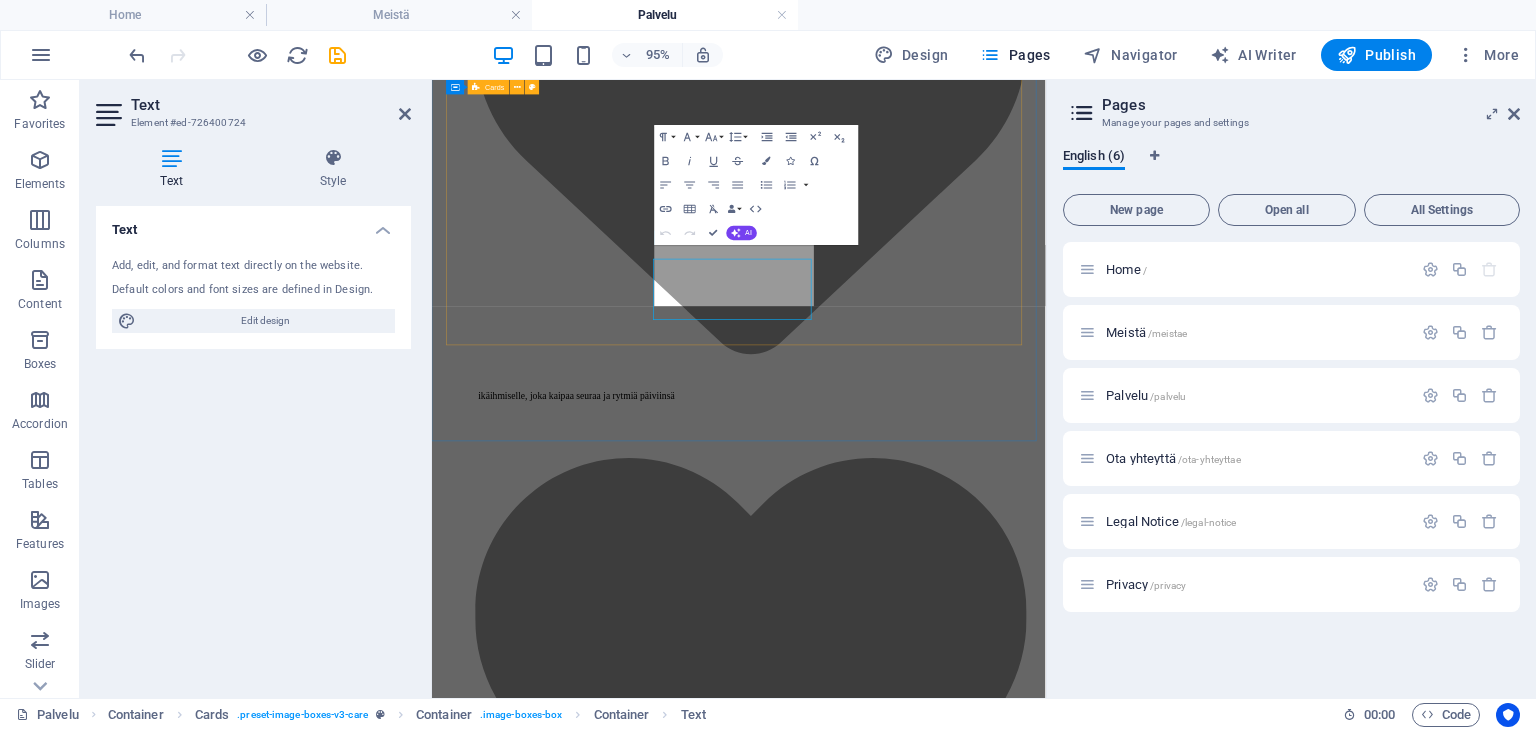 scroll, scrollTop: 2338, scrollLeft: 0, axis: vertical 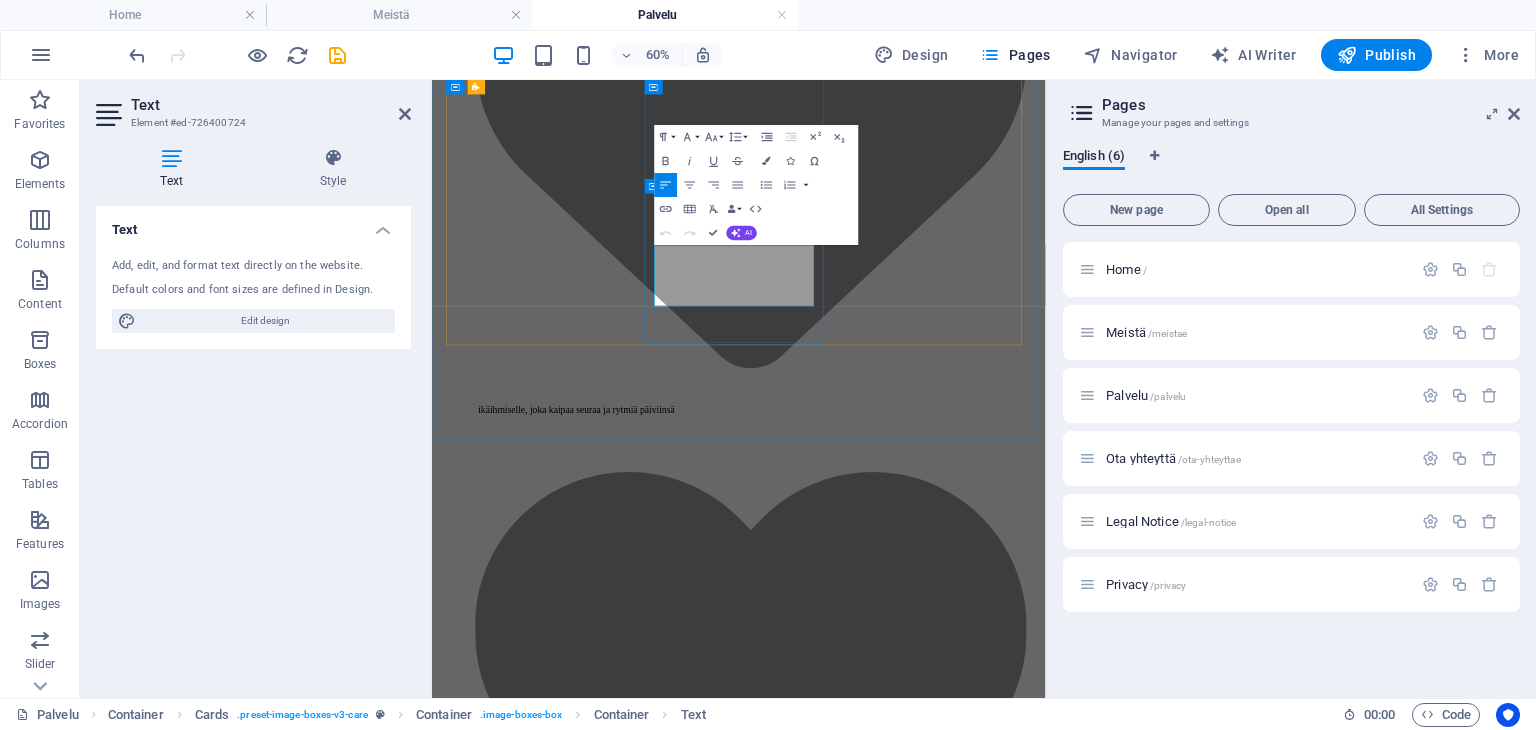 click on "Tarjoamme tukea ja seuraa niille, joille liikkuminen on esteellistä ja kokemus yksinäisyydestä voi tuntua ylitsepääsemättömältä" at bounding box center (943, 10389) 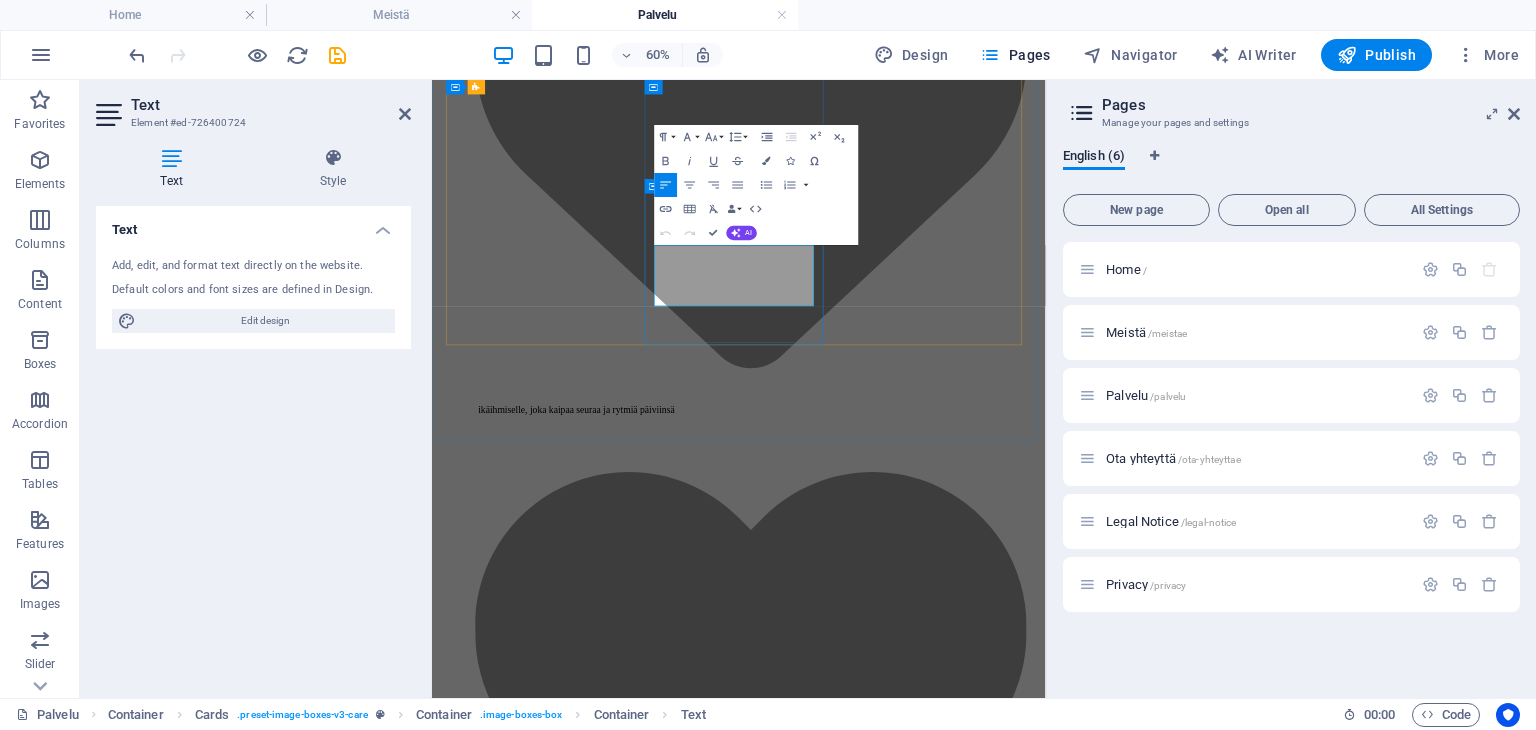 drag, startPoint x: 990, startPoint y: 445, endPoint x: 866, endPoint y: 406, distance: 129.98846 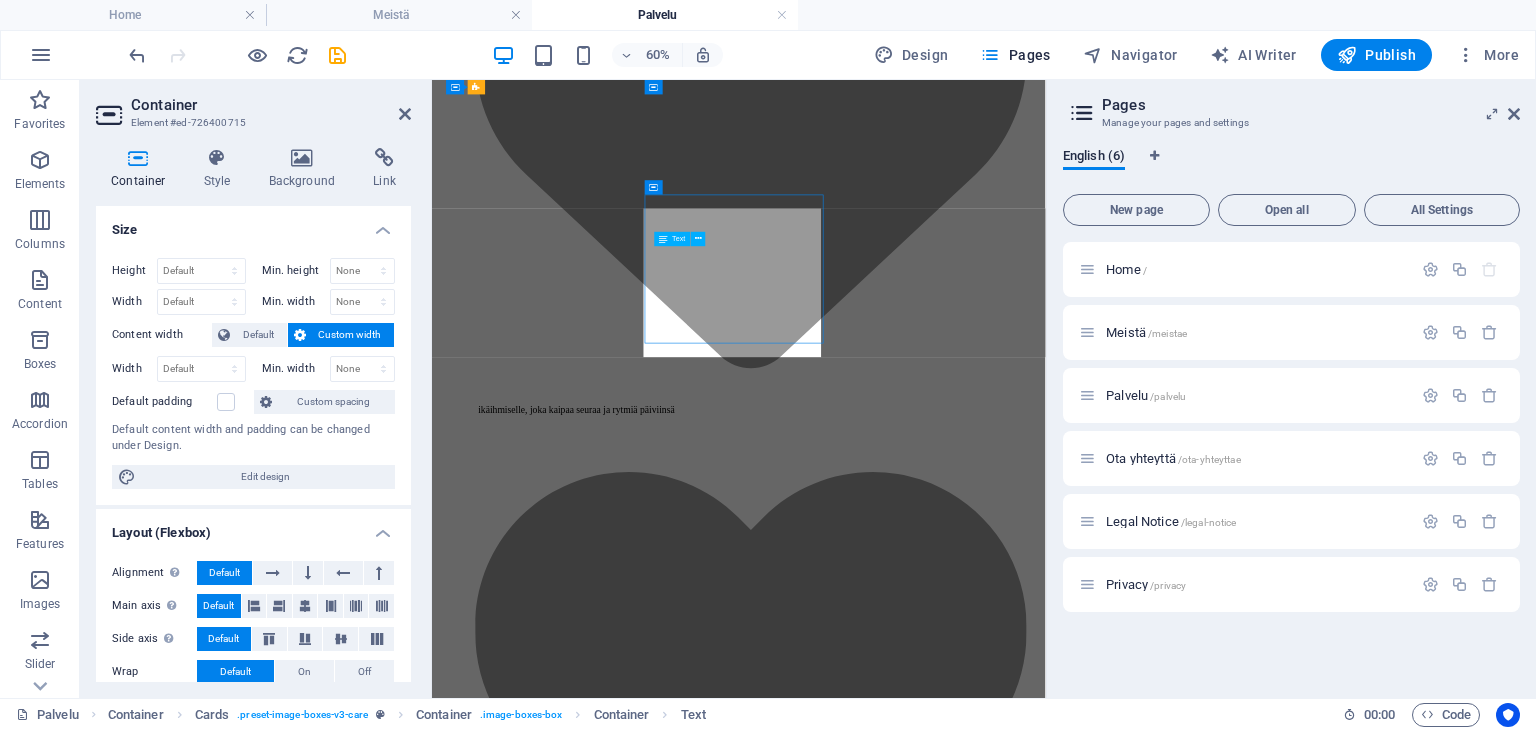 scroll, scrollTop: 2336, scrollLeft: 0, axis: vertical 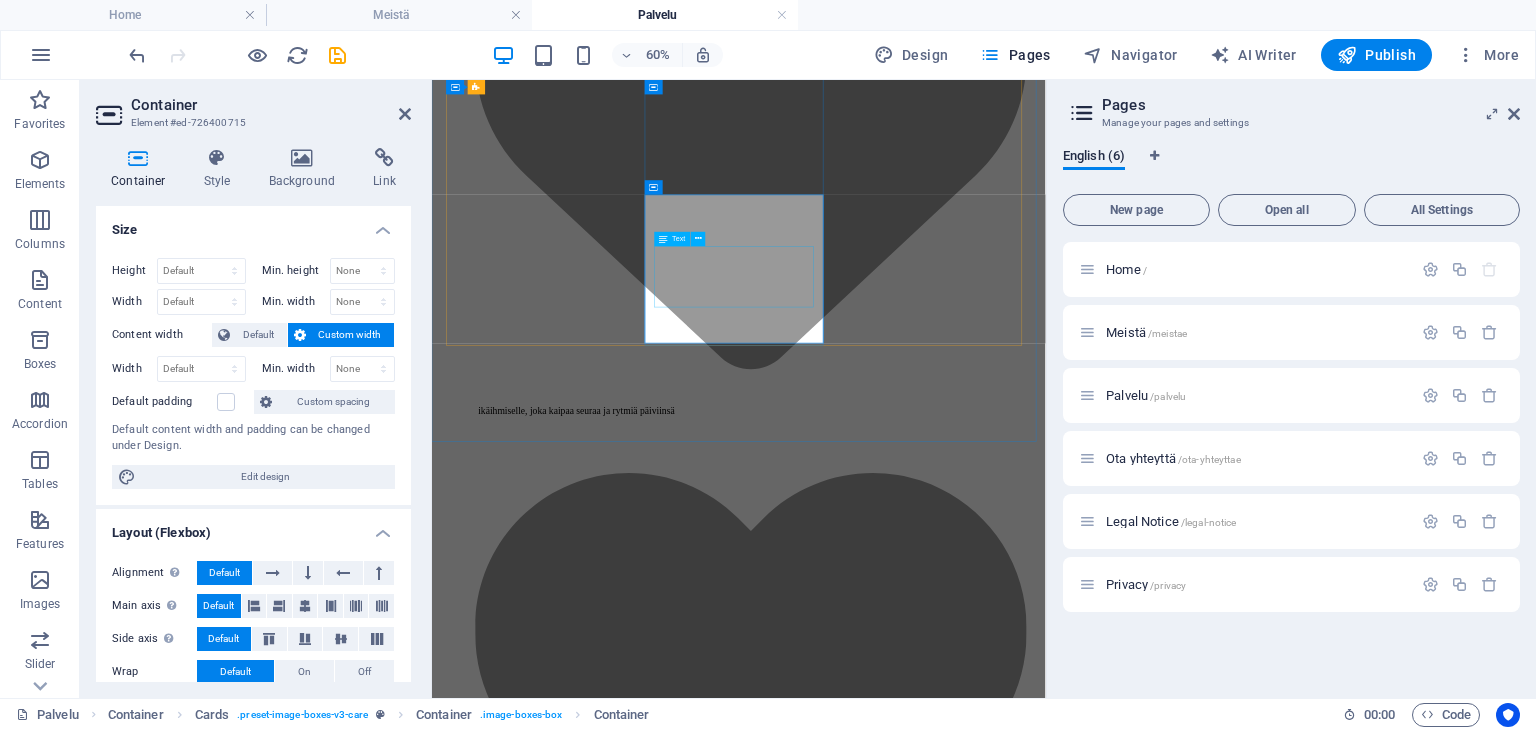 click on "Seurapalvelu kotiin – lämmin kohtaaminen arjessa Tarjoamme kiireettömiä kohtaamisia siellä, missä sinä olet – omassa kodissasi, hoivakodissa tai palveluasunnossa. Read More      Saattopalvelu ja ulkoiluapu – turvallisesti yhdessä liikkeelle Lääkärikäynnille, kauppaan, asioille tai kävelylenkille ei tarvitse lähteä yksin.  Read More      Kahvihetki & kuuntelija – aikaa puhua ja tulla kuulluksi Usein tarvitaan läsnäoleva ihminen ja kuppi teetä tai kahvia ja murheet voivat väistyä. Read More      Perheapu ja arjen tuki lapsiperheille Granny auttaa perheitä jaksamaan. Seuralaisemme voi olla läsnä, kun tarvitset lisäkäsiä  Read More      Yhteyden rakentaja liikuntakyvyttömille Tarjoamme tukea ja seuraa niille, joille liikkuminen on esteellistä ja kokemus yksinäisyydestä voi tuntua ylitsepääsemättömältä Read More      Yhdessä tekemisen hetket – harrastukset, käsityöt ja kulttuuri Granny tuo arkeen iloa ja elinvoimaa yhteisen tekemisen kautta." at bounding box center [943, 8026] 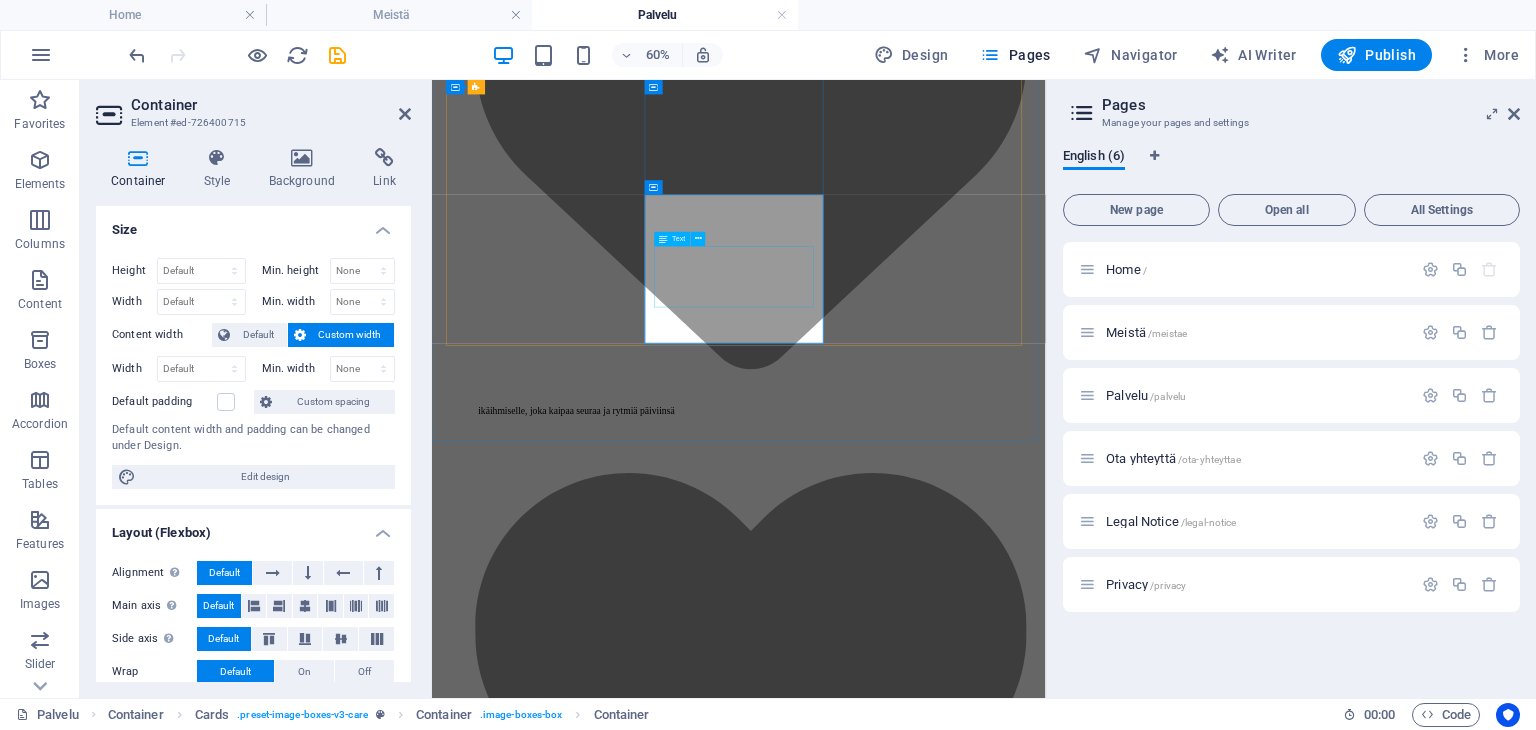 click on "Seurapalvelu kotiin – lämmin kohtaaminen arjessa Tarjoamme kiireettömiä kohtaamisia siellä, missä sinä olet – omassa kodissasi, hoivakodissa tai palveluasunnossa. Read More      Saattopalvelu ja ulkoiluapu – turvallisesti yhdessä liikkeelle Lääkärikäynnille, kauppaan, asioille tai kävelylenkille ei tarvitse lähteä yksin.  Read More      Kahvihetki & kuuntelija – aikaa puhua ja tulla kuulluksi Usein tarvitaan läsnäoleva ihminen ja kuppi teetä tai kahvia ja murheet voivat väistyä. Read More      Perheapu ja arjen tuki lapsiperheille Granny auttaa perheitä jaksamaan. Seuralaisemme voi olla läsnä, kun tarvitset lisäkäsiä  Read More      Yhteyden rakentaja liikuntakyvyttömille Tarjoamme tukea ja seuraa niille, joille liikkuminen on esteellistä ja kokemus yksinäisyydestä voi tuntua ylitsepääsemättömältä Read More      Yhdessä tekemisen hetket – harrastukset, käsityöt ja kulttuuri Granny tuo arkeen iloa ja elinvoimaa yhteisen tekemisen kautta." at bounding box center (943, 8026) 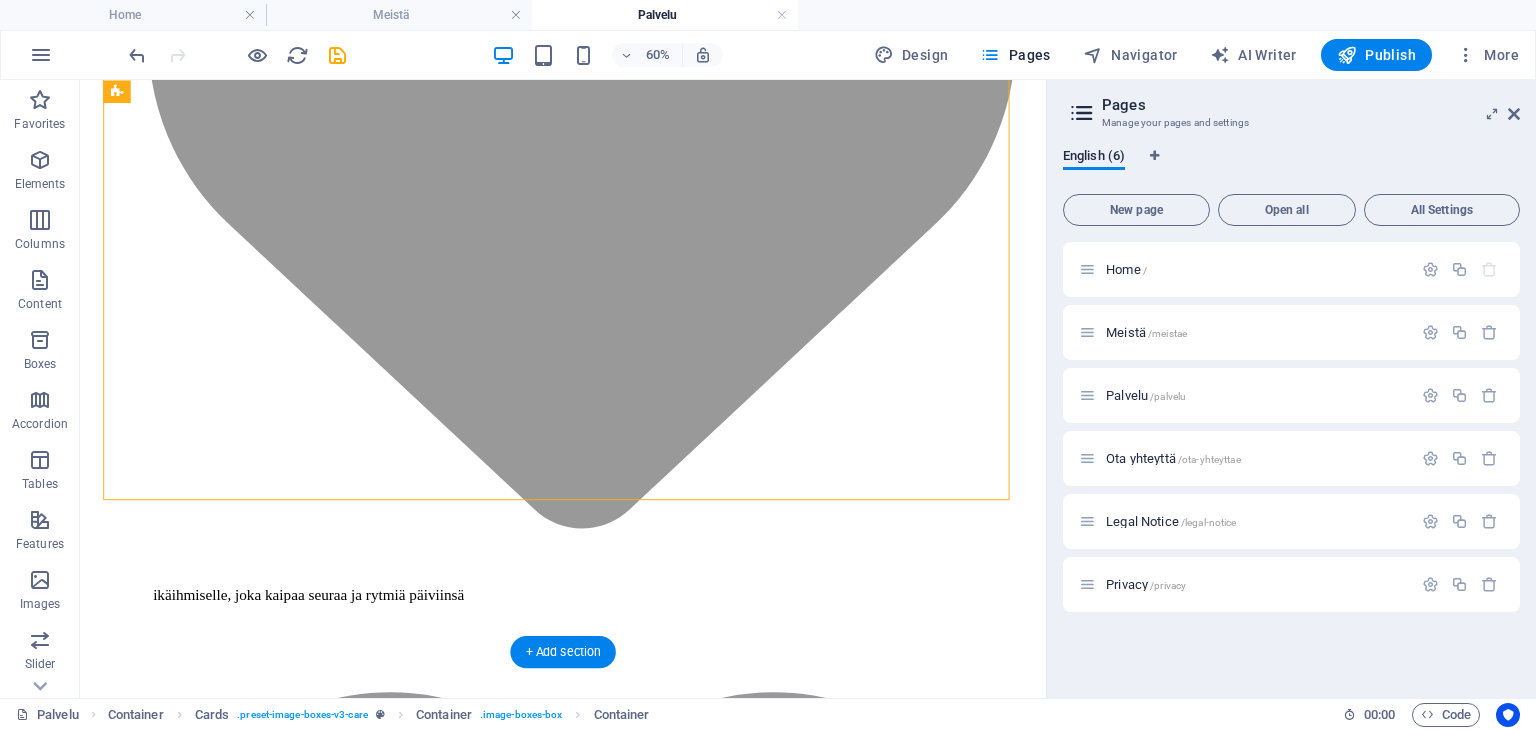 scroll, scrollTop: 2360, scrollLeft: 0, axis: vertical 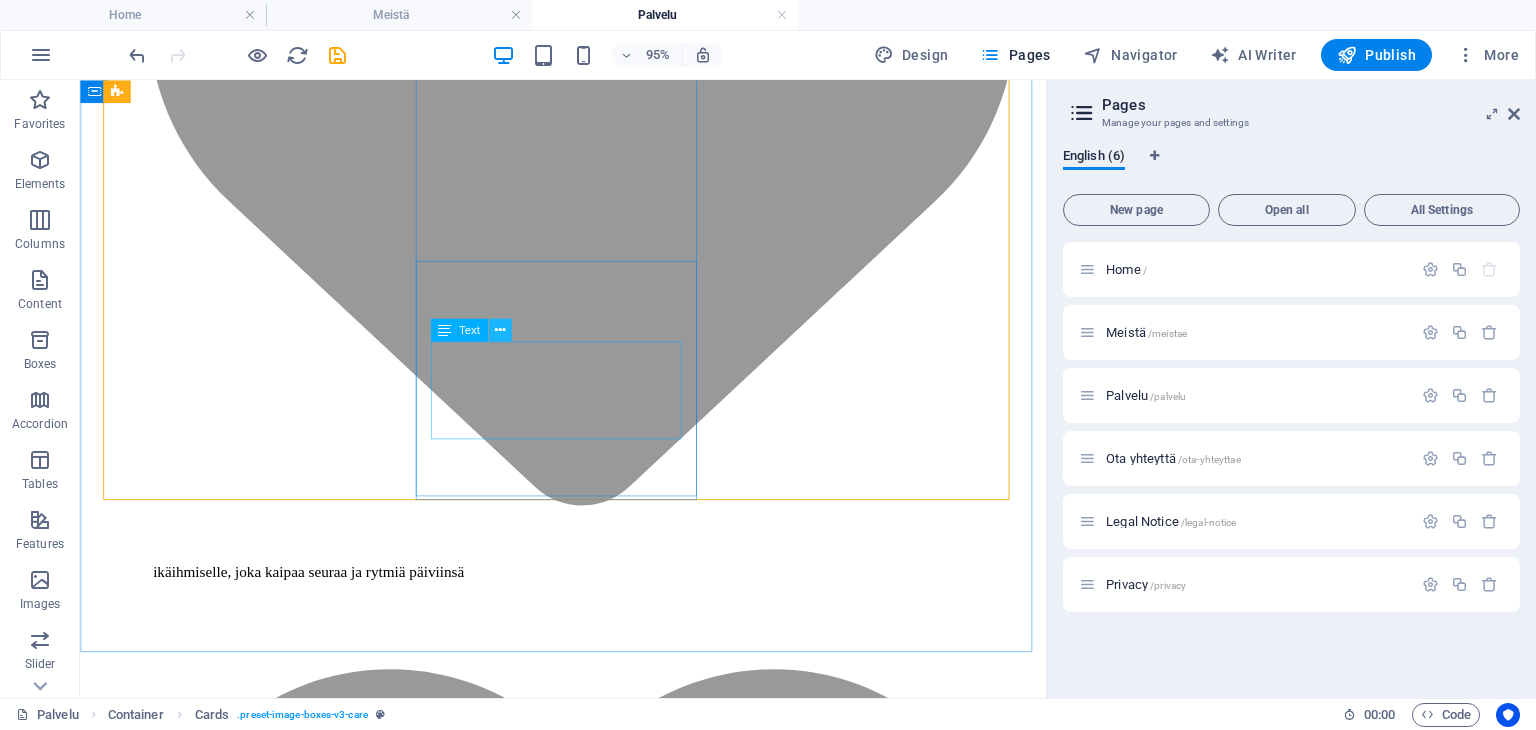 click at bounding box center [499, 330] 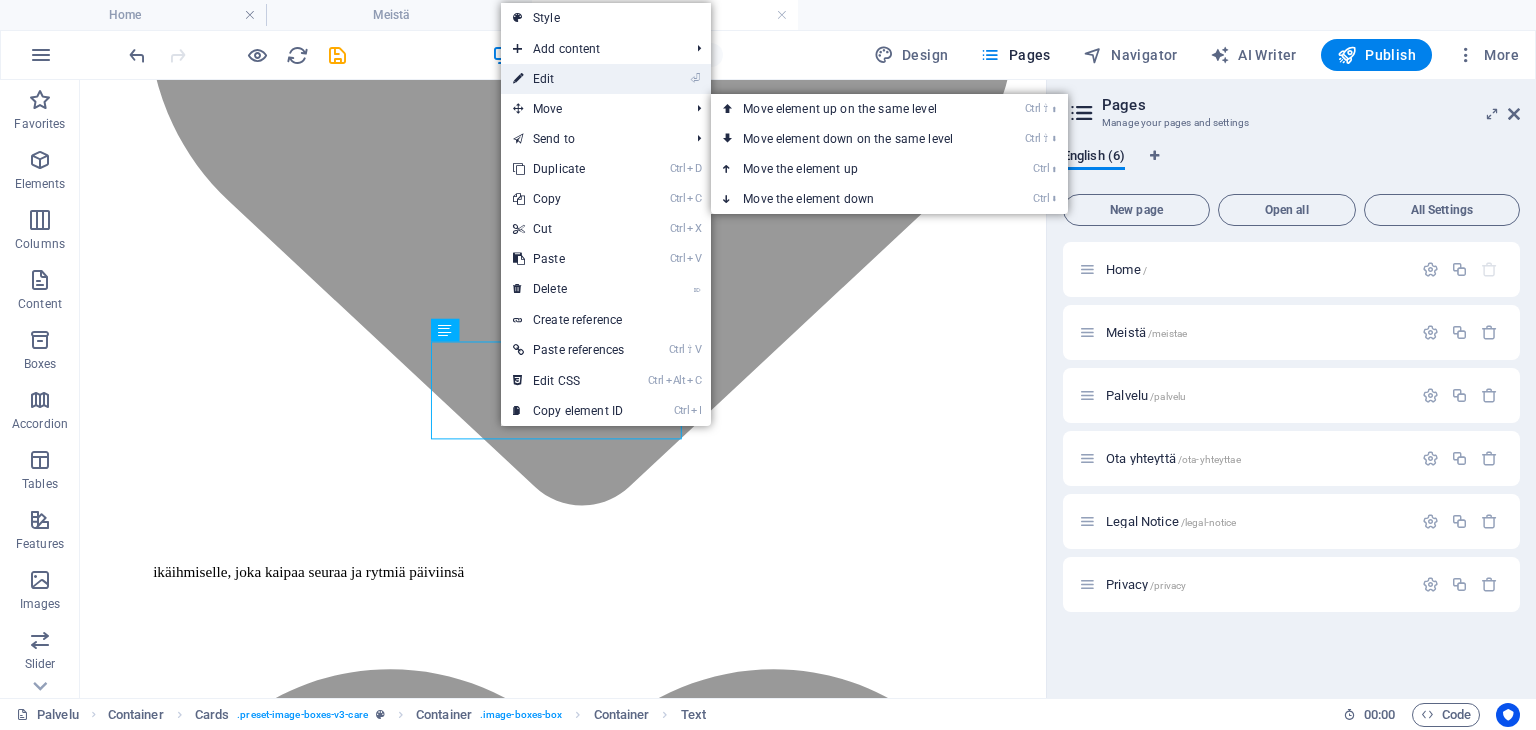 click on "⏎  Edit" at bounding box center (568, 79) 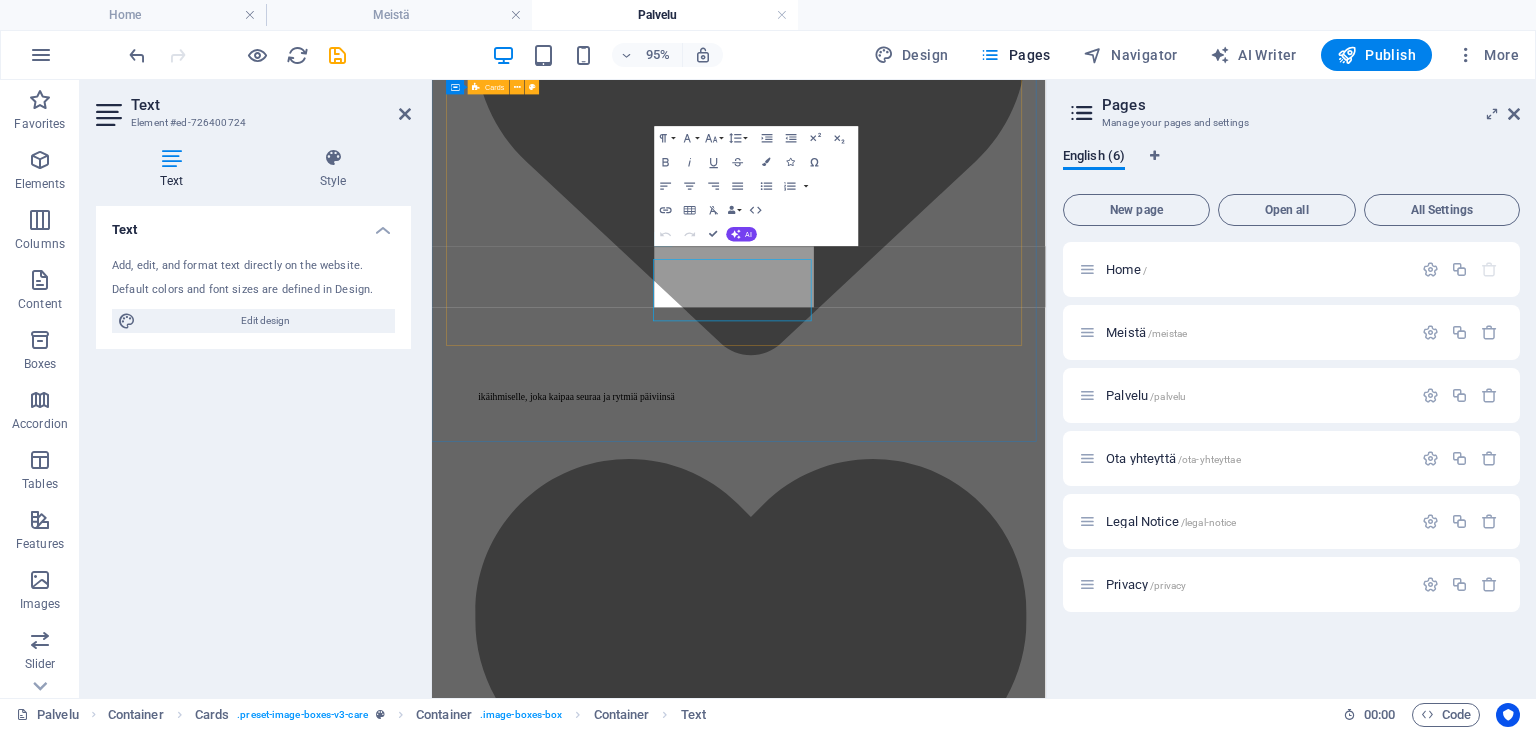 scroll, scrollTop: 2336, scrollLeft: 0, axis: vertical 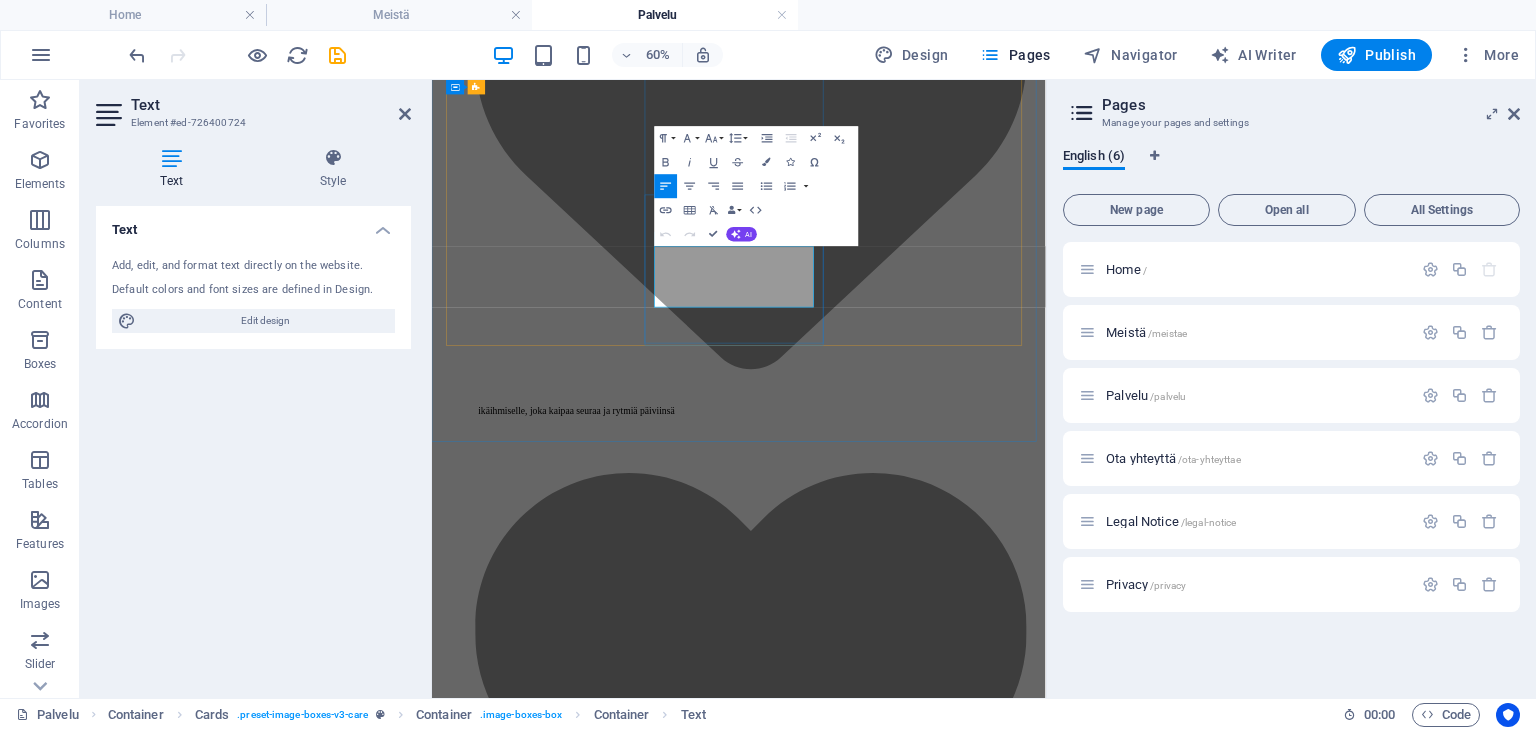 drag, startPoint x: 985, startPoint y: 442, endPoint x: 805, endPoint y: 372, distance: 193.13208 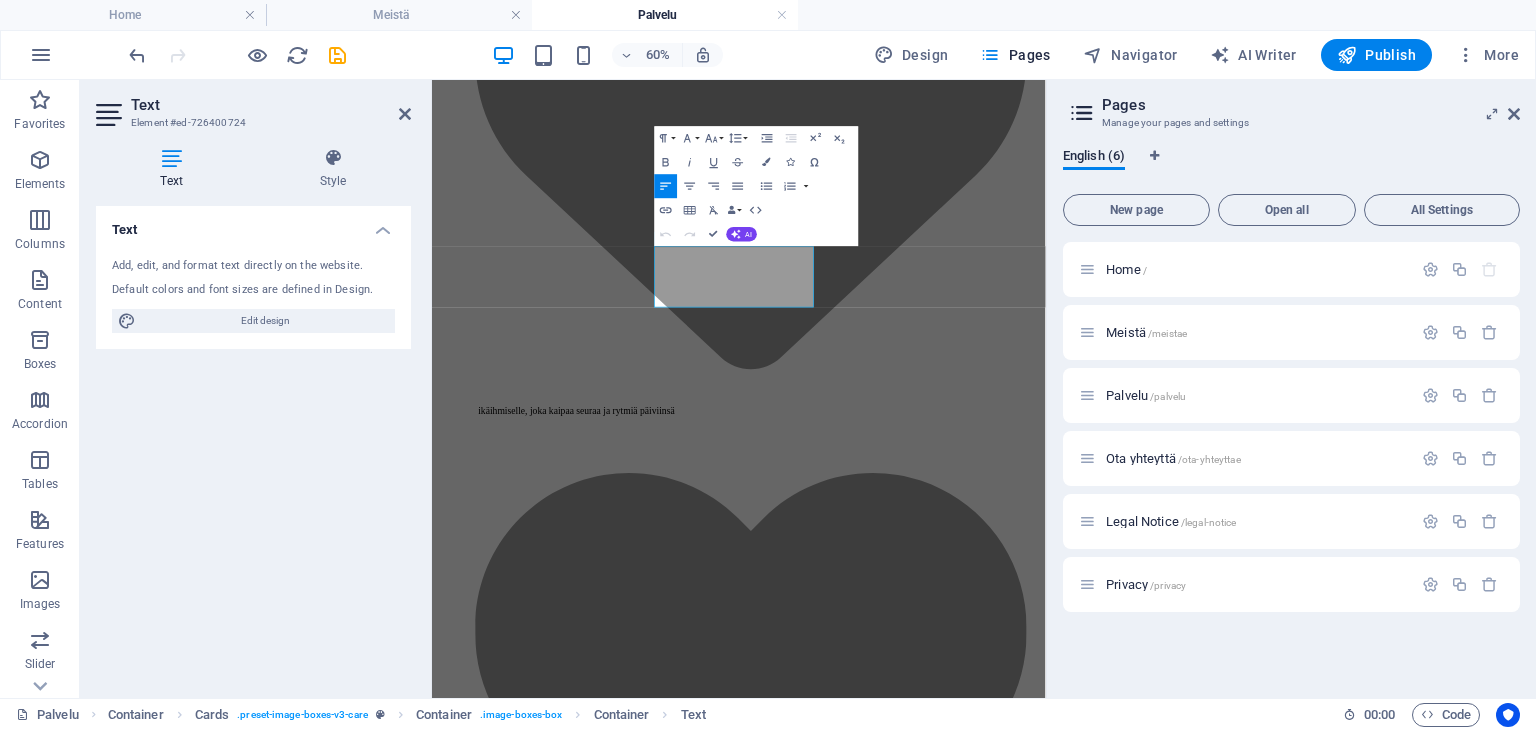 click on "GW Meistä Palvelu Ota yhteyttä Elämää muuttavia kohtaamisia      Granny Whisper ei ole vain palvelu. Se on kohtaaminen, joka voi muuttaa päivän – ja joskus koko elämän suunnan. Tarjoamme  seuralaispalvelua , jossa ihminen kohtaa ihmisen kiireettömästi, arvostaen ja aidosti läsnä ollen. Se voi olla keskustelua, kävelyretki, saattaminen lääkärikäynnille, lasten kanssa oleilua, yhteinen kahvihetki, asiointiapua tai vain yhdessä hiljaa olemista. Pienet asiat, joilla on valtava merkitys. Me emme mittaa aikaa minuuteissa tai tehokkuudessa. Me mittaamme sitä katseissa, jotka kirkastuvat. Sydämissä, jotka rauhoittuvat. Kädenpuristuksissa, jotka kertovat:  ”Sinä et ole yksin.” Kenelle palvelu on? Granny Whisper on kaikille , jotka kaipaavat tukea, seuraa tai rinnalla kulkijaa – syystä tai ilman syytä. Me emme kysele, miksi. Me kysymme:  “Miten voimme olla läsnä juuri sinulle?” Palvelemme esimerkiksi: Ikäihmisiä , joille yksinäisyys on liian tuttu vieras Lapsiperheitä" at bounding box center [943, 13183] 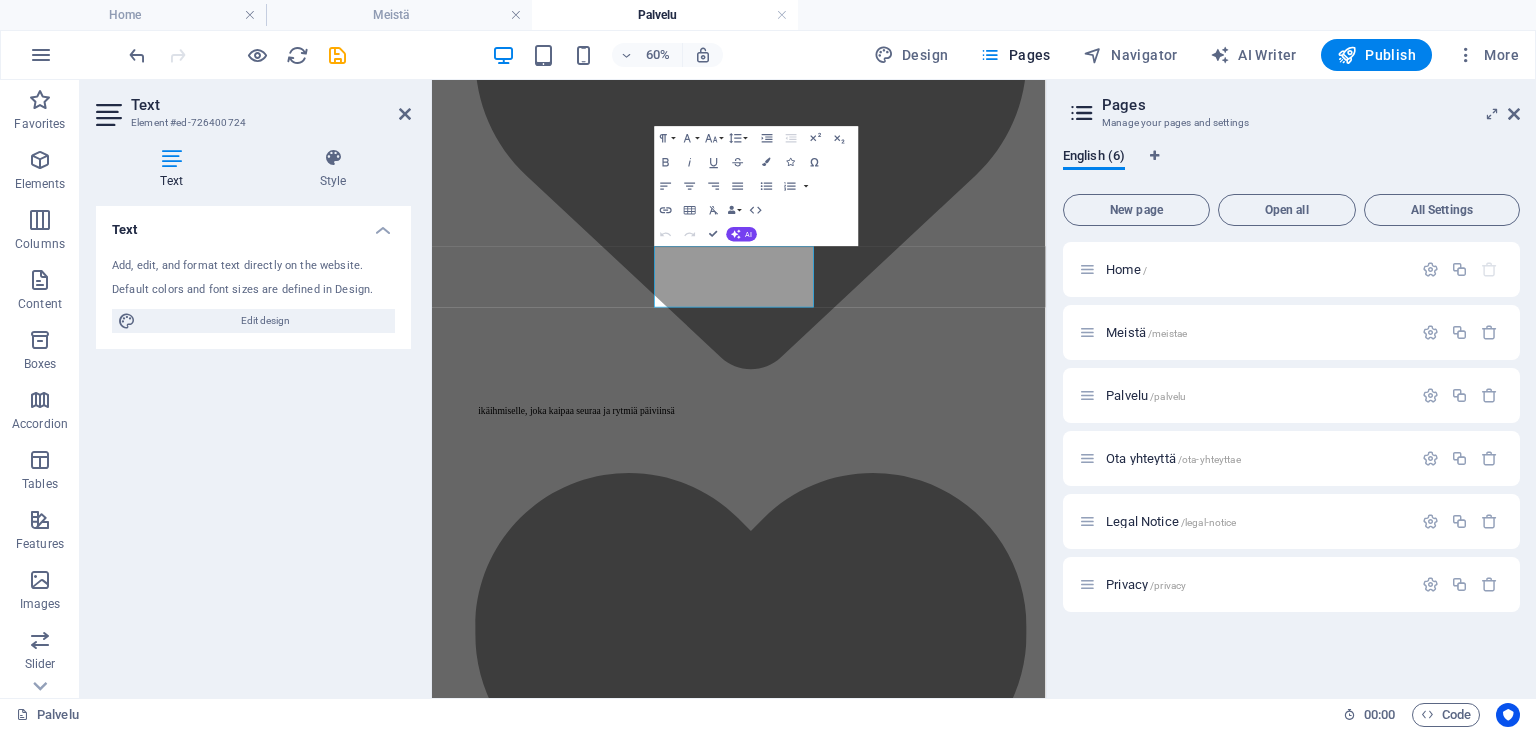 click on "GW Meistä Palvelu Ota yhteyttä Elämää muuttavia kohtaamisia      Granny Whisper ei ole vain palvelu. Se on kohtaaminen, joka voi muuttaa päivän – ja joskus koko elämän suunnan. Tarjoamme  seuralaispalvelua , jossa ihminen kohtaa ihmisen kiireettömästi, arvostaen ja aidosti läsnä ollen. Se voi olla keskustelua, kävelyretki, saattaminen lääkärikäynnille, lasten kanssa oleilua, yhteinen kahvihetki, asiointiapua tai vain yhdessä hiljaa olemista. Pienet asiat, joilla on valtava merkitys. Me emme mittaa aikaa minuuteissa tai tehokkuudessa. Me mittaamme sitä katseissa, jotka kirkastuvat. Sydämissä, jotka rauhoittuvat. Kädenpuristuksissa, jotka kertovat:  ”Sinä et ole yksin.” Kenelle palvelu on? Granny Whisper on kaikille , jotka kaipaavat tukea, seuraa tai rinnalla kulkijaa – syystä tai ilman syytä. Me emme kysele, miksi. Me kysymme:  “Miten voimme olla läsnä juuri sinulle?” Palvelemme esimerkiksi: Ikäihmisiä , joille yksinäisyys on liian tuttu vieras Lapsiperheitä" at bounding box center [943, 13183] 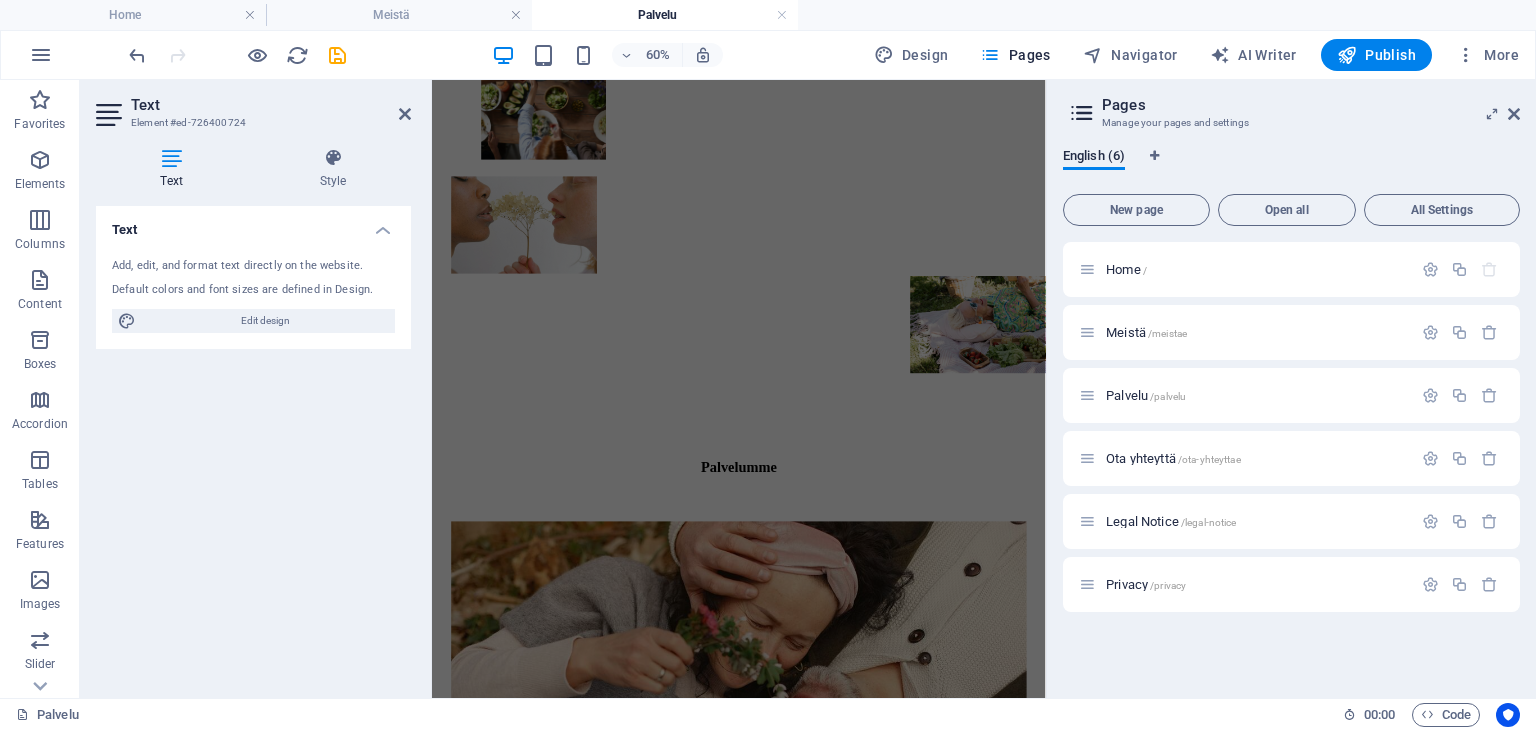 scroll, scrollTop: 5536, scrollLeft: 0, axis: vertical 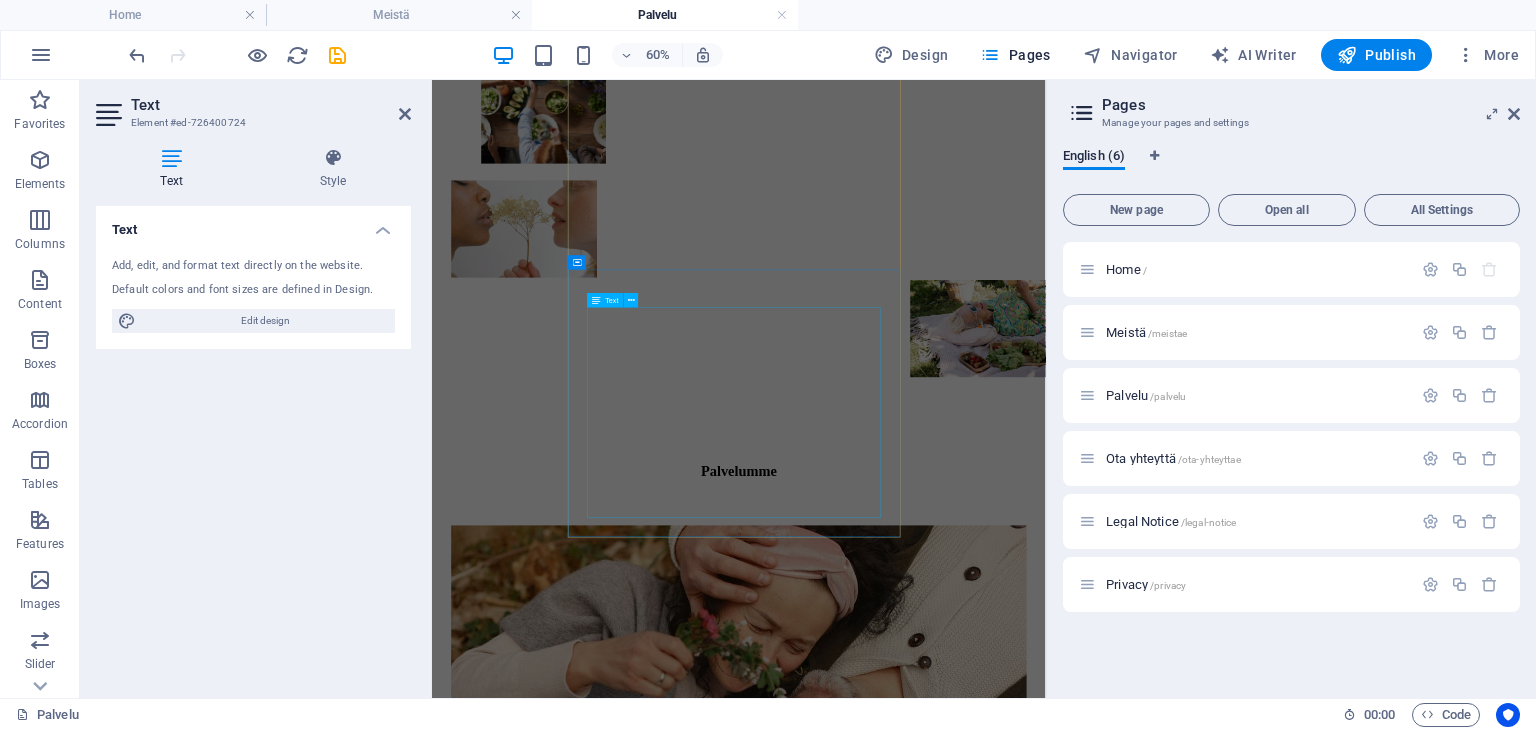 click on "Tarjoamme tukea ja seuraa niille, jotka tuntevat olonsa ulkopuoliseksi. Vähemmistöt voivat  kokea syrjintää ja ulkopuolisuutta vaikka ihmisiä olisi ympärillä. Seuralaisemme ovat koulutettuja kohtaamaan monenlaisia ihmisiä kulttuurisensitiivisesti sekä kielitaitoisesti. Yhteinen aika auttaa kotiutumaan uuteen ympäristöön, ymmärtämään erilaisuutta ja tuntemaan kuuluvuutta. "Tämä oli ensimmäinen hetki pitkään aikaan, kun minua ei katsottu oudosti vaan ystävällisesti."" at bounding box center [717, 12039] 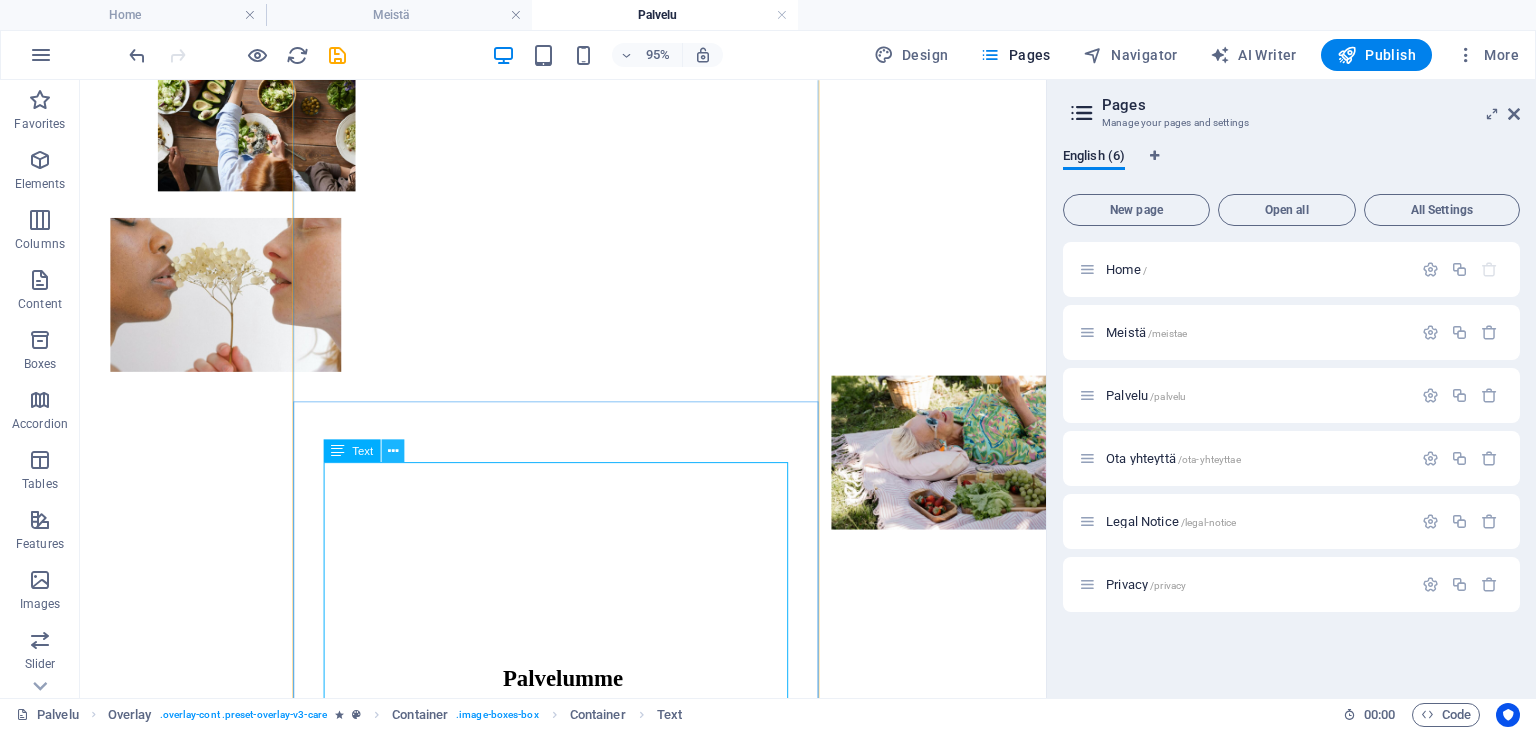 click at bounding box center (392, 451) 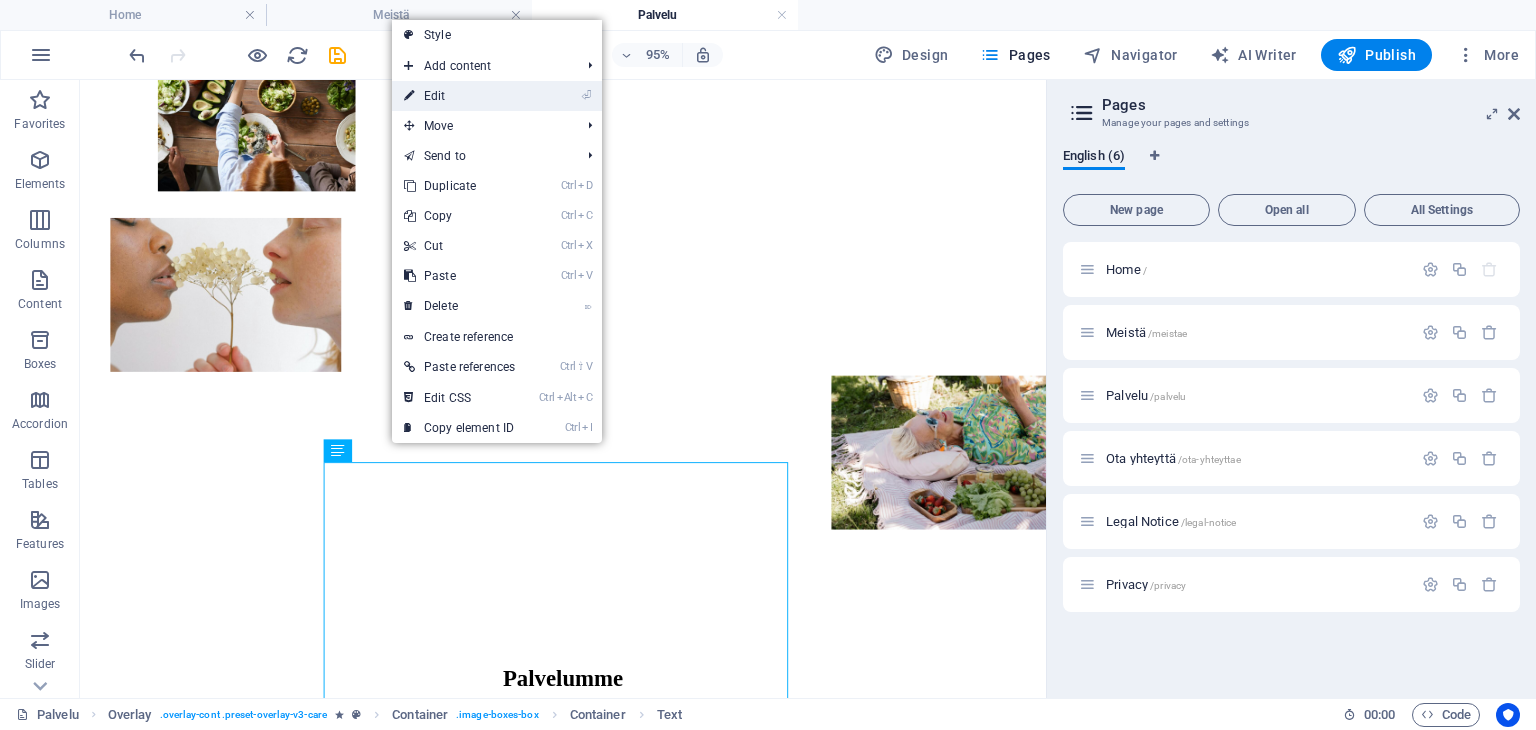 click on "⏎  Edit" at bounding box center (459, 96) 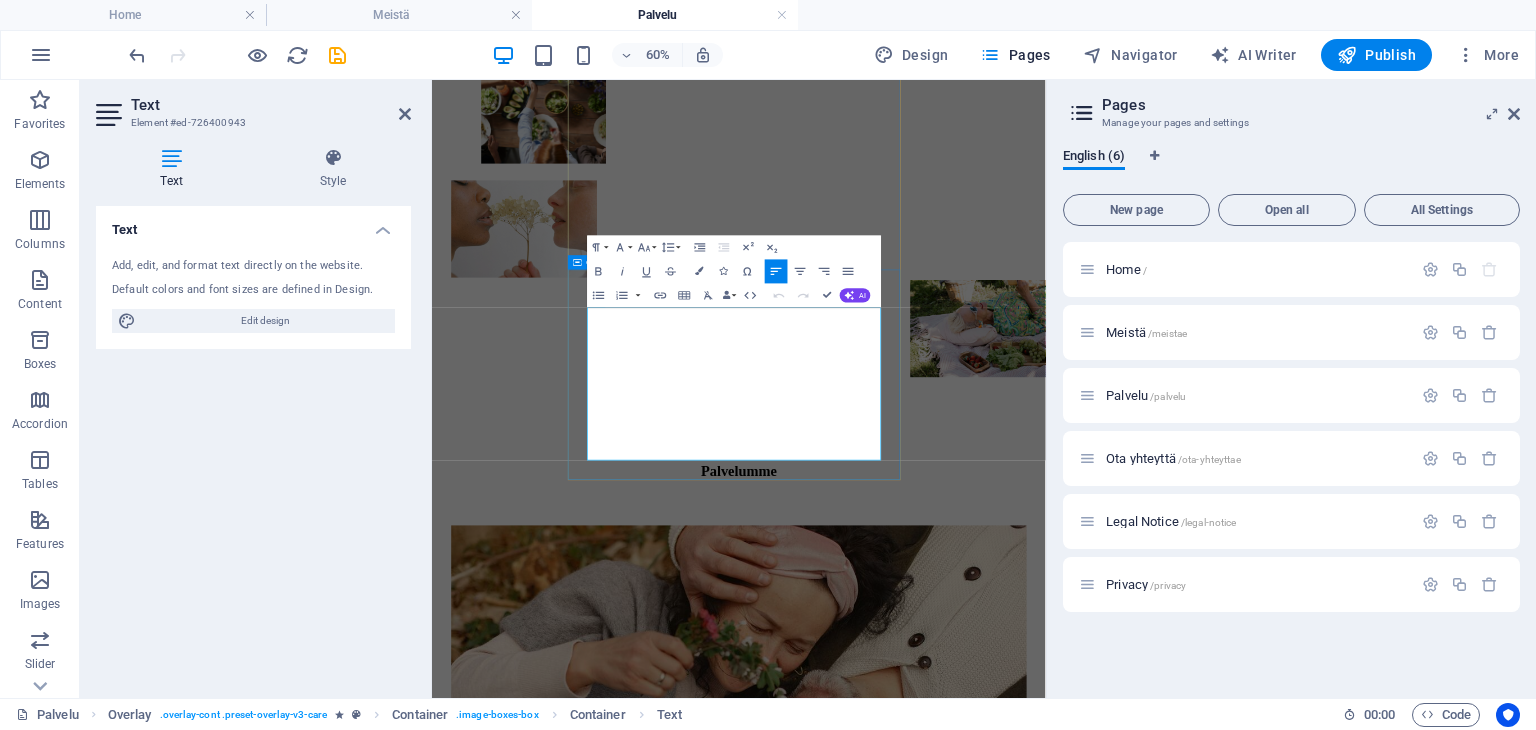 drag, startPoint x: 926, startPoint y: 669, endPoint x: 681, endPoint y: 650, distance: 245.73563 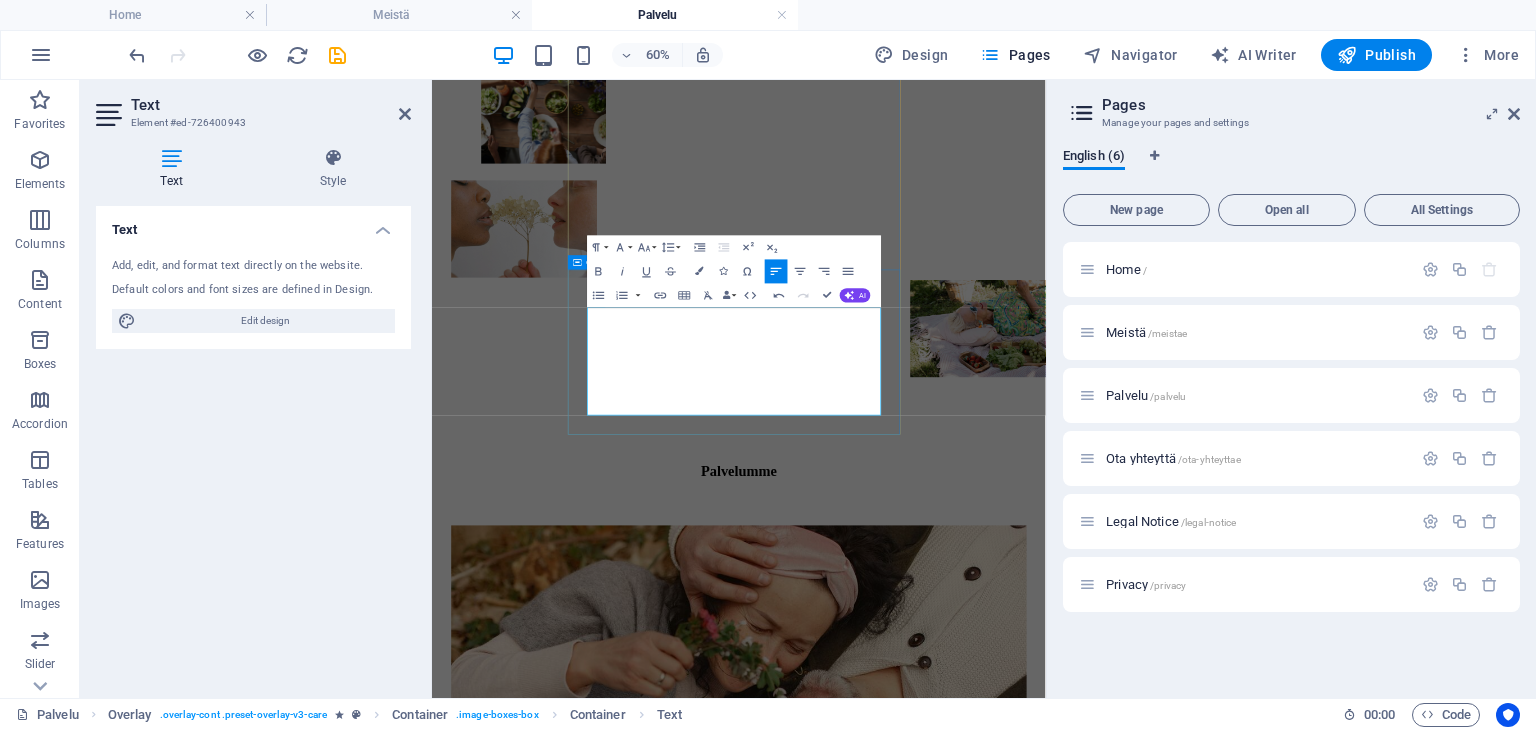 drag, startPoint x: 797, startPoint y: 500, endPoint x: 681, endPoint y: 472, distance: 119.331474 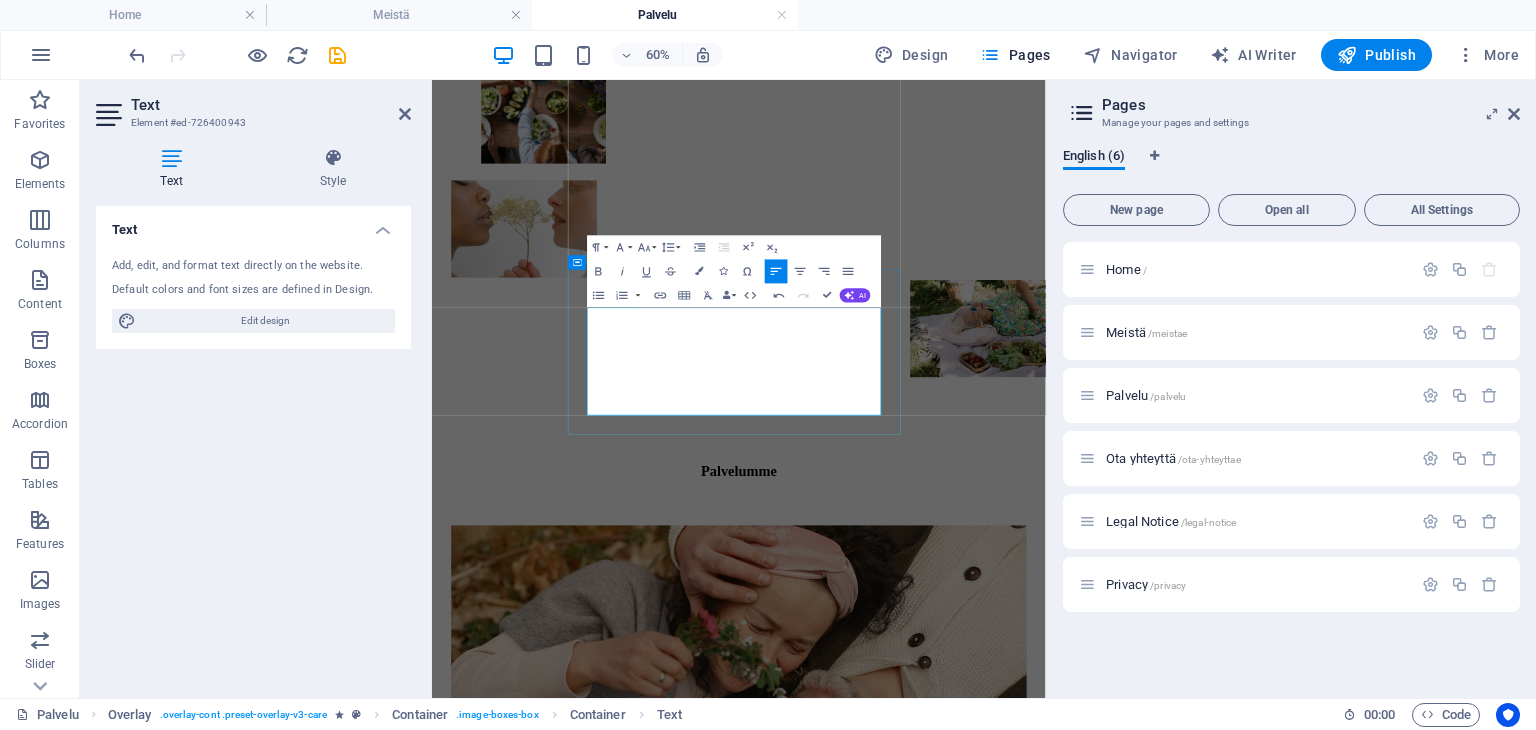 copy on "Tarjoamme tukea ja seuraa niille, jotka tuntevat olonsa ulkopuoliseksi." 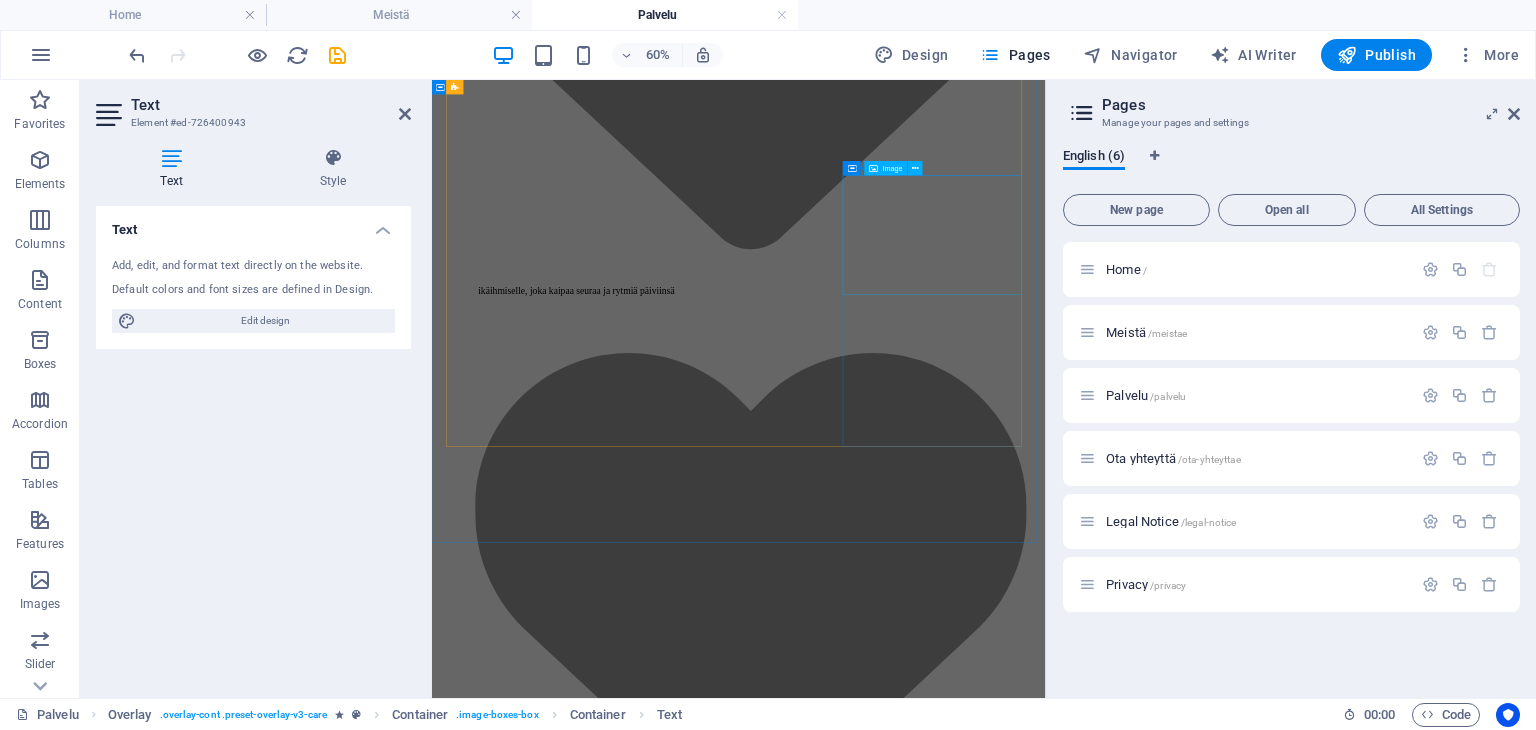 scroll, scrollTop: 2136, scrollLeft: 0, axis: vertical 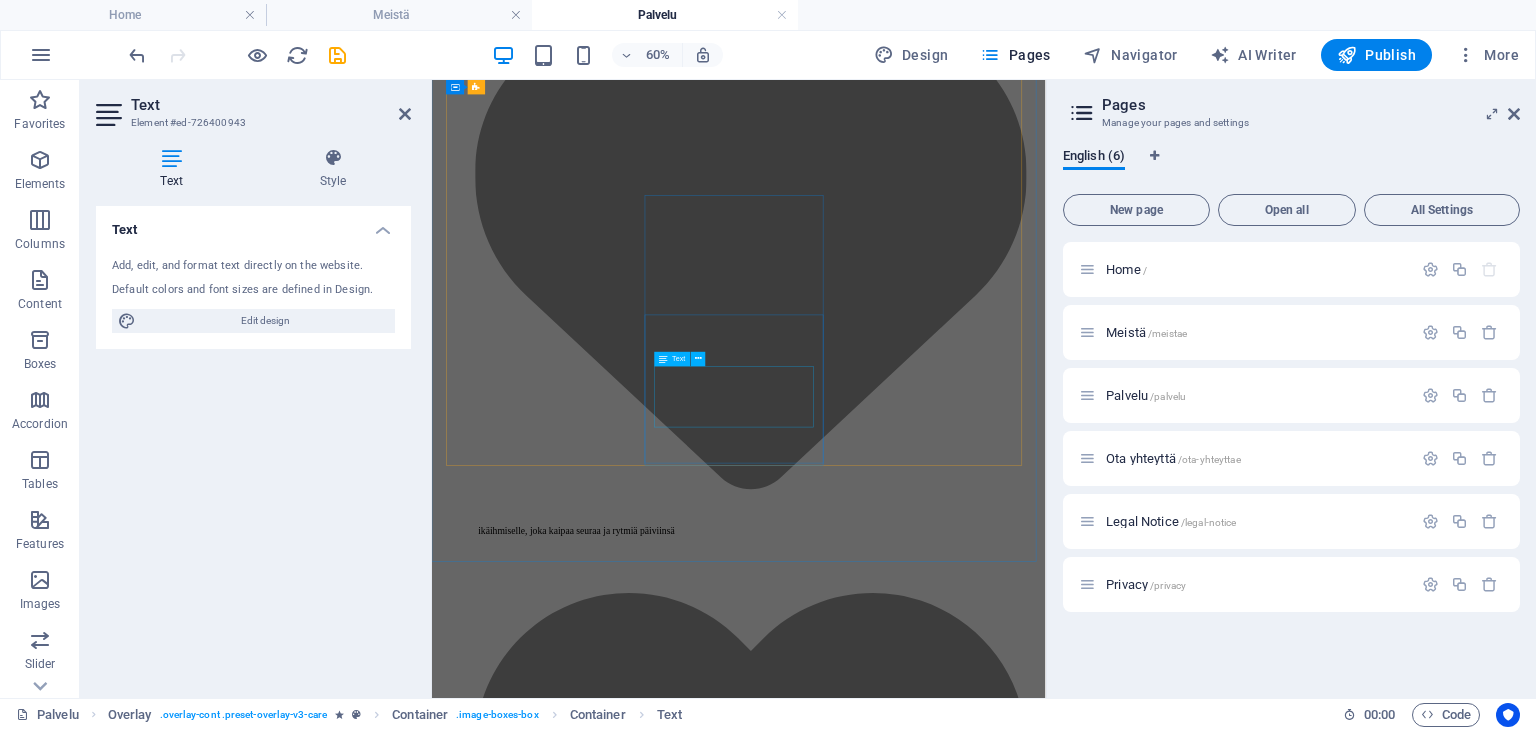 click on "Tarjoamme tukea ja seuraa niille, joille liikkuminen on esteellistä ja kokemus yksinäisyydestä voi tuntua ylitsepääsemättömältä" at bounding box center [943, 10591] 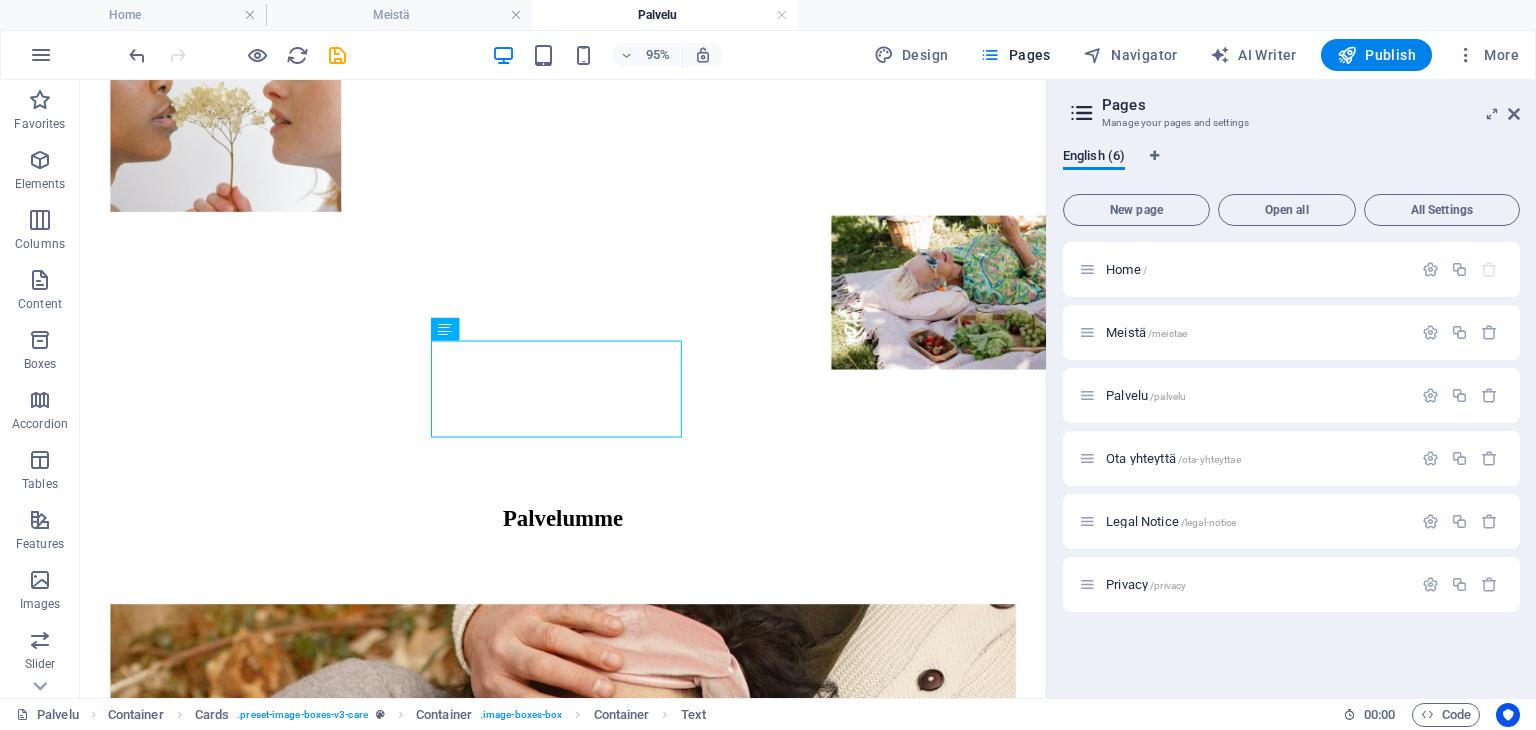 scroll, scrollTop: 2362, scrollLeft: 0, axis: vertical 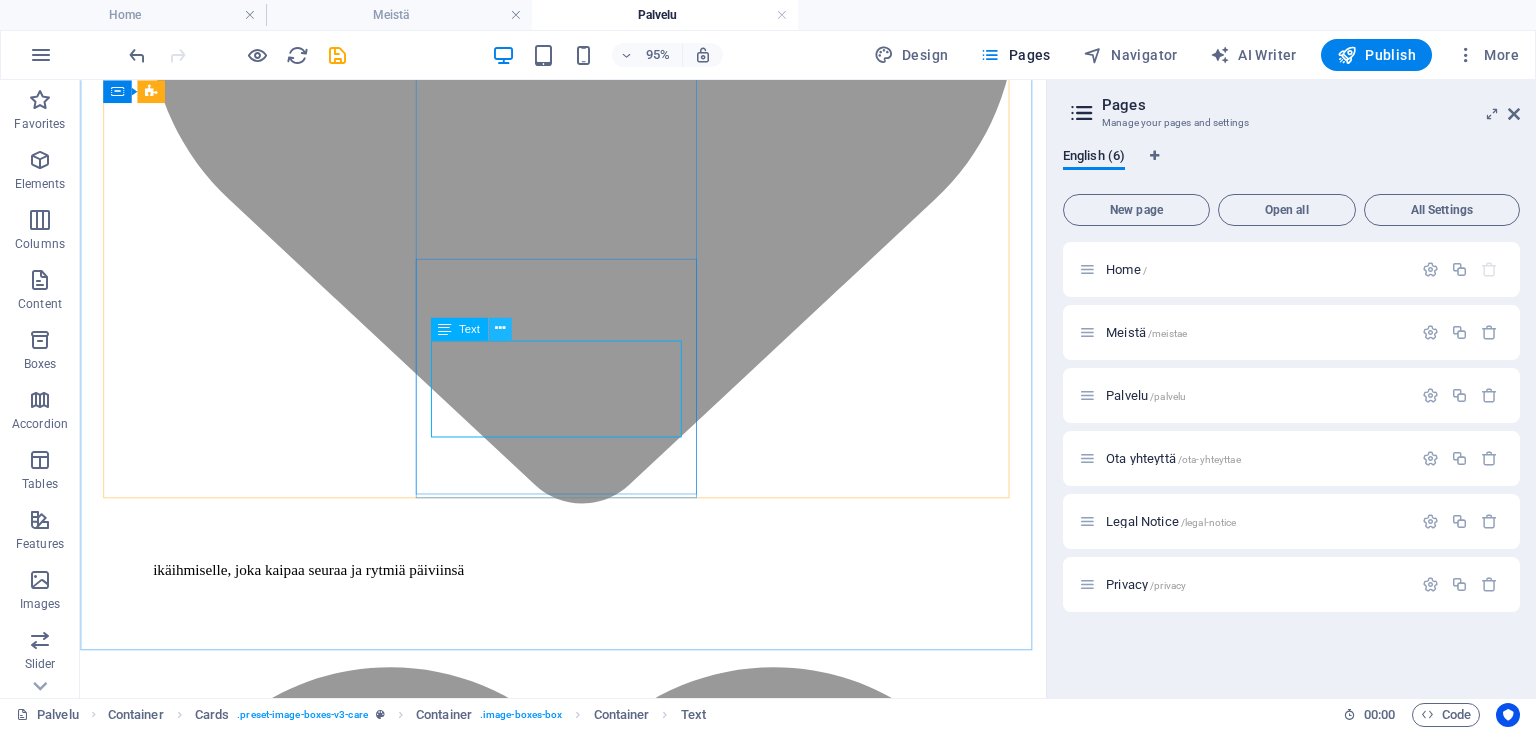 click at bounding box center [499, 329] 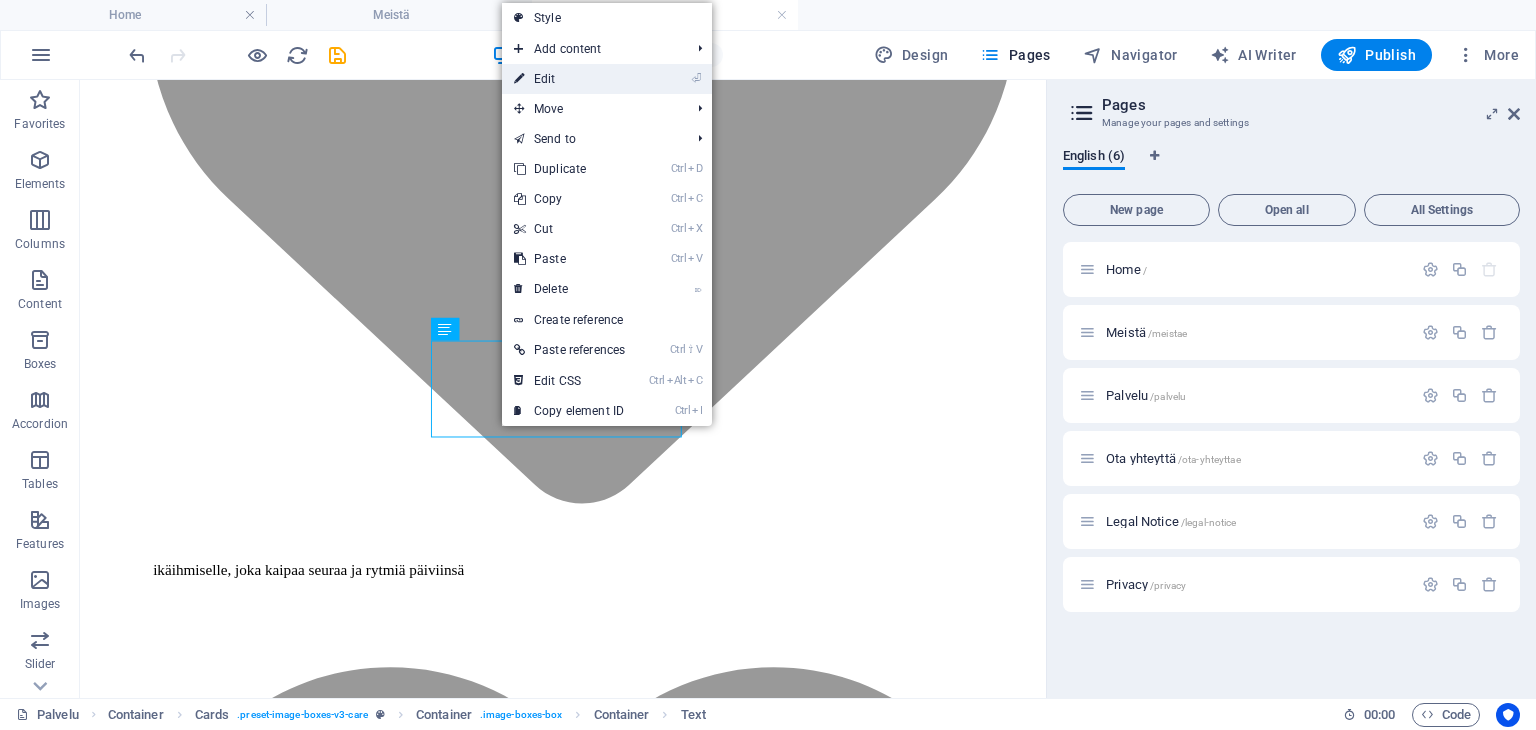 click on "⏎  Edit" at bounding box center [569, 79] 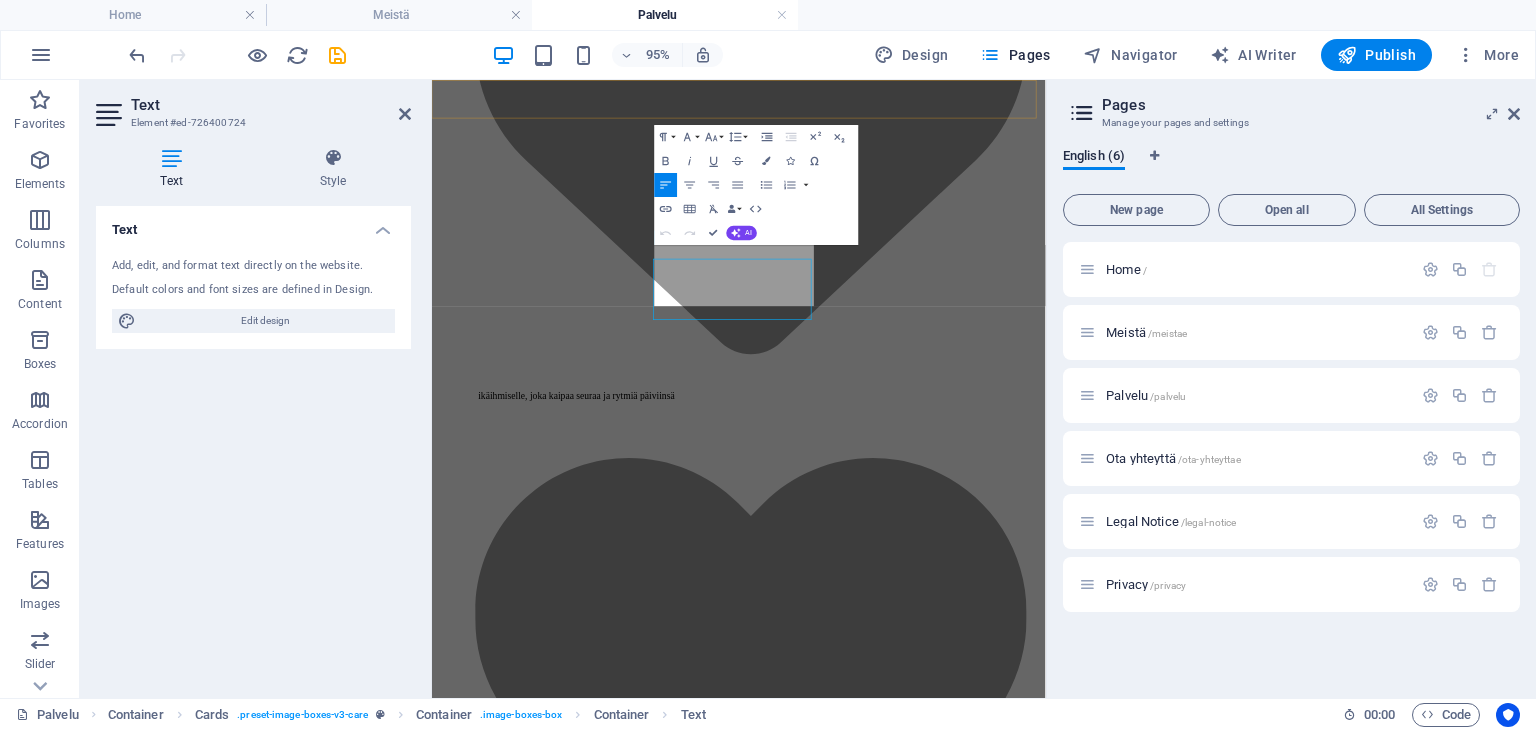 scroll, scrollTop: 2338, scrollLeft: 0, axis: vertical 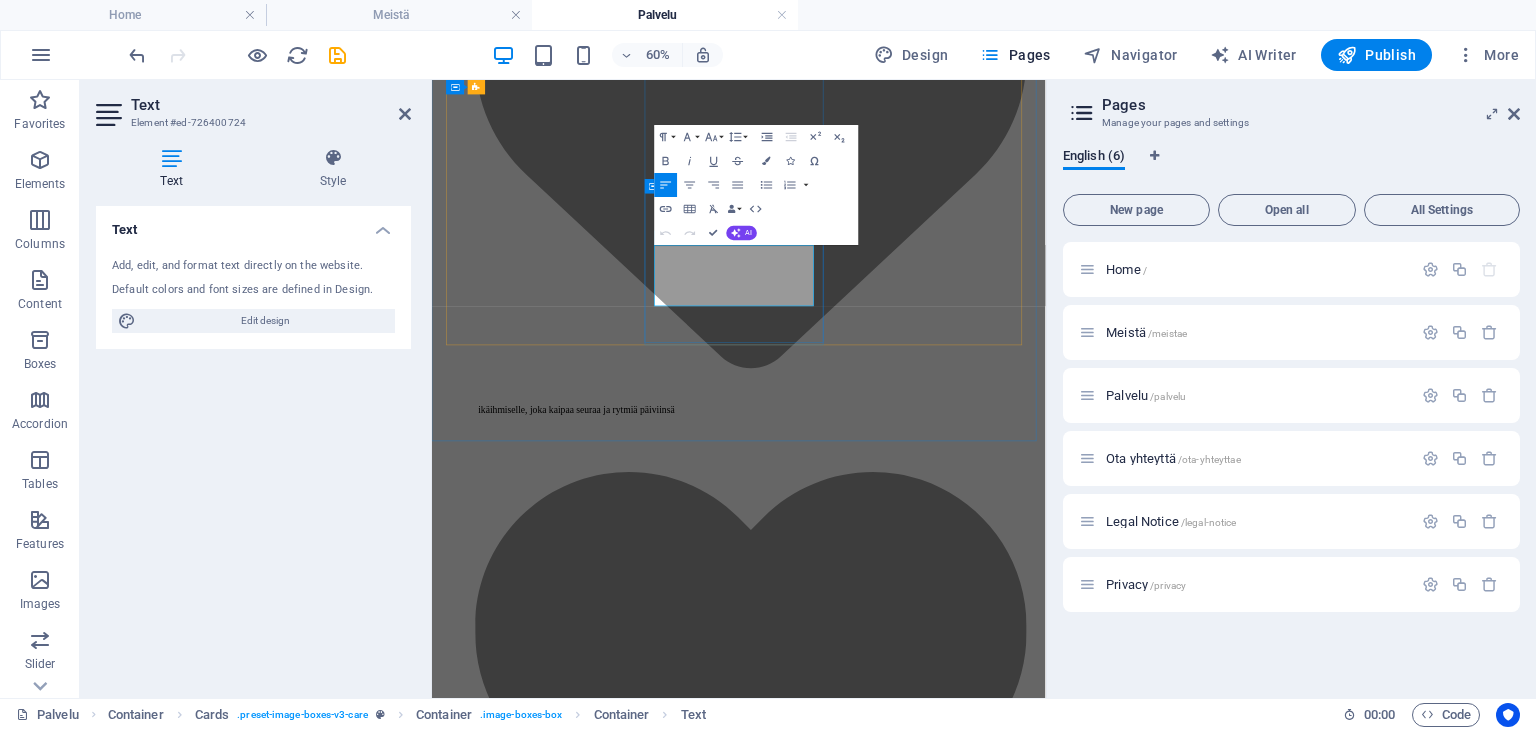 drag, startPoint x: 1002, startPoint y: 444, endPoint x: 787, endPoint y: 360, distance: 230.82678 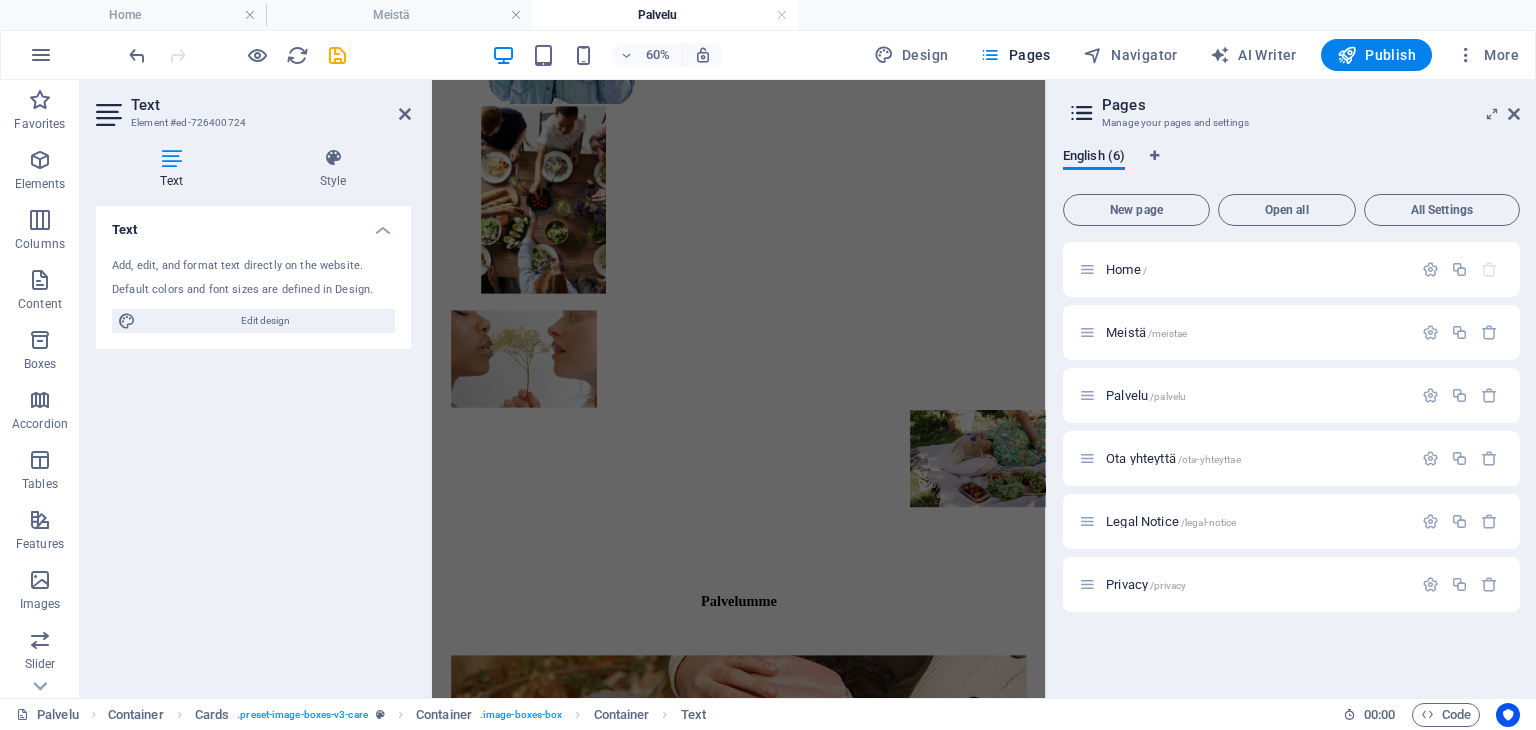 scroll, scrollTop: 5338, scrollLeft: 0, axis: vertical 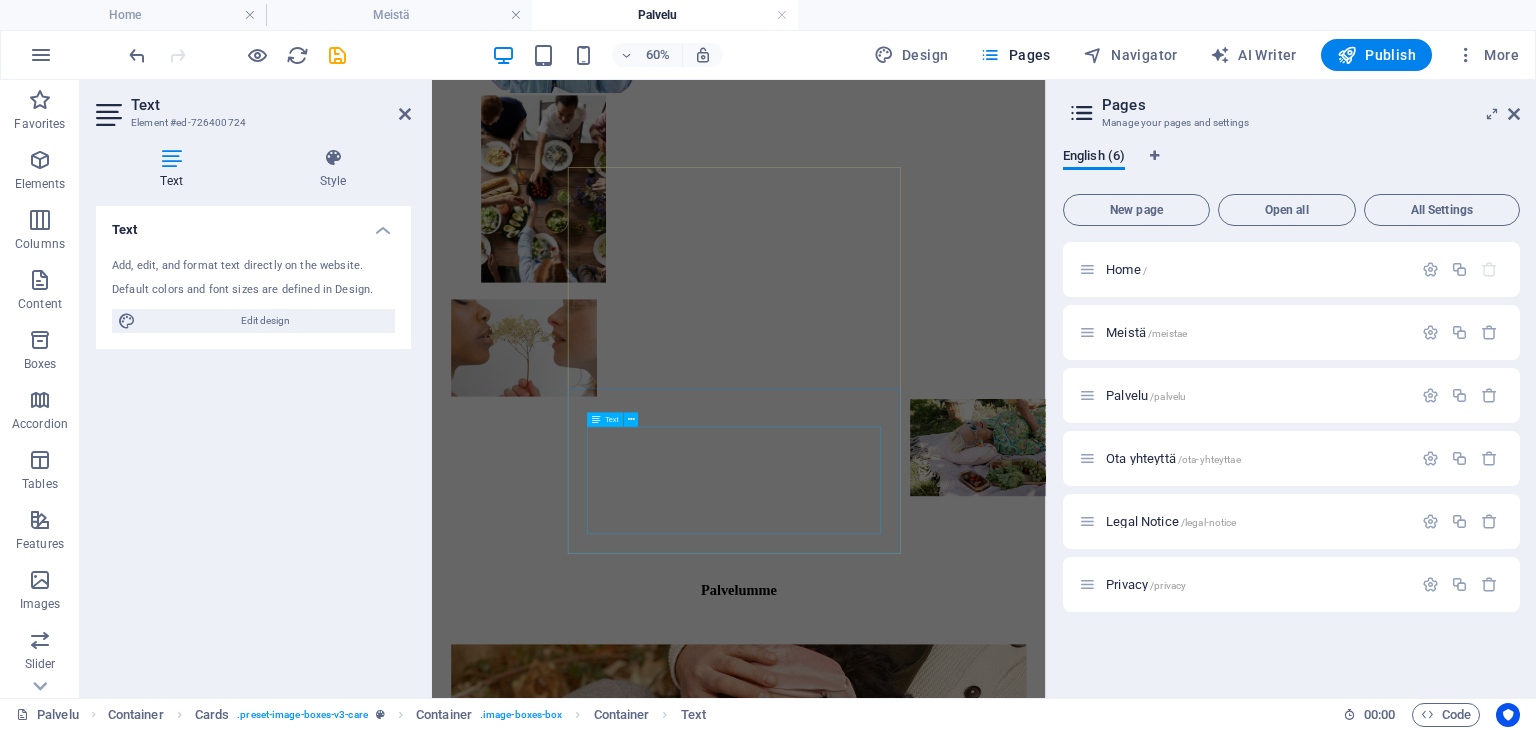 click on "Tarjoamme tukea ja seuraa niille, jotka tuntevat olonsa ulkopuoliseksi. Vähemmistöt voivat  kokea syrjintää ja ulkopuolisuutta vaikka ihmisiä olisi ympärillä. Seuralaisemme ovat koulutettuja kohtaamaan monenlaisia ihmisiä kulttuurisensitiivisesti sekä kielitaitoisesti. Yhteinen aika auttaa kotiutumaan uuteen ympäristöön, ymmärtämään erilaisuutta ja tuntemaan kuuluvuutta." at bounding box center [717, 12211] 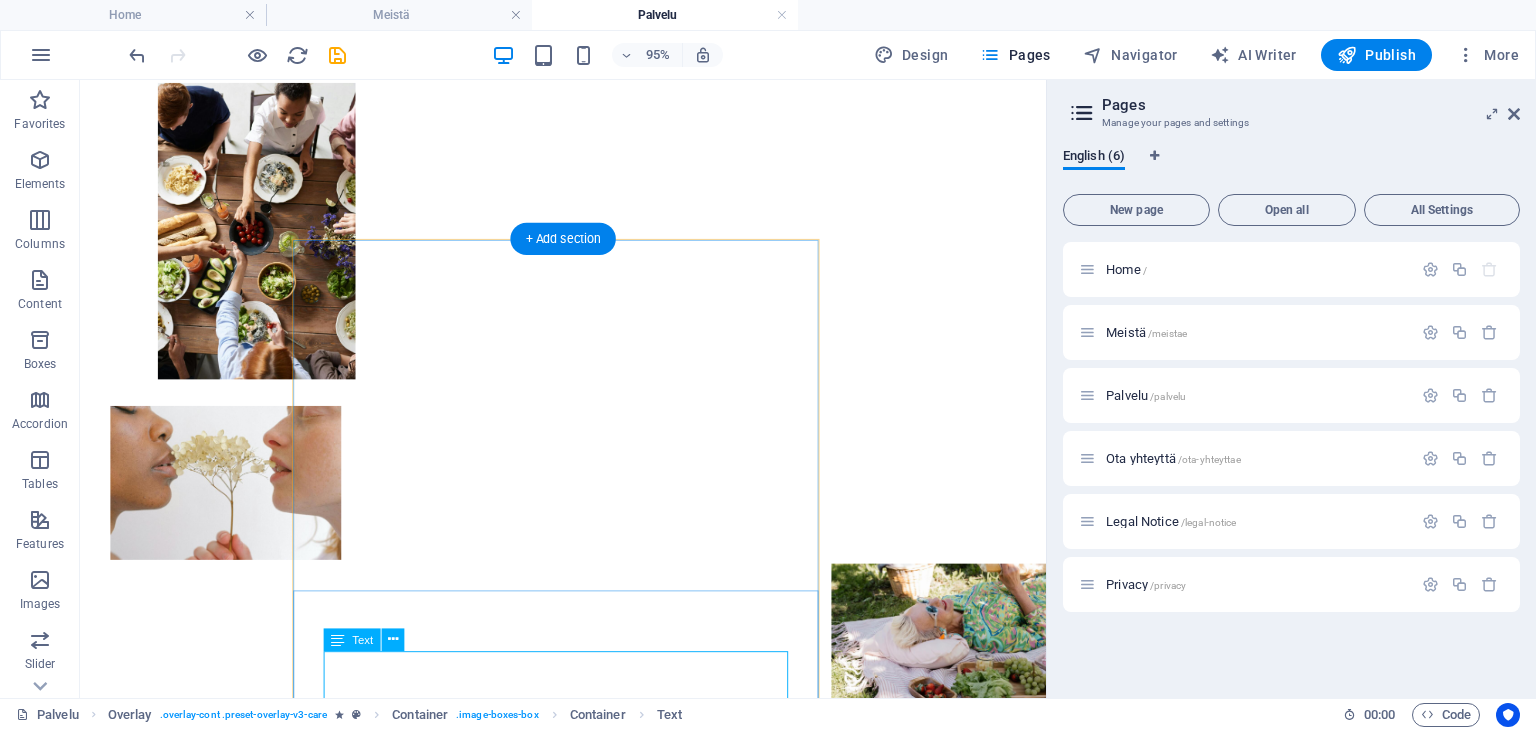 scroll, scrollTop: 5638, scrollLeft: 0, axis: vertical 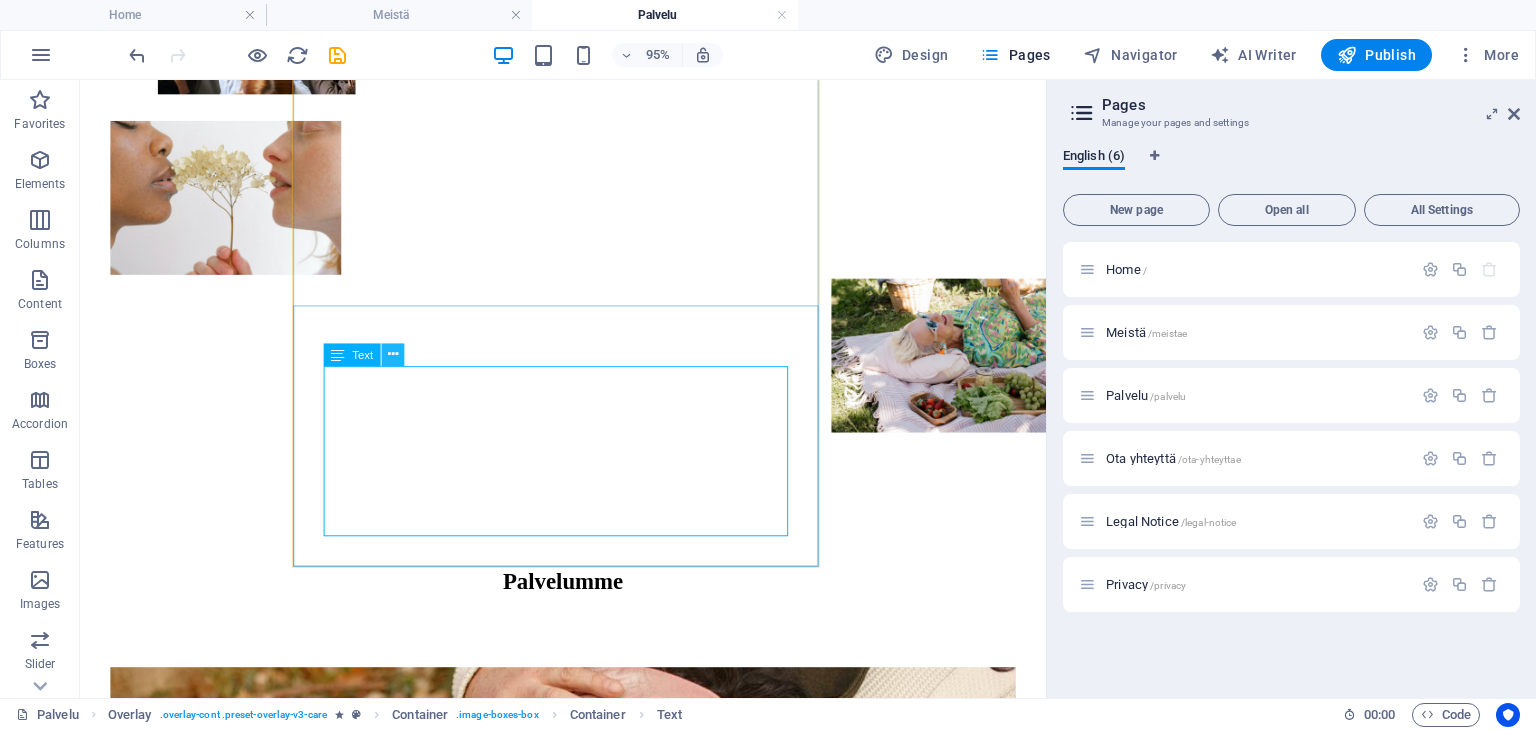 click at bounding box center (392, 354) 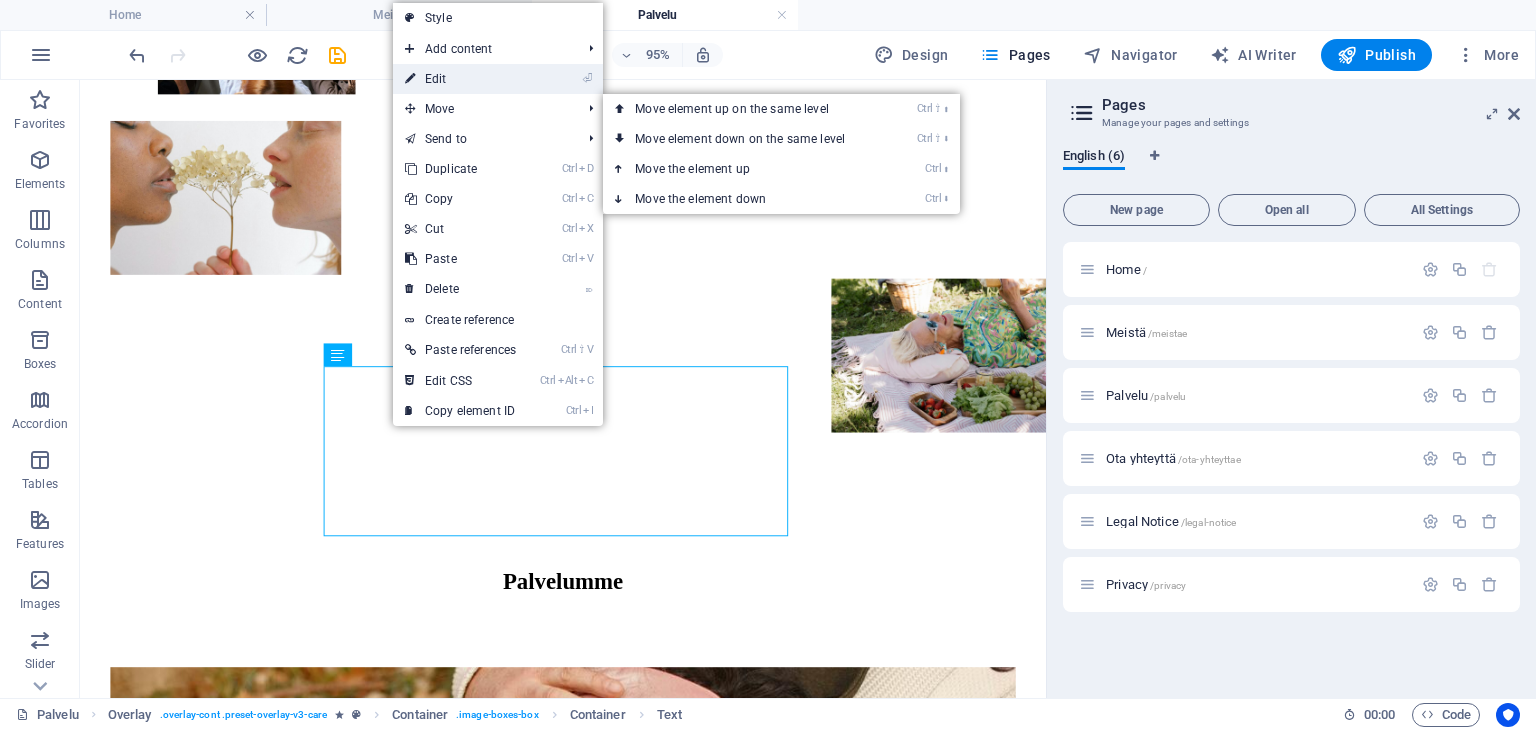 click on "⏎  Edit" at bounding box center [460, 79] 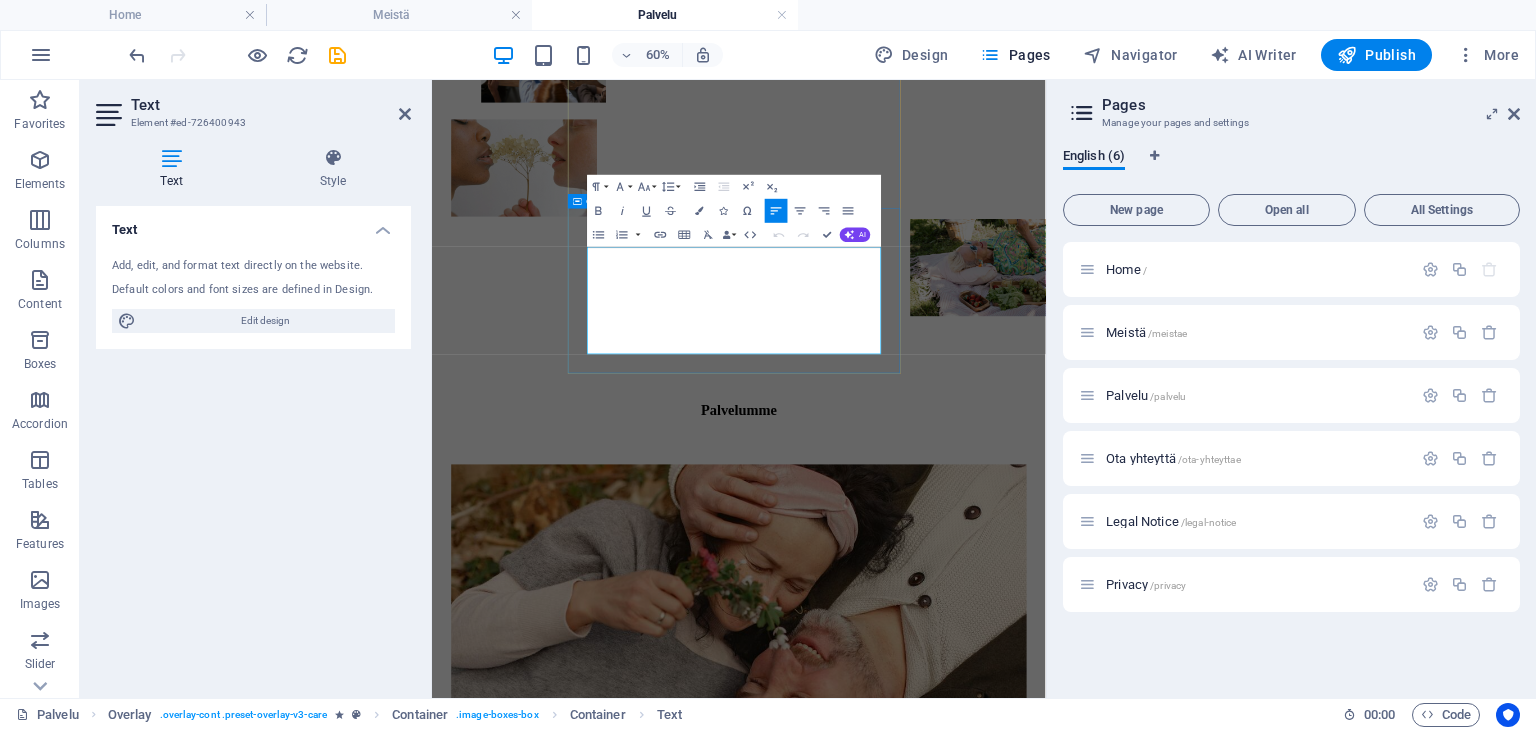 drag, startPoint x: 801, startPoint y: 388, endPoint x: 678, endPoint y: 377, distance: 123.49089 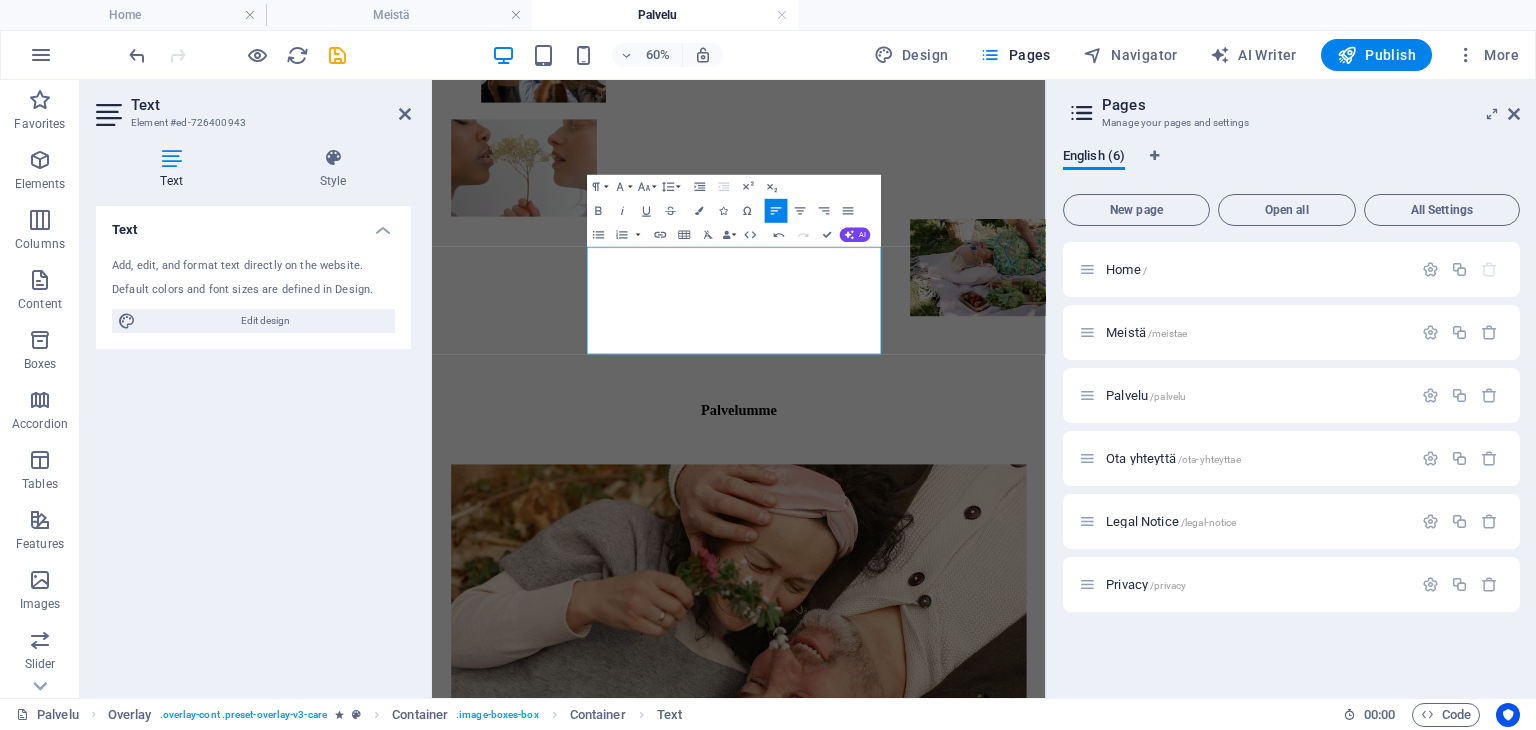 type 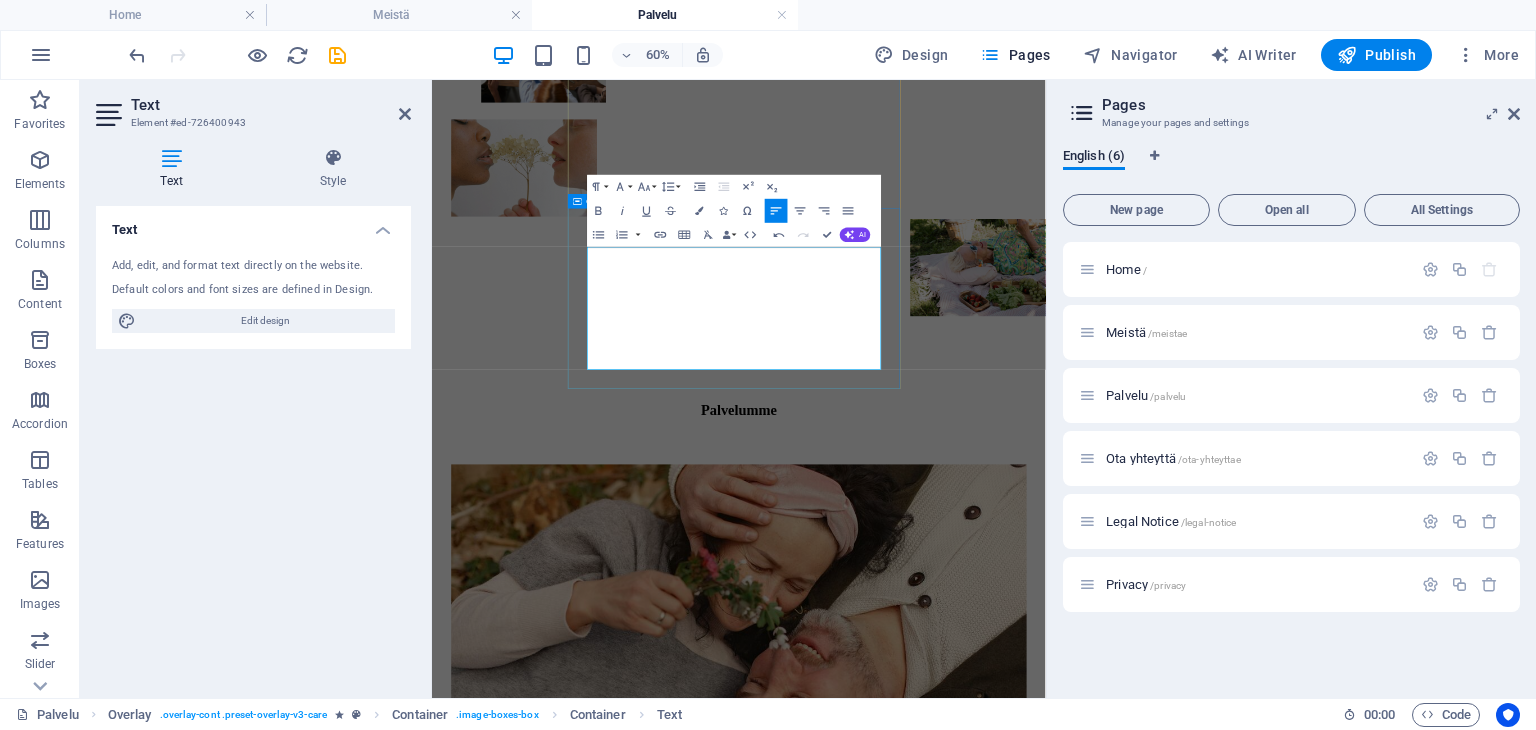 drag, startPoint x: 794, startPoint y: 450, endPoint x: 681, endPoint y: 457, distance: 113.216606 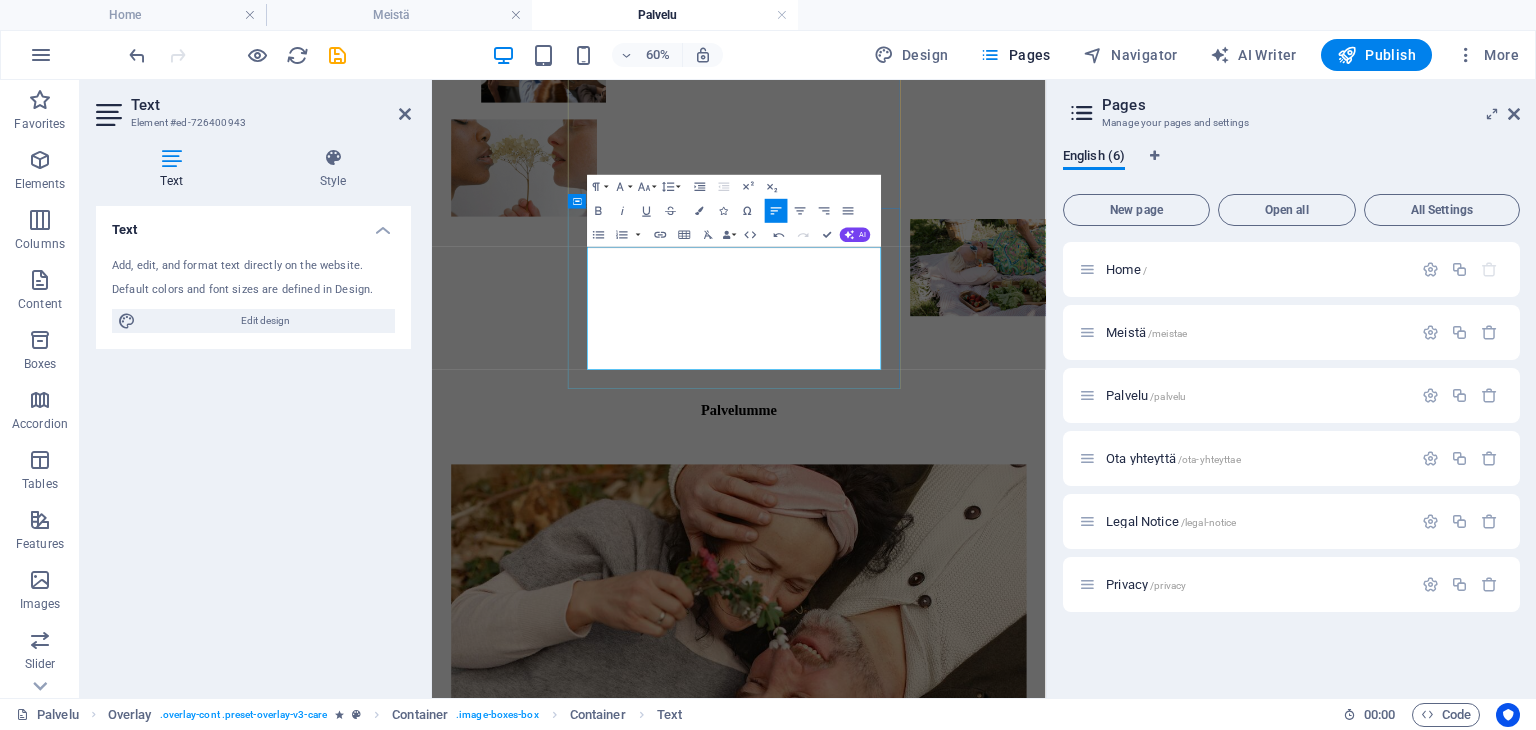 click on "Tarjoamme tukea ja seuraa niille, joille liikkuminen on esteellistä ja kokemus yksinäisyydestä voi tuntua ylitsepääsemättömältä ja ulkopuoliselta. Liikuntakyvyttömät  voivat  kokea syrjintää ja ulkopuolisuutta vaikka ihmisiä olisi ympärillä. Seuralaisemme ovat koulutettuja kohtaamaan monenlaisia ihmisiä kulttuurisensitiivisesti sekä kielitaitoisesti. Yhteinen aika auttaa kotiutumaan uuteen ympäristöön, ymmärtämään erilaisuutta ja tuntemaan kuuluvuutta." at bounding box center (717, 11920) 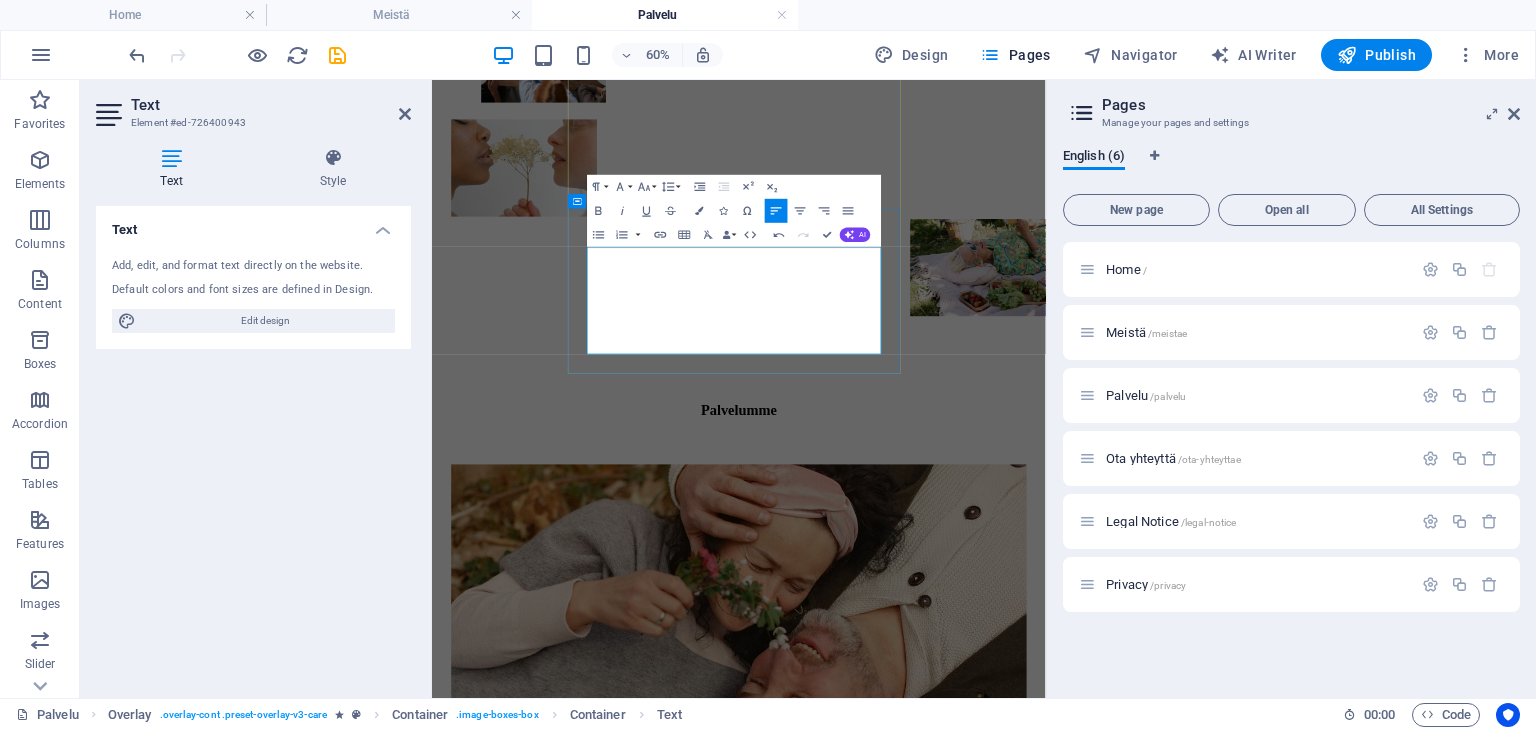 click on "Tarjoamme tukea ja seuraa niille, joille liikkuminen on esteellistä ja kokemus yksinäisyydestä voi tuntua ylitsepääsemättömältä ja ulkopuoliselta. Liikuntakyvyttömät voivat  kokea ulkopuolisuutta vaikka ihmisiä olisi ympärillä. Seuralaisemme ovat koulutettuja kohtaamaan monenlaisia ihmisiä kulttuurisensitiivisesti sekä kielitaitoisesti. Yhteinen aika auttaa kotiutumaan uuteen ympäristöön, ymmärtämään erilaisuutta ja tuntemaan kuuluvuutta." at bounding box center (717, 11920) 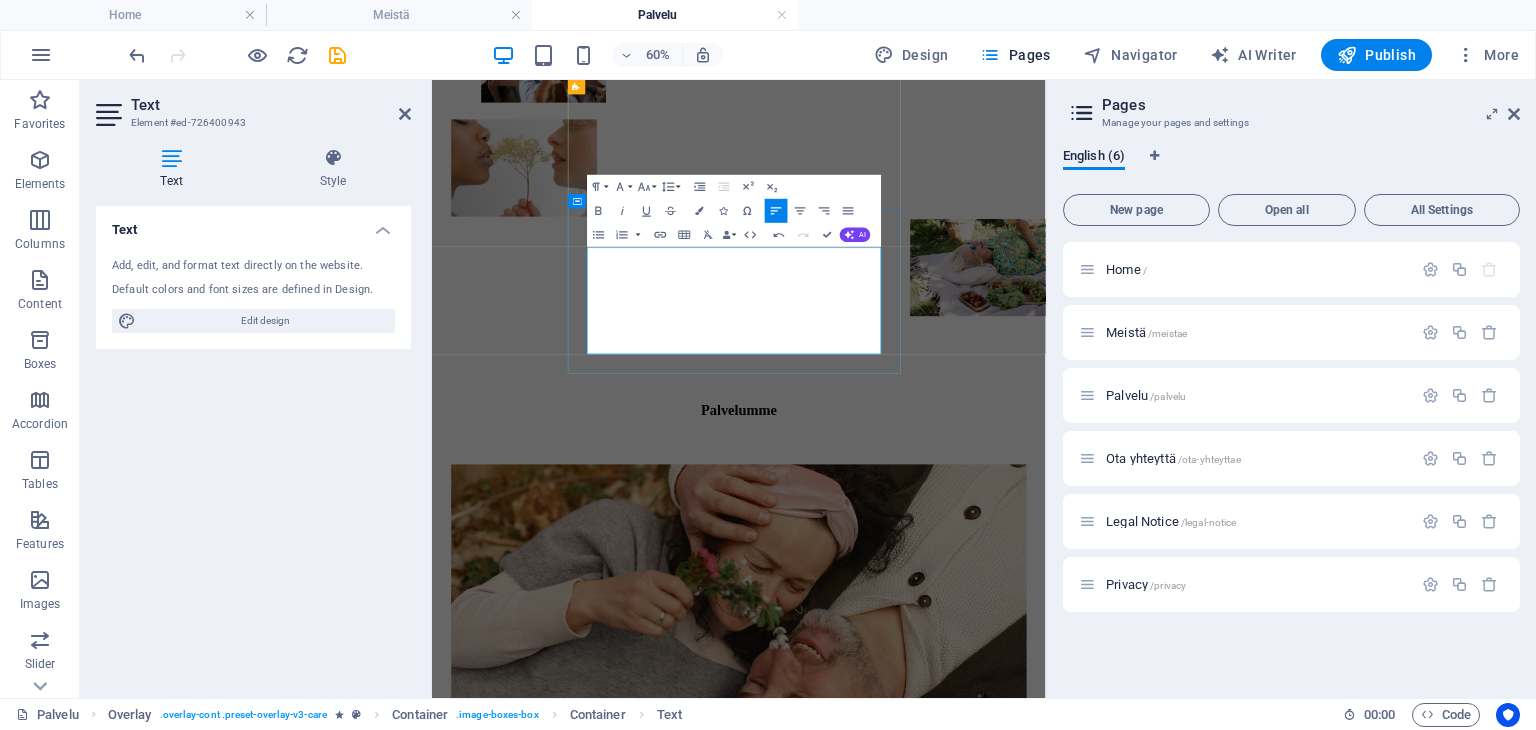 click on "Tarjoamme tukea ja seuraa niille, joille liikkuminen on esteellistä ja kokemus yksinäisyydestä voi tuntua ylitsepääsemättömältä ja ulkopuoliselta. Liikuntakyvyttömät voivat  kokea ulkopuolisuutta vaikka ihmisiä olisi ympärillä. Seuralaisemme ovat tottuneita kohtaamaan monenlaisia ihmisiä. Yhteinen aika auttaa kotiutumaan uuteen ympäristöön, ymmärtämään erilaisuutta ja tuntemaan kuuluvuutta." at bounding box center [717, 11911] 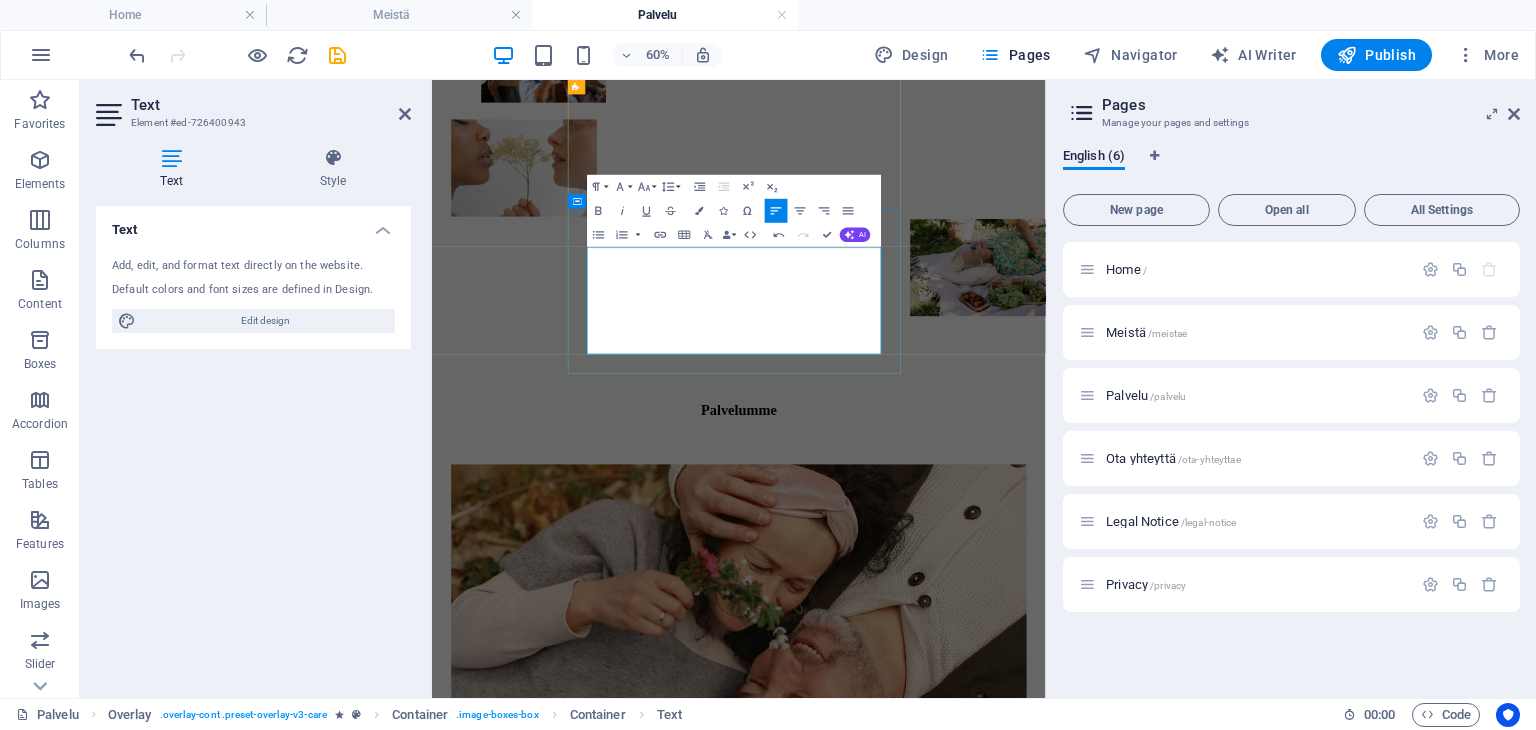 click on "Tarjoamme tukea ja seuraa niille, joille liikkuminen on esteellistä ja kokemus yksinäisyydestä voi tuntua ylitsepääsemättömältä ja ulkopuoliselta. Liikuntakyvyttömät voivat  kokea ulkopuolisuutta vaikka ihmisiä olisi ympärillä. Seuralaisemme ovat tottuneita kohtaamaan monenlaisia ihmisiä. Yhteinen aika auttaa kotiutumaan uuteen ympäristöön, ymmärtämään erilaisuutta ja tuntemaan kuuluvuutta." at bounding box center (717, 11911) 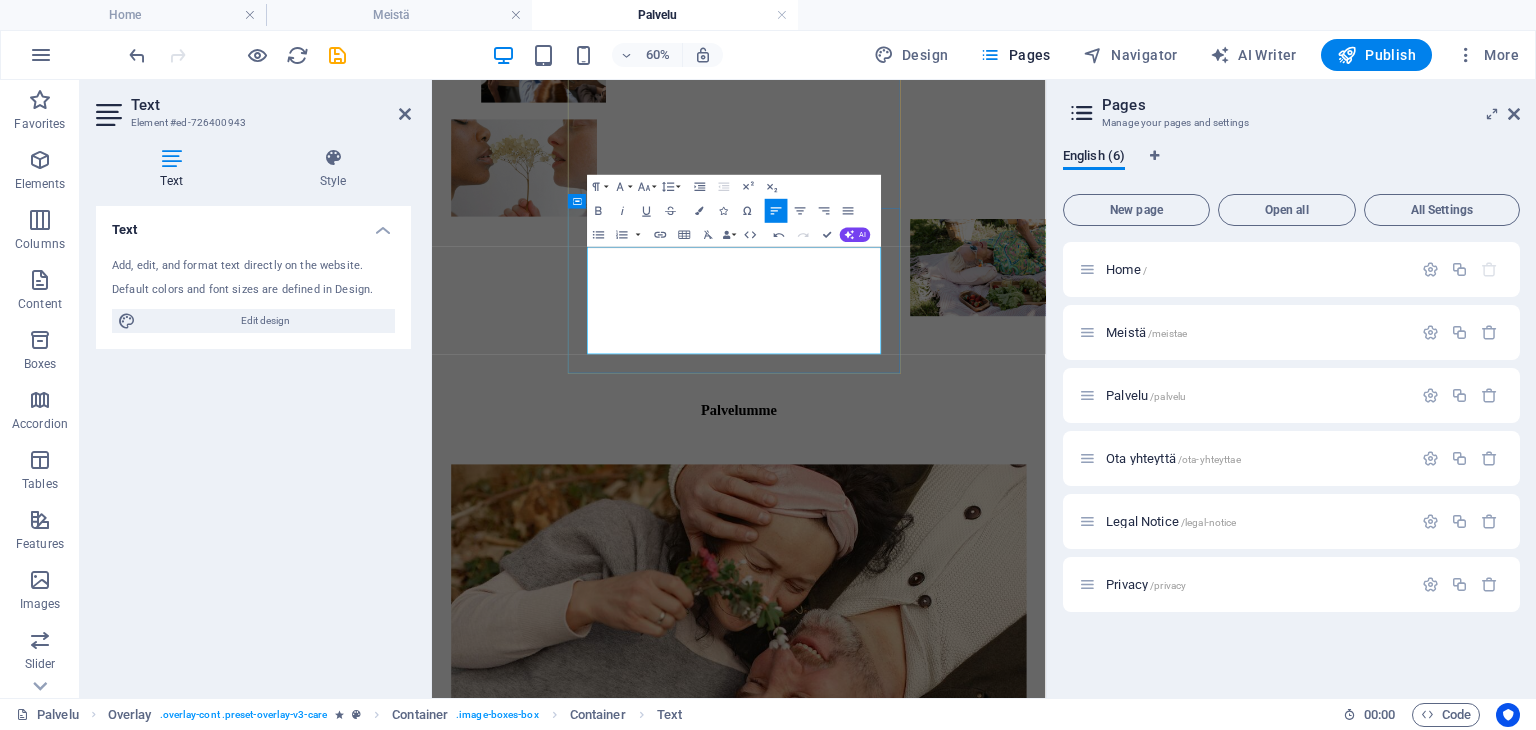drag, startPoint x: 883, startPoint y: 494, endPoint x: 1079, endPoint y: 478, distance: 196.65198 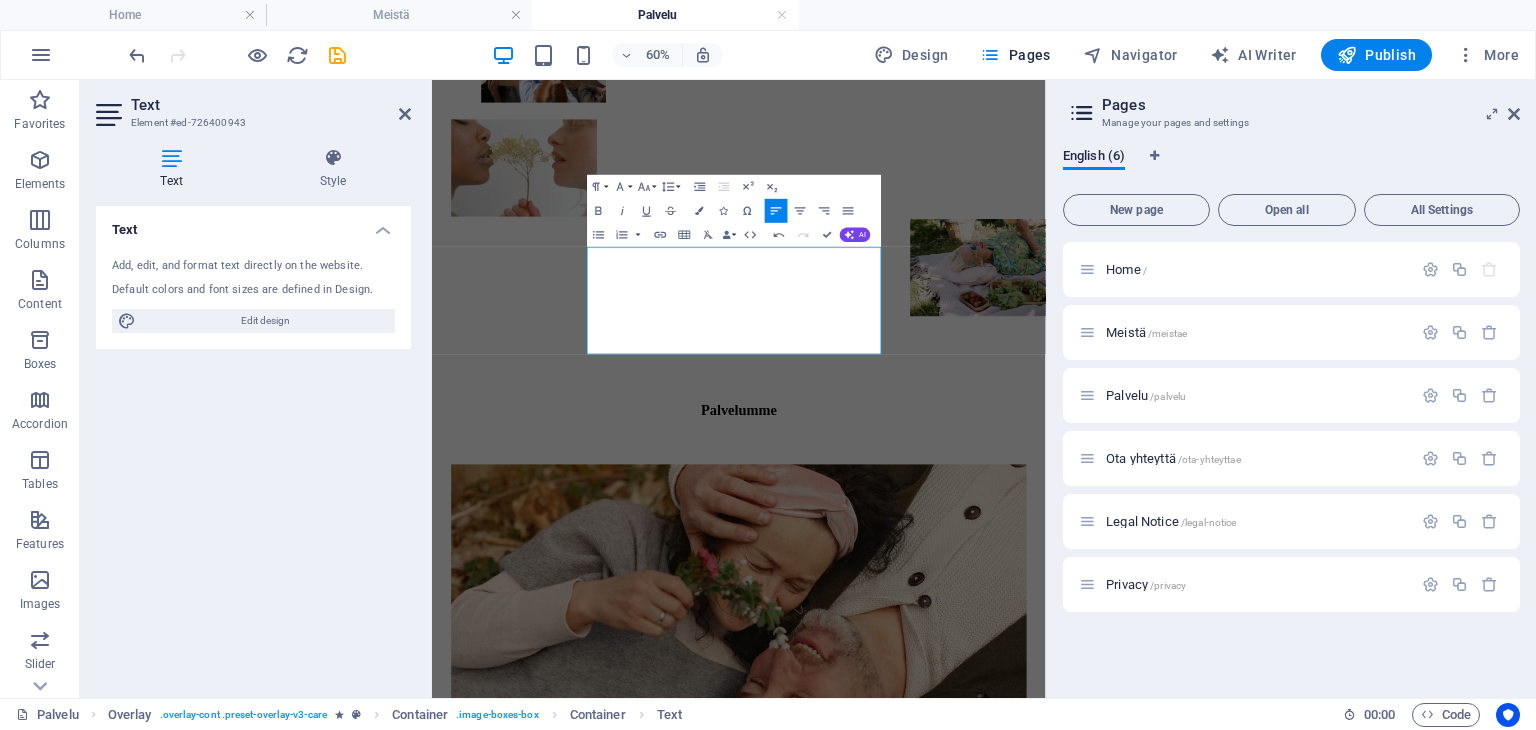 click on "GW Meistä Palvelu Ota yhteyttä Elämää muuttavia kohtaamisia      Granny Whisper ei ole vain palvelu. Se on kohtaaminen, joka voi muuttaa päivän – ja joskus koko elämän suunnan. Tarjoamme  seuralaispalvelua , jossa ihminen kohtaa ihmisen kiireettömästi, arvostaen ja aidosti läsnä ollen. Se voi olla keskustelua, kävelyretki, saattaminen lääkärikäynnille, lasten kanssa oleilua, yhteinen kahvihetki, asiointiapua tai vain yhdessä hiljaa olemista. Pienet asiat, joilla on valtava merkitys. Me emme mittaa aikaa minuuteissa tai tehokkuudessa. Me mittaamme sitä katseissa, jotka kirkastuvat. Sydämissä, jotka rauhoittuvat. Kädenpuristuksissa, jotka kertovat:  ”Sinä et ole yksin.” Kenelle palvelu on? Granny Whisper on kaikille , jotka kaipaavat tukea, seuraa tai rinnalla kulkijaa – syystä tai ilman syytä. Me emme kysele, miksi. Me kysymme:  “Miten voimme olla läsnä juuri sinulle?” Palvelemme esimerkiksi: Ikäihmisiä , joille yksinäisyys on liian tuttu vieras Lapsiperheitä" at bounding box center [943, 9855] 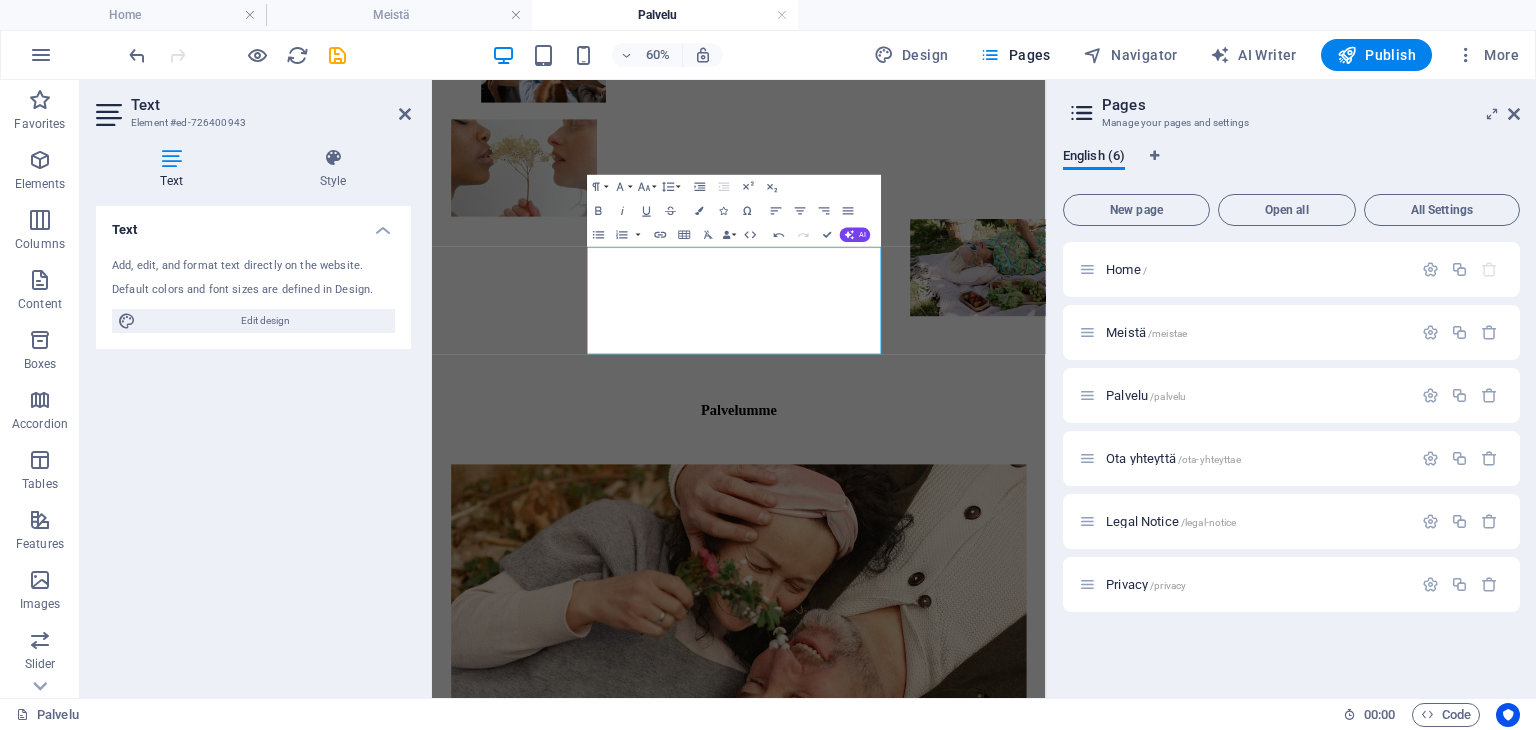click on "GW Meistä Palvelu Ota yhteyttä Elämää muuttavia kohtaamisia      Granny Whisper ei ole vain palvelu. Se on kohtaaminen, joka voi muuttaa päivän – ja joskus koko elämän suunnan. Tarjoamme  seuralaispalvelua , jossa ihminen kohtaa ihmisen kiireettömästi, arvostaen ja aidosti läsnä ollen. Se voi olla keskustelua, kävelyretki, saattaminen lääkärikäynnille, lasten kanssa oleilua, yhteinen kahvihetki, asiointiapua tai vain yhdessä hiljaa olemista. Pienet asiat, joilla on valtava merkitys. Me emme mittaa aikaa minuuteissa tai tehokkuudessa. Me mittaamme sitä katseissa, jotka kirkastuvat. Sydämissä, jotka rauhoittuvat. Kädenpuristuksissa, jotka kertovat:  ”Sinä et ole yksin.” Kenelle palvelu on? Granny Whisper on kaikille , jotka kaipaavat tukea, seuraa tai rinnalla kulkijaa – syystä tai ilman syytä. Me emme kysele, miksi. Me kysymme:  “Miten voimme olla läsnä juuri sinulle?” Palvelemme esimerkiksi: Ikäihmisiä , joille yksinäisyys on liian tuttu vieras Lapsiperheitä" at bounding box center [943, 9855] 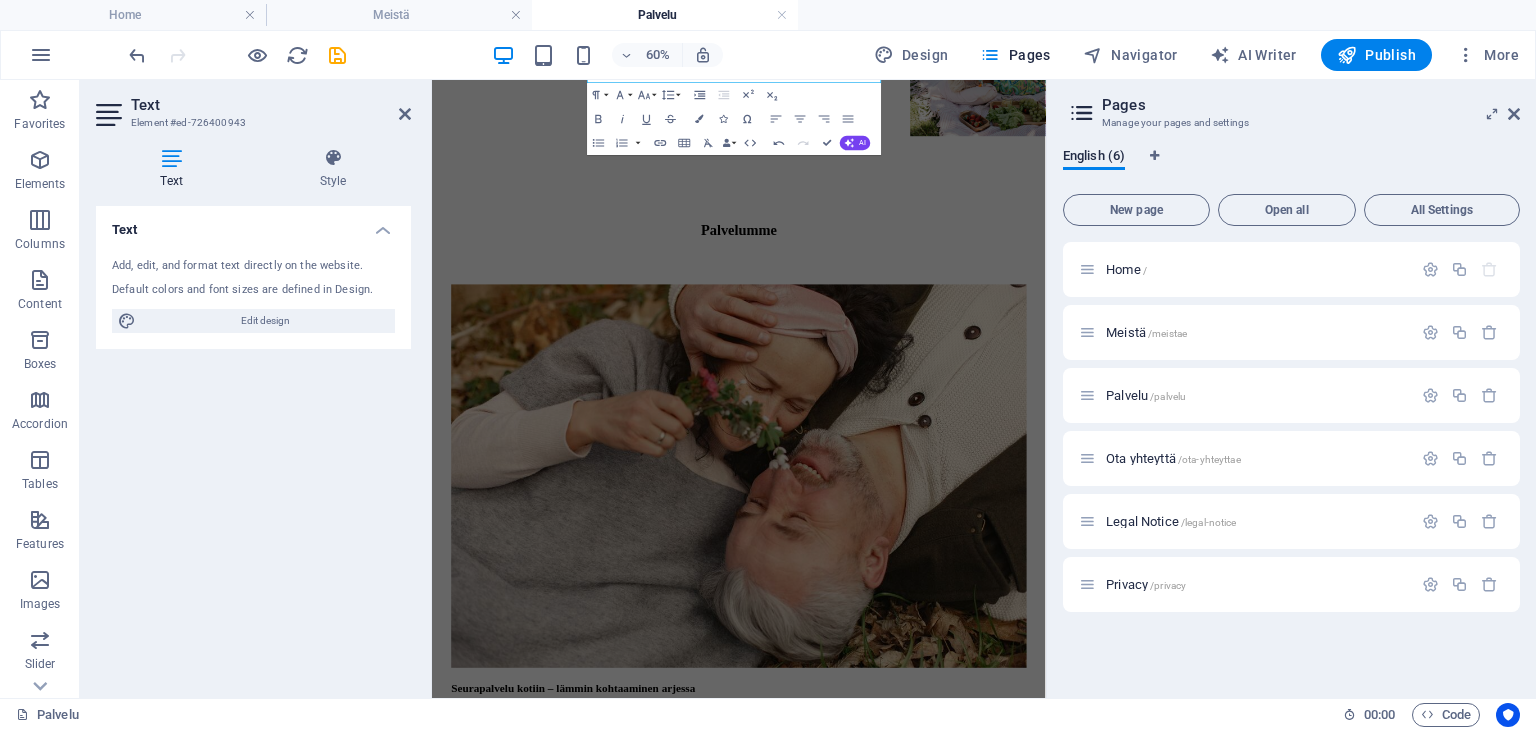 scroll, scrollTop: 6338, scrollLeft: 0, axis: vertical 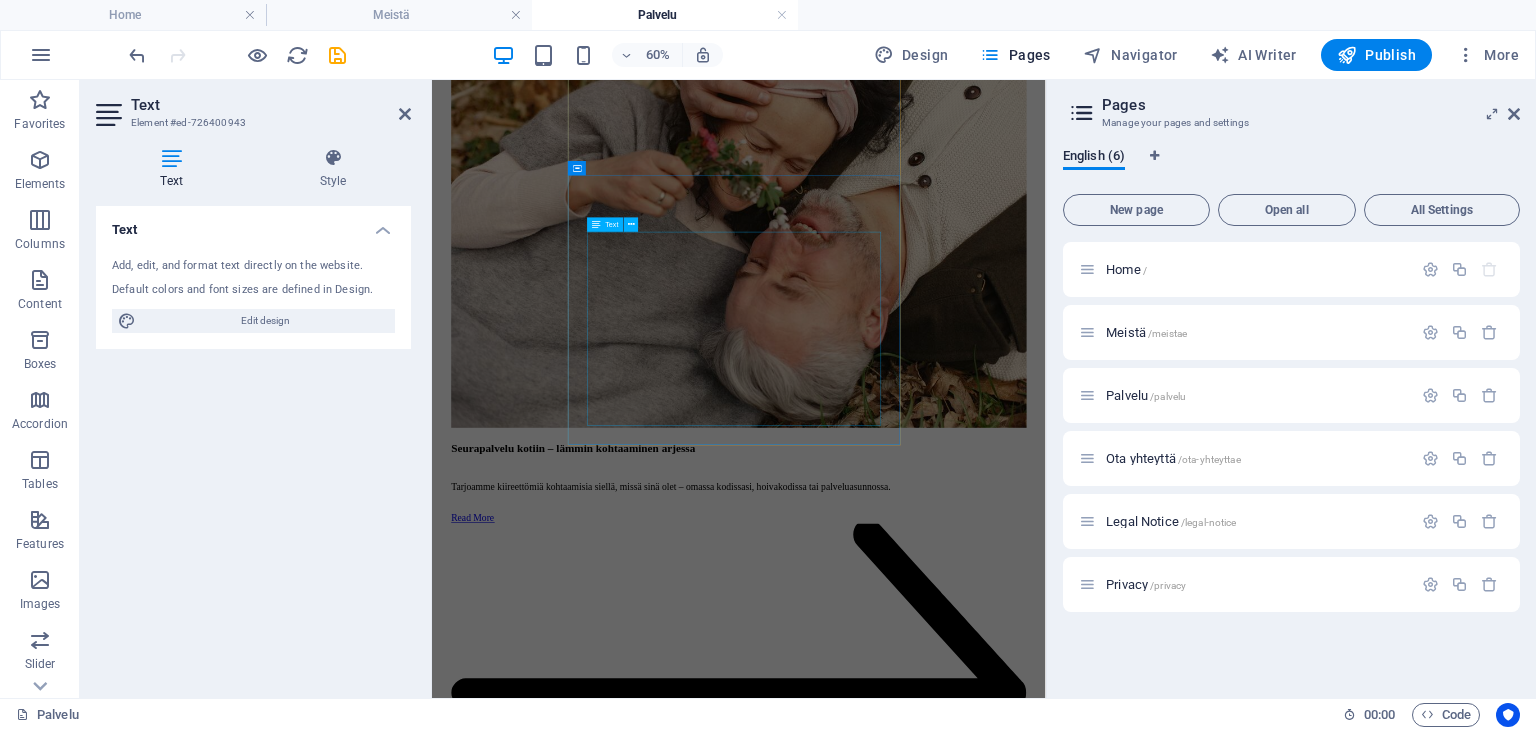 click on "Granny tuo arkeen iloa ja elinvoimaa yhteisen tekemisen kautta. Seuralaisemme voivat osallistua harrastuksiin kanssasi, lähteä teatteriin, elokuviin, konserttiin, museoon tai vaikka maalata yhdessä ja tehdä käsitöitä. Elämä ei pysähdy – se muuttaa muotoaan, ja me kuljemme mukana. "Ajattelin, että teatterissa käynti jäisi vanhuuden myötä taakse. Nyt minulla on seuraa teatteriin"" at bounding box center [717, 11888] 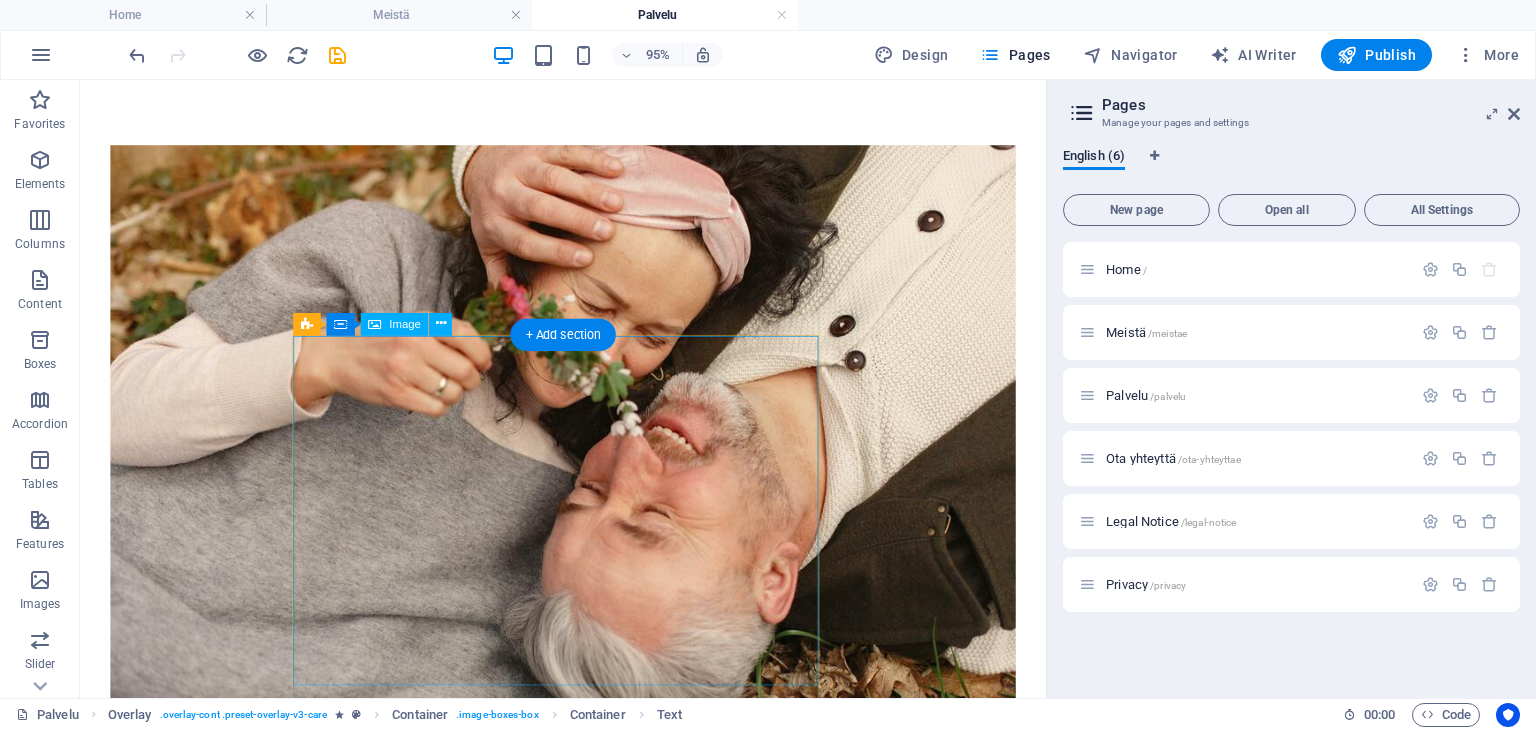 scroll, scrollTop: 6450, scrollLeft: 0, axis: vertical 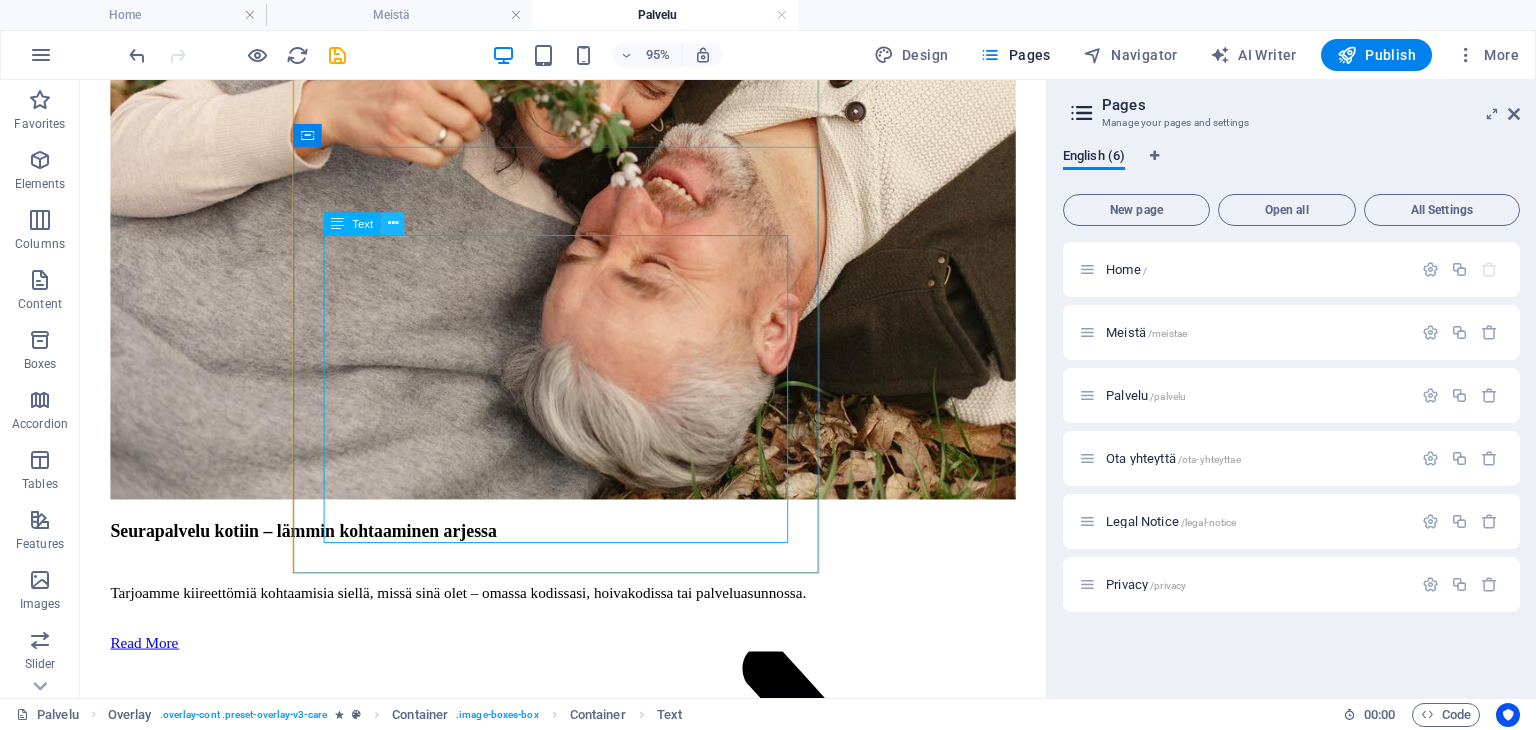 click at bounding box center [392, 224] 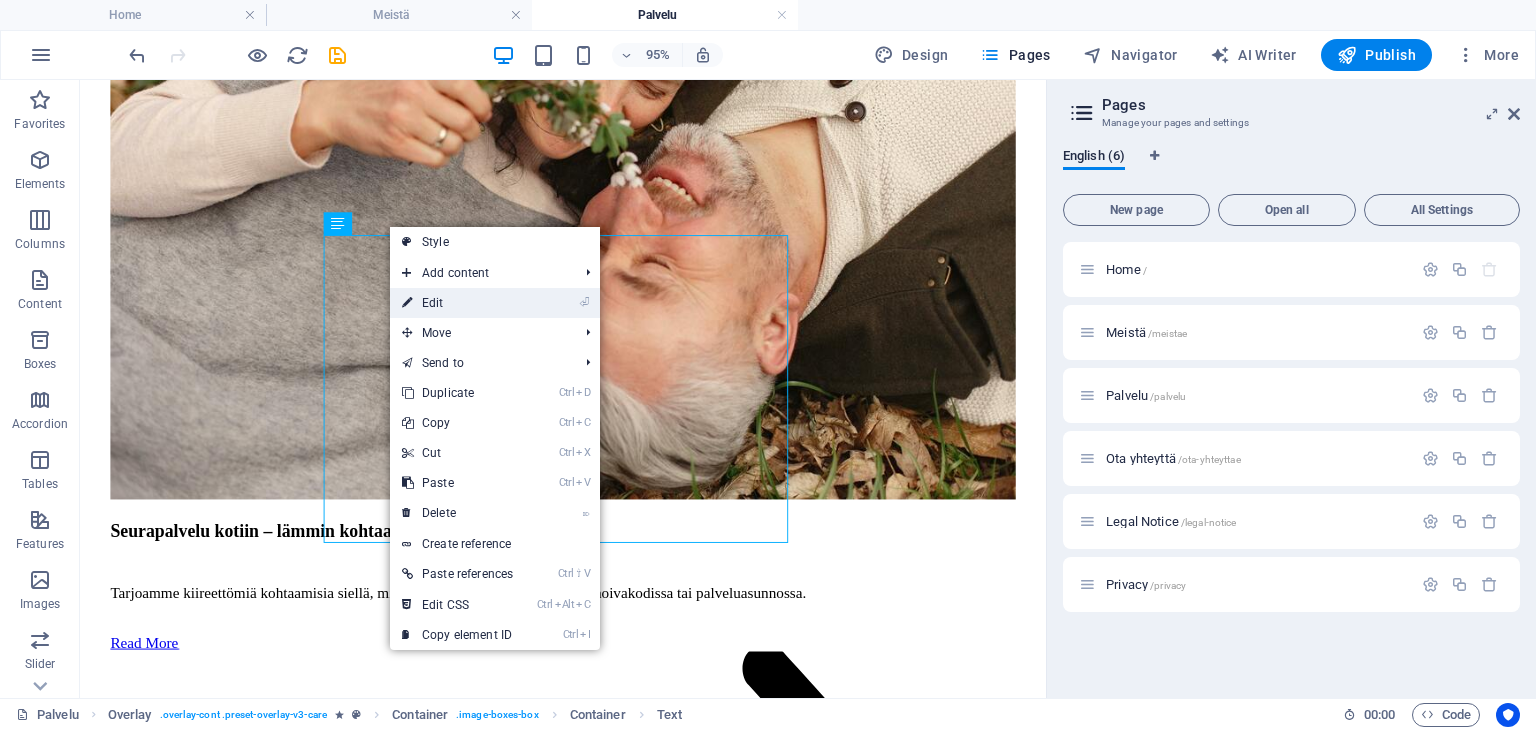 drag, startPoint x: 427, startPoint y: 297, endPoint x: 482, endPoint y: 437, distance: 150.41609 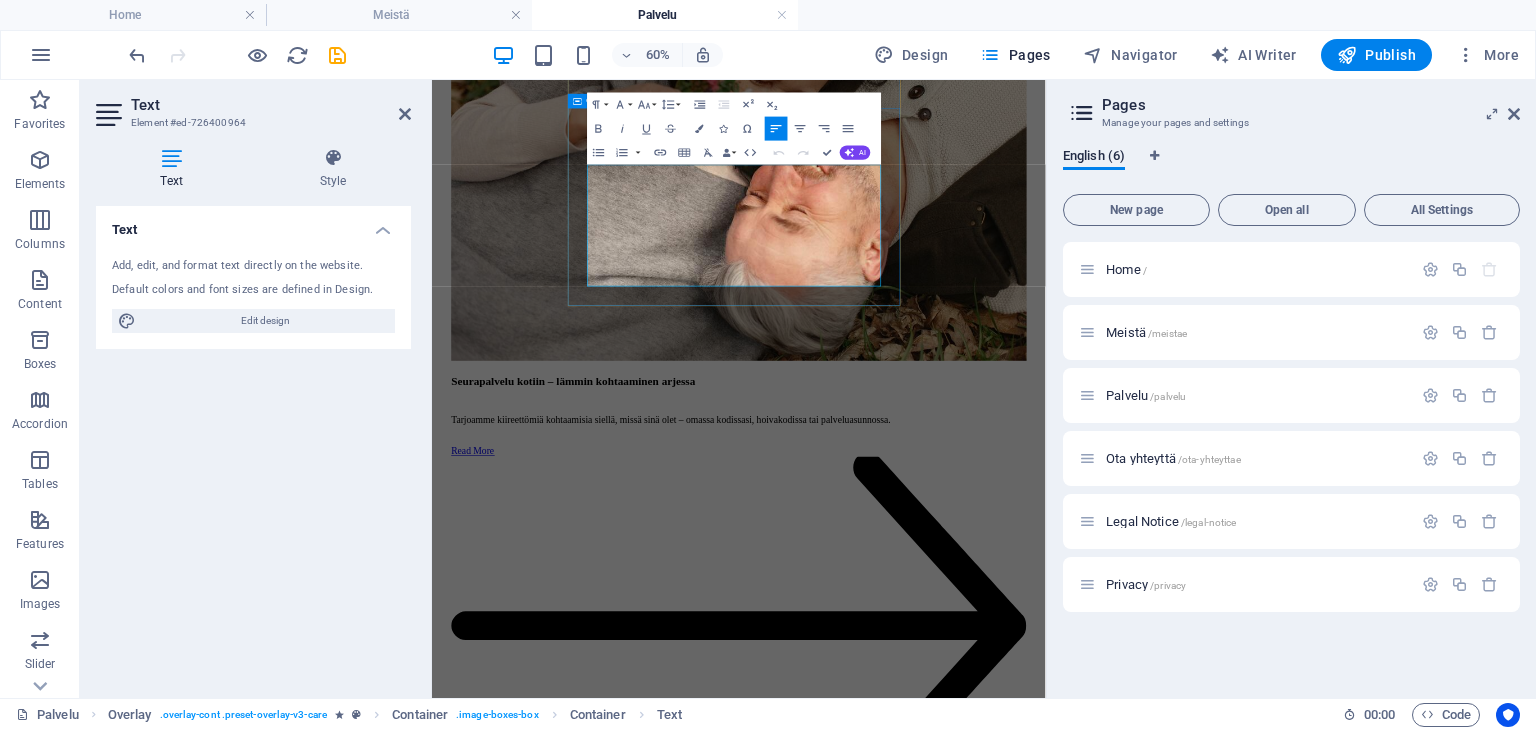 drag, startPoint x: 933, startPoint y: 393, endPoint x: 677, endPoint y: 352, distance: 259.26242 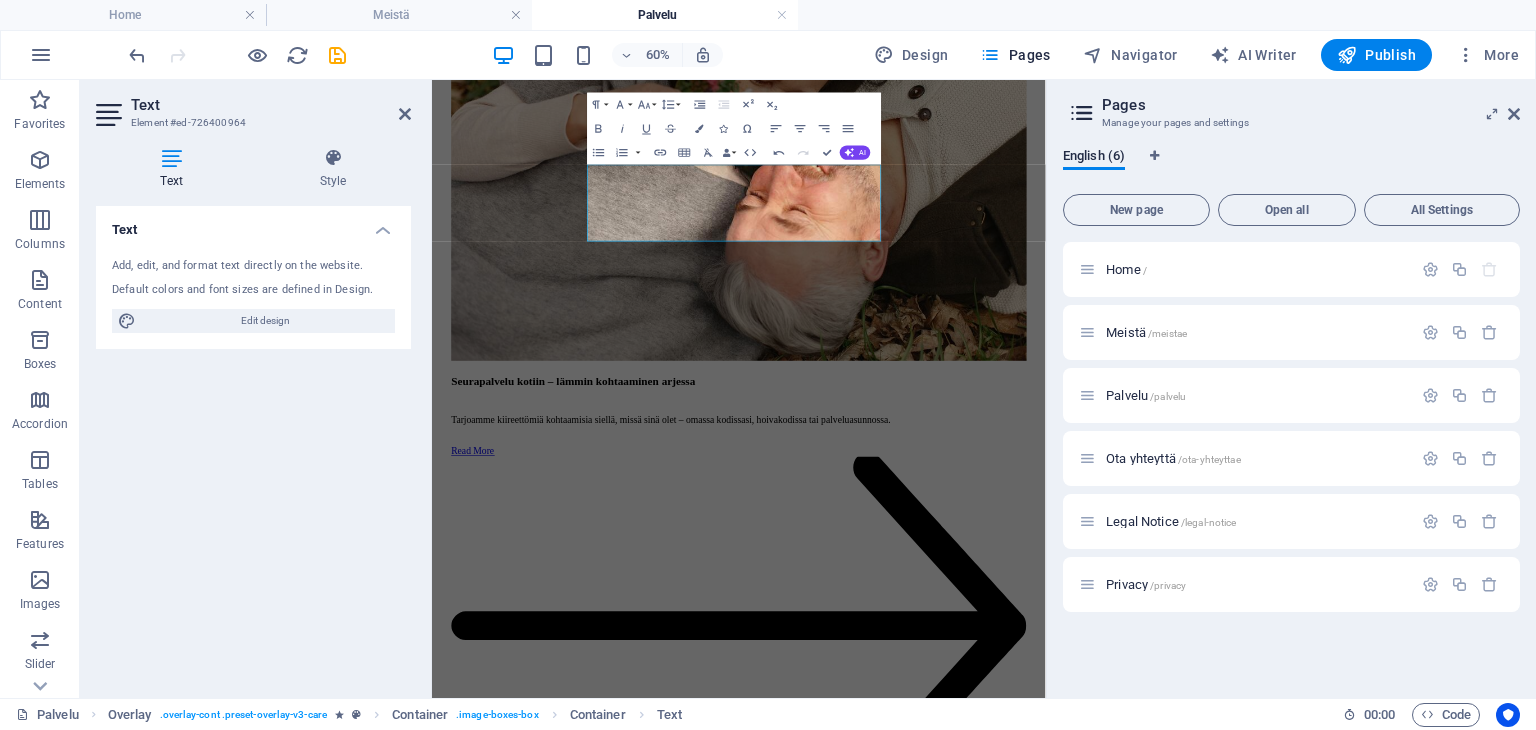 click on "GW Meistä Palvelu Ota yhteyttä Elämää muuttavia kohtaamisia      Granny Whisper ei ole vain palvelu. Se on kohtaaminen, joka voi muuttaa päivän – ja joskus koko elämän suunnan. Tarjoamme  seuralaispalvelua , jossa ihminen kohtaa ihmisen kiireettömästi, arvostaen ja aidosti läsnä ollen. Se voi olla keskustelua, kävelyretki, saattaminen lääkärikäynnille, lasten kanssa oleilua, yhteinen kahvihetki, asiointiapua tai vain yhdessä hiljaa olemista. Pienet asiat, joilla on valtava merkitys. Me emme mittaa aikaa minuuteissa tai tehokkuudessa. Me mittaamme sitä katseissa, jotka kirkastuvat. Sydämissä, jotka rauhoittuvat. Kädenpuristuksissa, jotka kertovat:  ”Sinä et ole yksin.” Kenelle palvelu on? Granny Whisper on kaikille , jotka kaipaavat tukea, seuraa tai rinnalla kulkijaa – syystä tai ilman syytä. Me emme kysele, miksi. Me kysymme:  “Miten voimme olla läsnä juuri sinulle?” Palvelemme esimerkiksi: Ikäihmisiä , joille yksinäisyys on liian tuttu vieras Lapsiperheitä" at bounding box center (943, 9017) 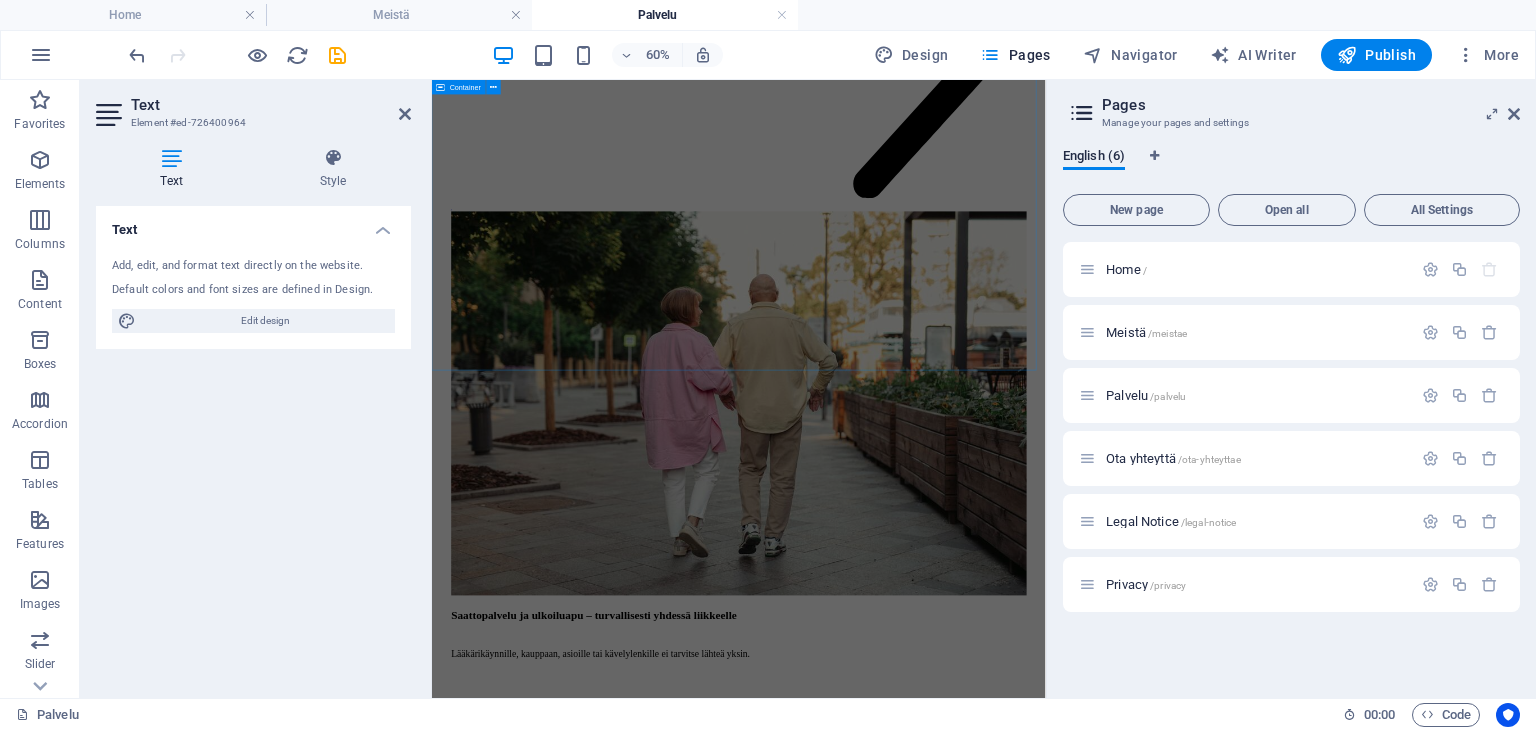 scroll, scrollTop: 7150, scrollLeft: 0, axis: vertical 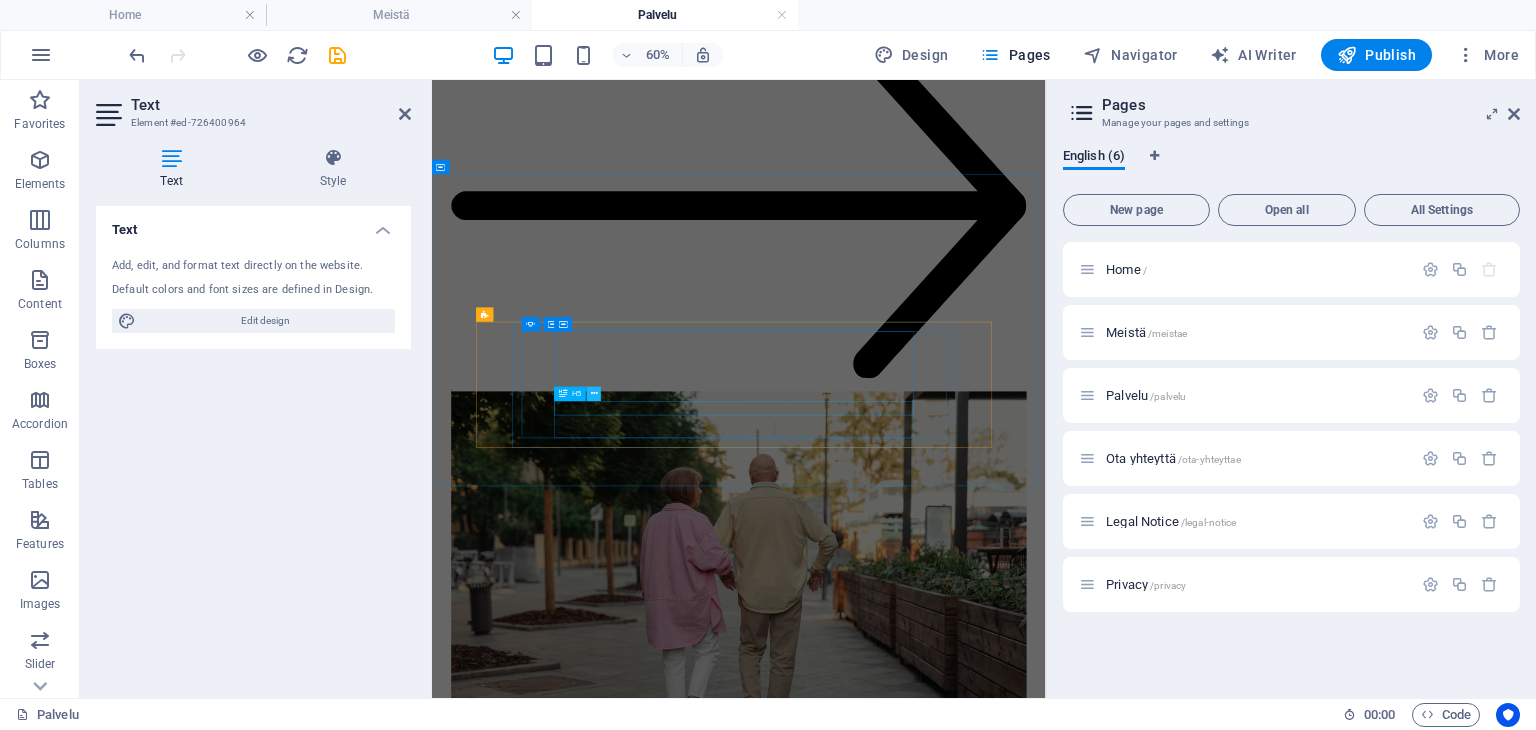 click at bounding box center [594, 393] 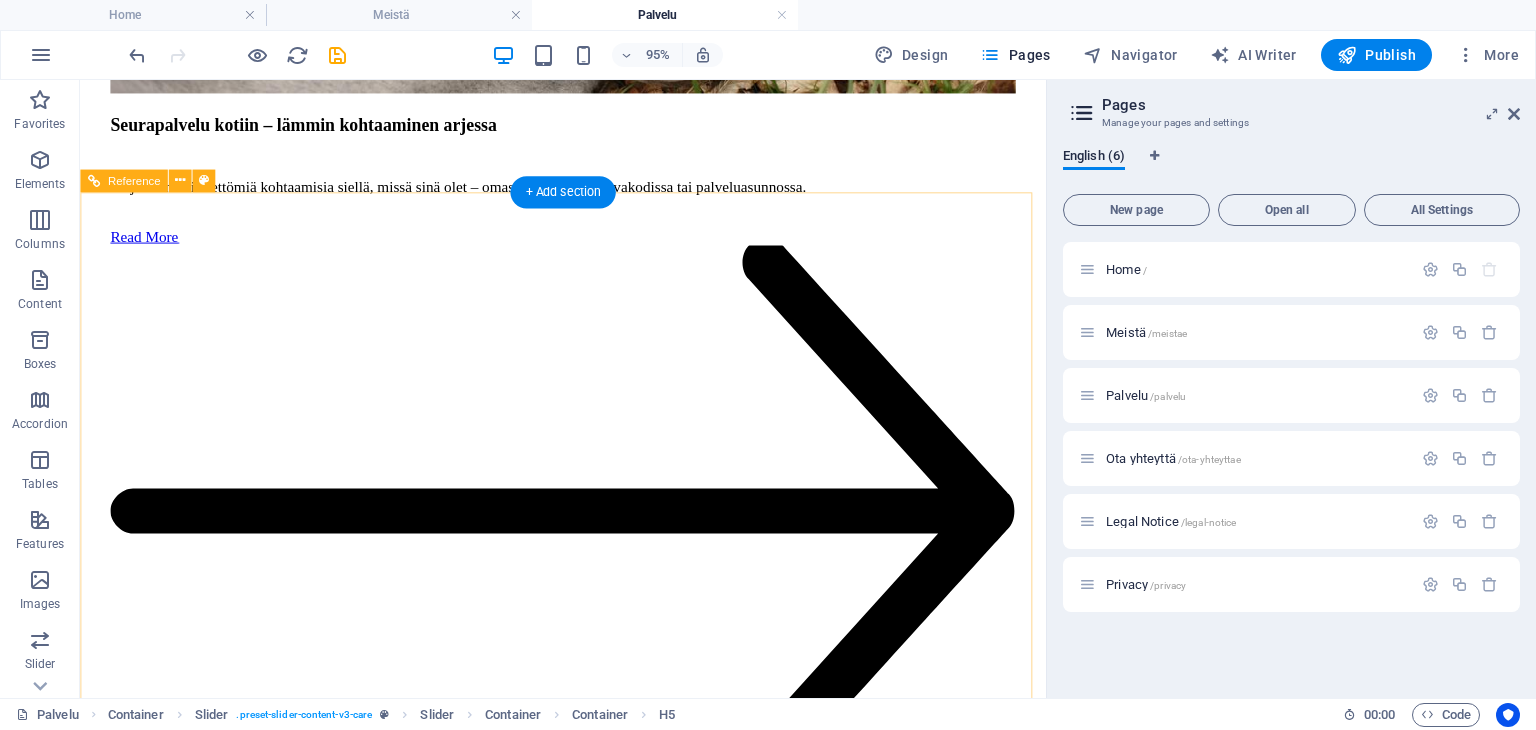 scroll, scrollTop: 7395, scrollLeft: 0, axis: vertical 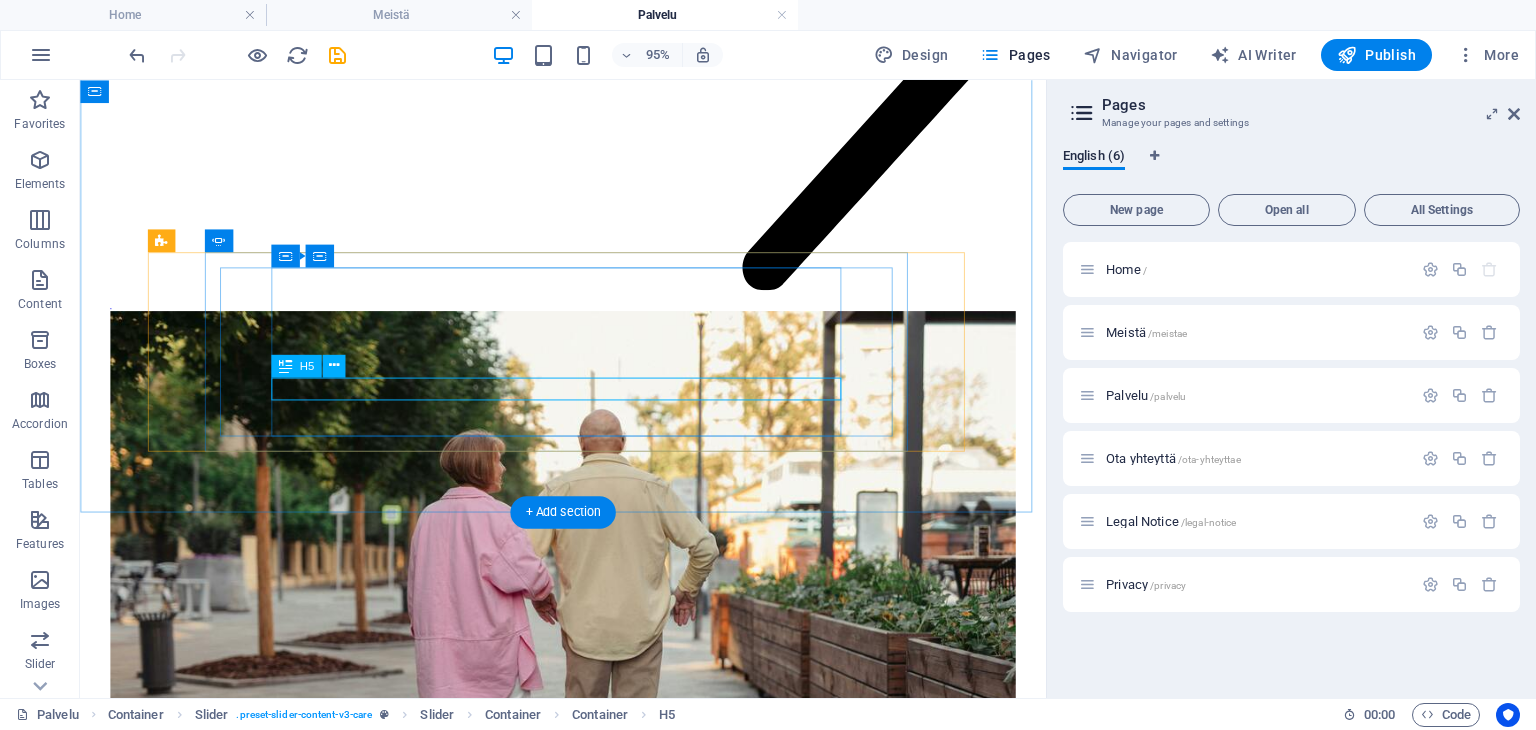 click on "Asiakas; [NAME]" at bounding box center (-328, 14564) 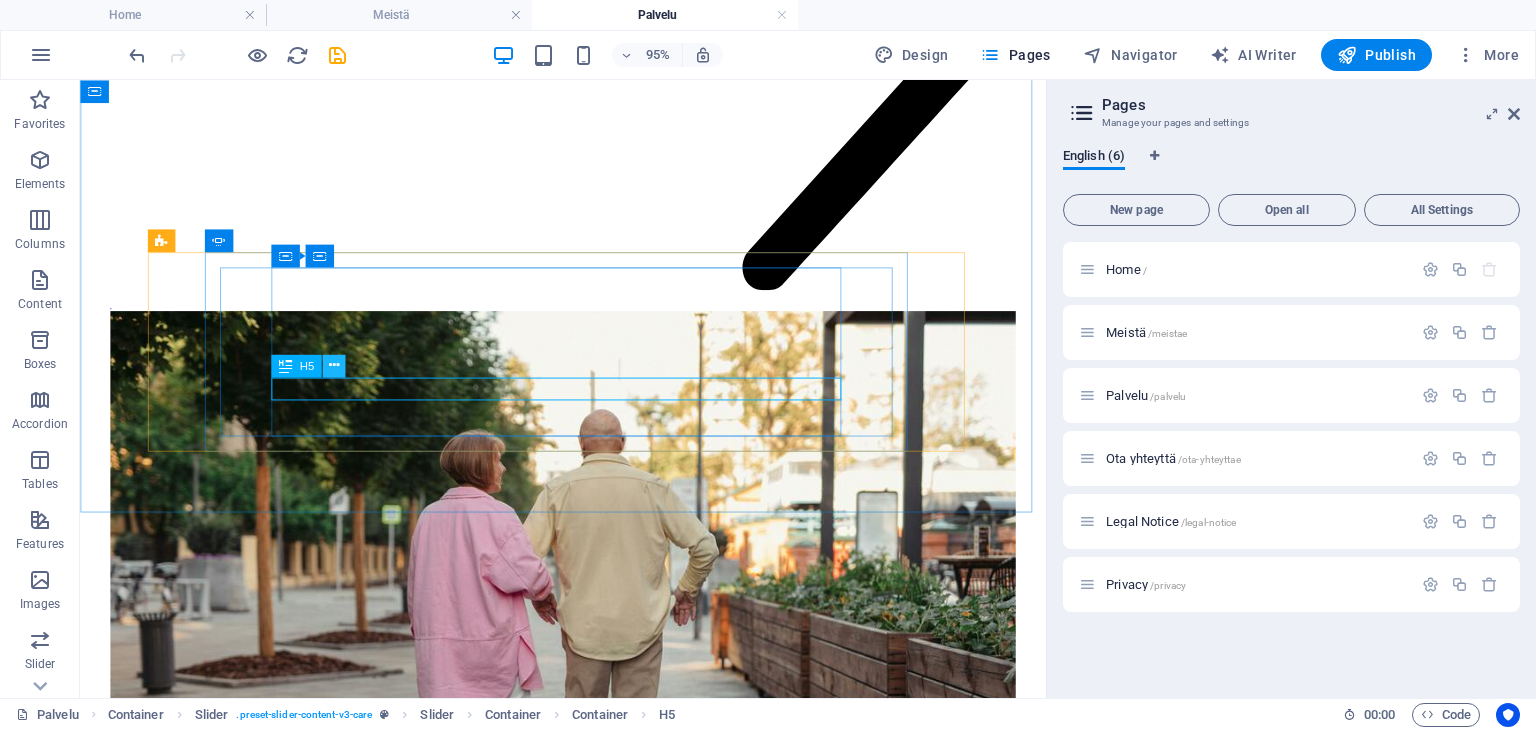 click at bounding box center [333, 365] 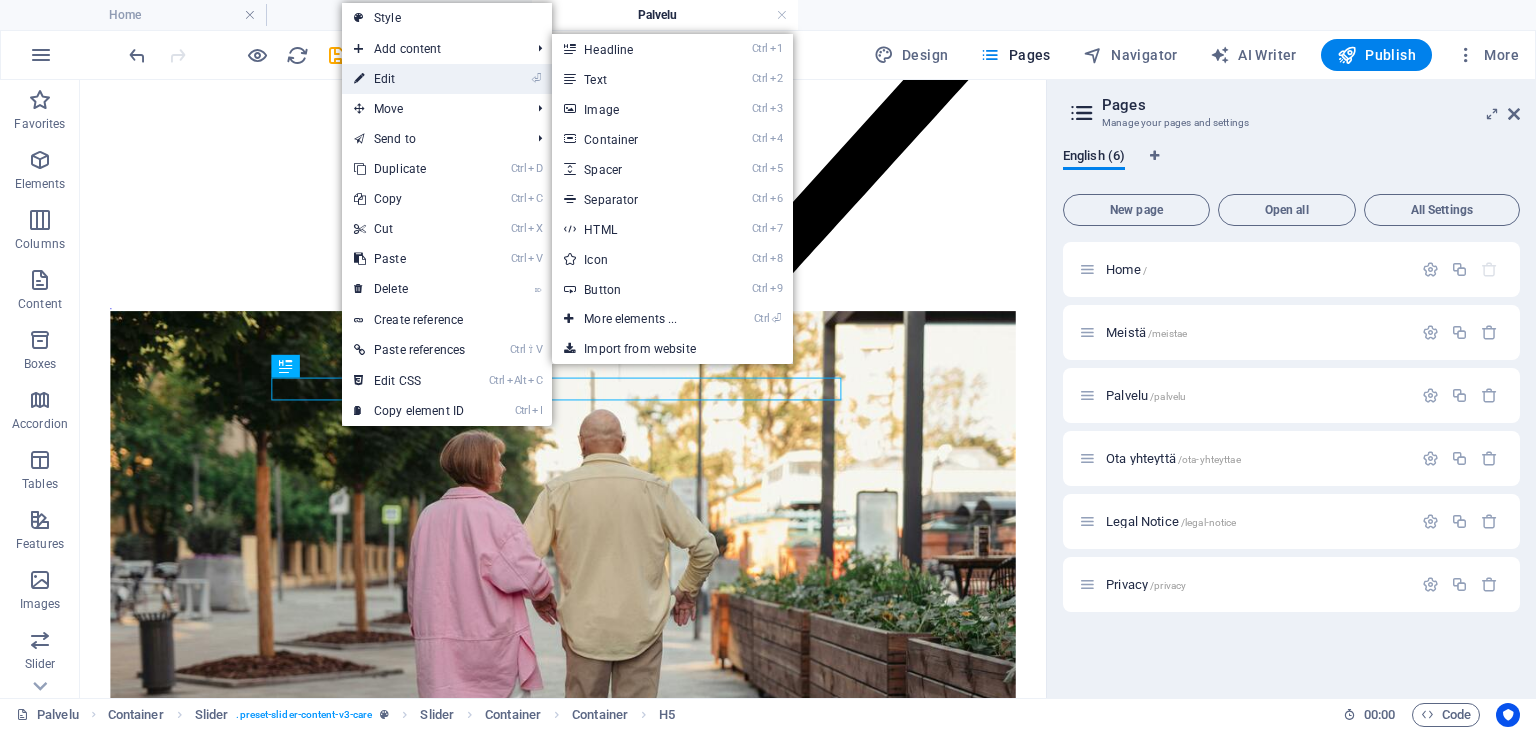 click on "⏎  Edit" at bounding box center (409, 79) 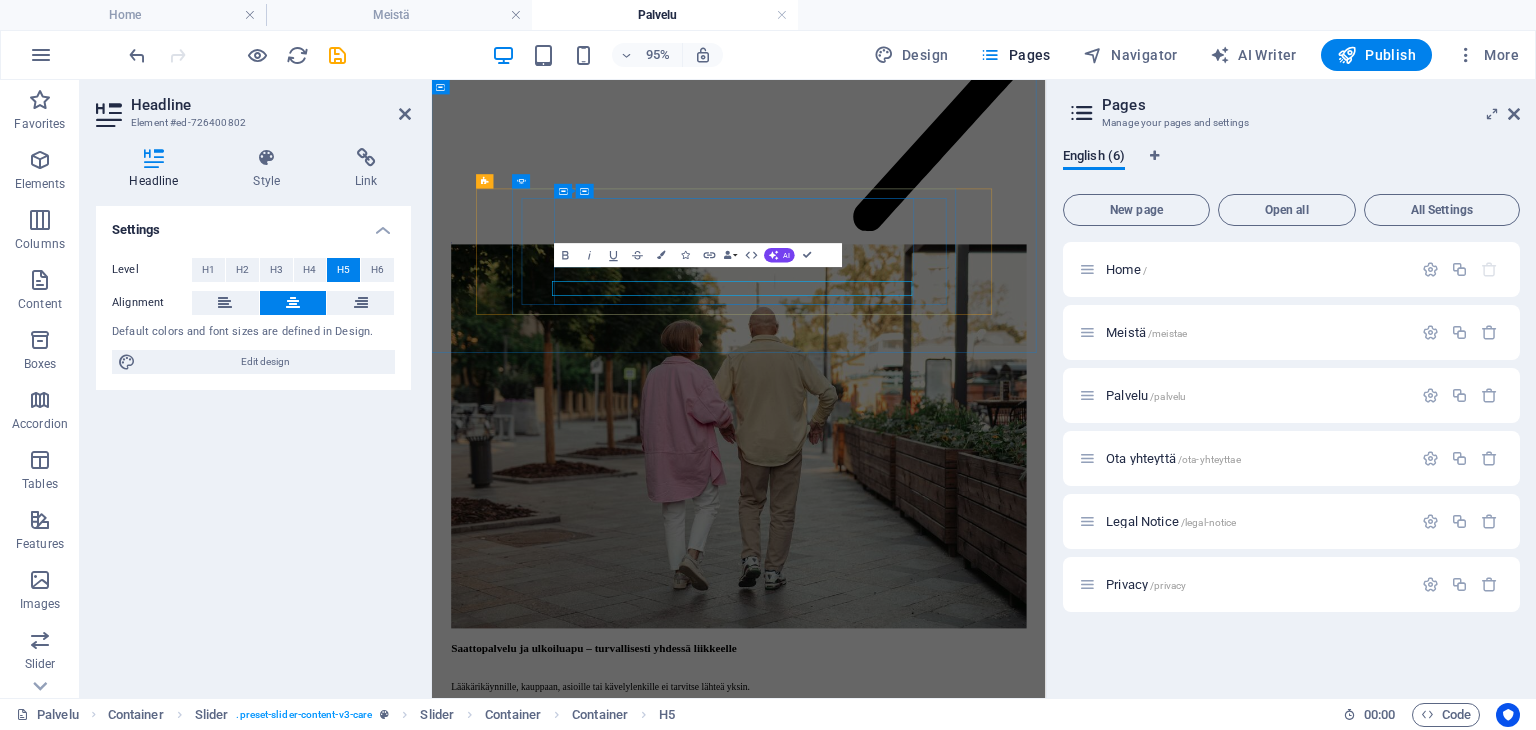 scroll, scrollTop: 7372, scrollLeft: 0, axis: vertical 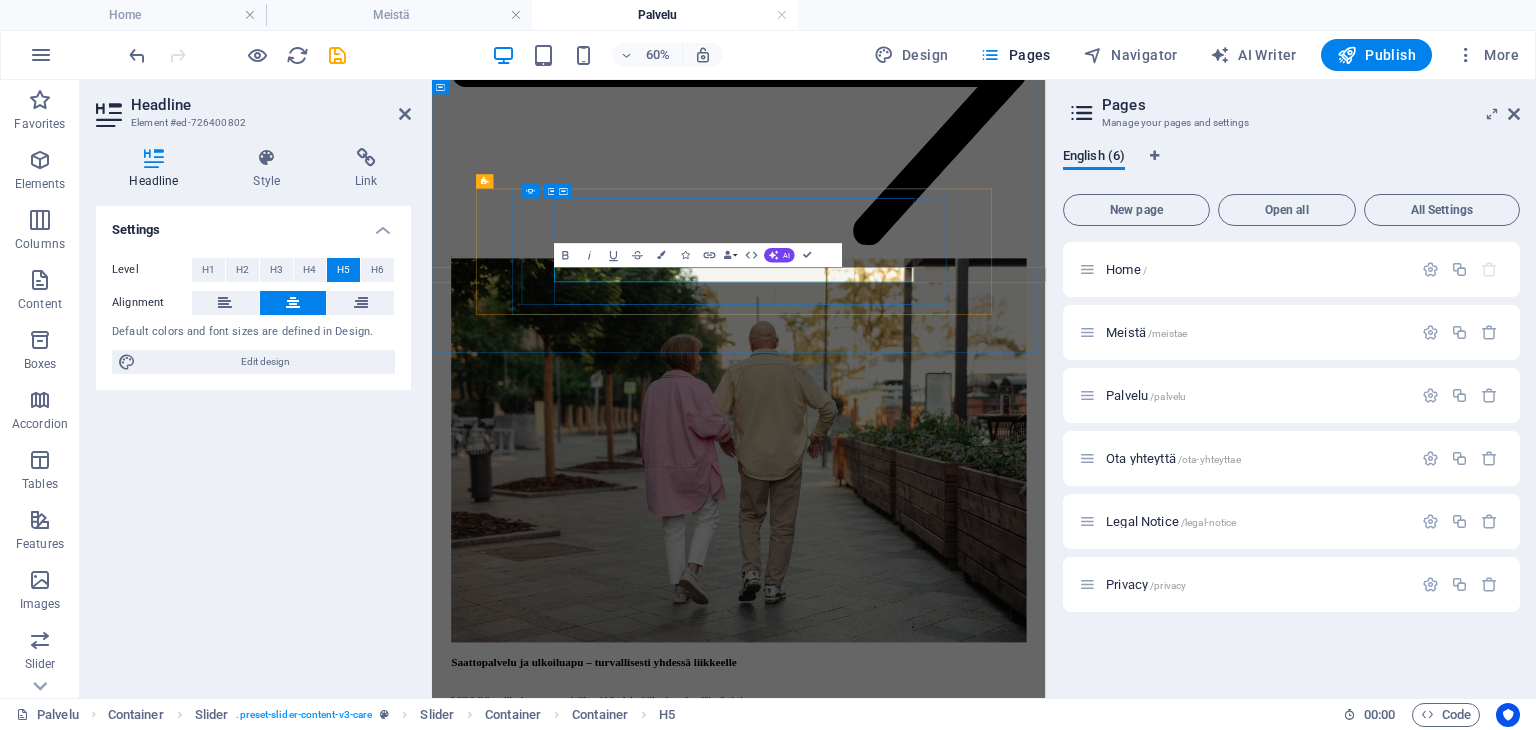 click on "Asiakas; [NAME]" at bounding box center (24, 14667) 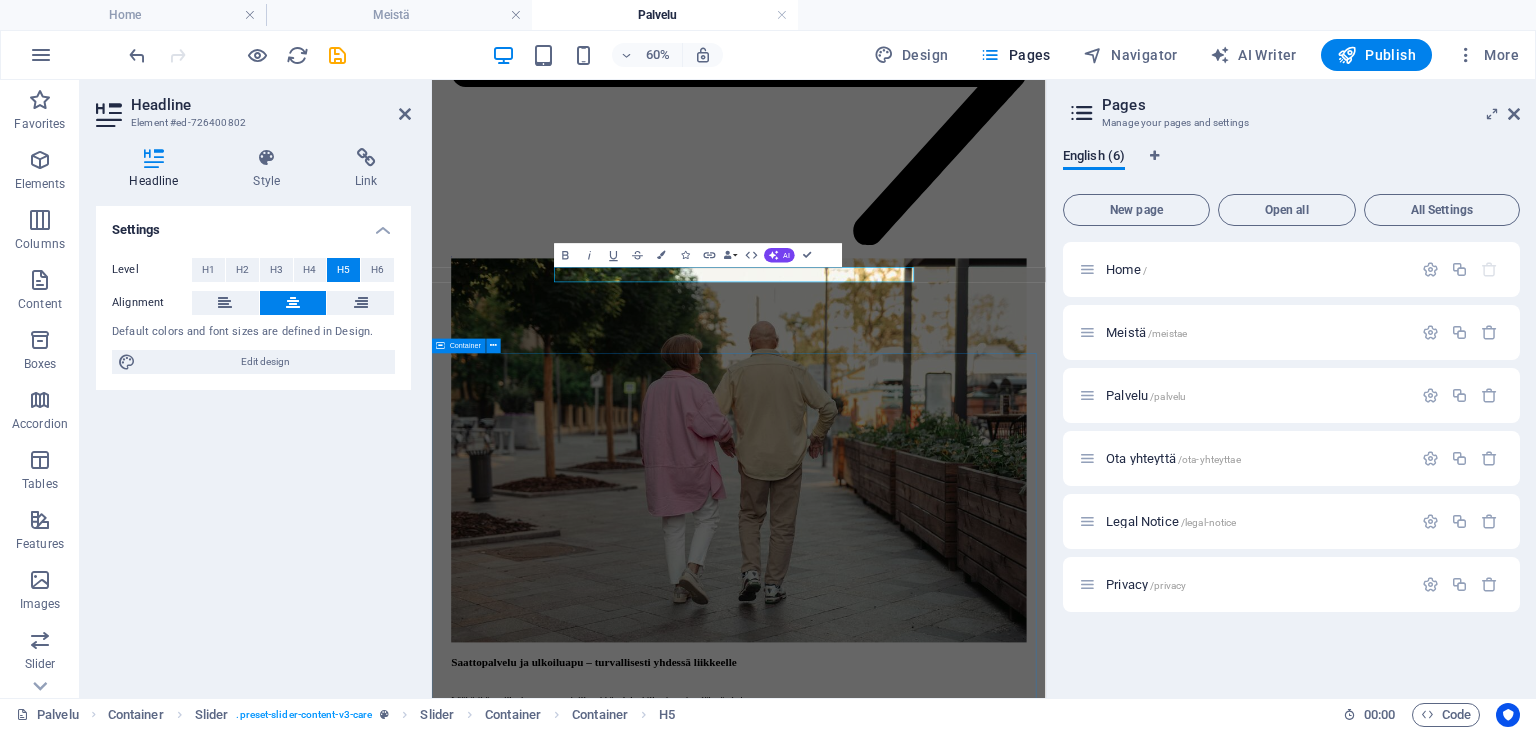 click on "Yhteydenottolomake Nimi Sähköposti   Olen lukenut ja ymmärtänyt tietosuojakäytännön. Unreadable? Load new Lähetä" at bounding box center [943, 15842] 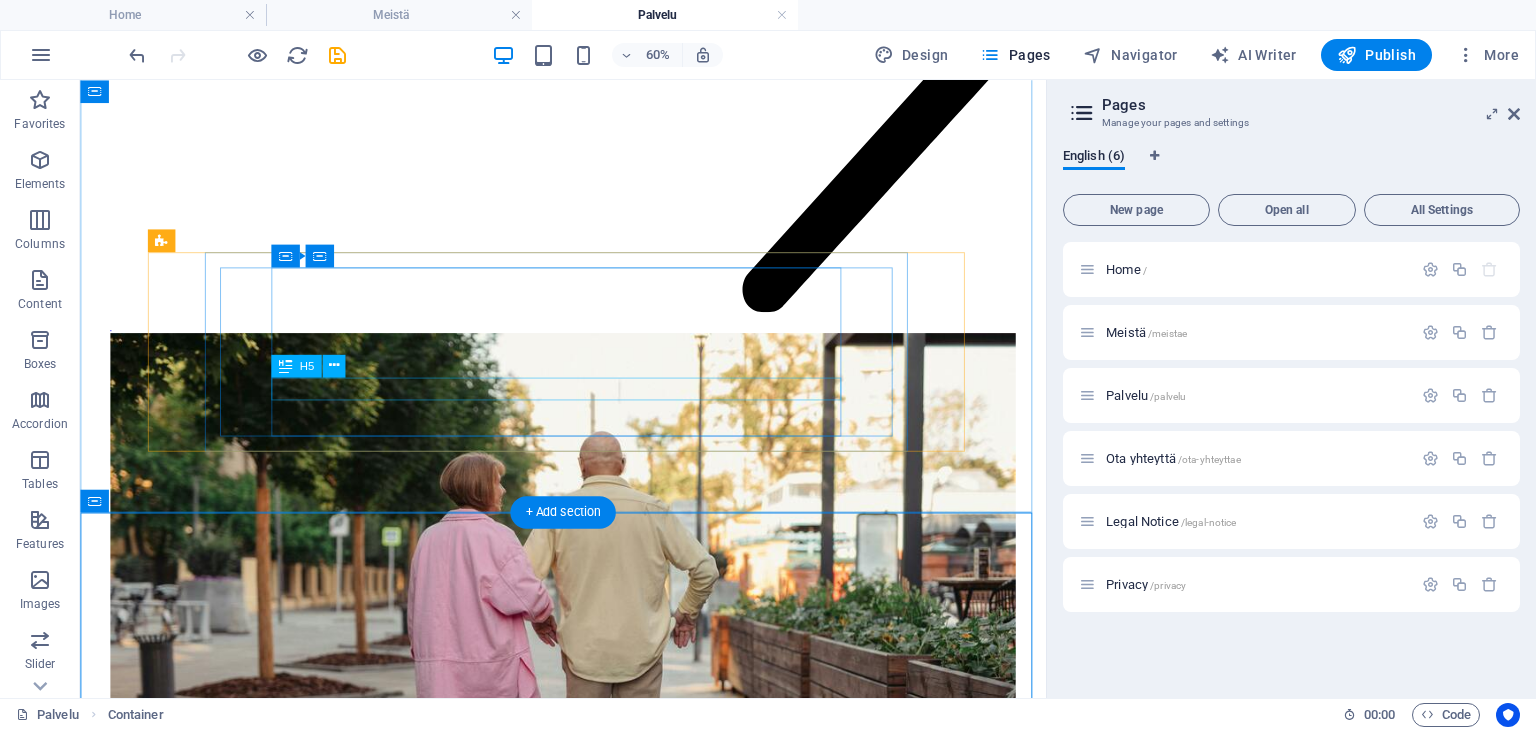 scroll, scrollTop: 7395, scrollLeft: 0, axis: vertical 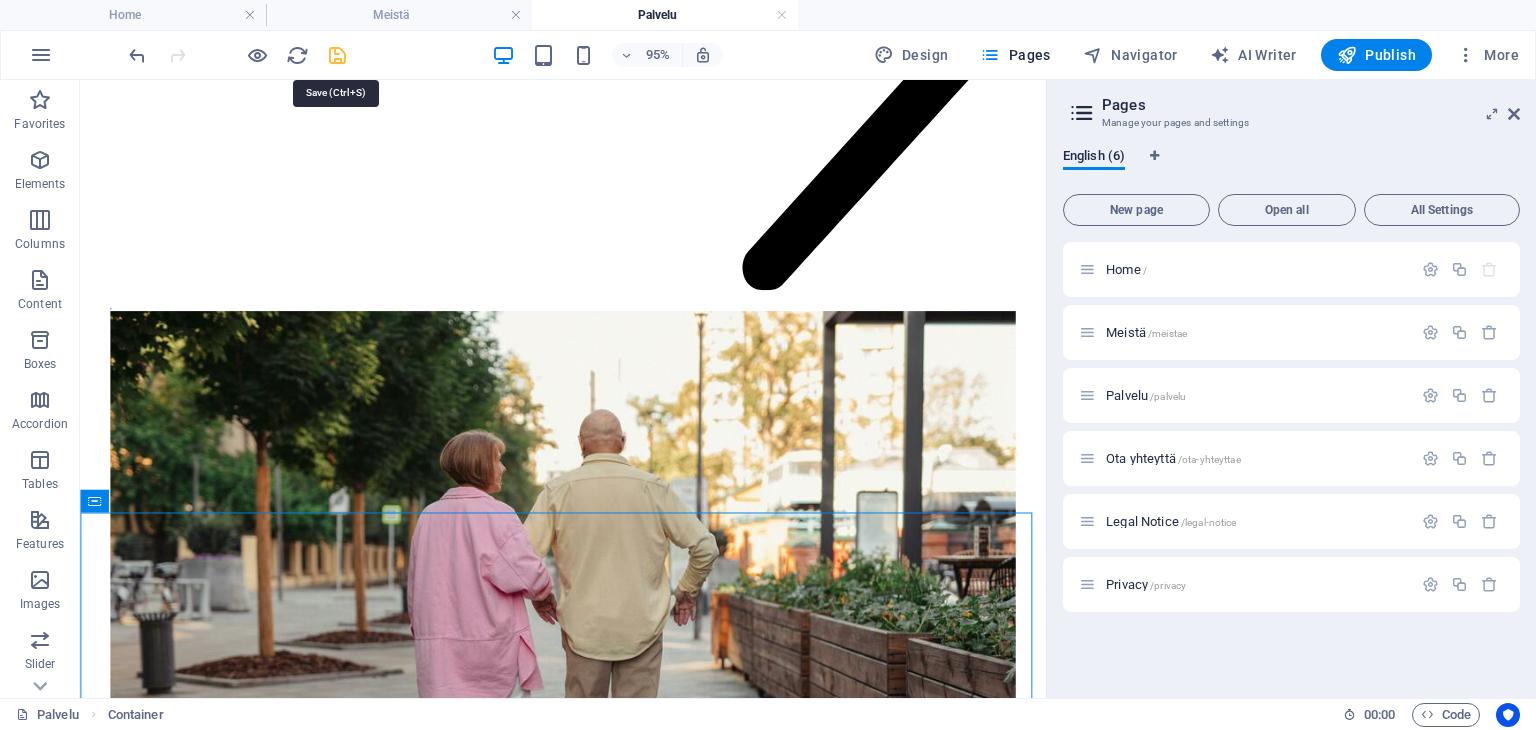 click at bounding box center [337, 55] 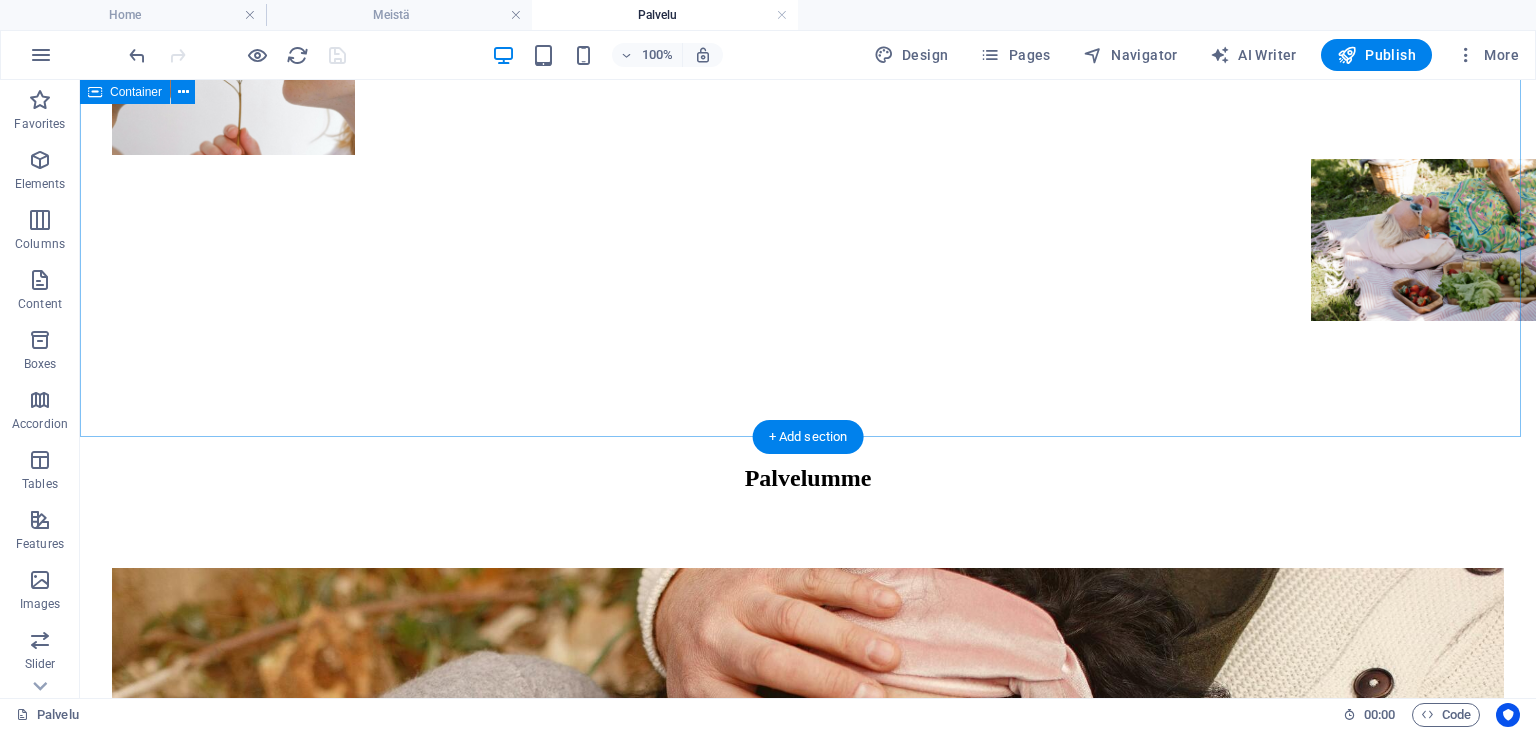 scroll, scrollTop: 7415, scrollLeft: 0, axis: vertical 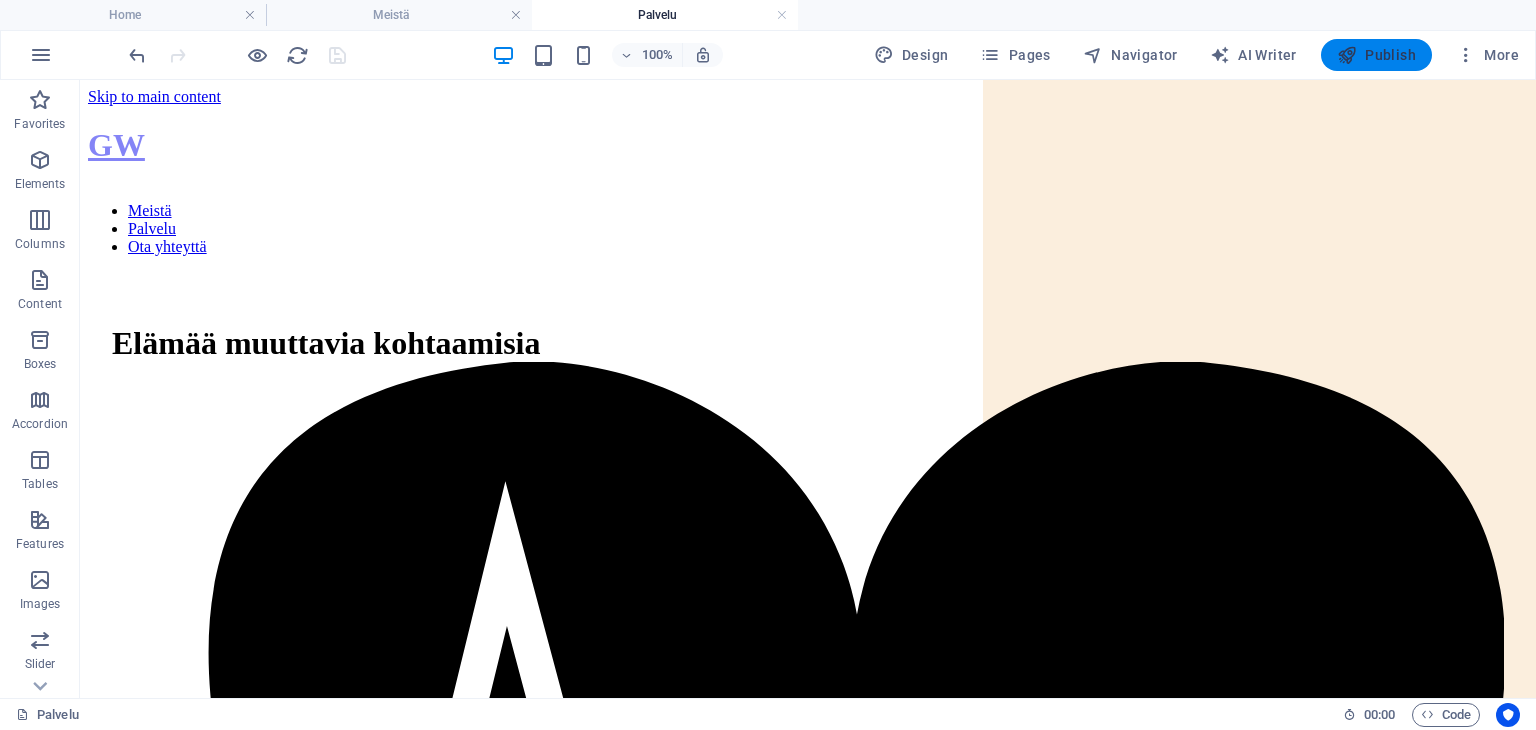 click on "Publish" at bounding box center (1376, 55) 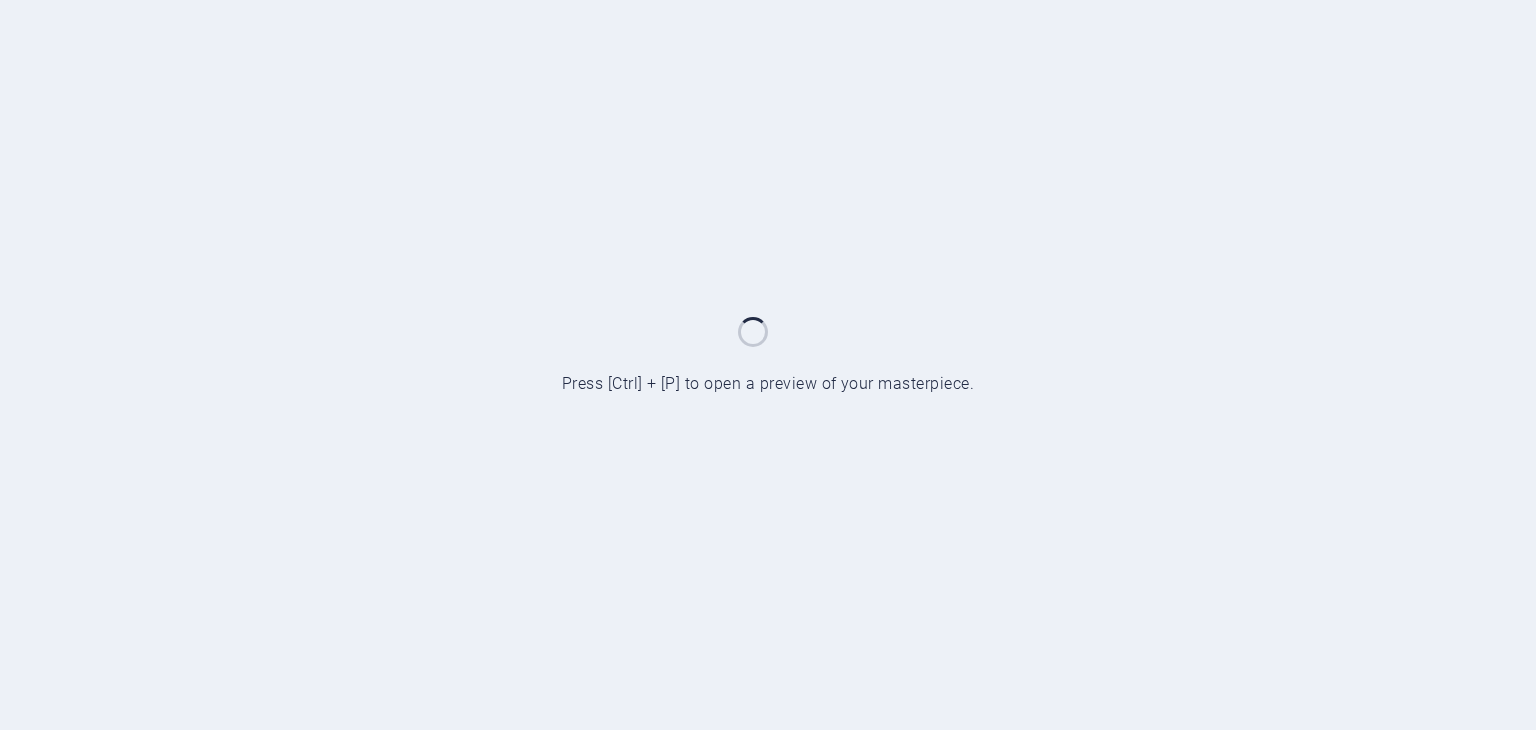 scroll, scrollTop: 0, scrollLeft: 0, axis: both 